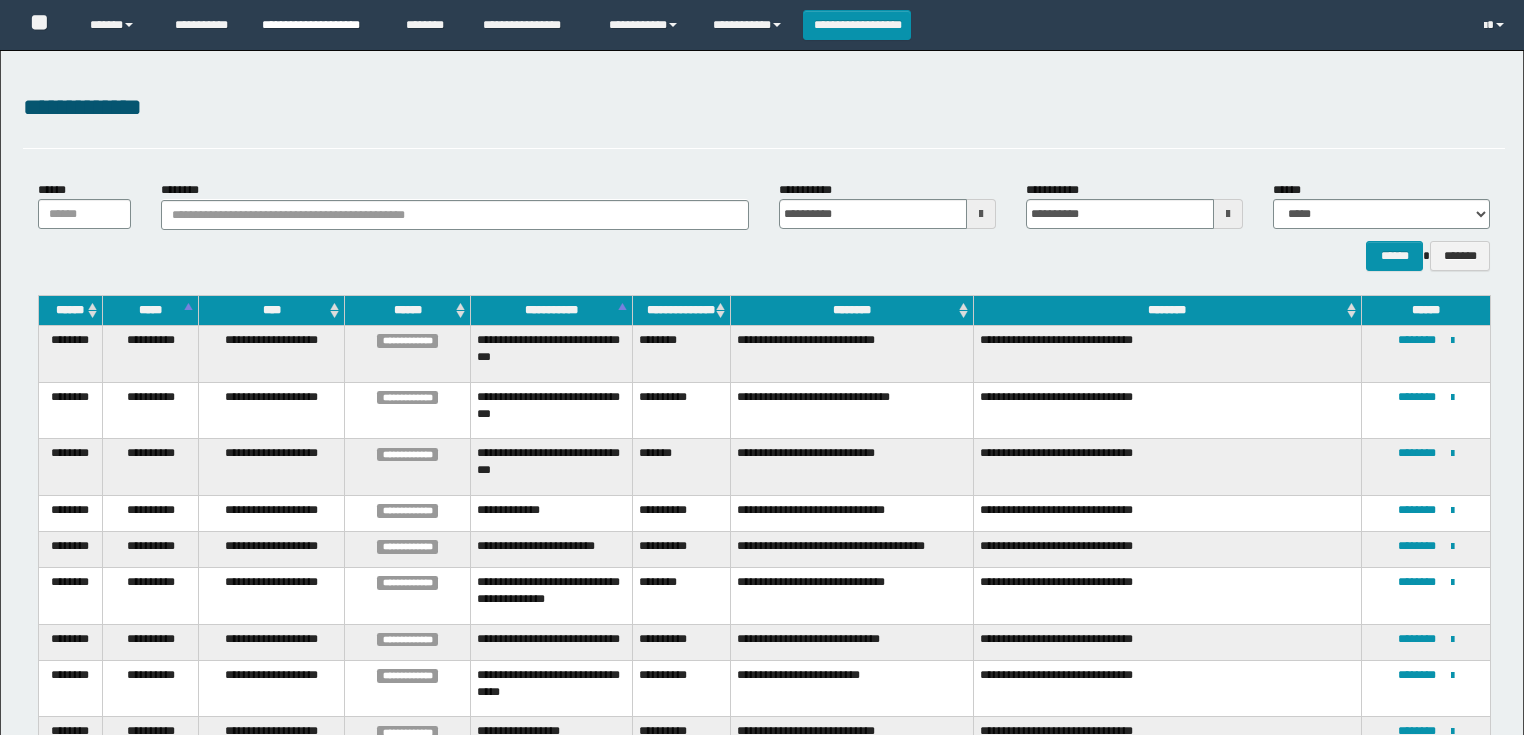 scroll, scrollTop: 413, scrollLeft: 0, axis: vertical 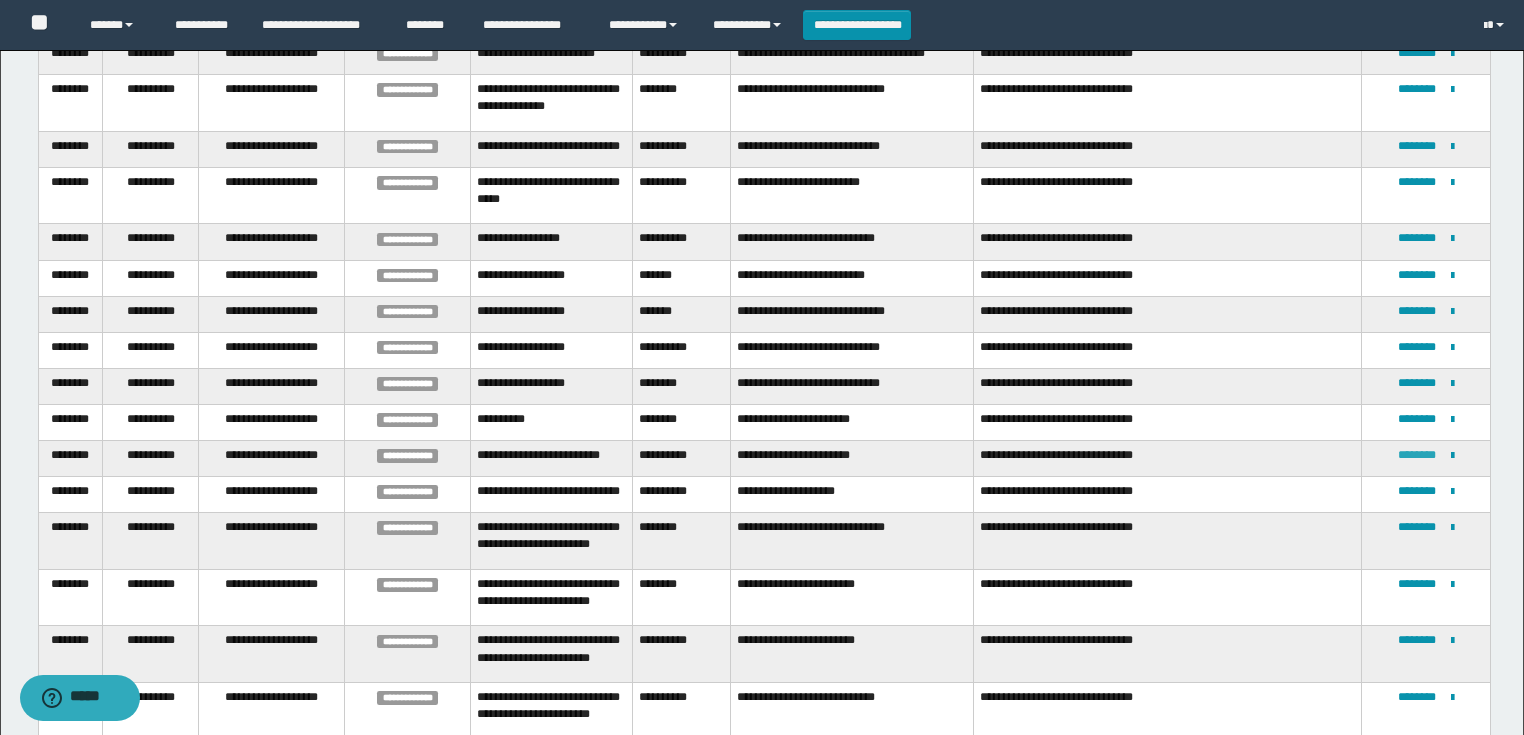 click on "********" at bounding box center (1417, 455) 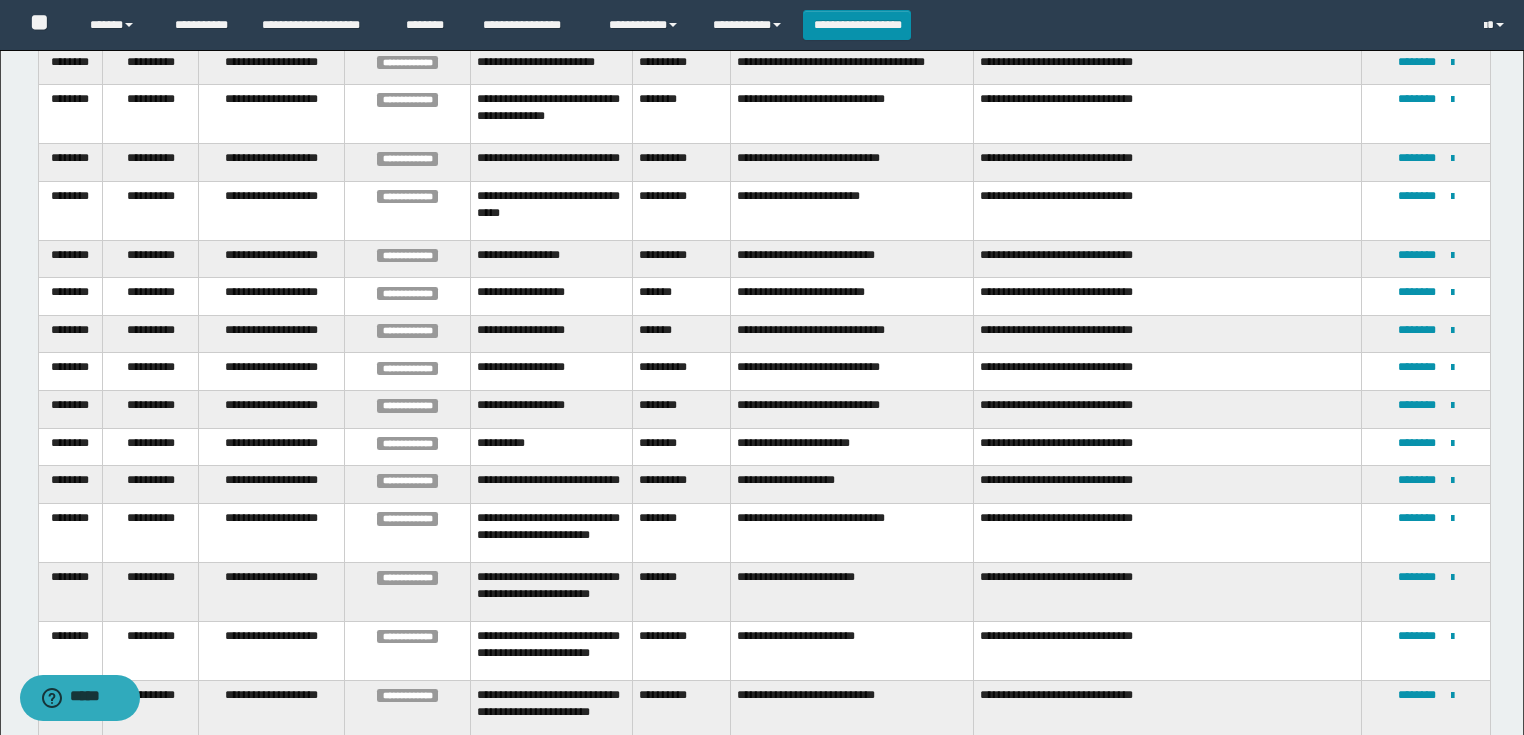 scroll, scrollTop: 97, scrollLeft: 0, axis: vertical 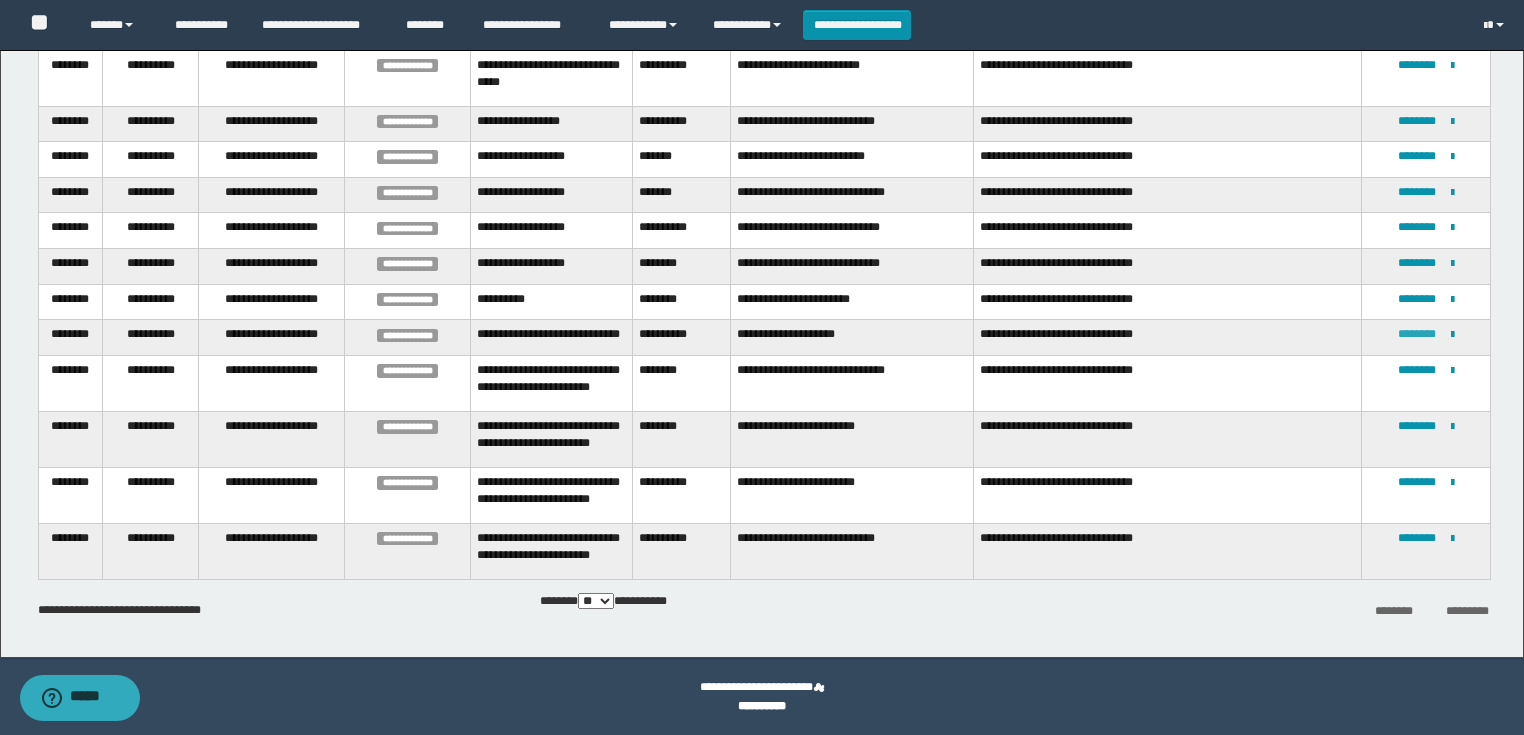 click on "********" at bounding box center (1417, 334) 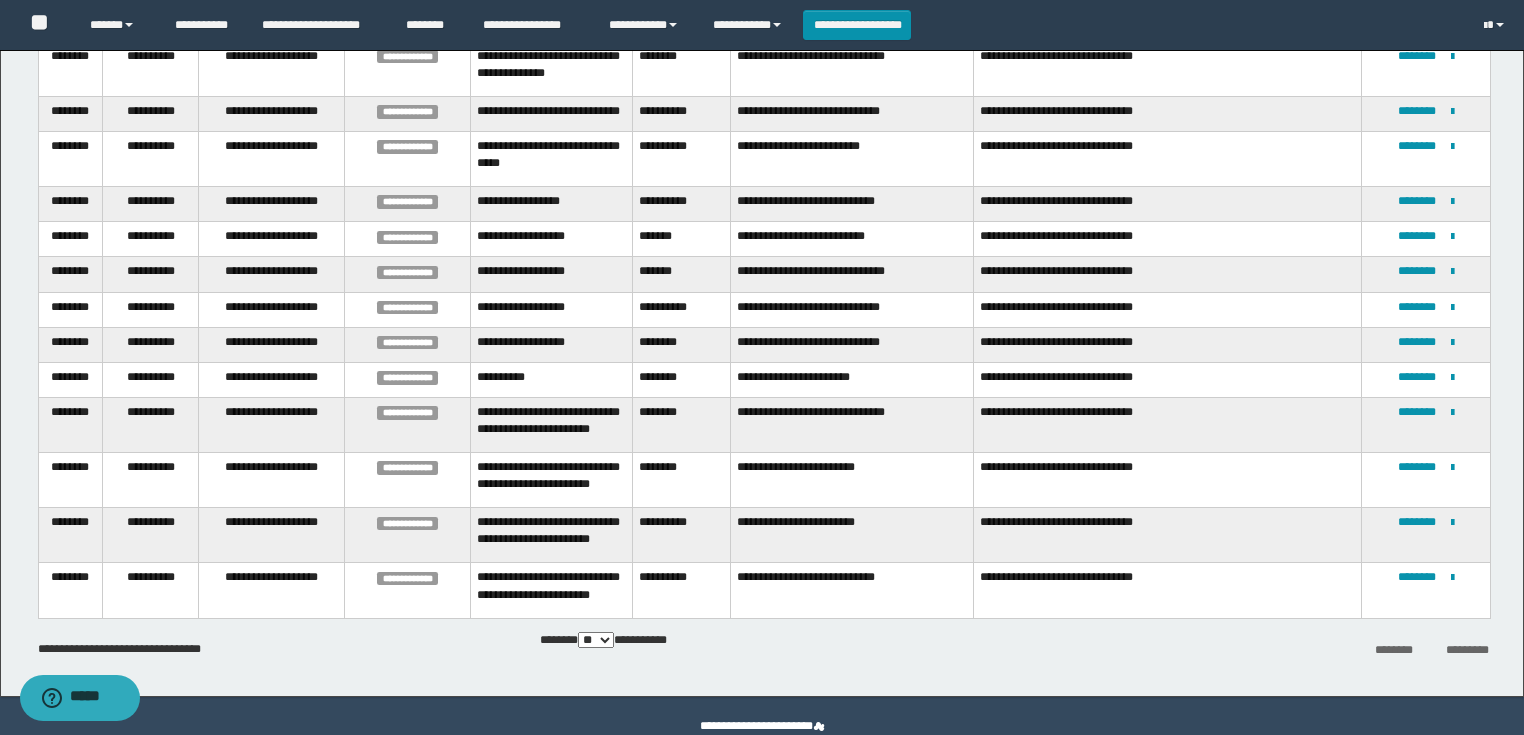scroll, scrollTop: 530, scrollLeft: 0, axis: vertical 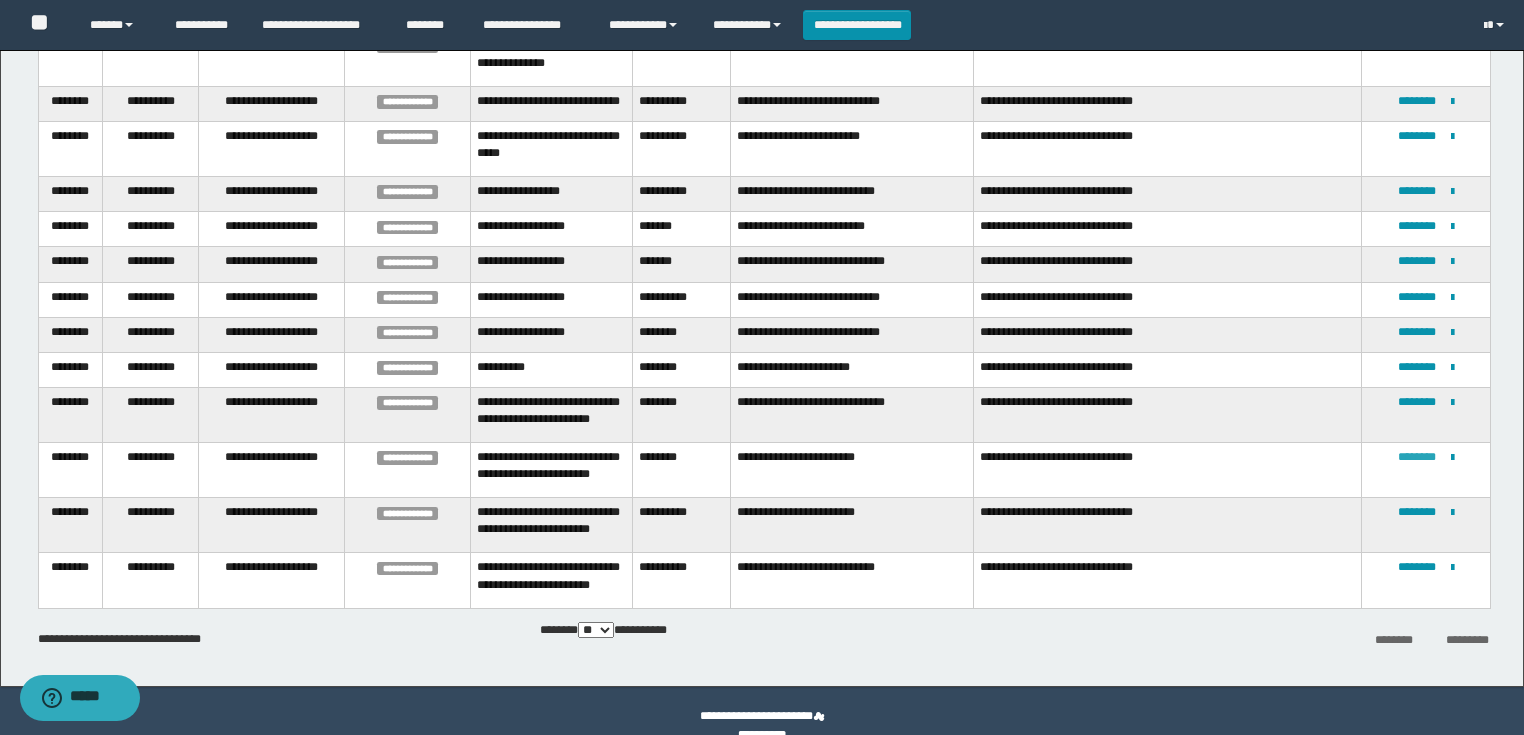 click on "********" at bounding box center (1417, 457) 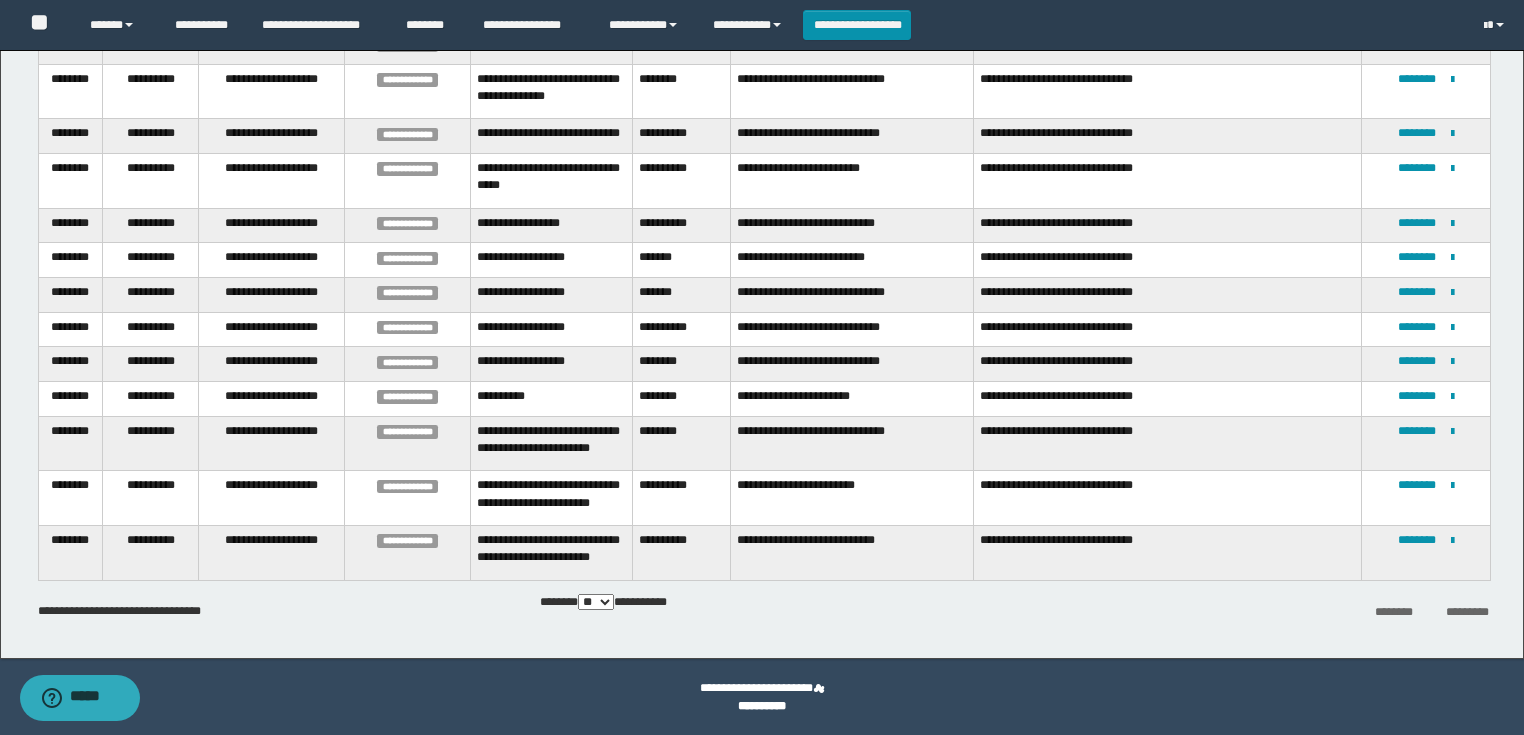 scroll, scrollTop: 495, scrollLeft: 0, axis: vertical 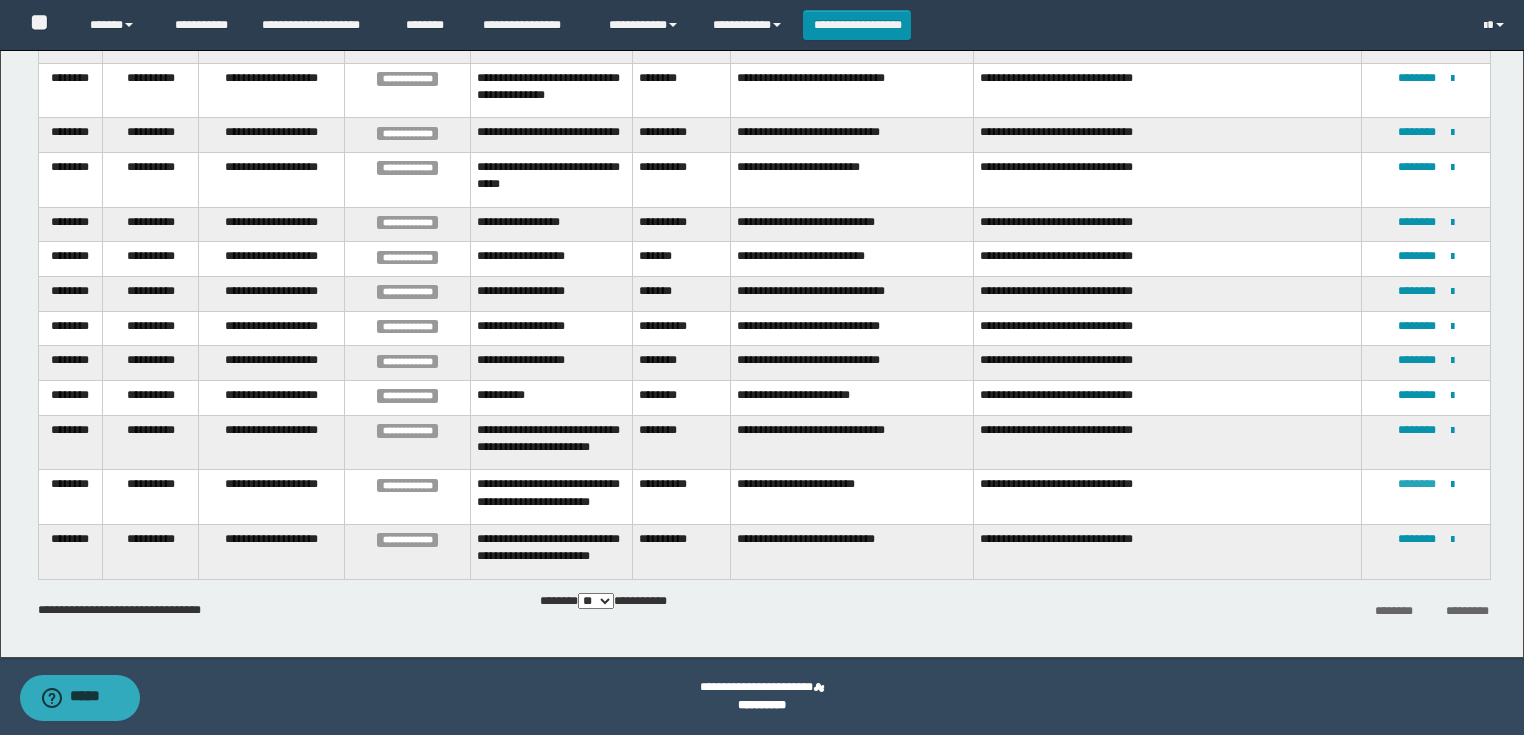 click on "********" at bounding box center (1417, 484) 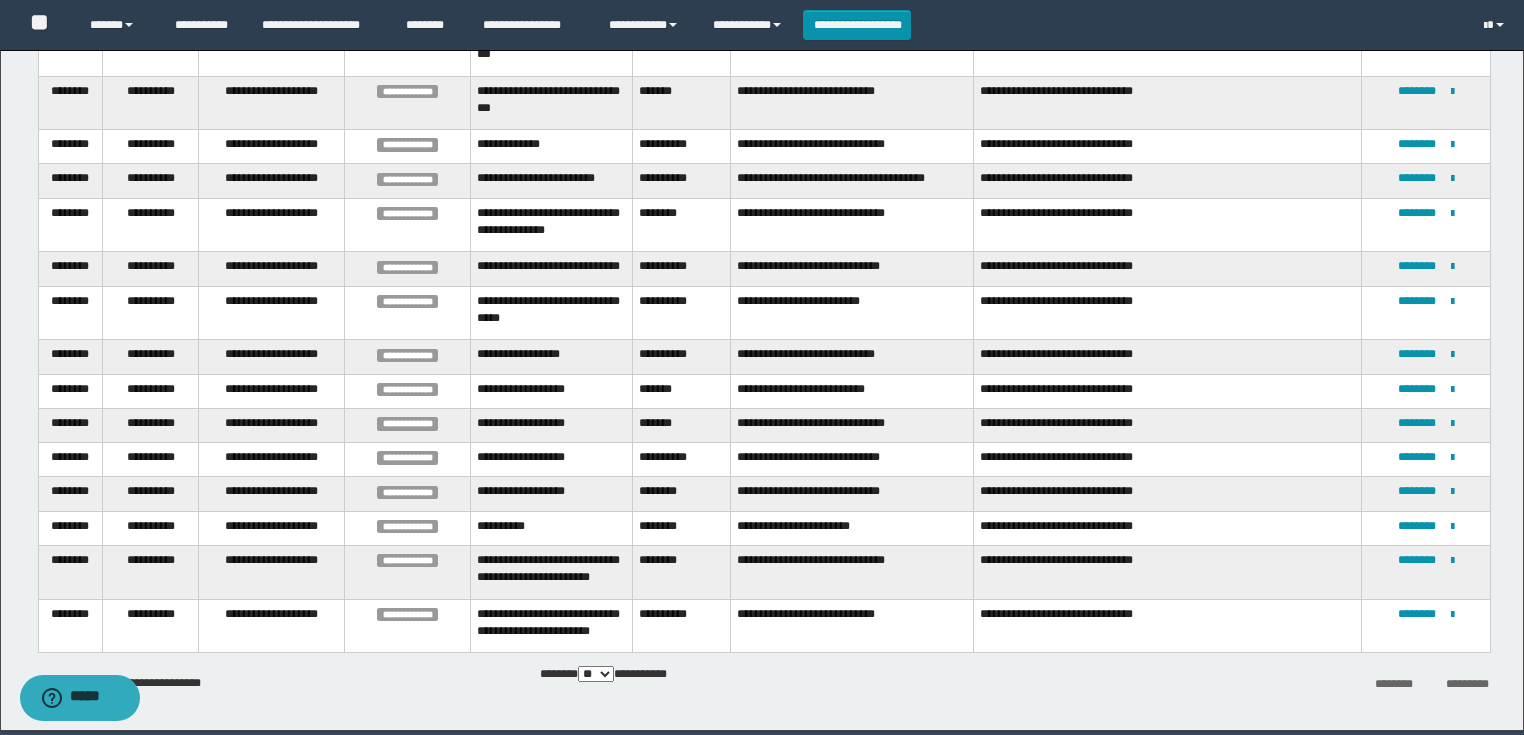 scroll, scrollTop: 431, scrollLeft: 0, axis: vertical 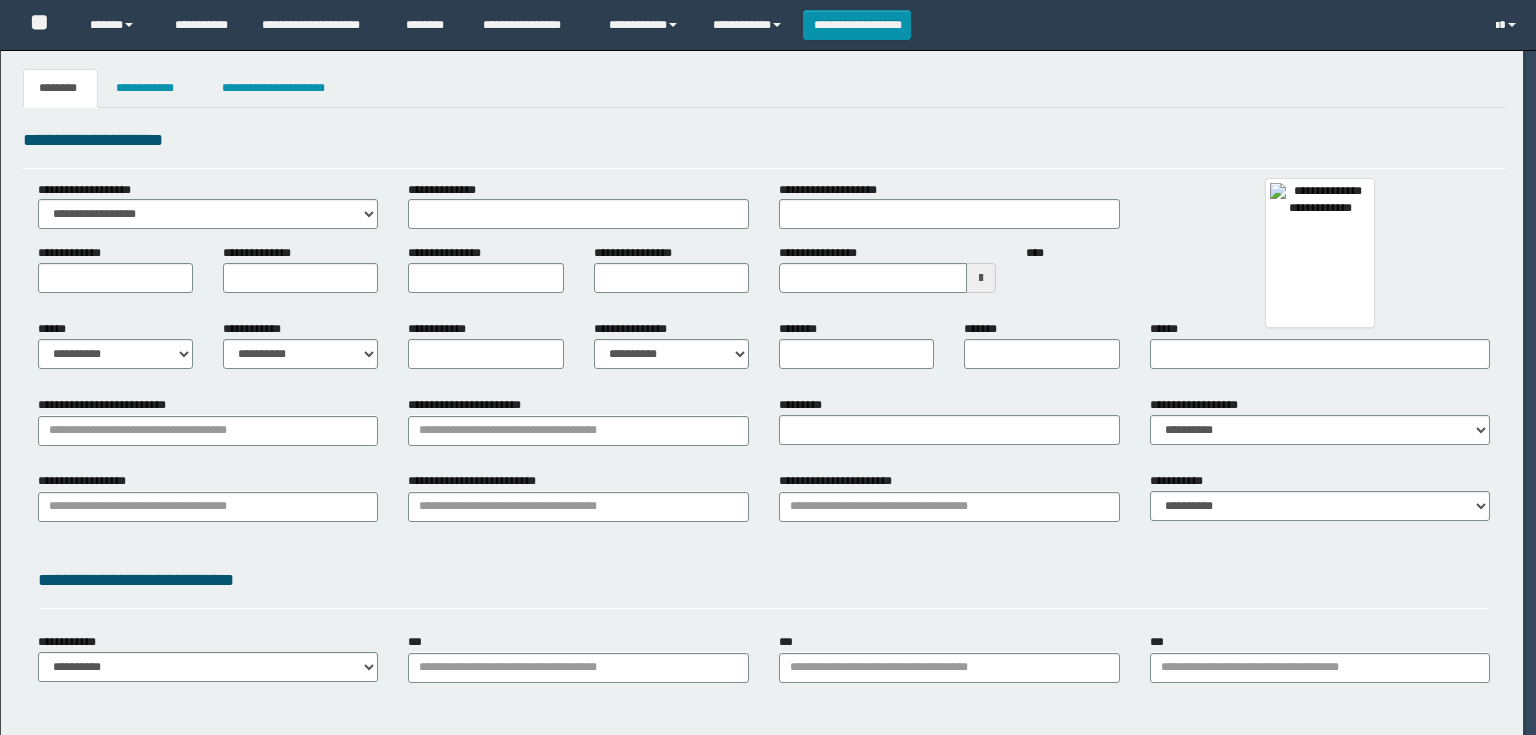 type on "********" 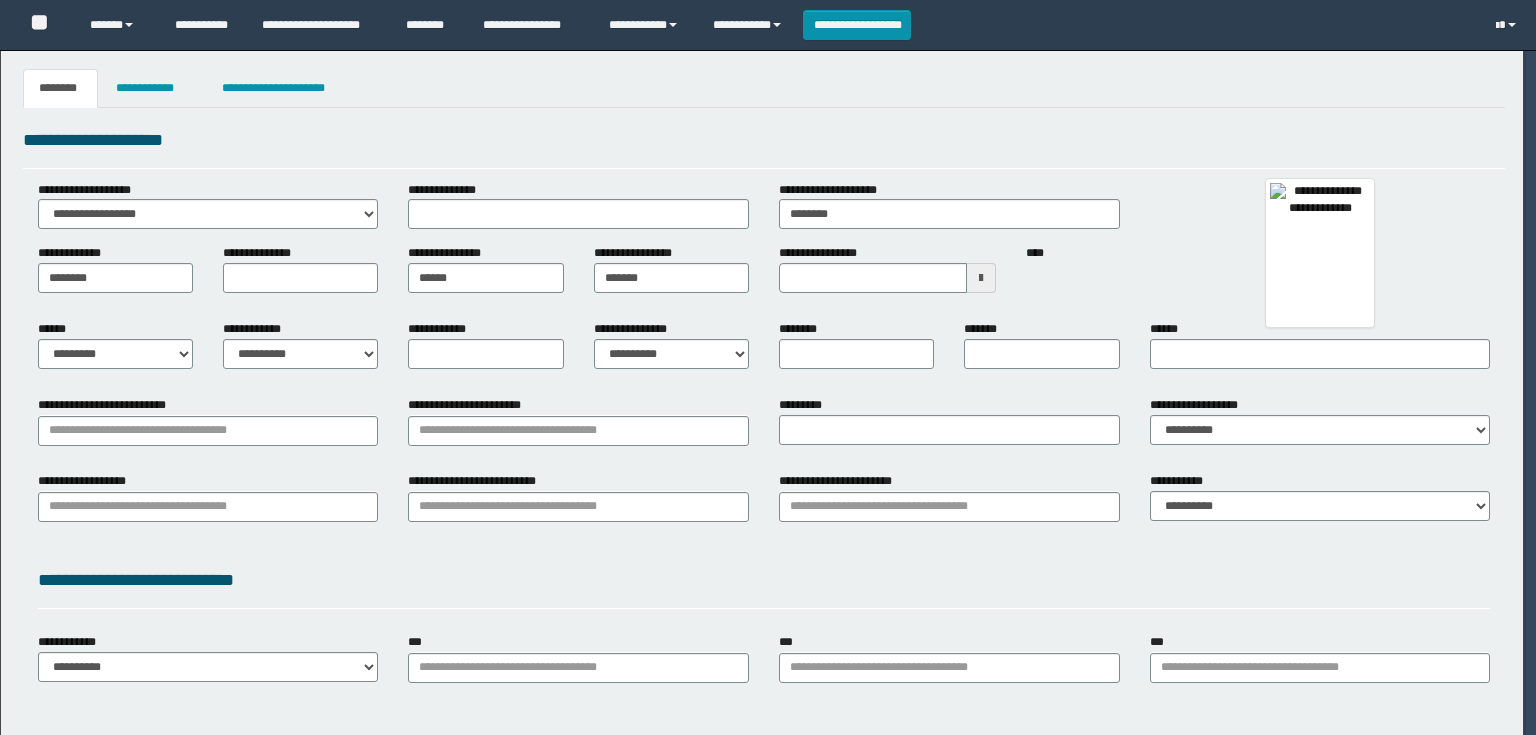 select on "*" 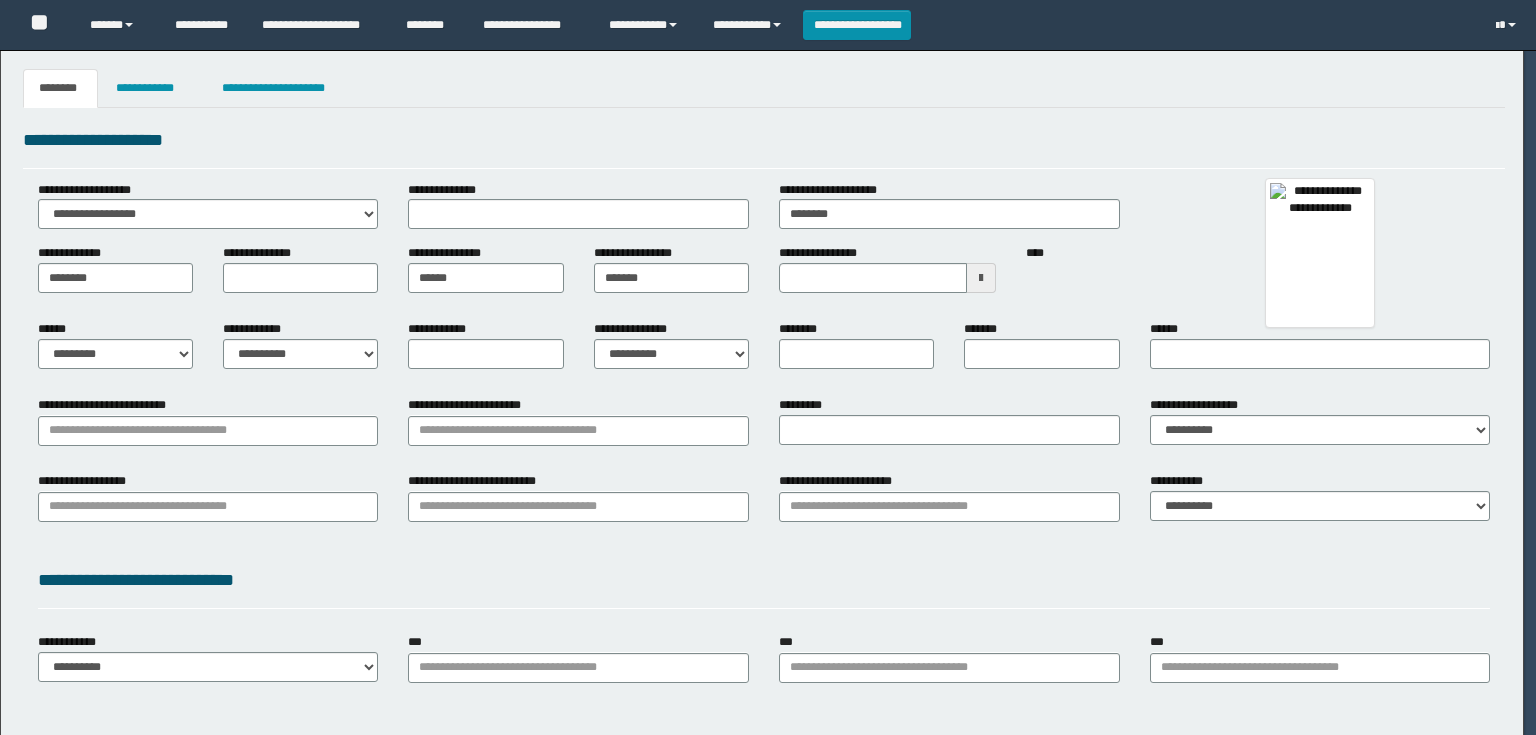 select on "*" 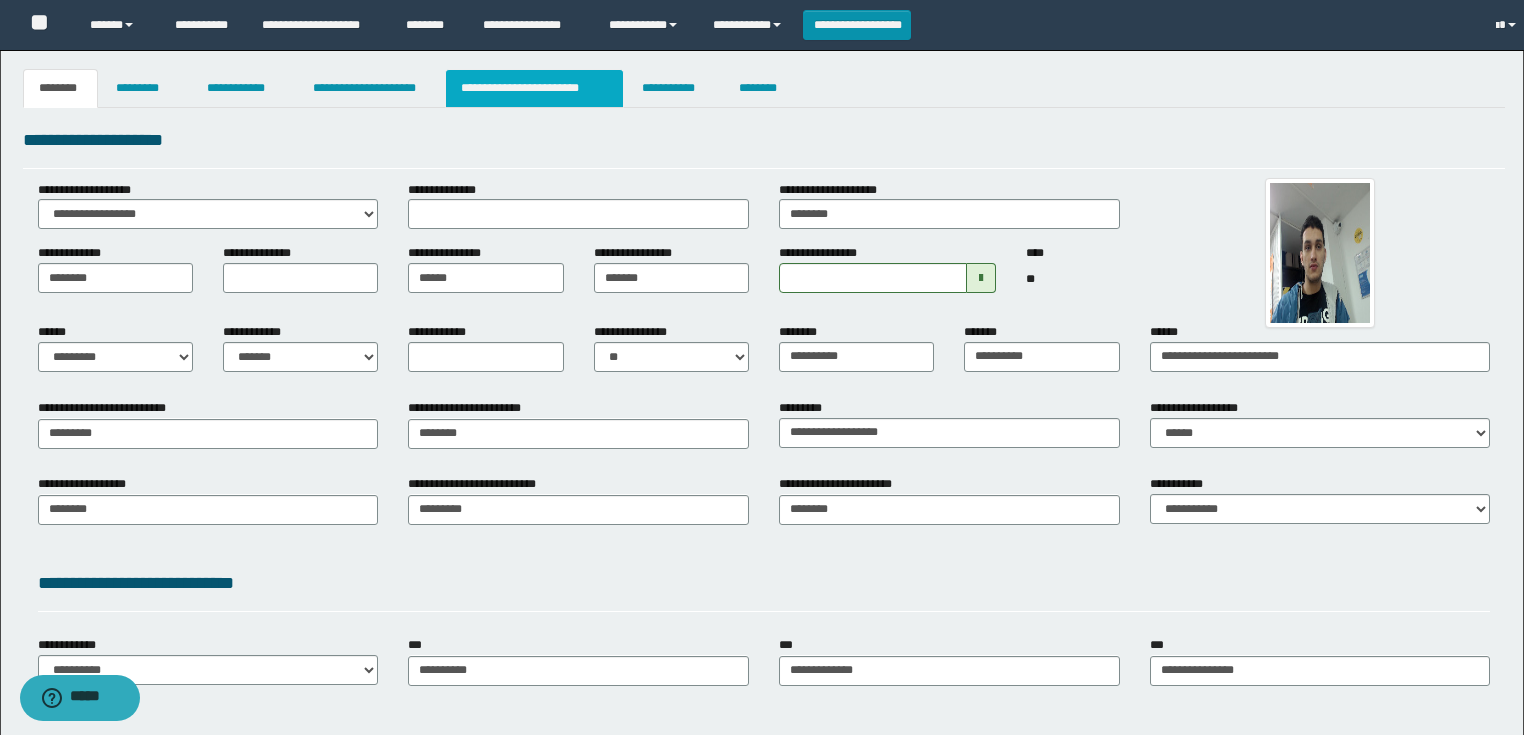 click on "**********" at bounding box center [534, 88] 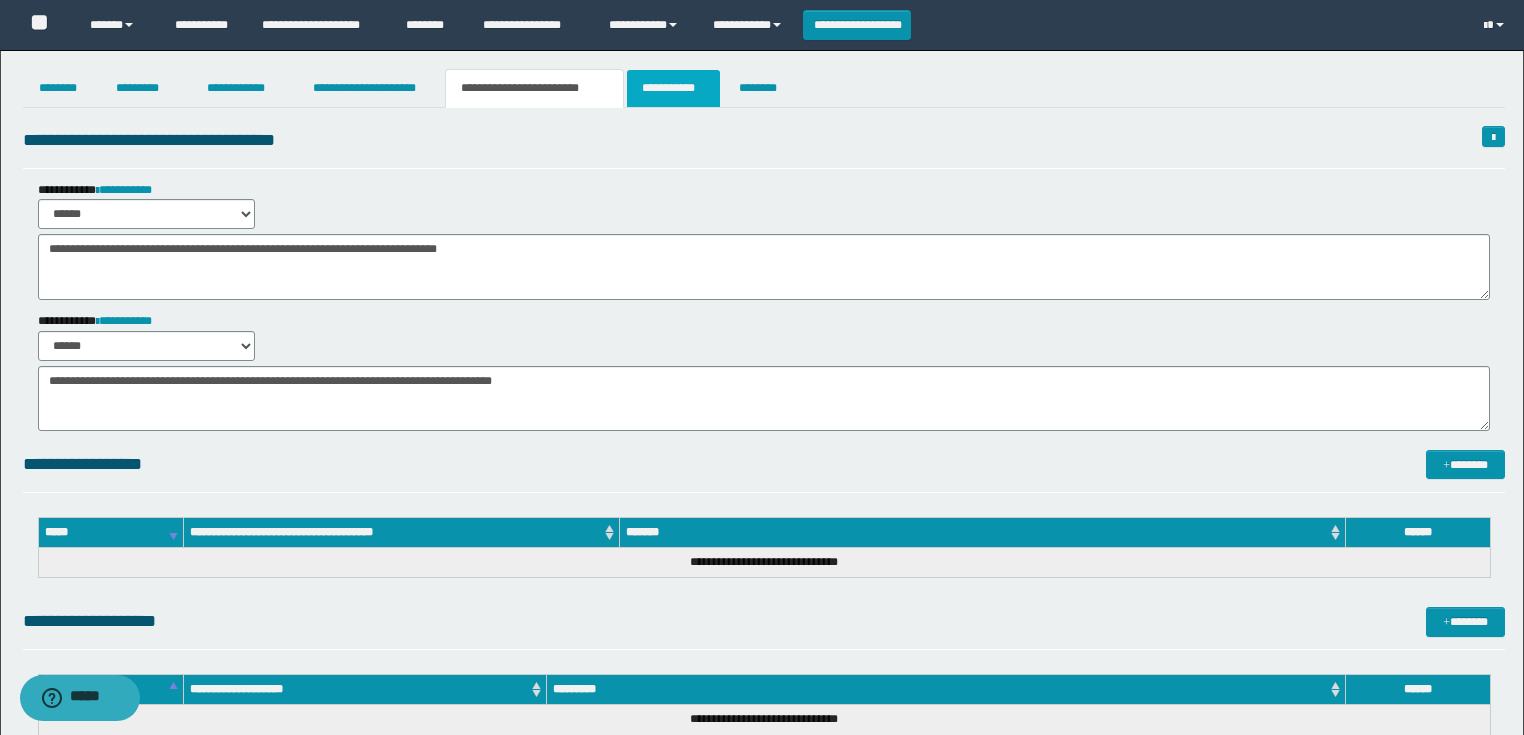 click on "**********" at bounding box center [673, 88] 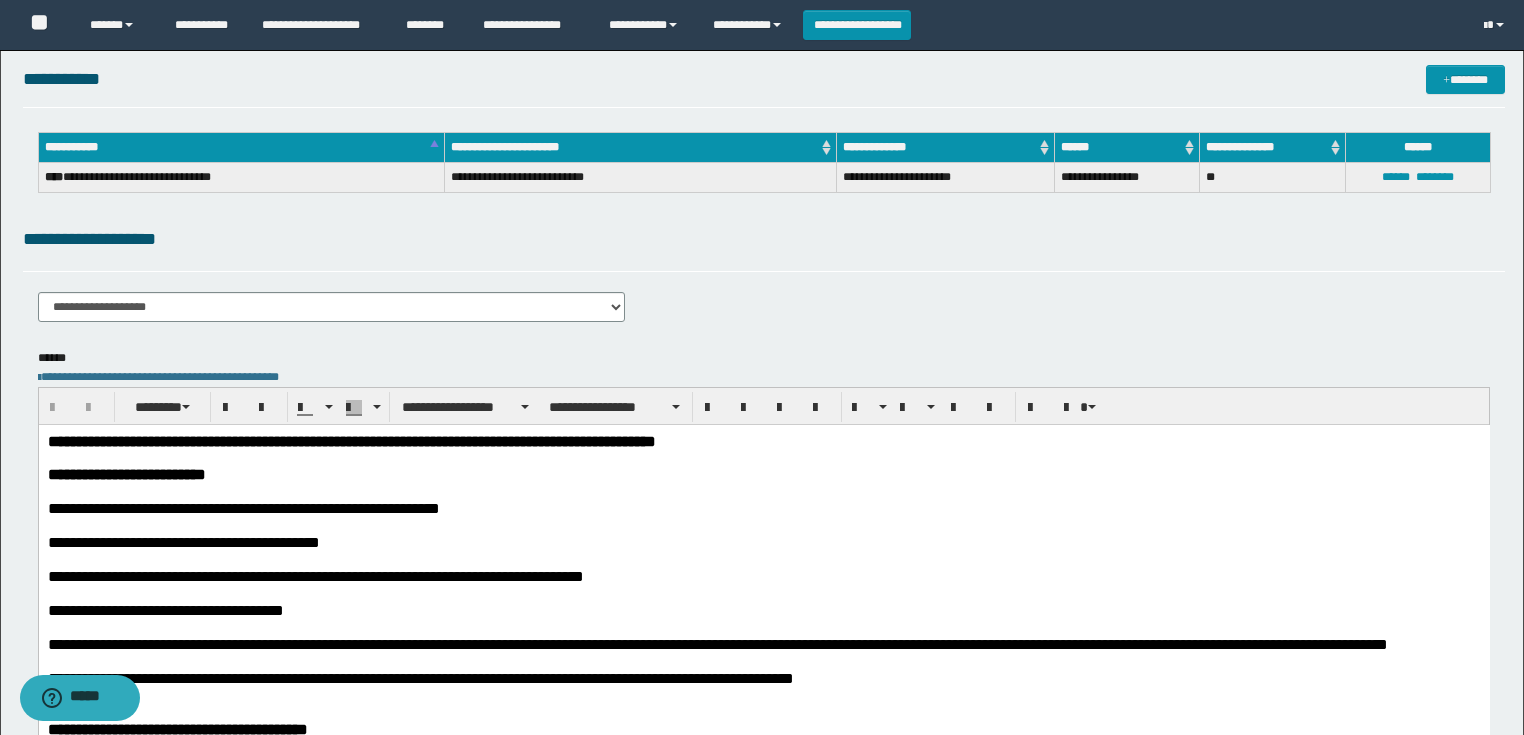 scroll, scrollTop: 240, scrollLeft: 0, axis: vertical 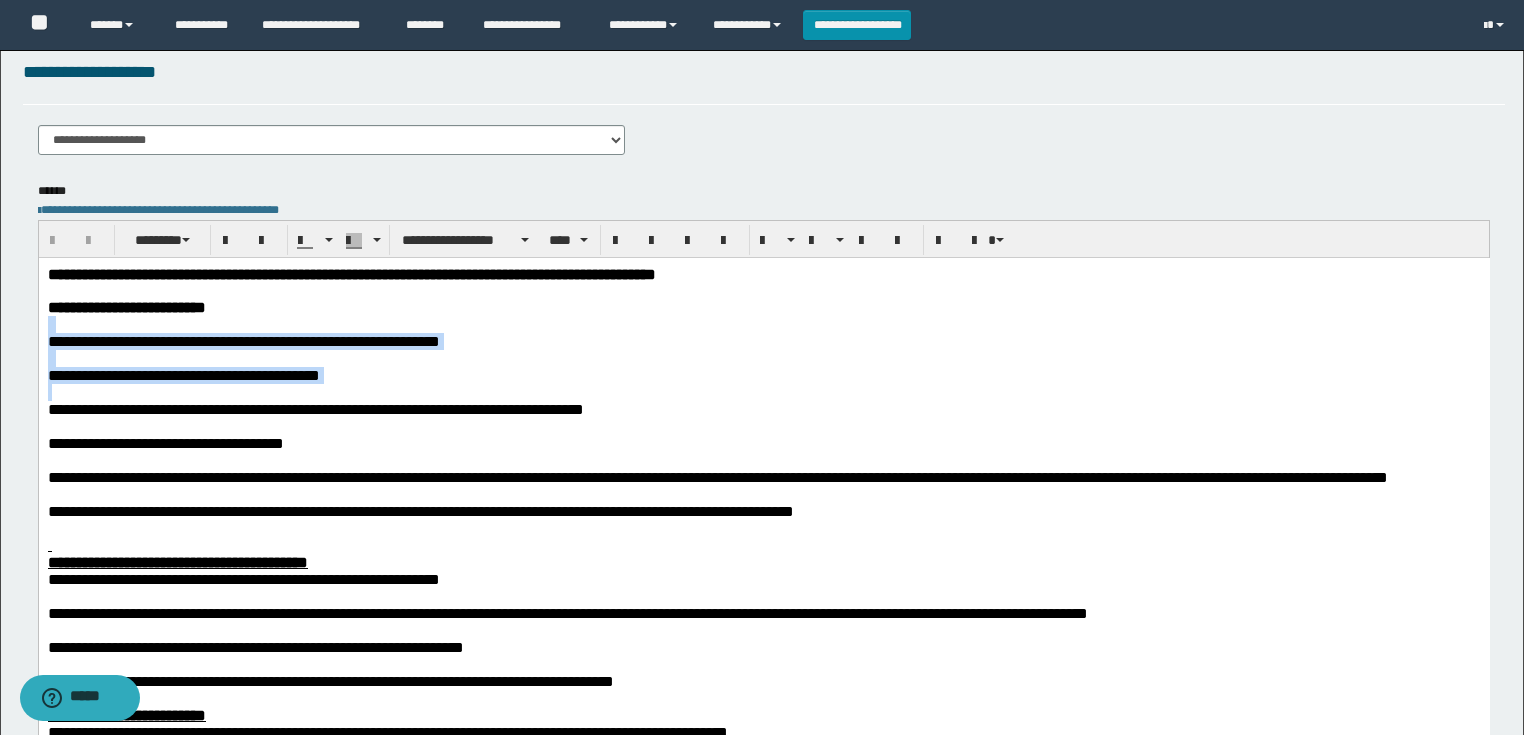 drag, startPoint x: 150, startPoint y: 401, endPoint x: 36, endPoint y: 326, distance: 136.45879 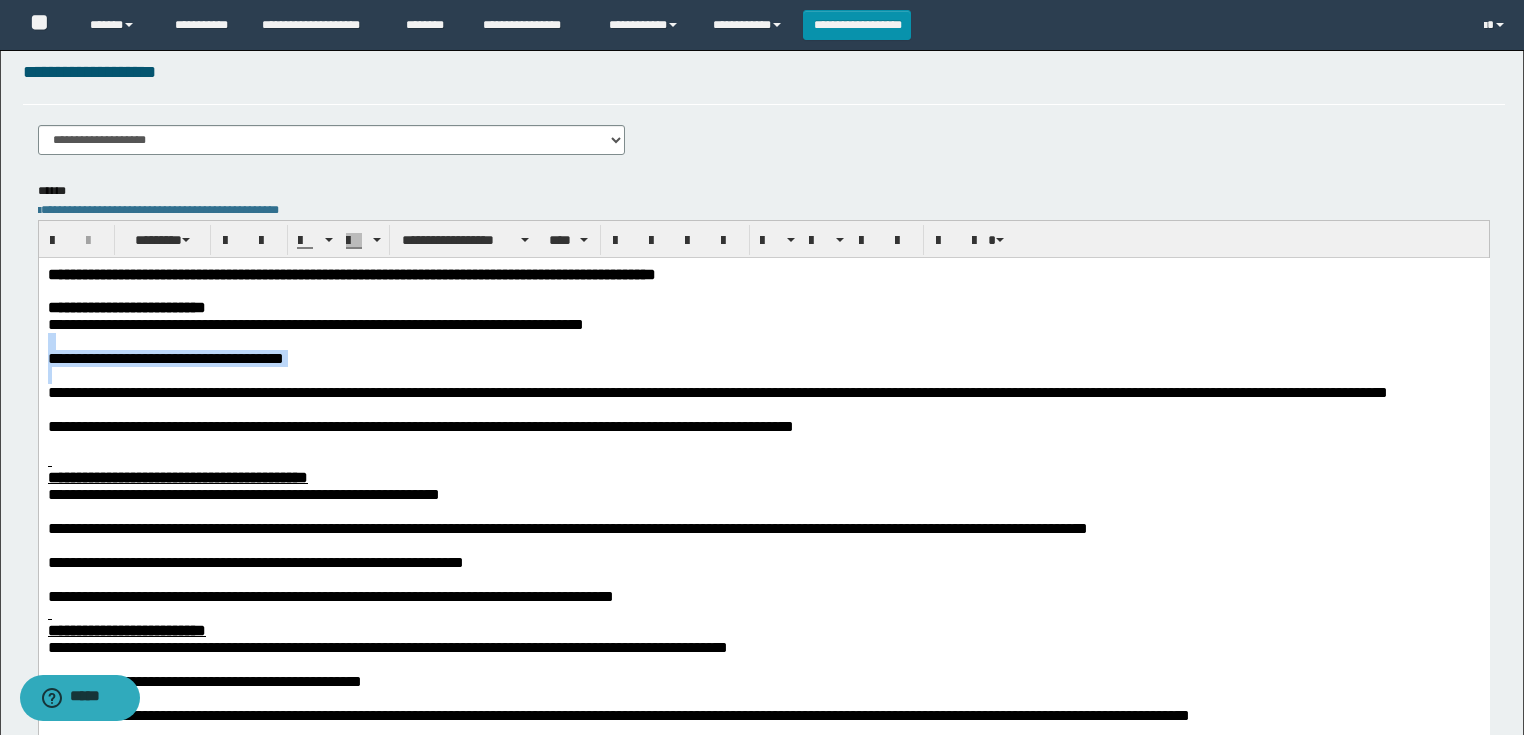 drag, startPoint x: 59, startPoint y: 380, endPoint x: 75, endPoint y: 597, distance: 217.58907 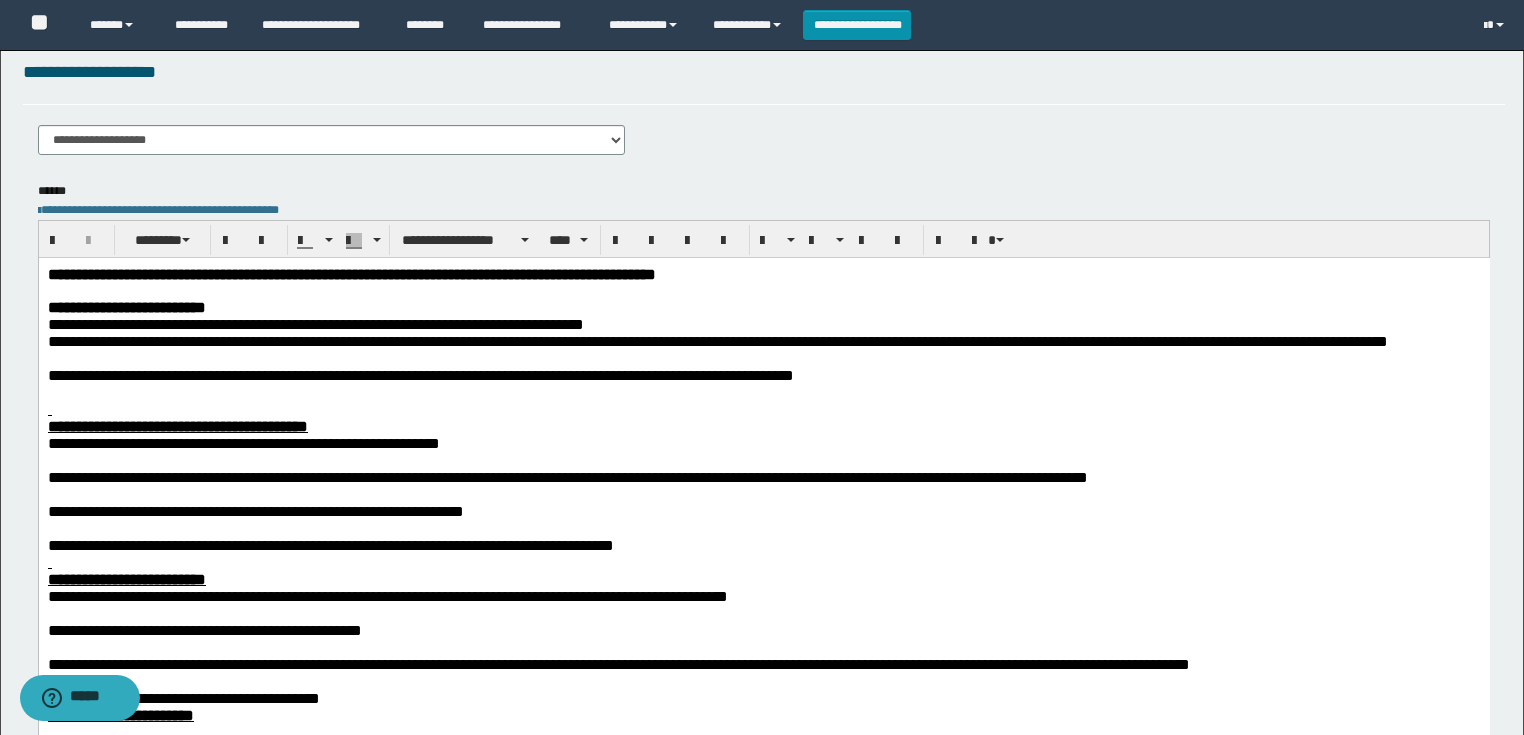 click at bounding box center (763, 290) 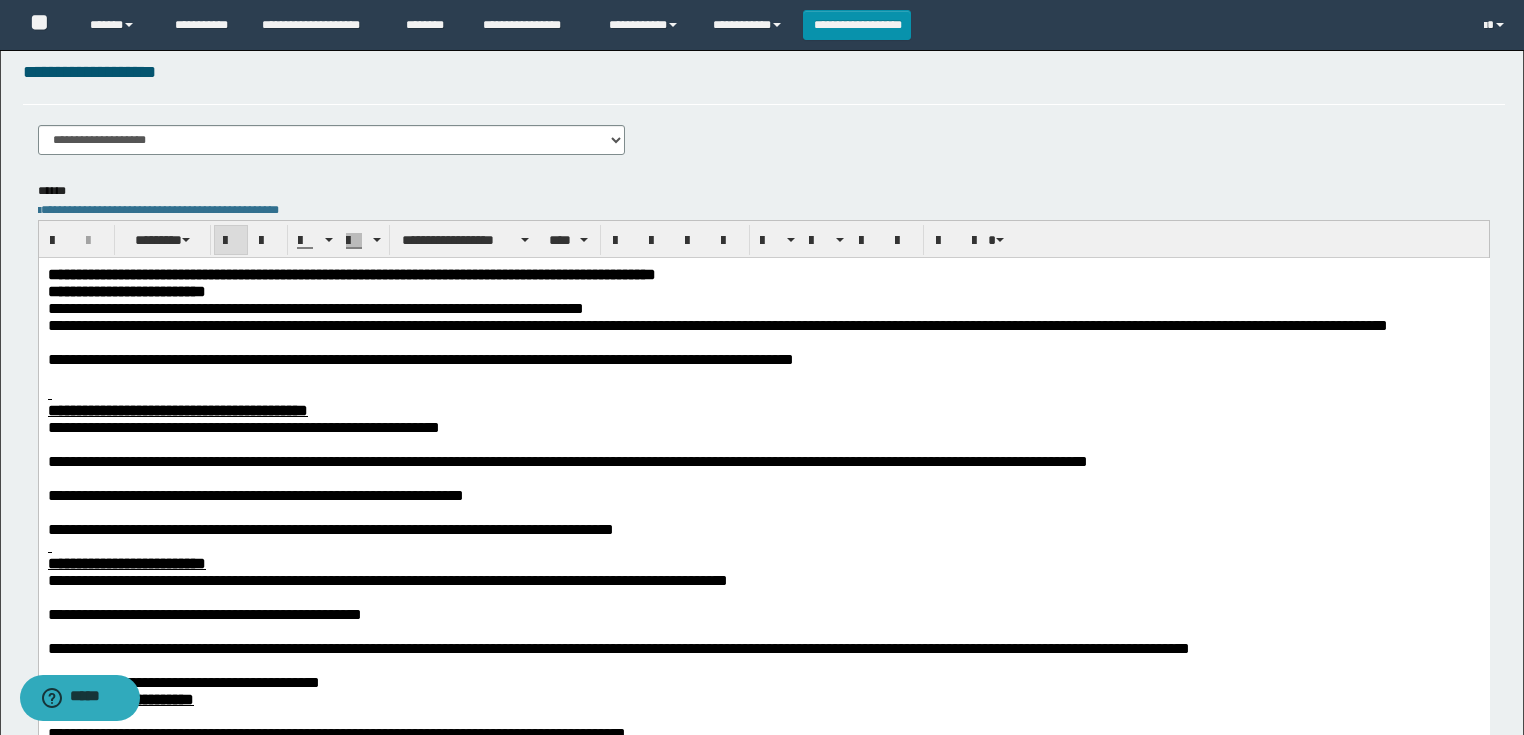 click at bounding box center (763, 341) 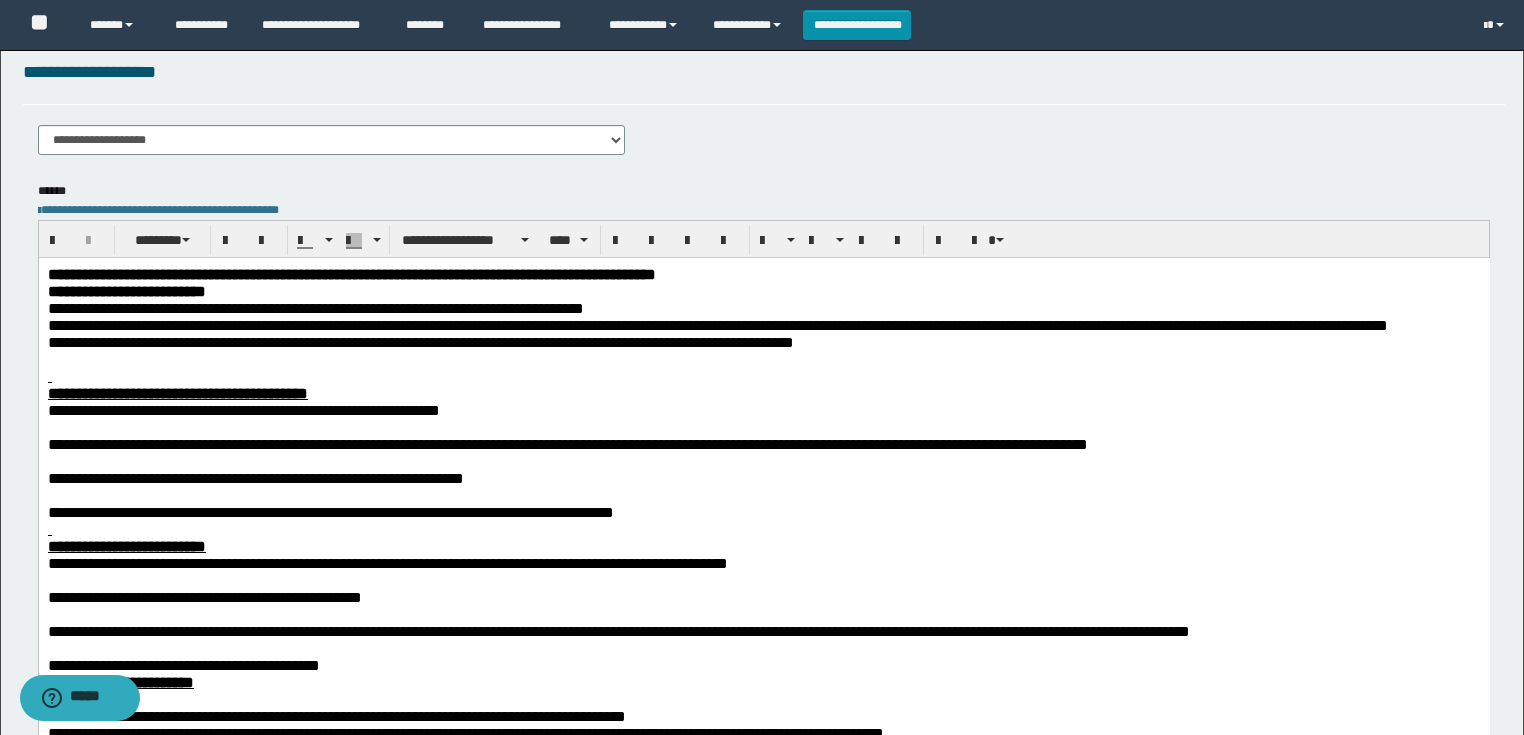 click at bounding box center (763, 375) 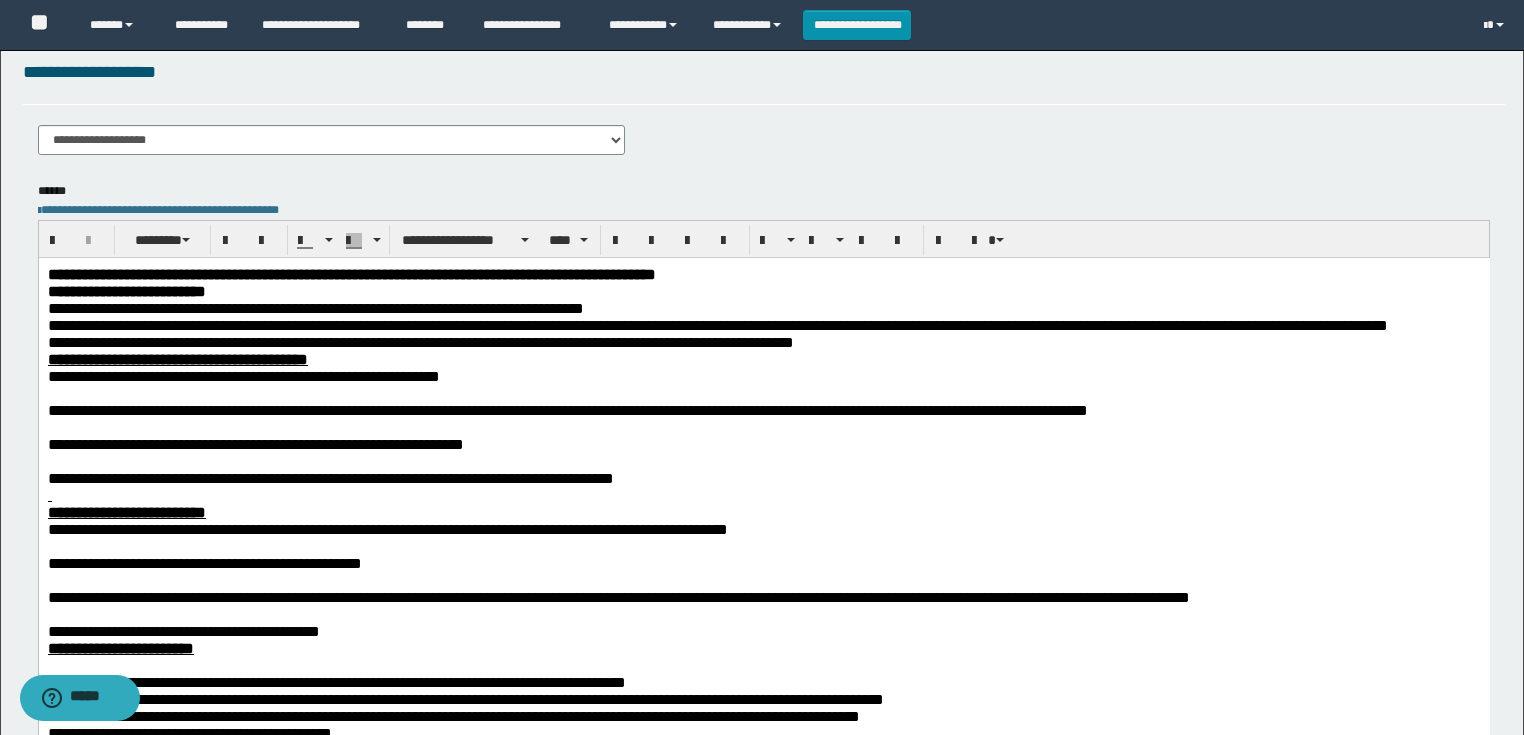 click at bounding box center [763, 392] 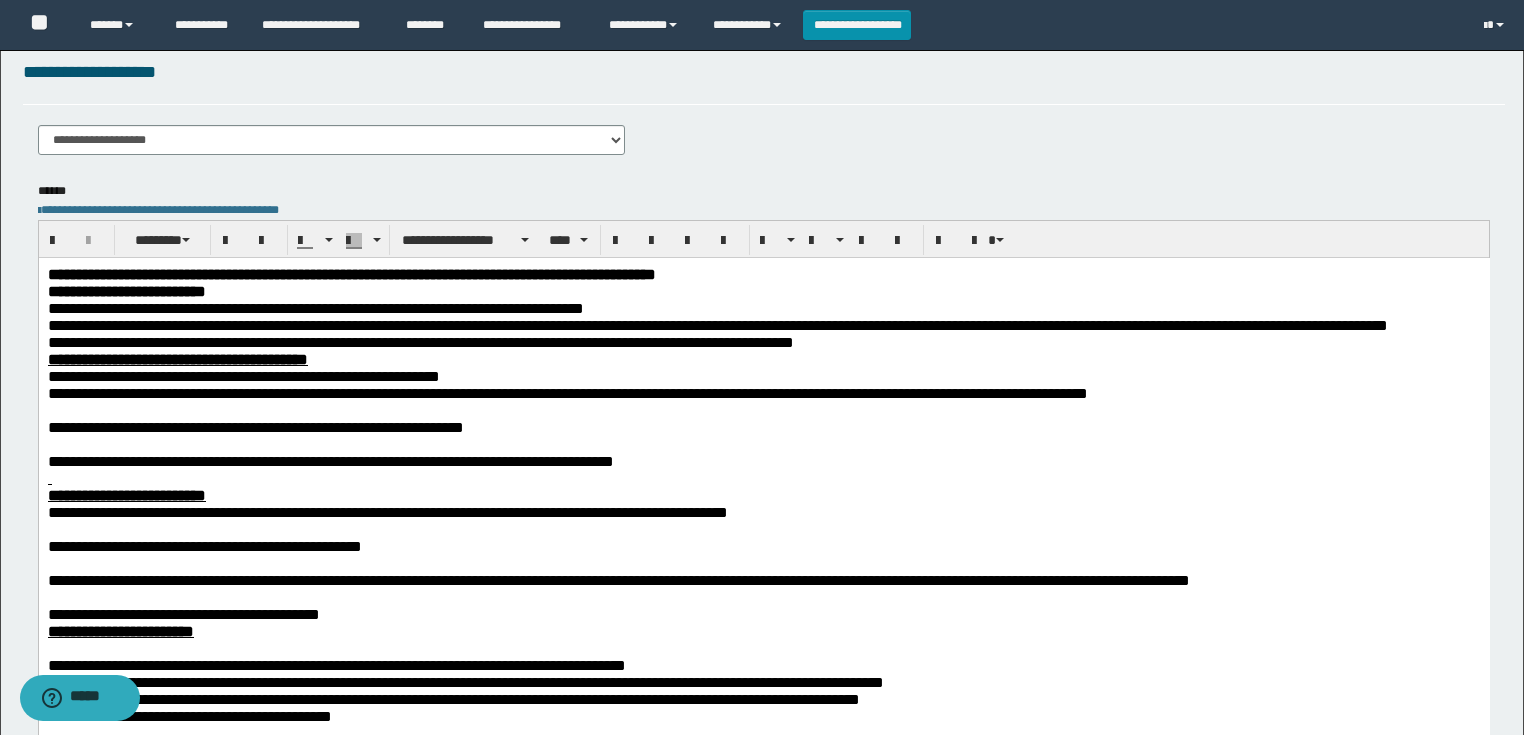 click at bounding box center (763, 409) 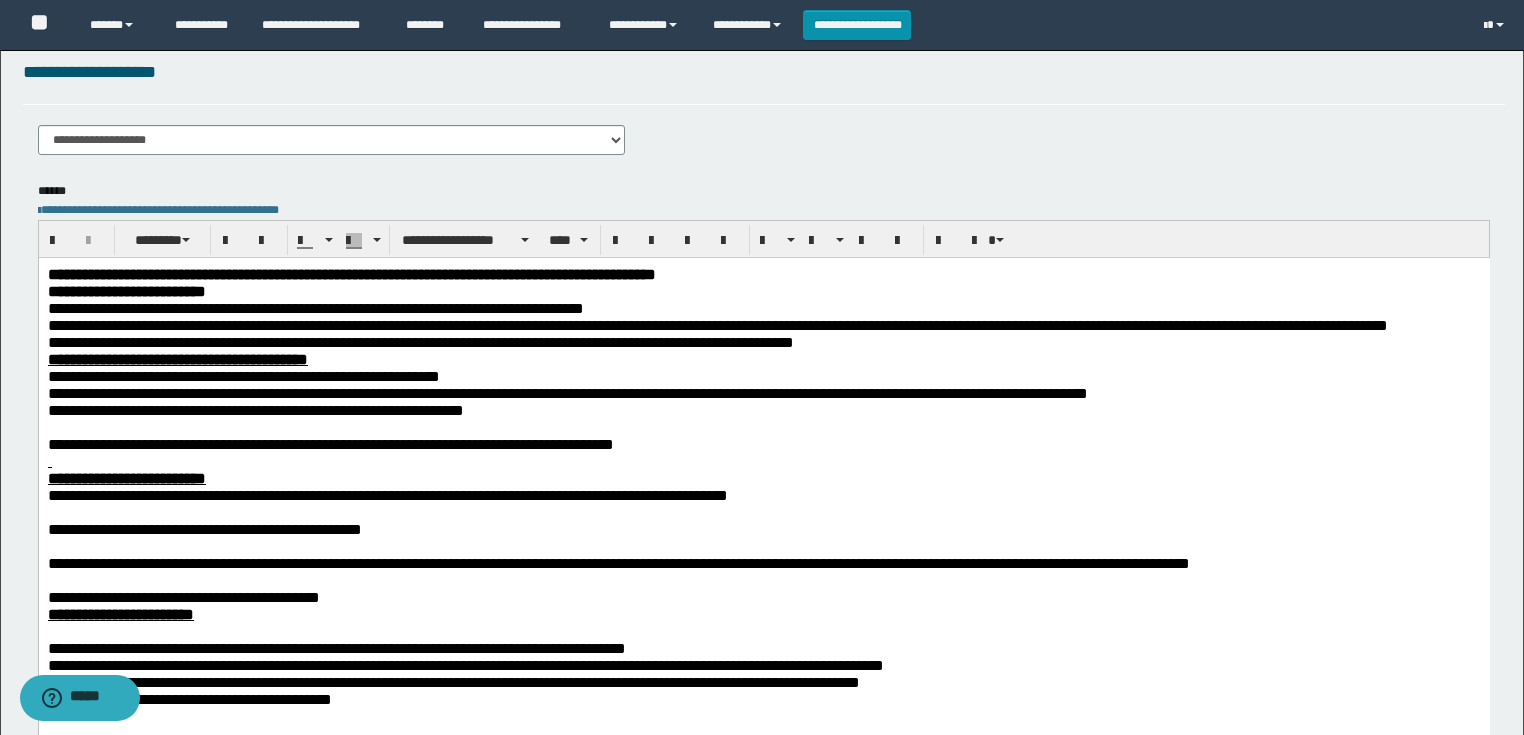 click at bounding box center [763, 426] 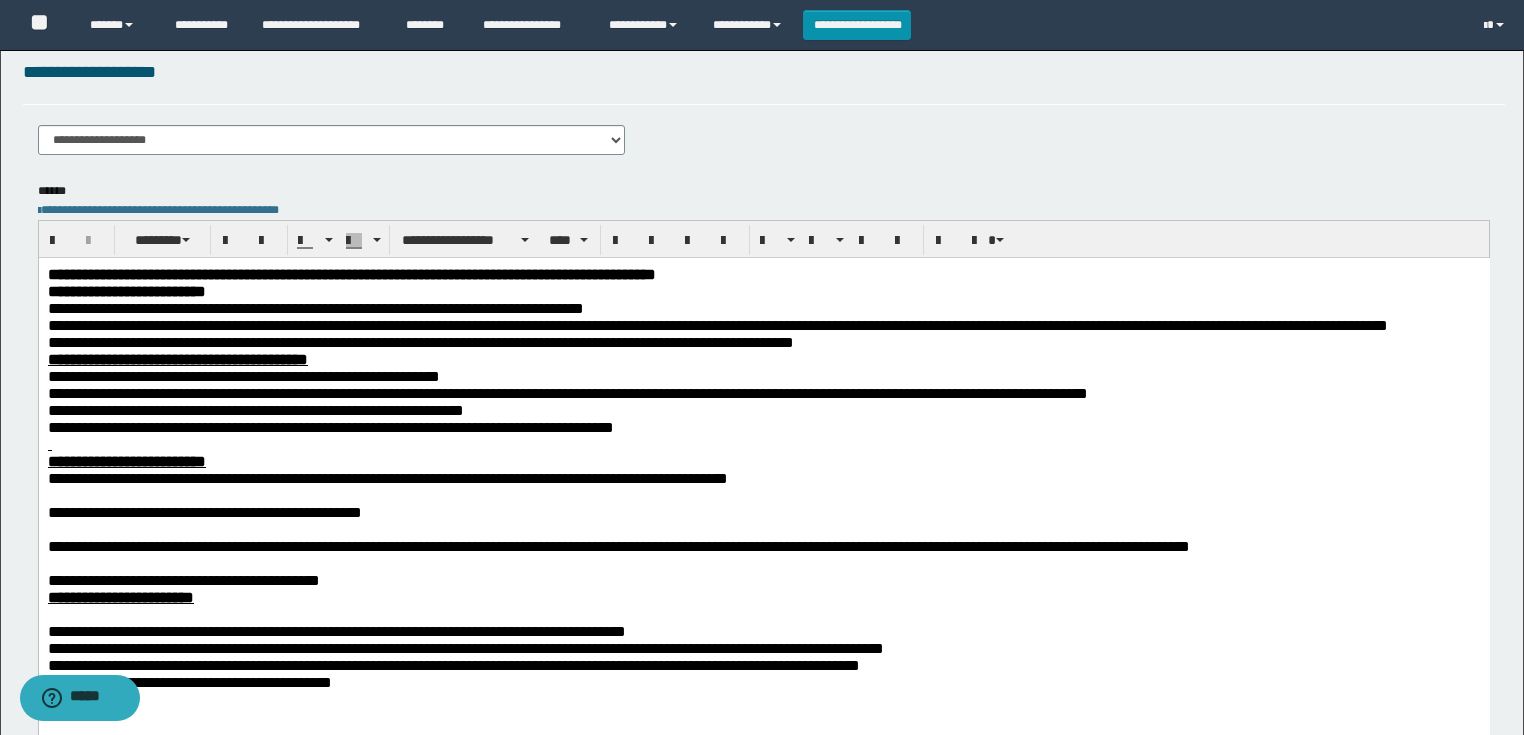 click at bounding box center (763, 443) 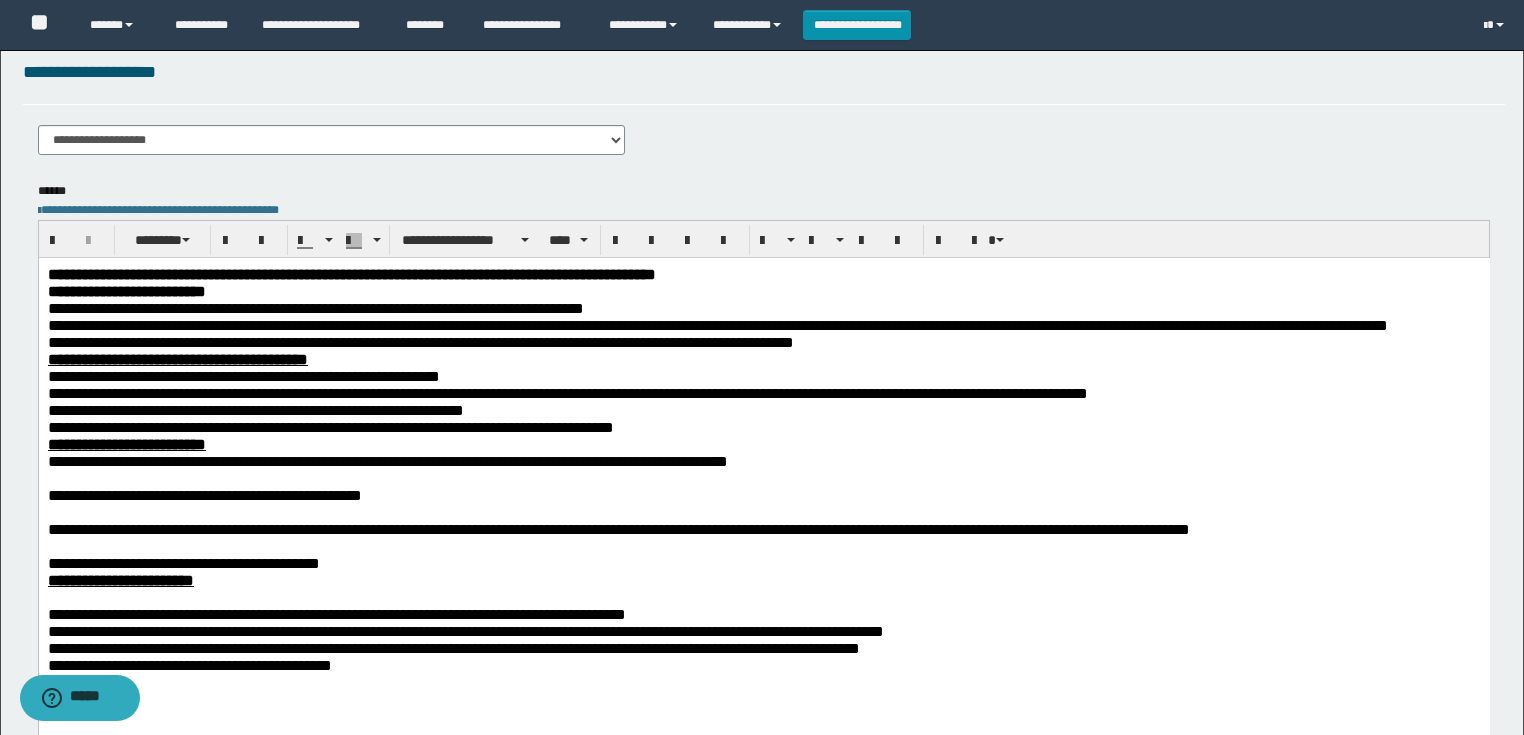 click at bounding box center [763, 477] 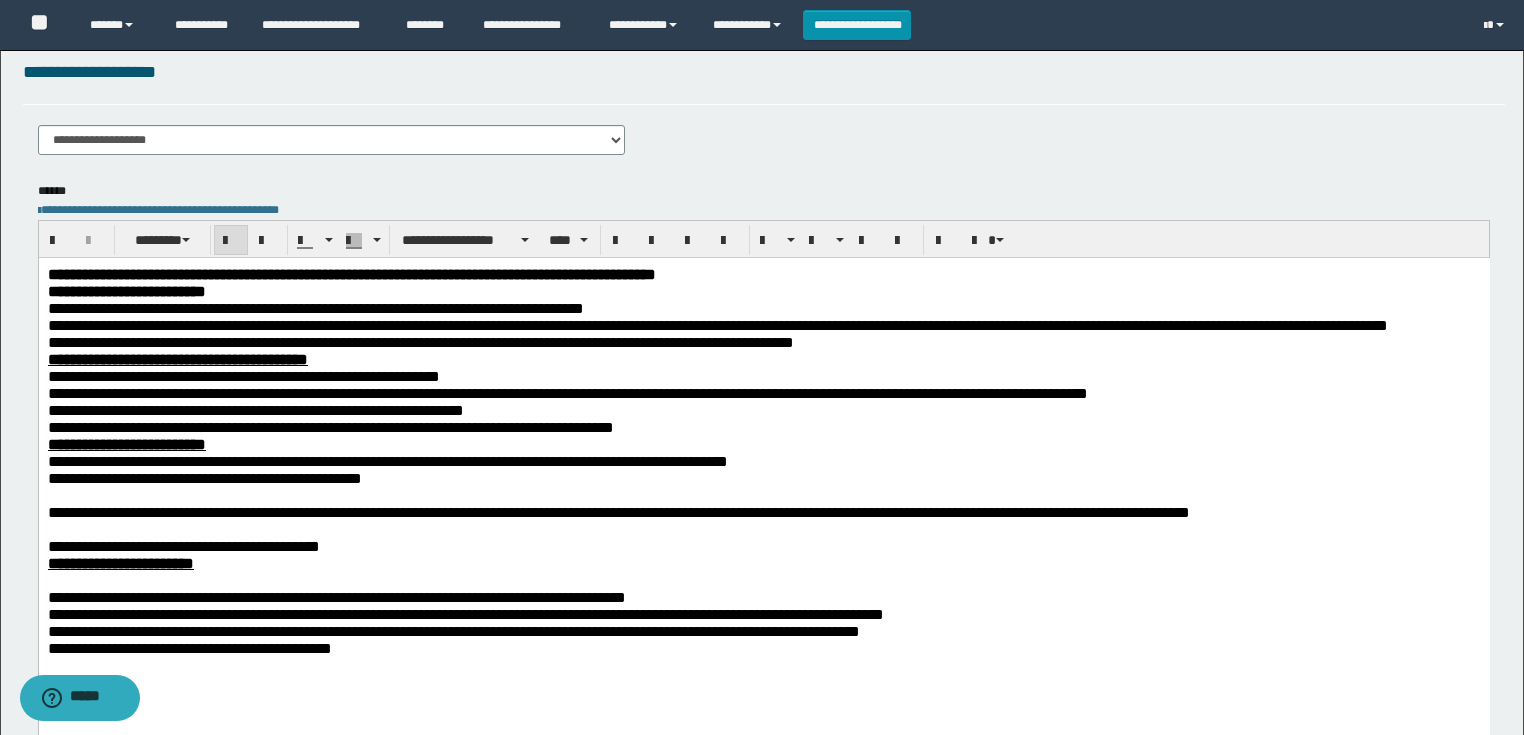 click on "**********" at bounding box center [351, 273] 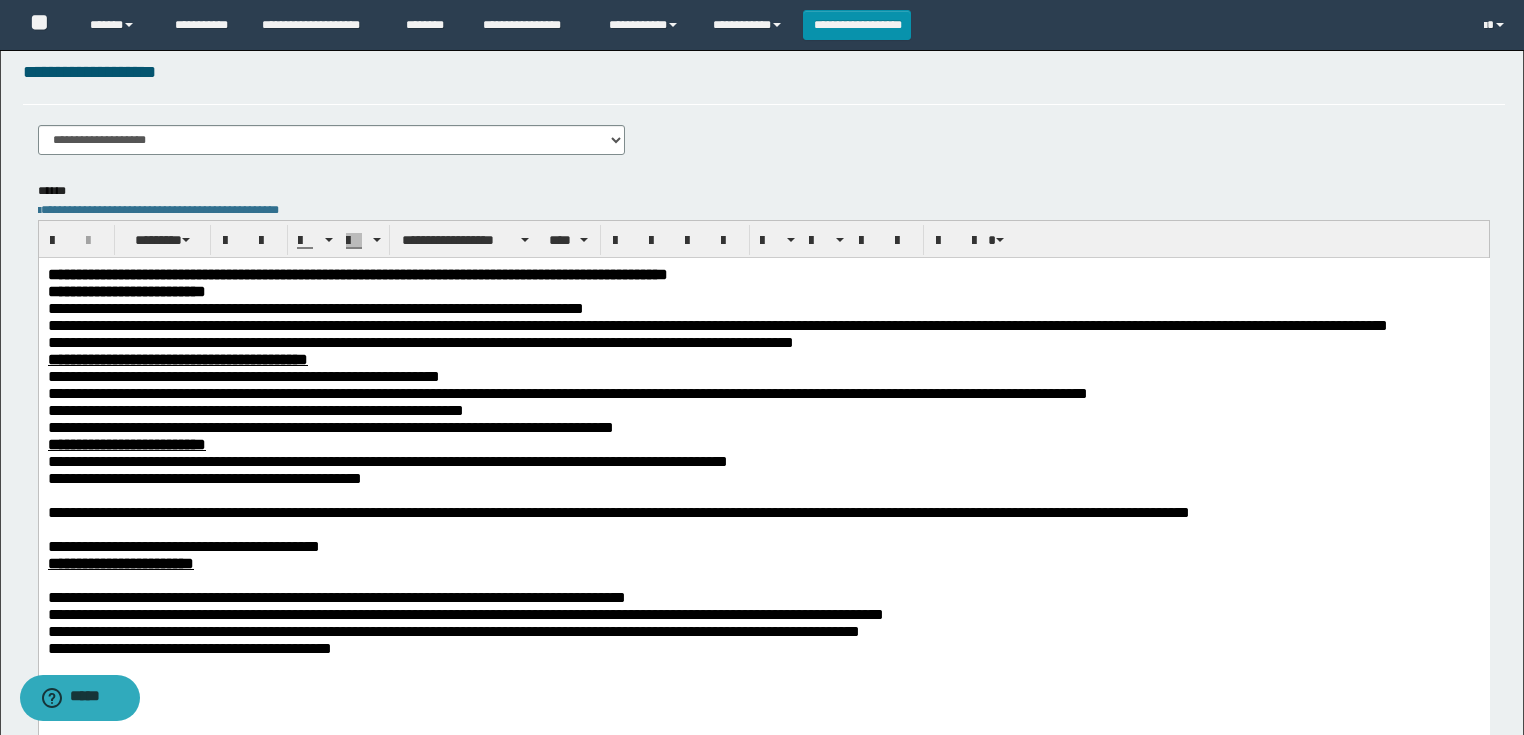 click at bounding box center [763, 494] 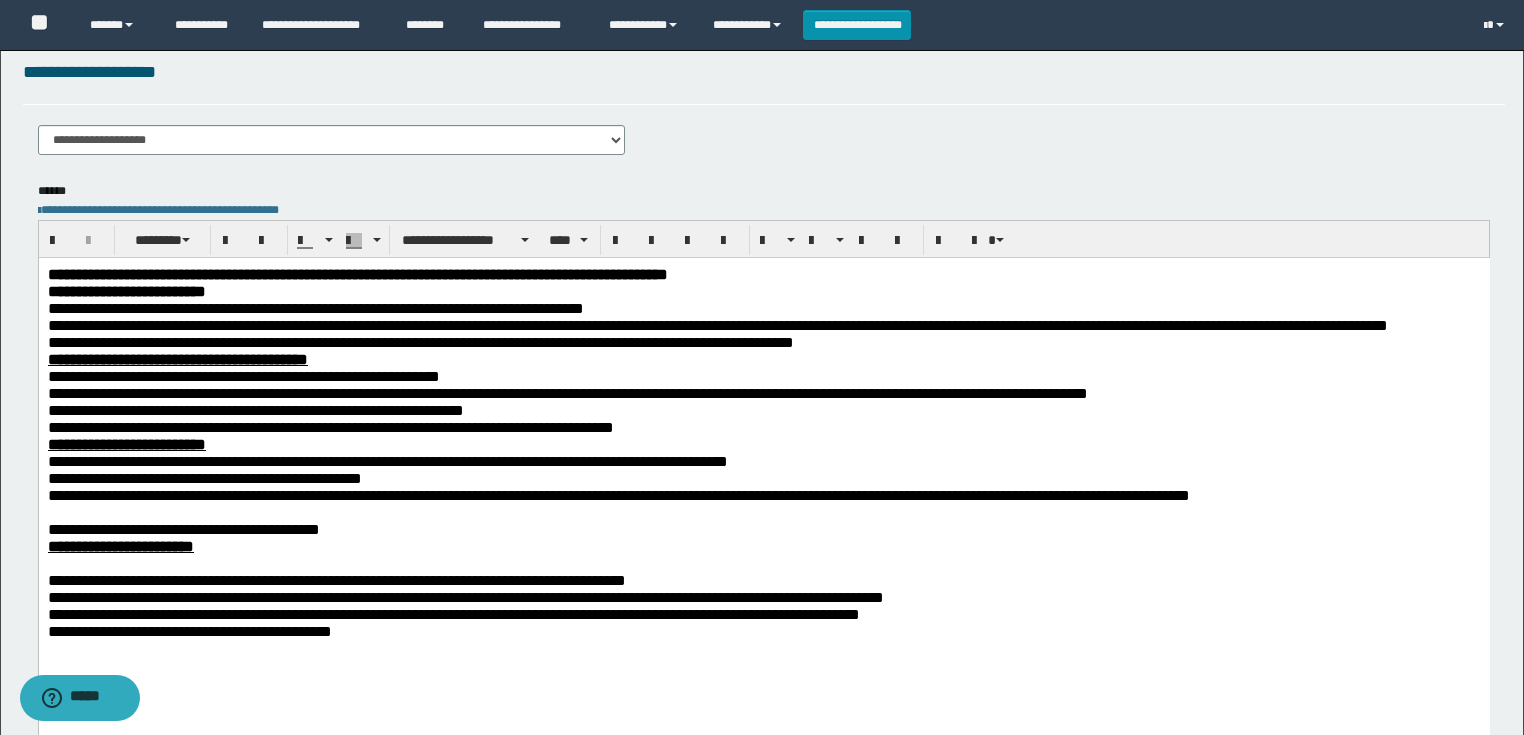 click at bounding box center [763, 511] 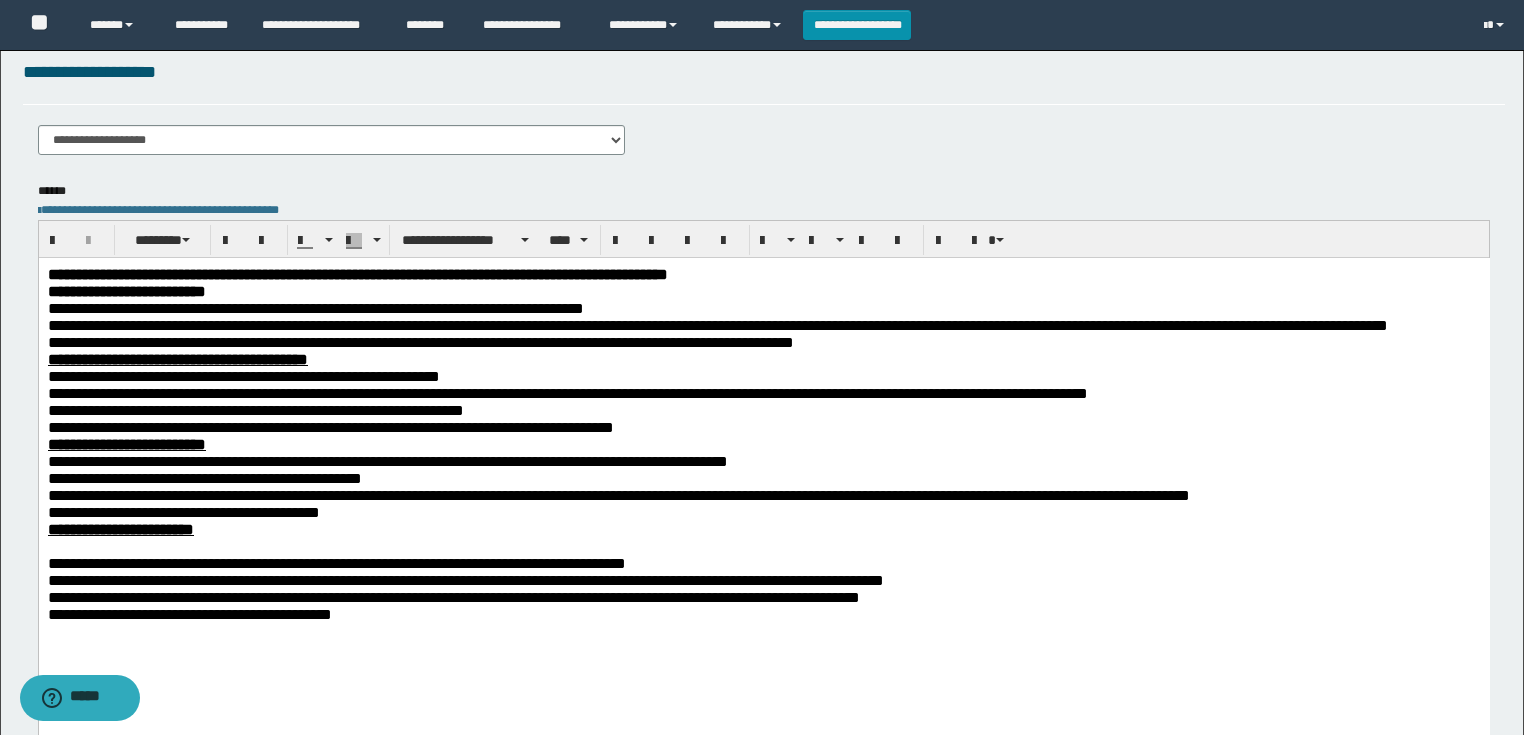 click at bounding box center [763, 545] 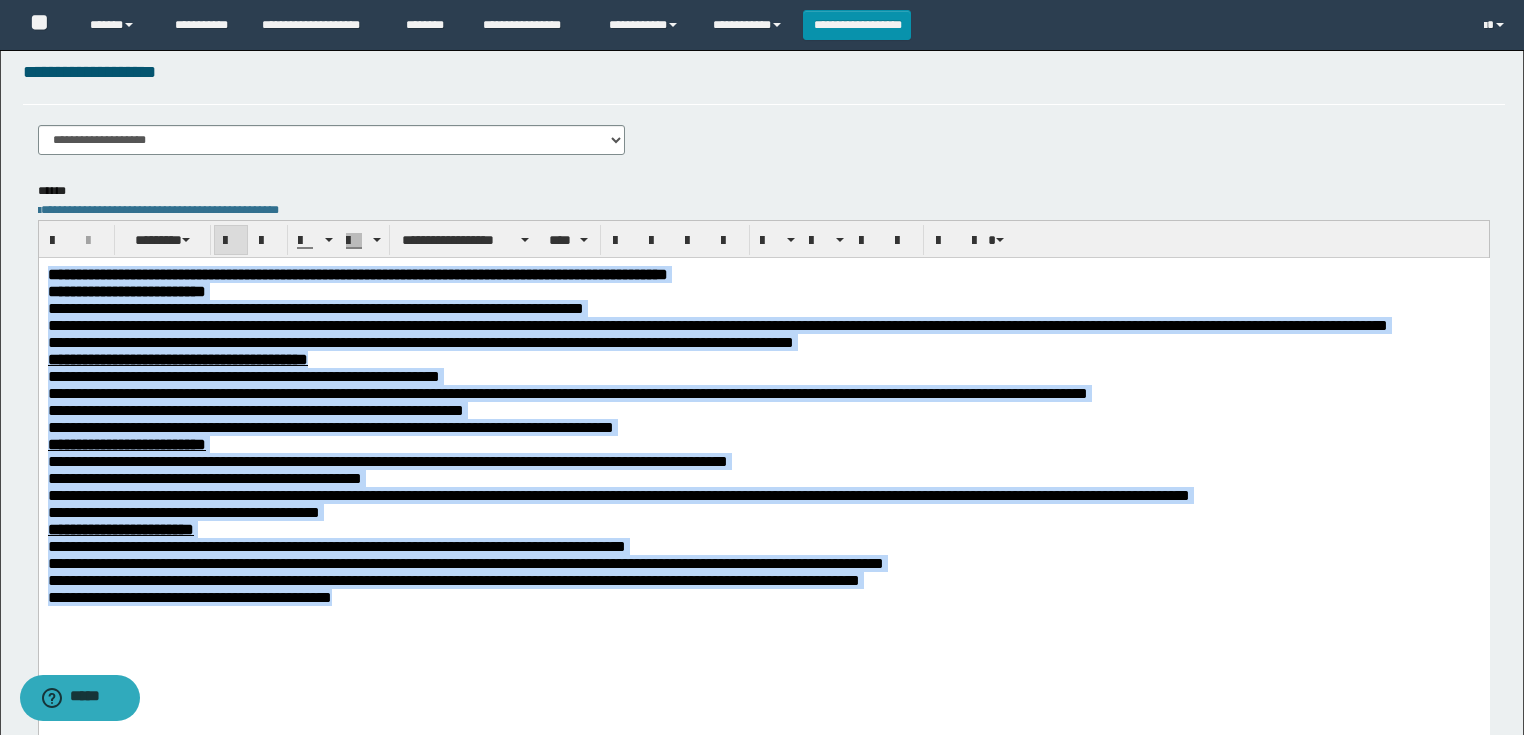 drag, startPoint x: 528, startPoint y: 688, endPoint x: 57, endPoint y: 260, distance: 636.4158 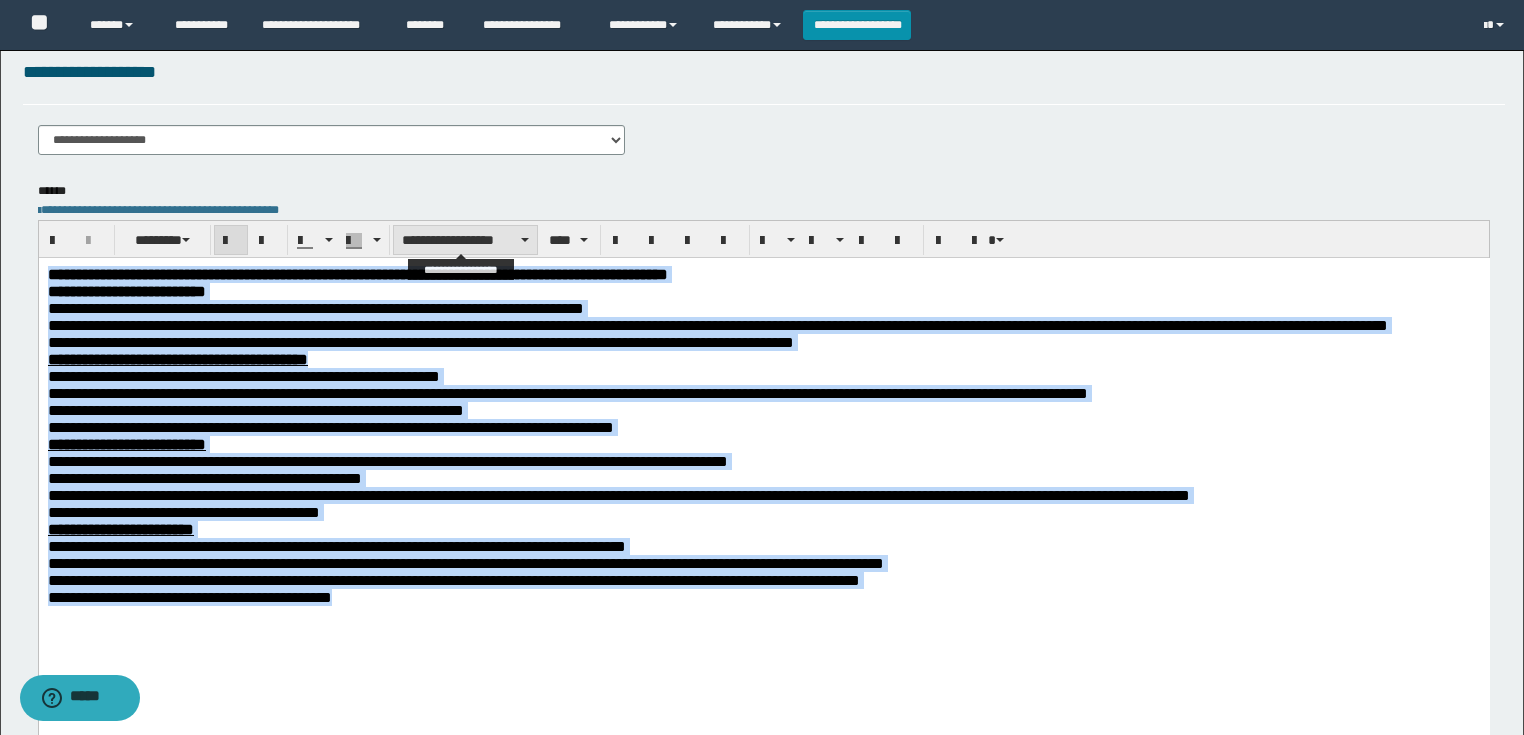 click on "**********" at bounding box center [465, 240] 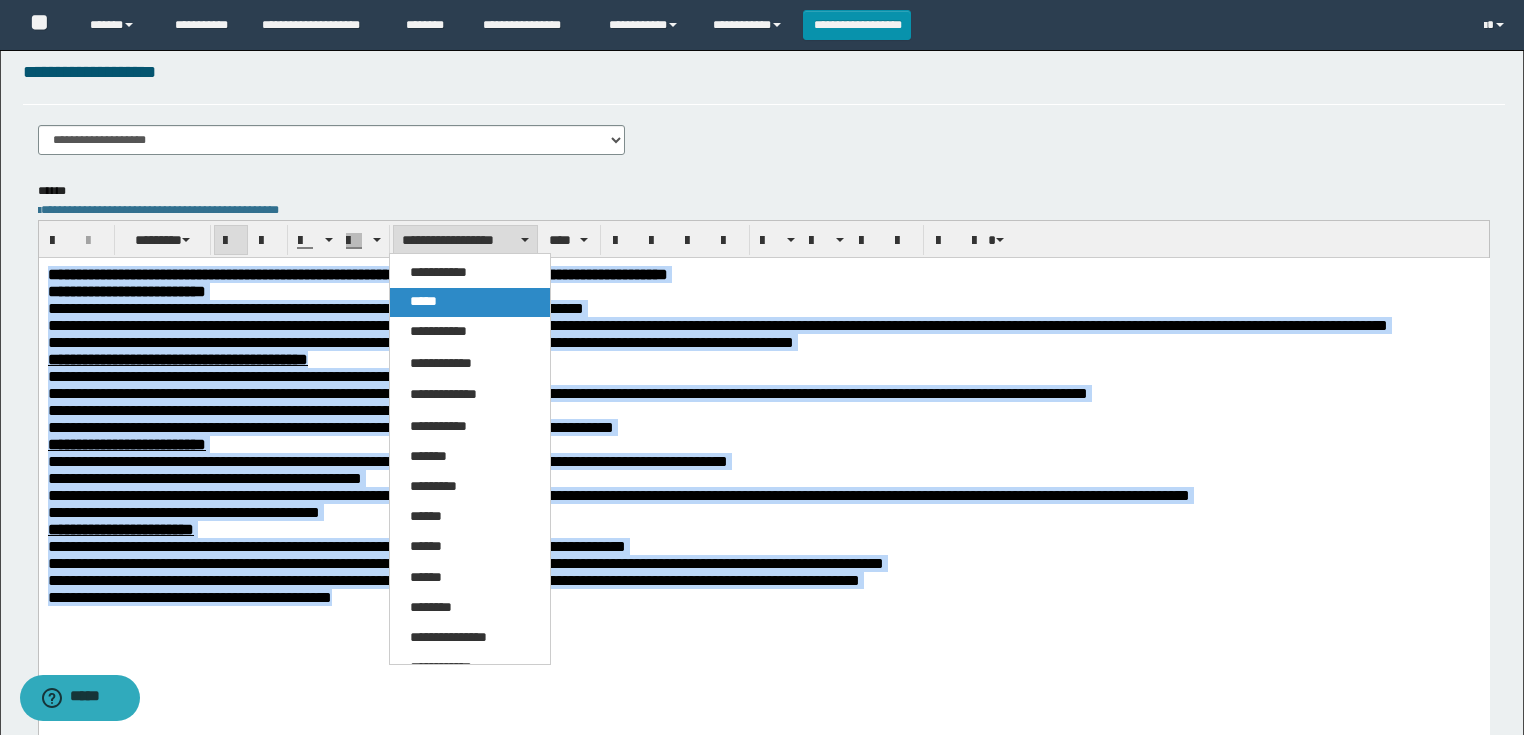 drag, startPoint x: 464, startPoint y: 303, endPoint x: 457, endPoint y: 0, distance: 303.08084 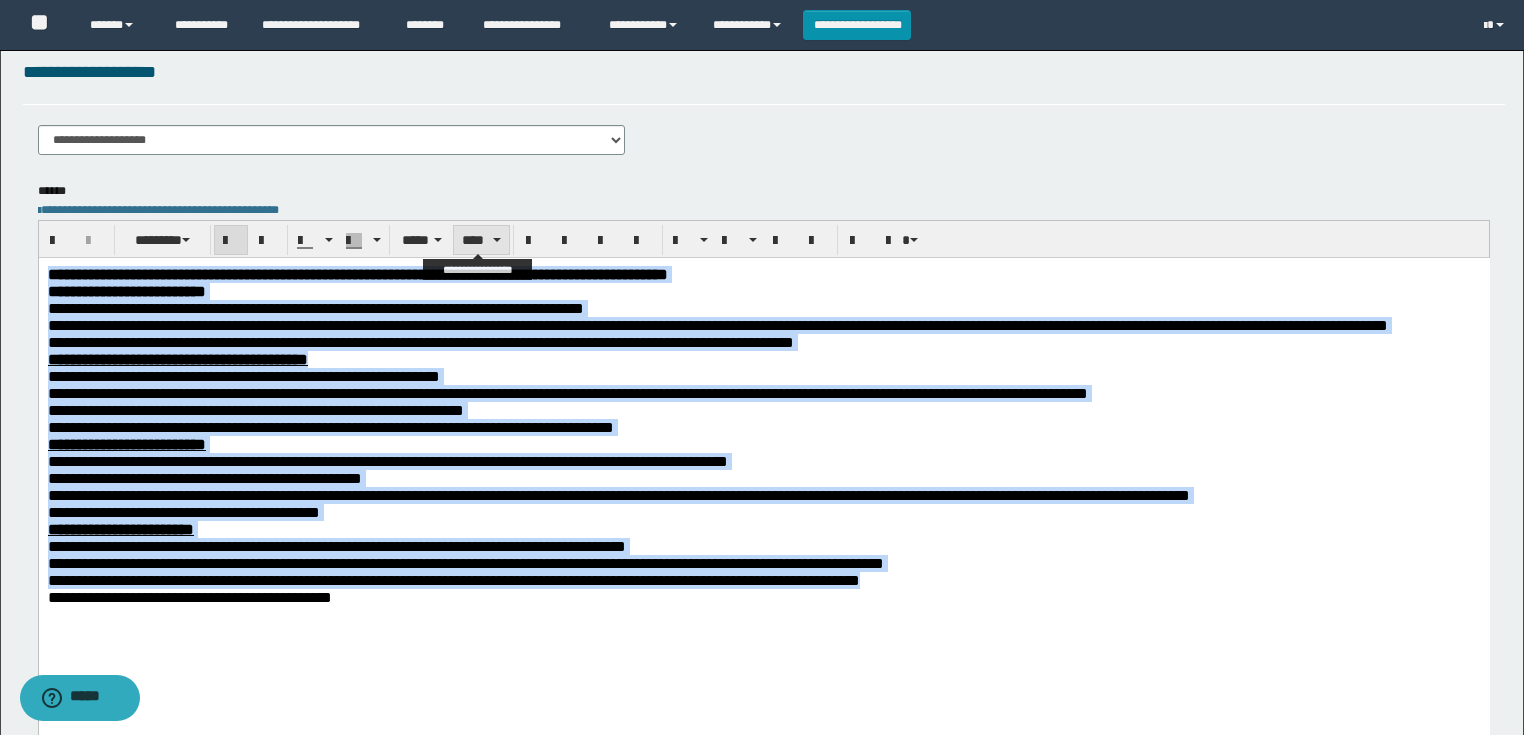 click on "****" at bounding box center [481, 240] 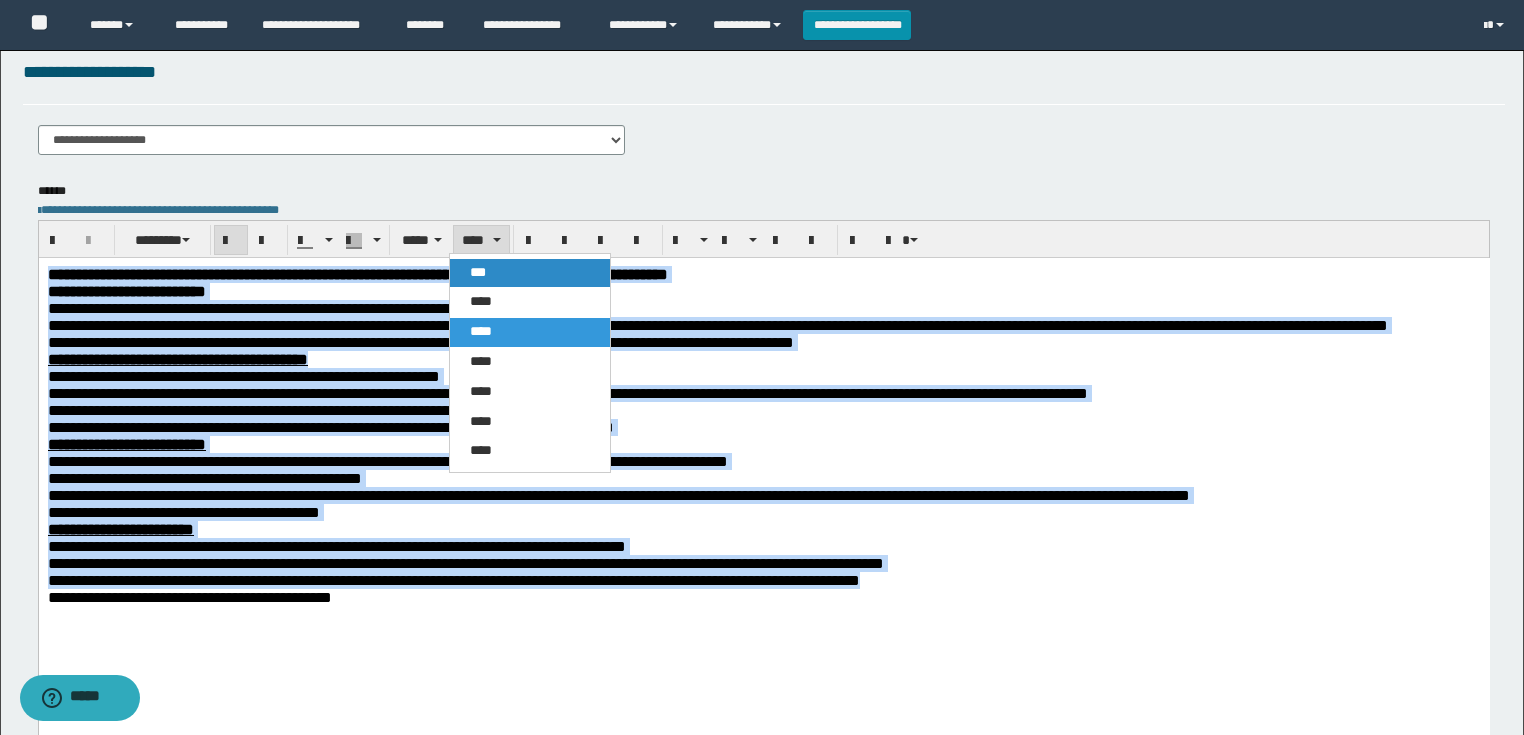 drag, startPoint x: 499, startPoint y: 273, endPoint x: 501, endPoint y: 35, distance: 238.0084 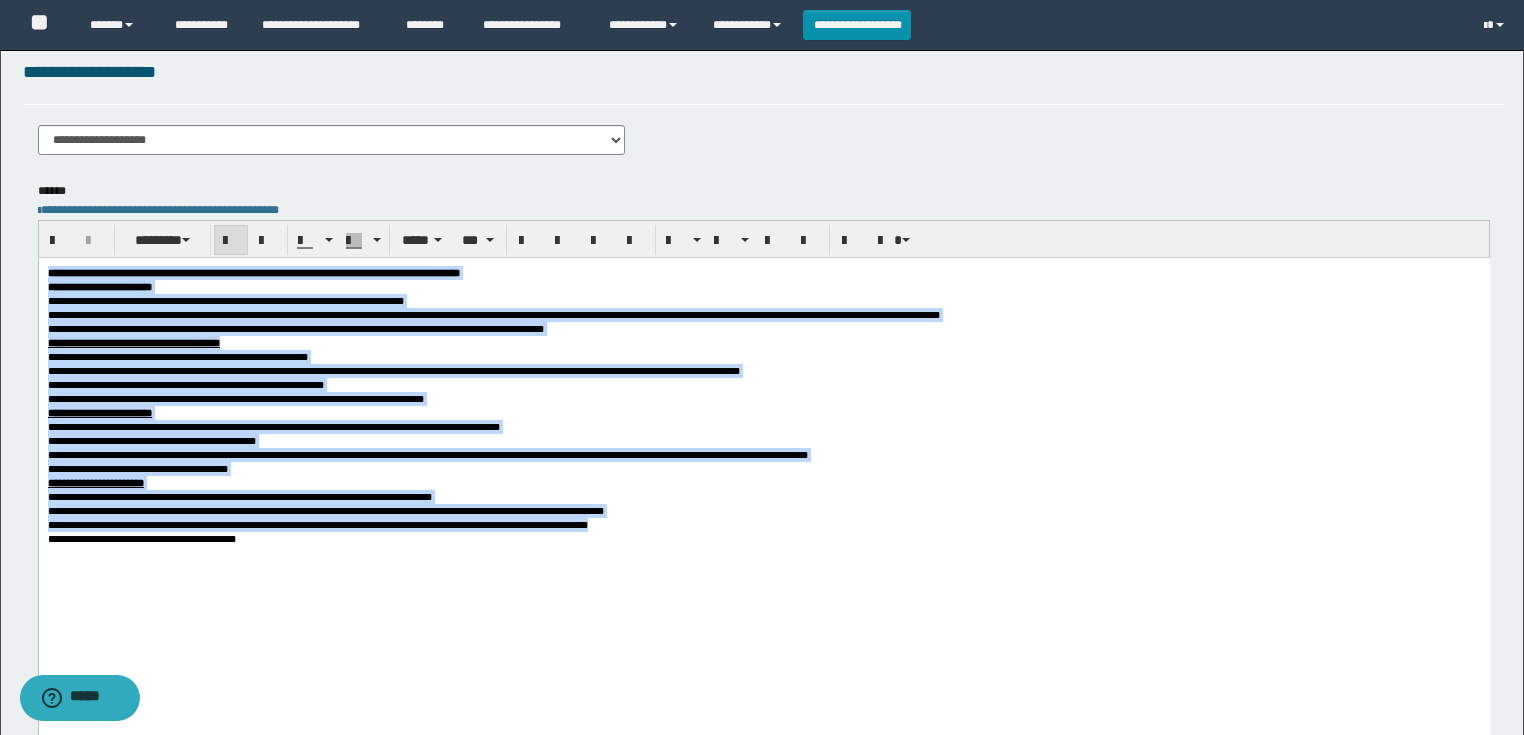 click on "**********" at bounding box center (295, 328) 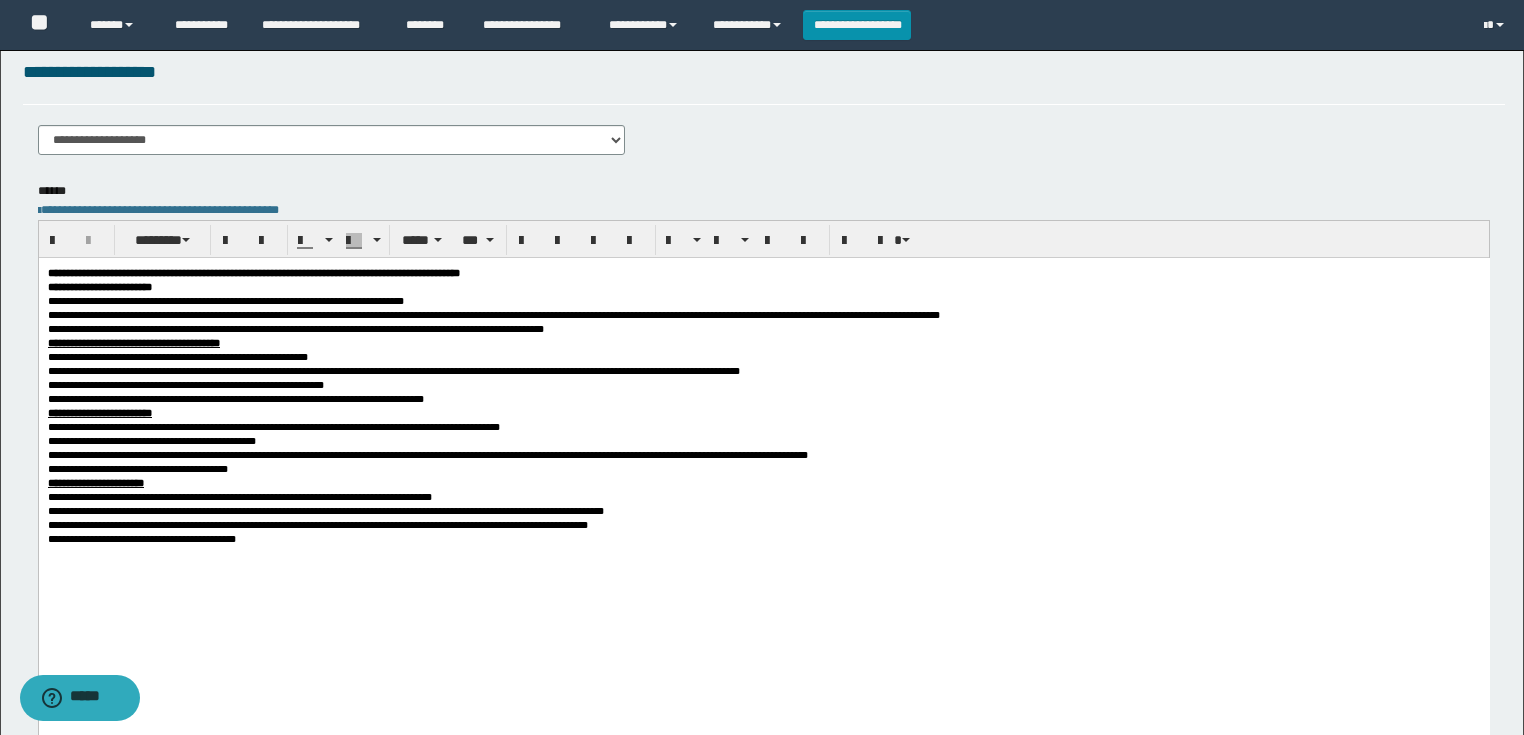 click on "**********" at bounding box center (763, 286) 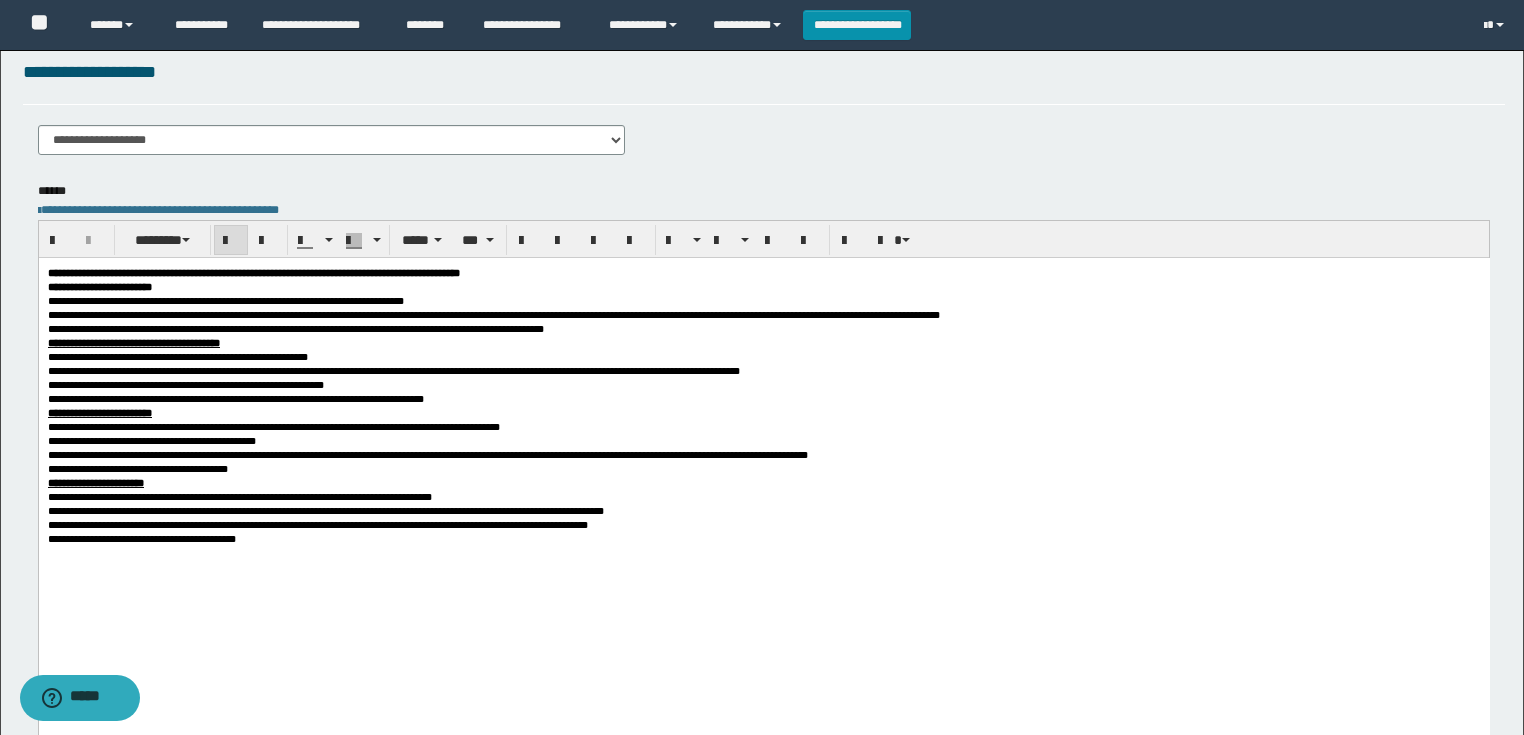 click on "**********" at bounding box center [763, 272] 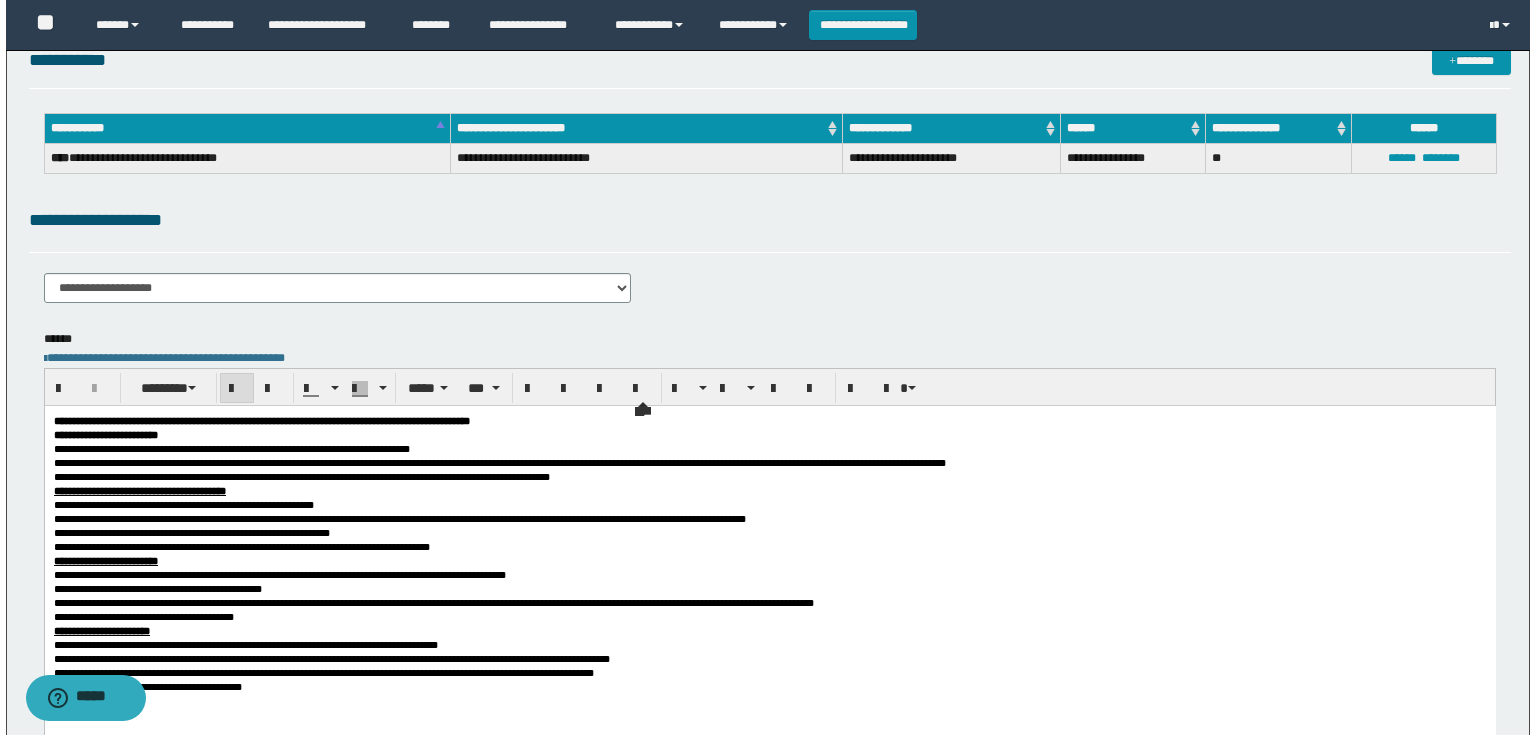 scroll, scrollTop: 0, scrollLeft: 0, axis: both 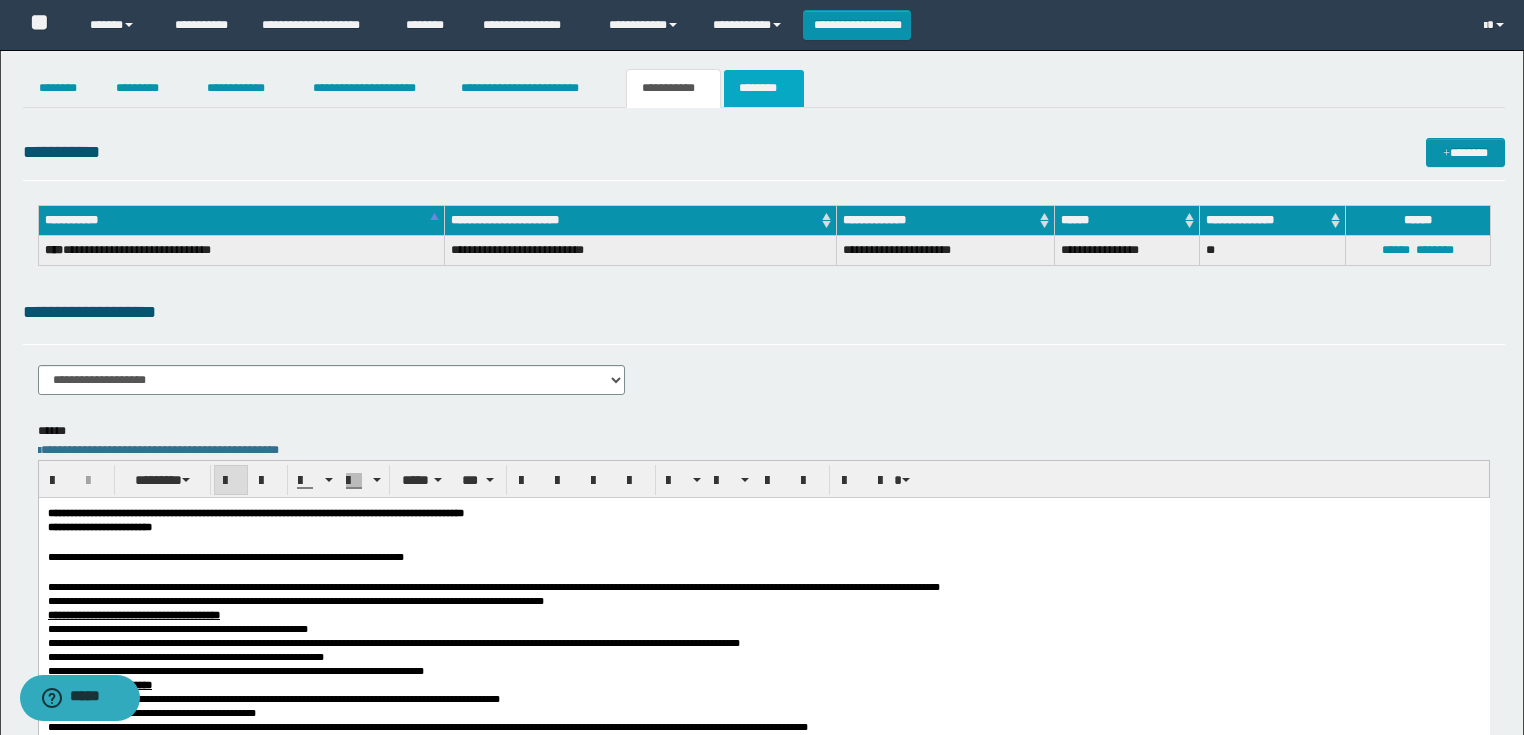 click on "********" at bounding box center [764, 88] 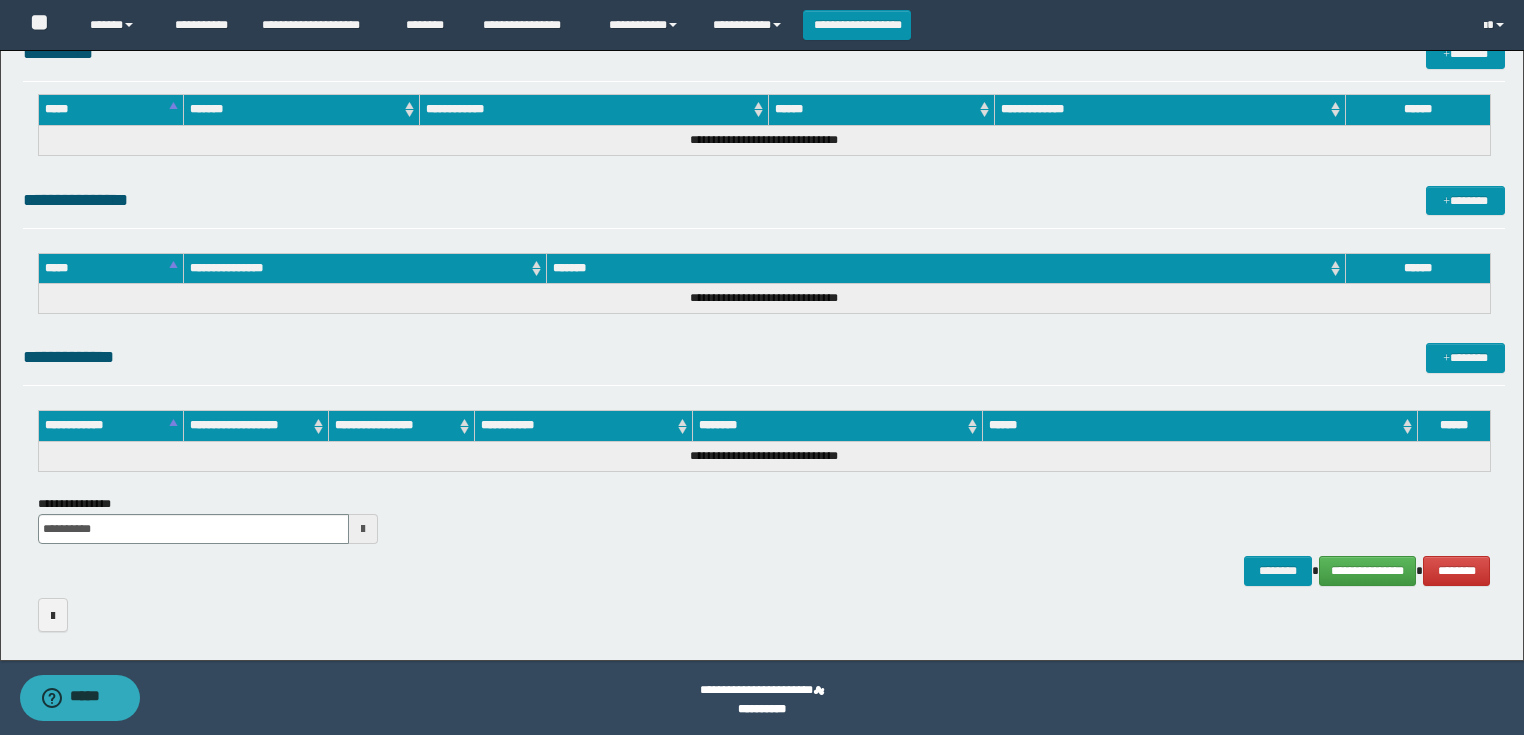 scroll, scrollTop: 889, scrollLeft: 0, axis: vertical 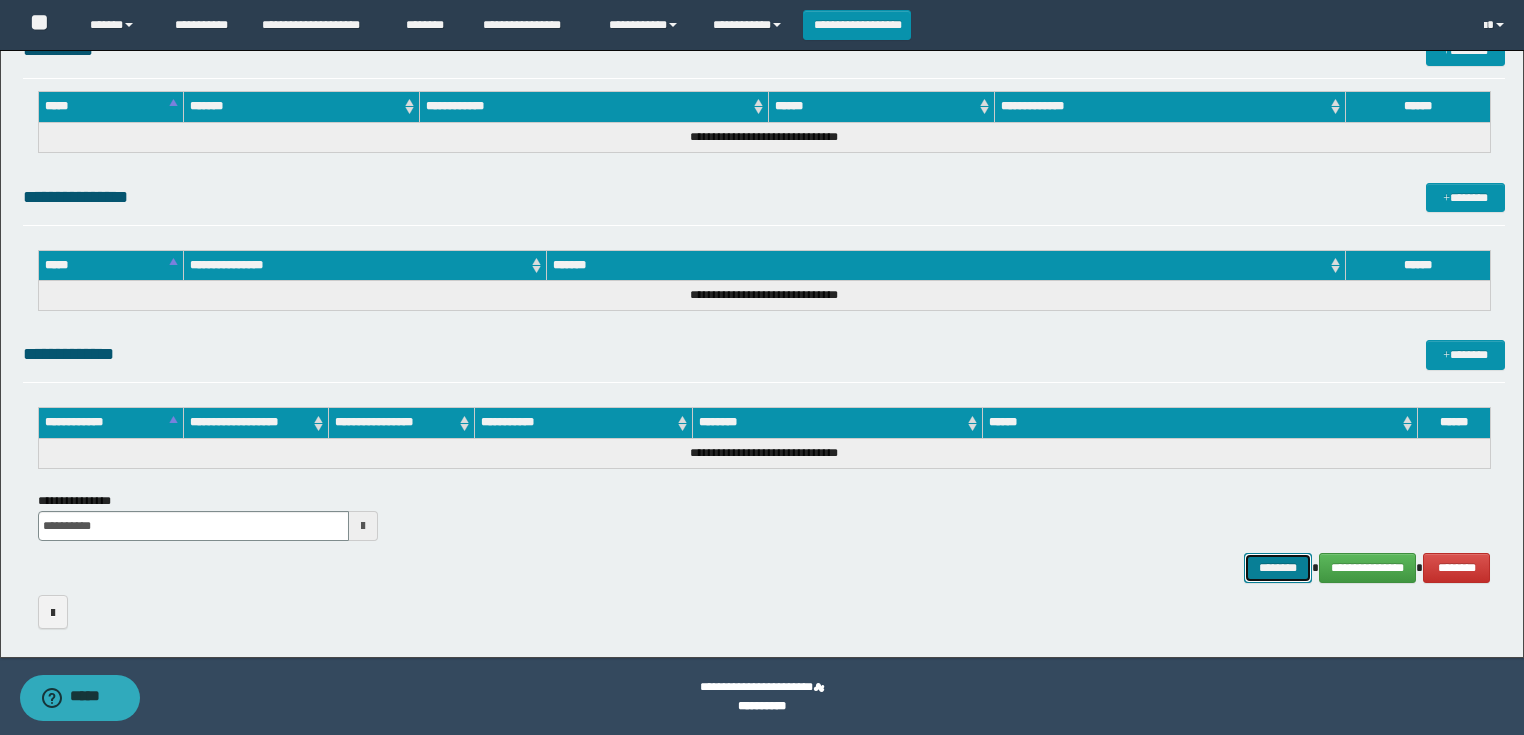 click on "********" at bounding box center [1277, 568] 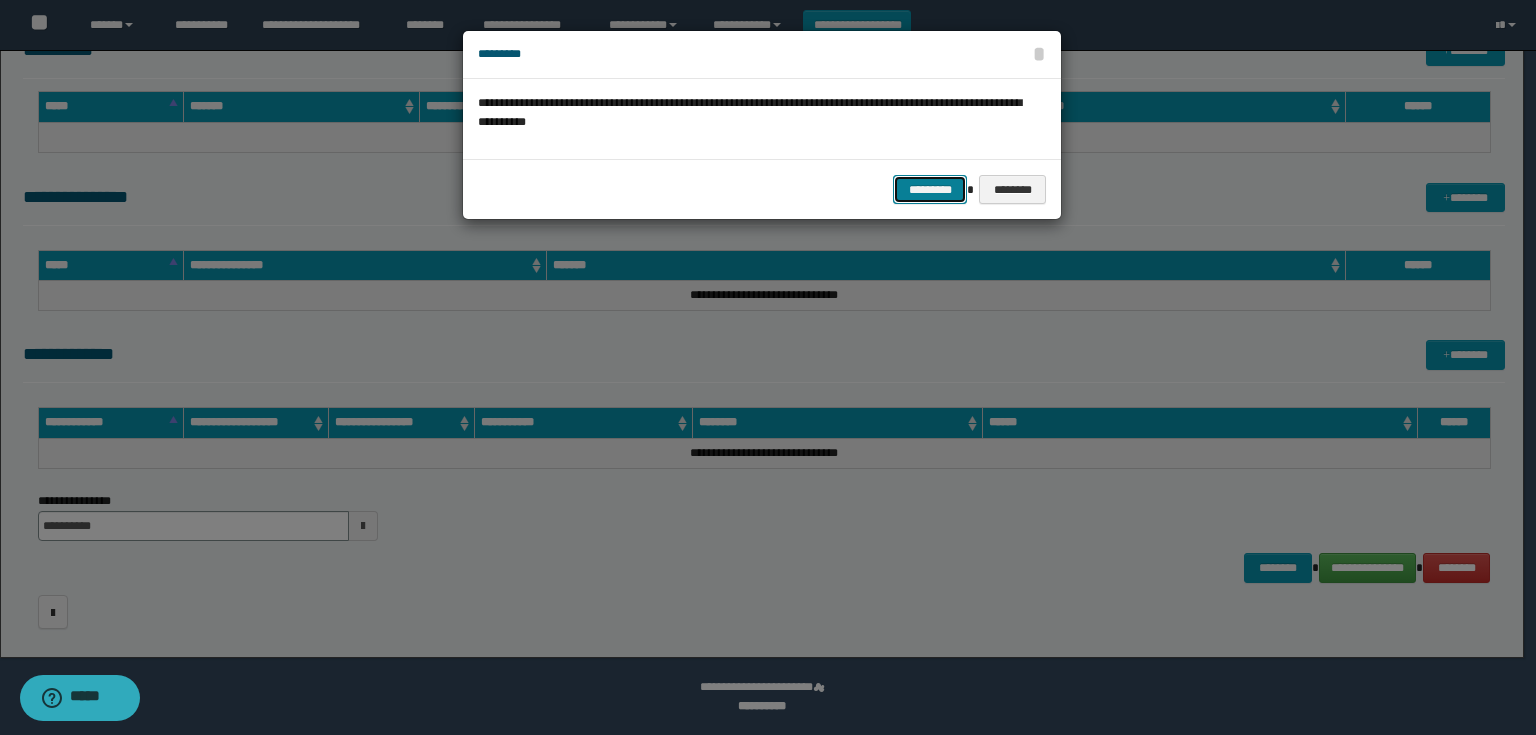click on "*********" at bounding box center [930, 190] 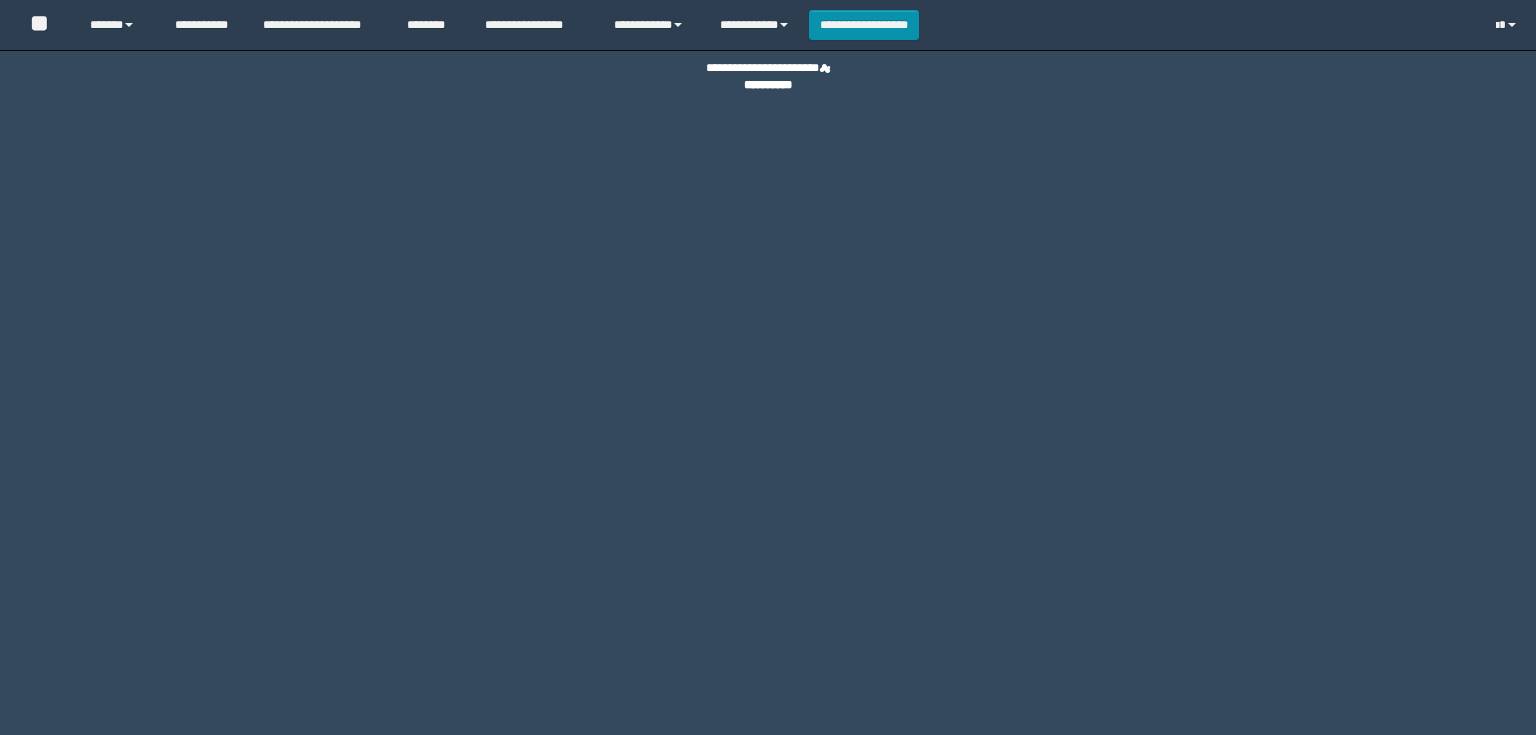 scroll, scrollTop: 0, scrollLeft: 0, axis: both 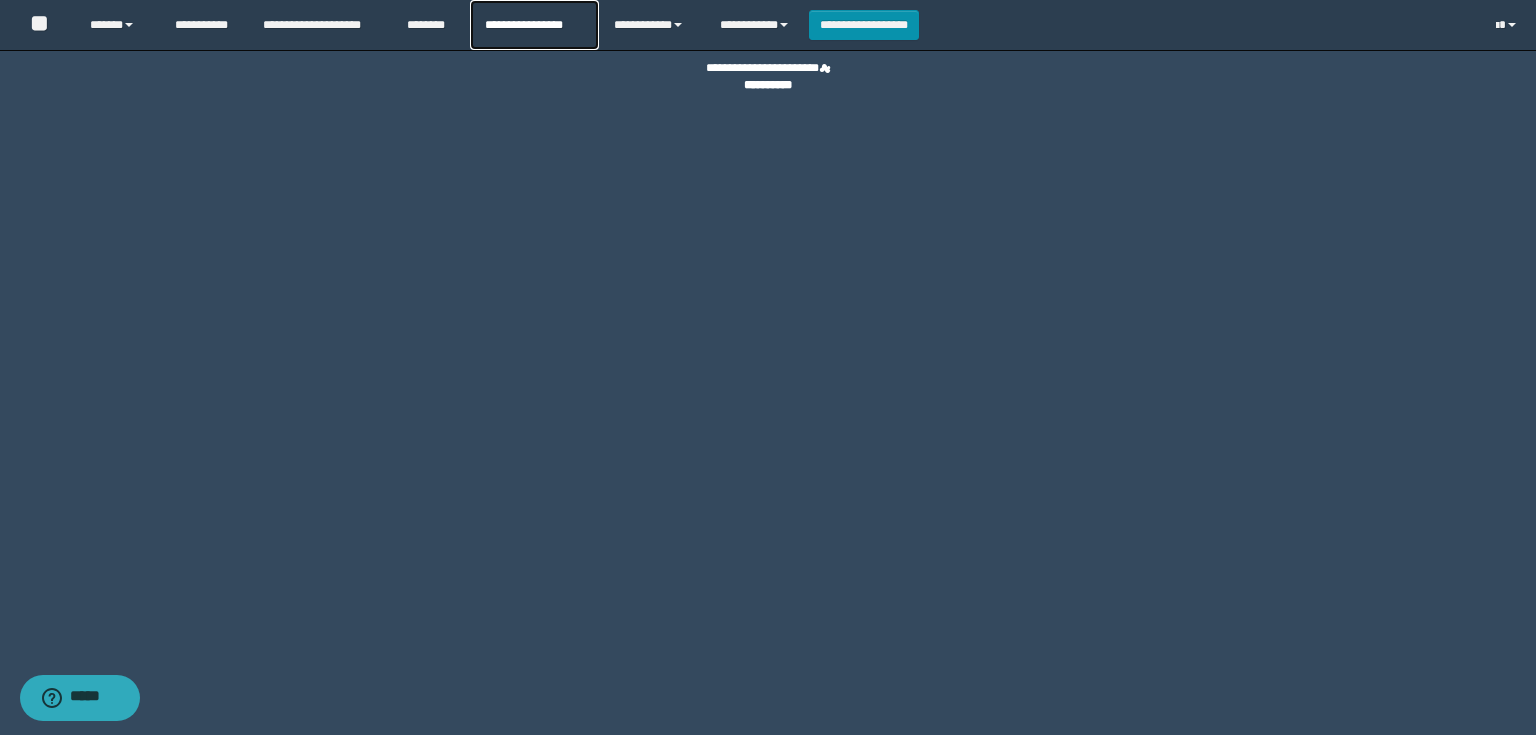 click on "**********" at bounding box center [534, 25] 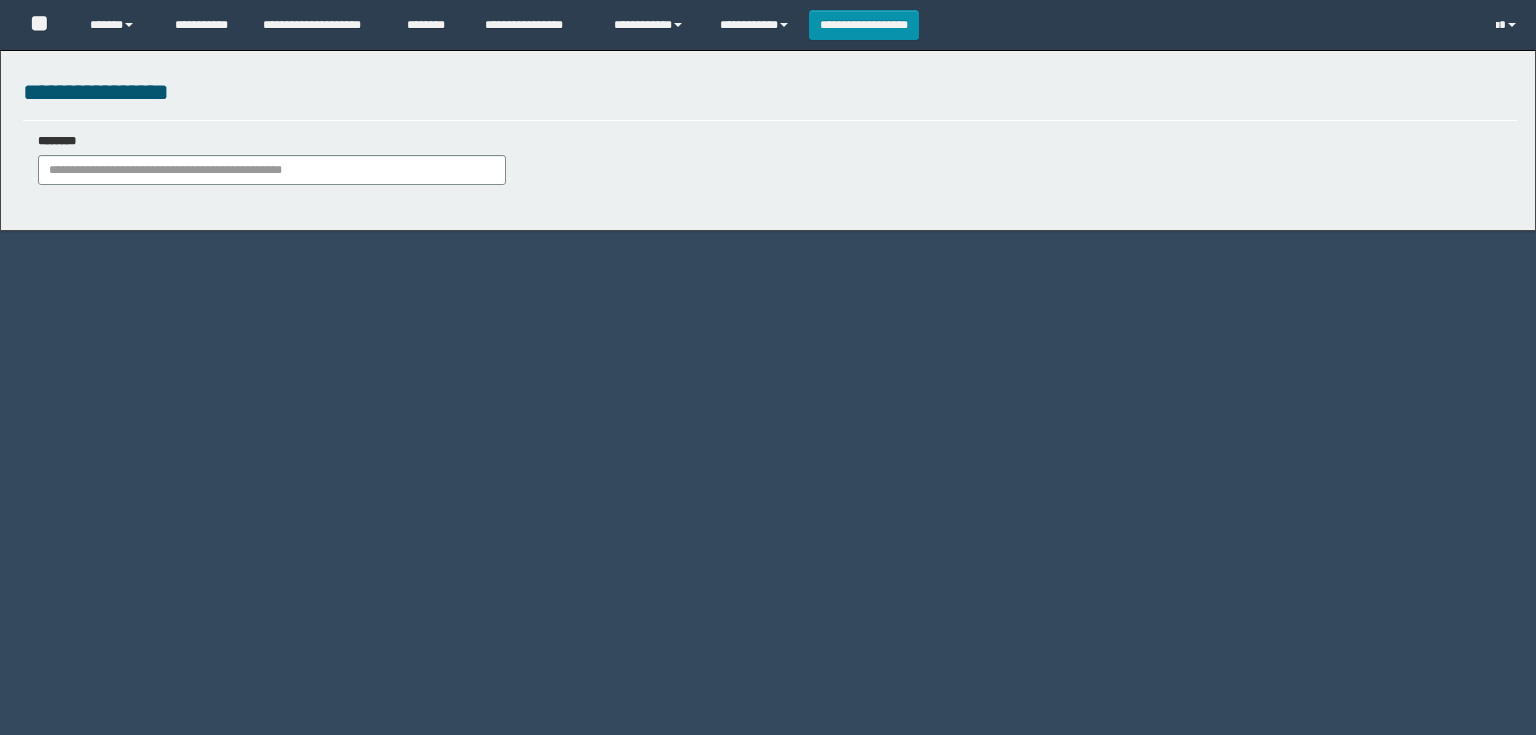 scroll, scrollTop: 0, scrollLeft: 0, axis: both 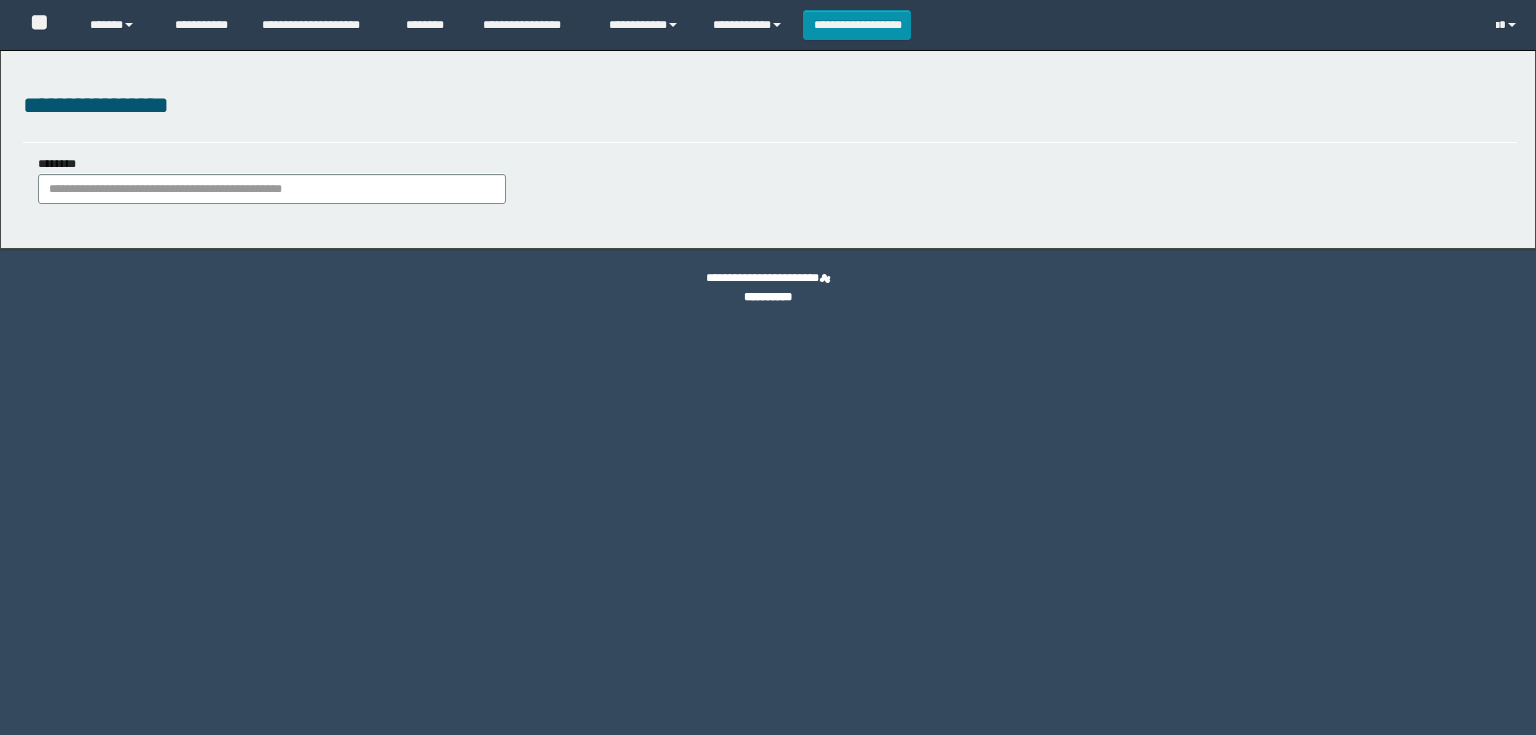 click on "********" at bounding box center [272, 179] 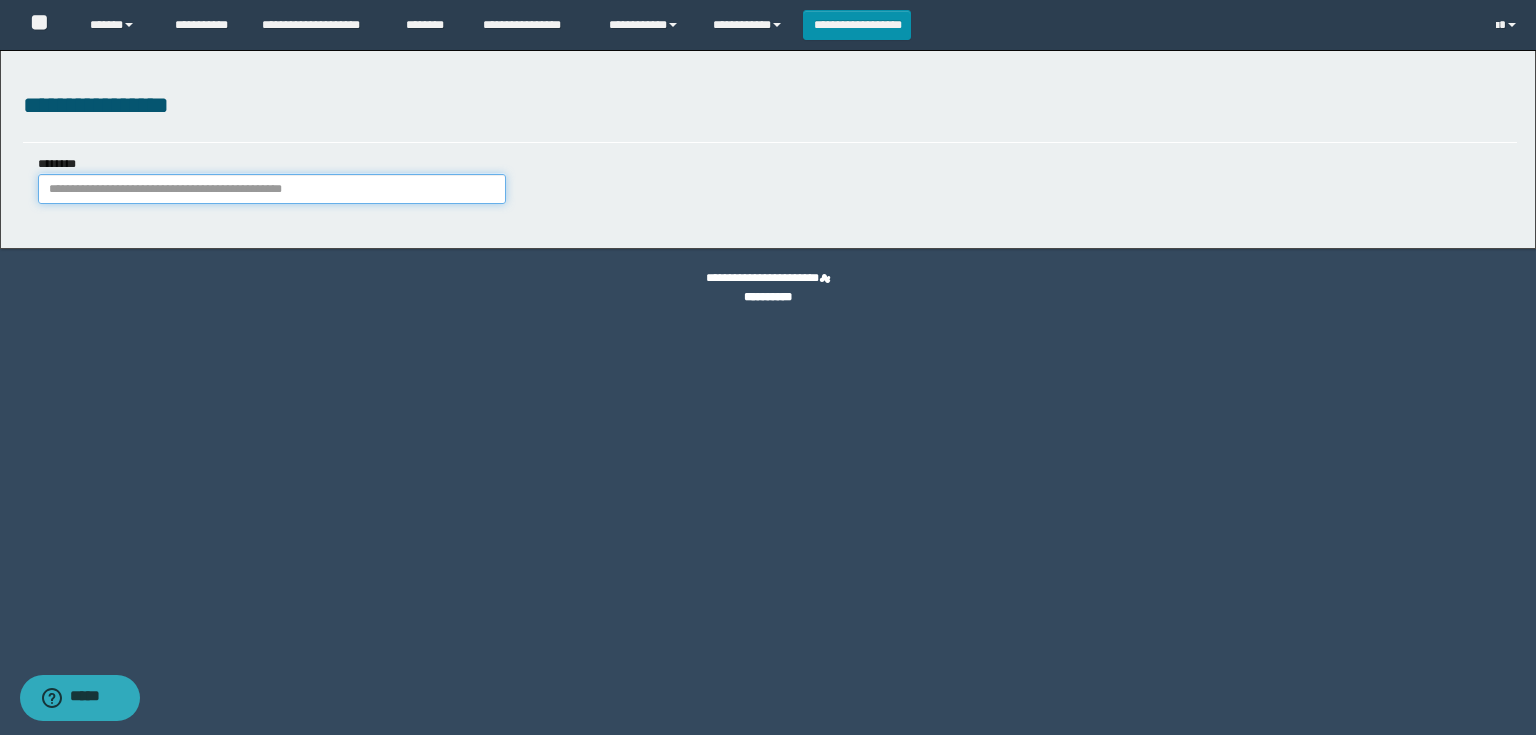 click on "********" at bounding box center [272, 189] 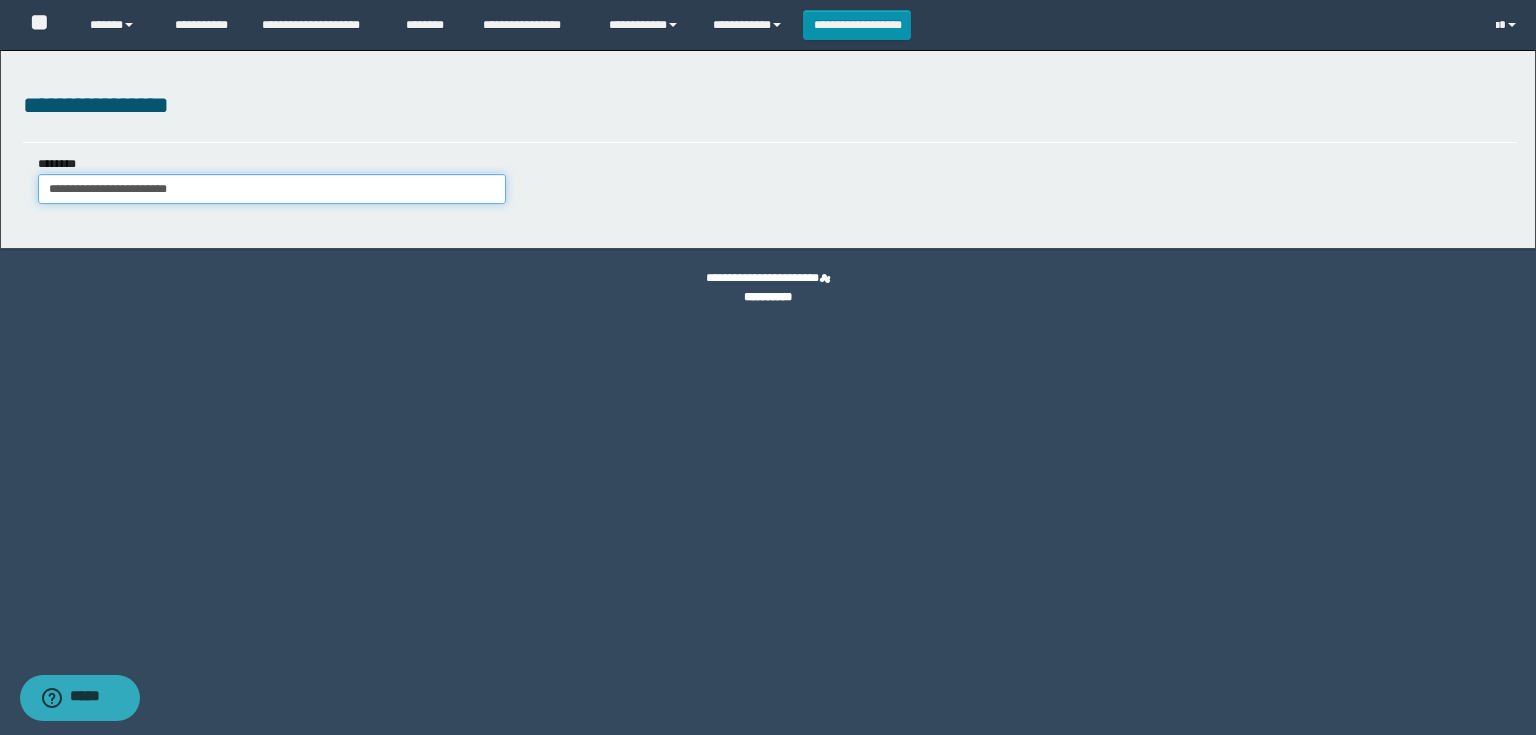 type on "**********" 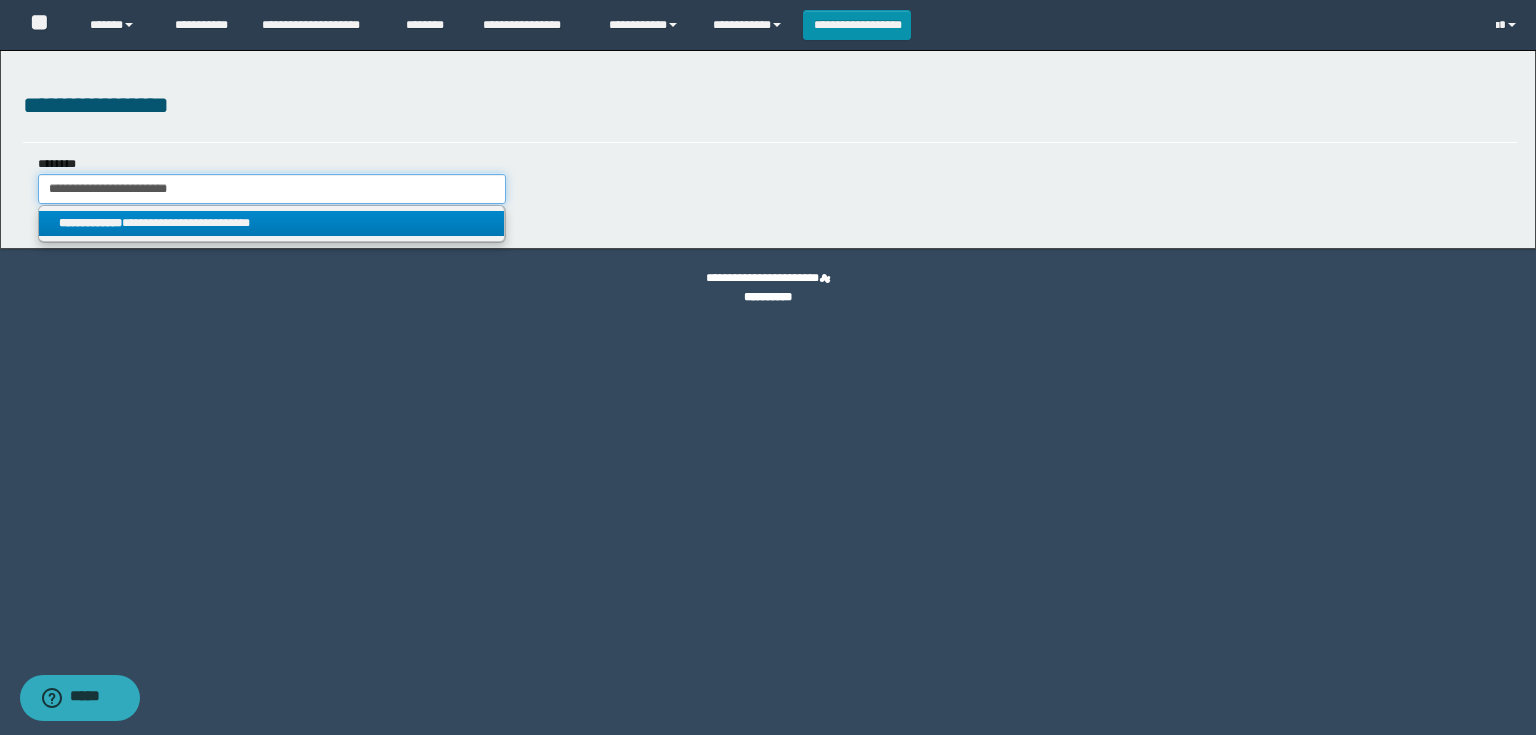 type on "**********" 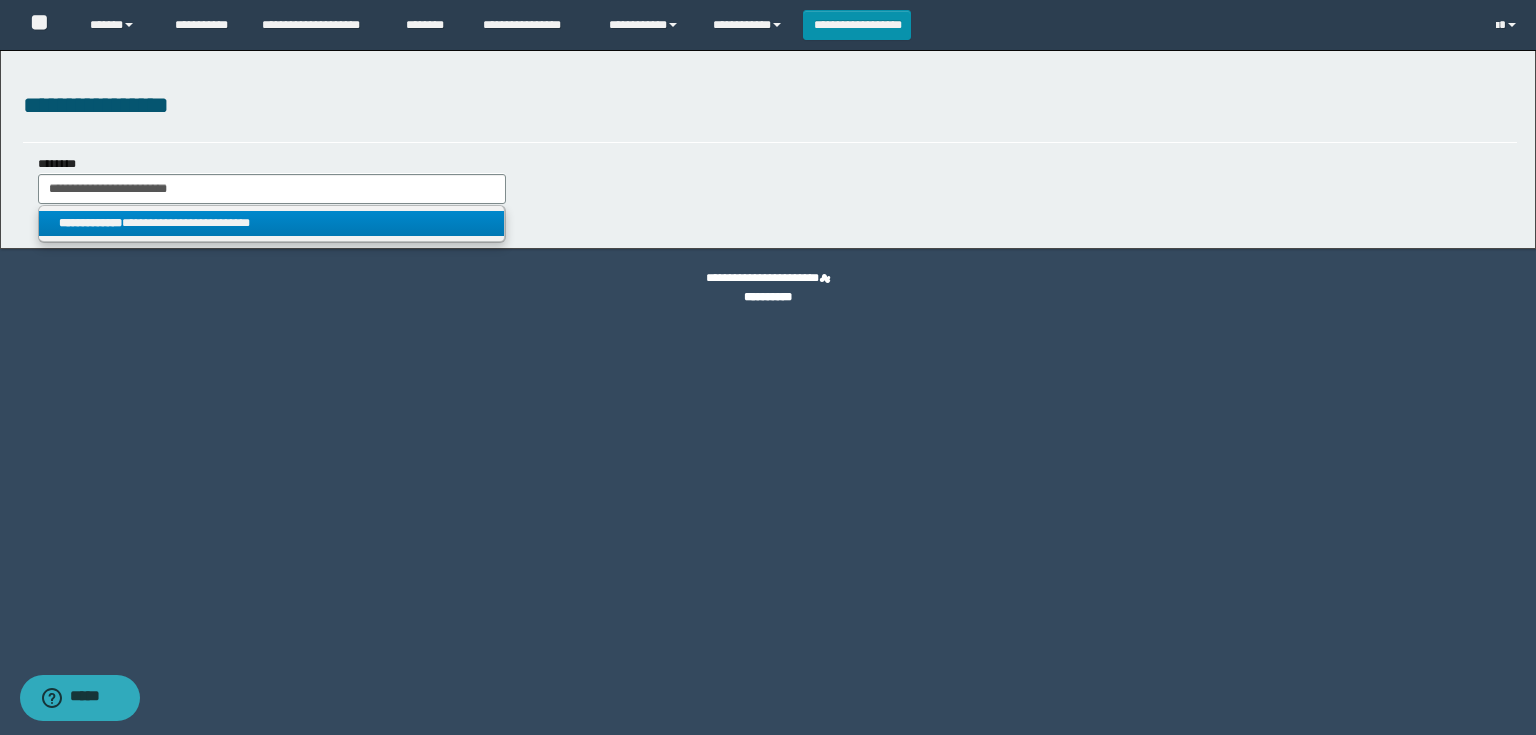 click on "**********" at bounding box center [272, 223] 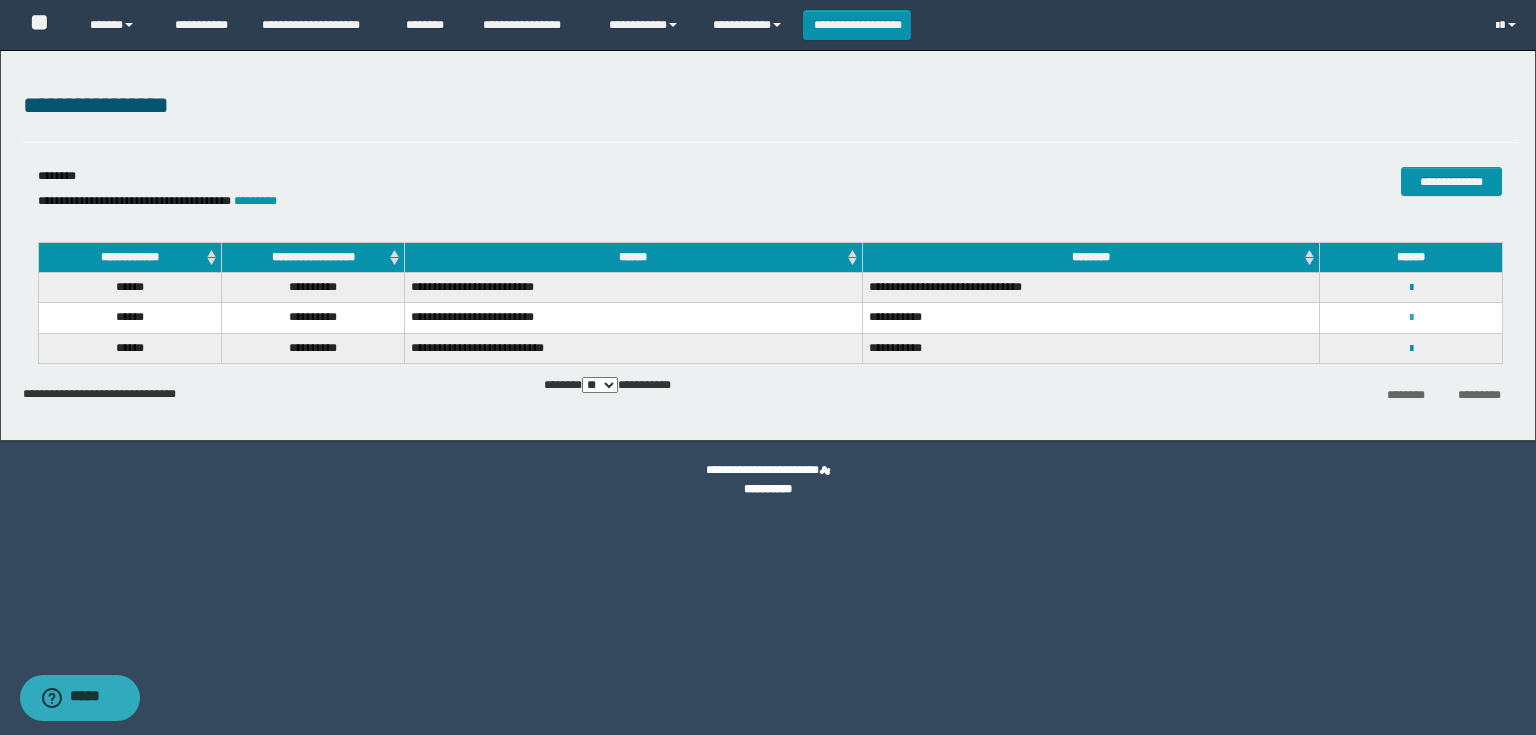 click at bounding box center (1411, 318) 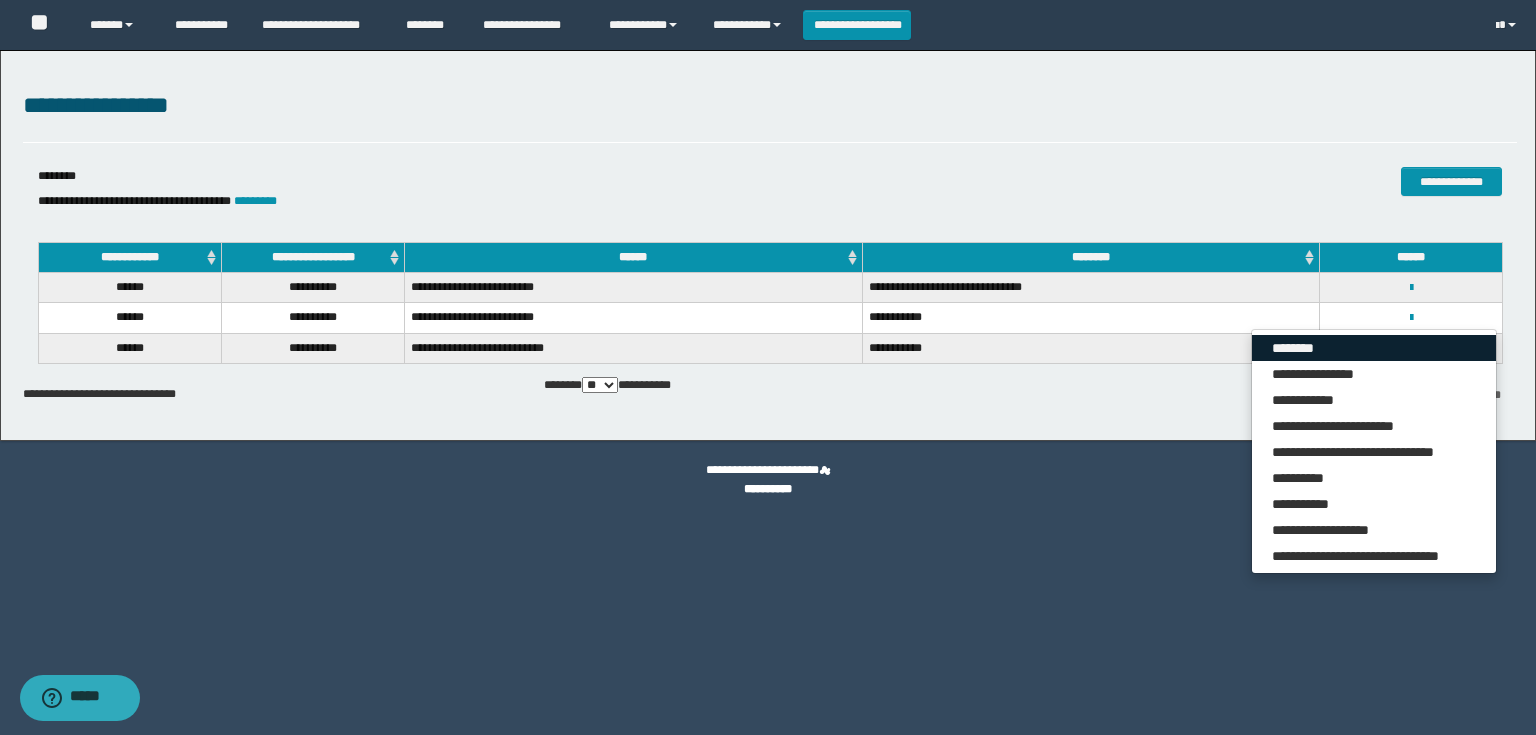 click on "********" at bounding box center [1374, 348] 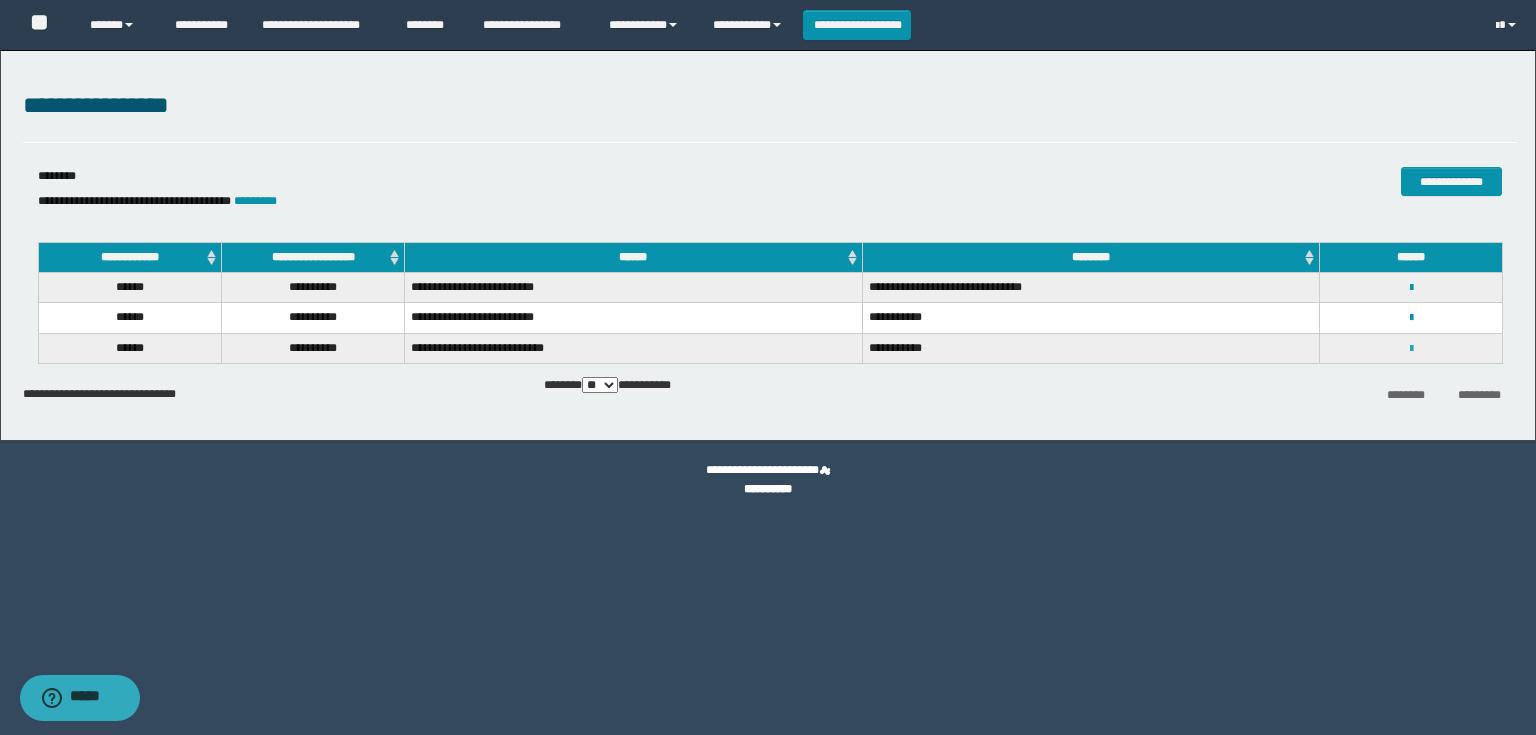 click at bounding box center (1411, 349) 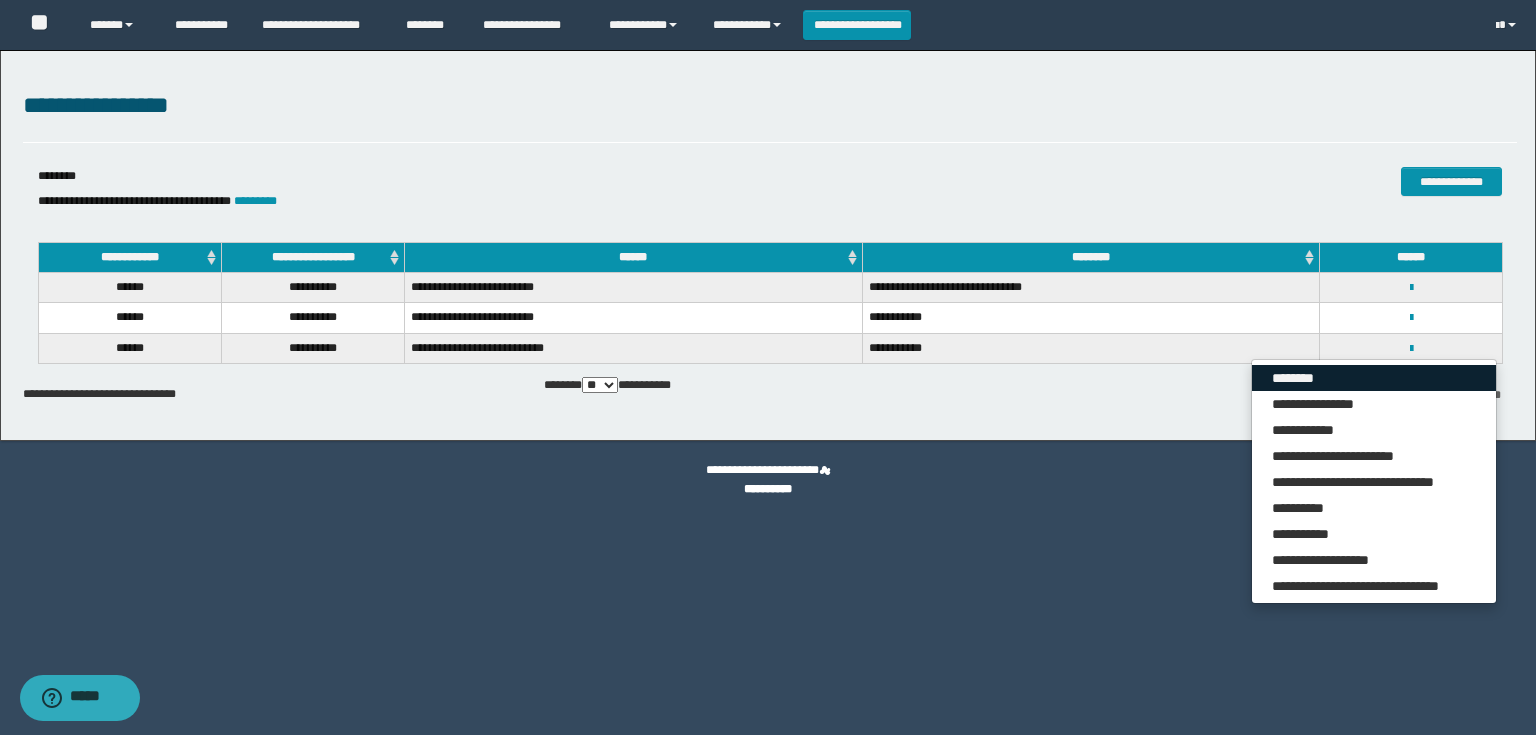 click on "********" at bounding box center (1374, 378) 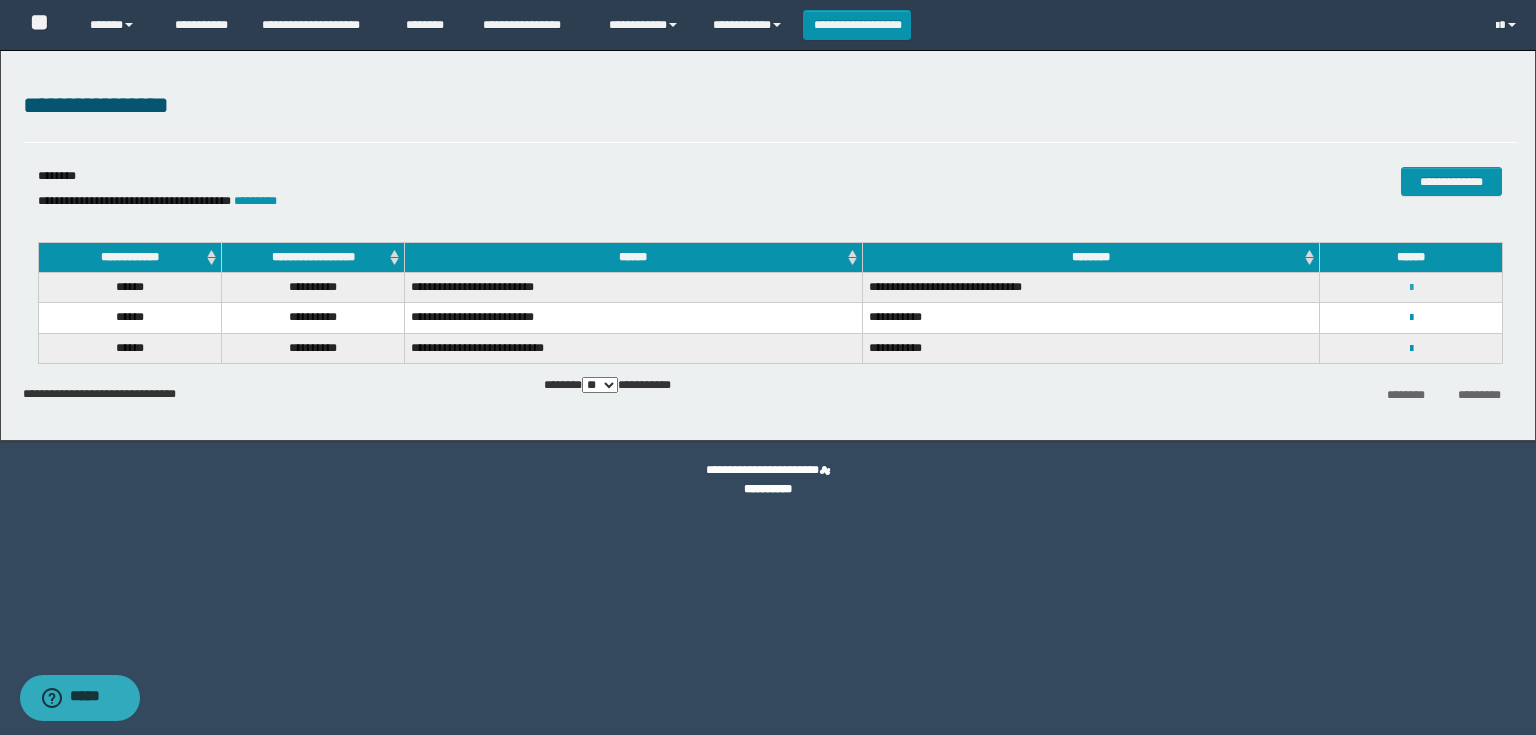 click at bounding box center (1411, 288) 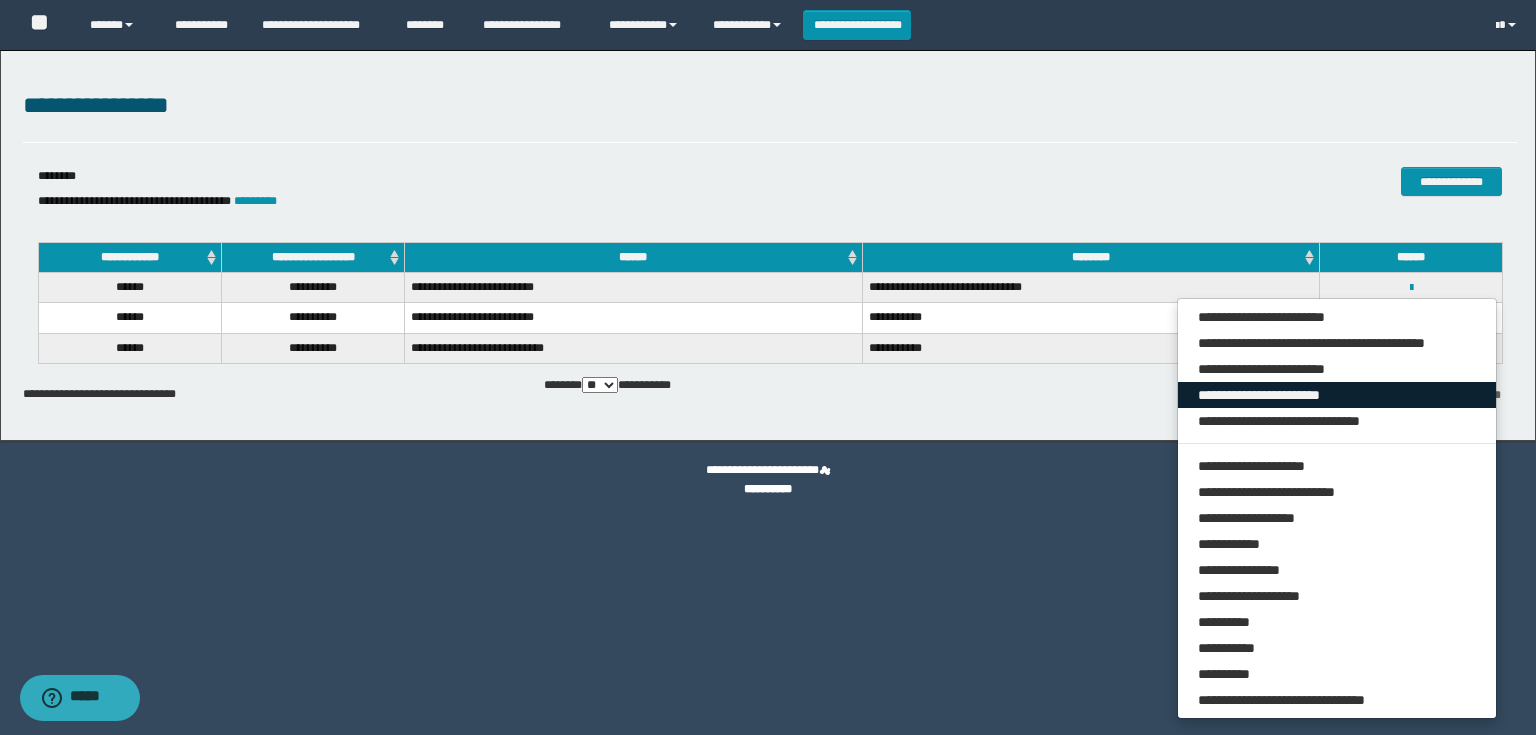 click on "**********" at bounding box center (1337, 395) 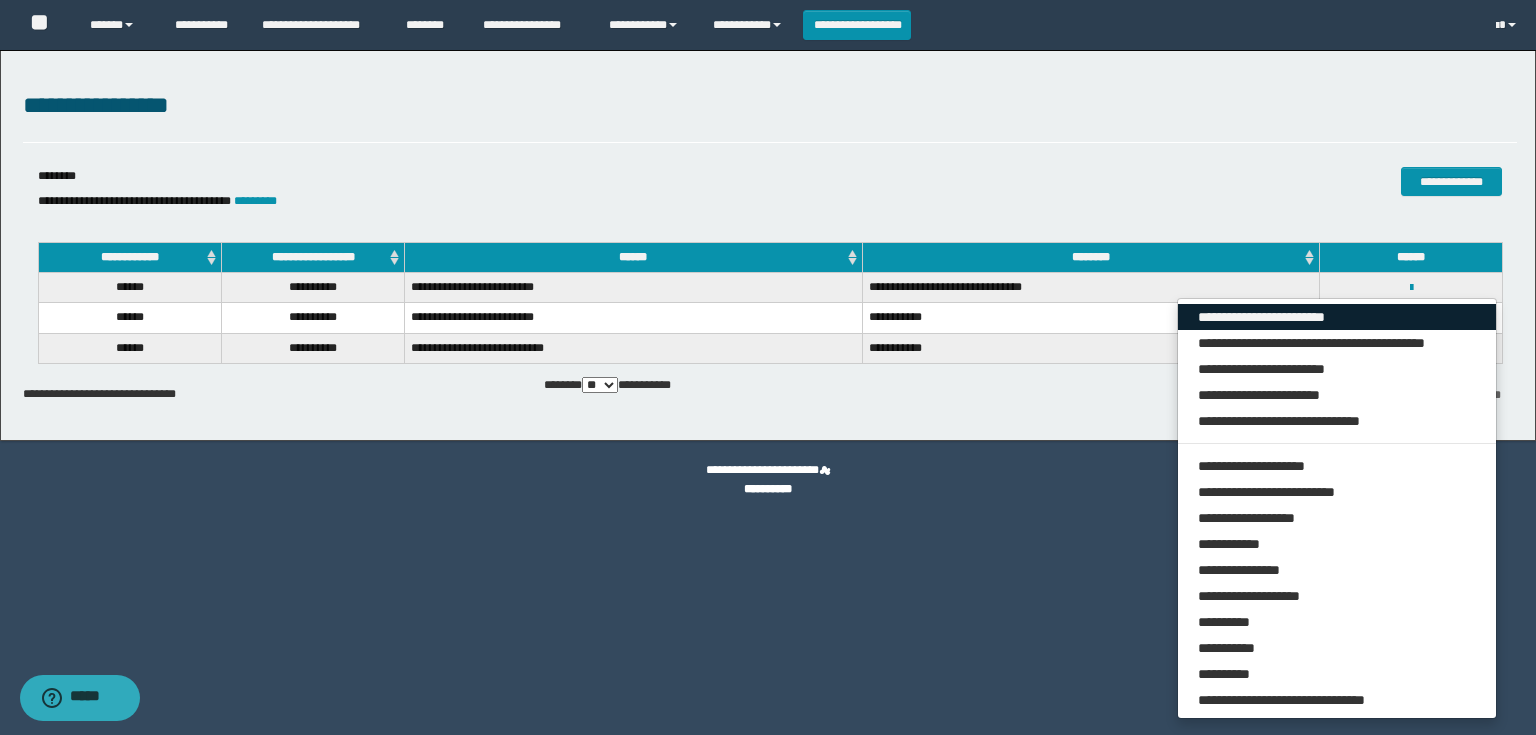 click on "**********" at bounding box center [1337, 317] 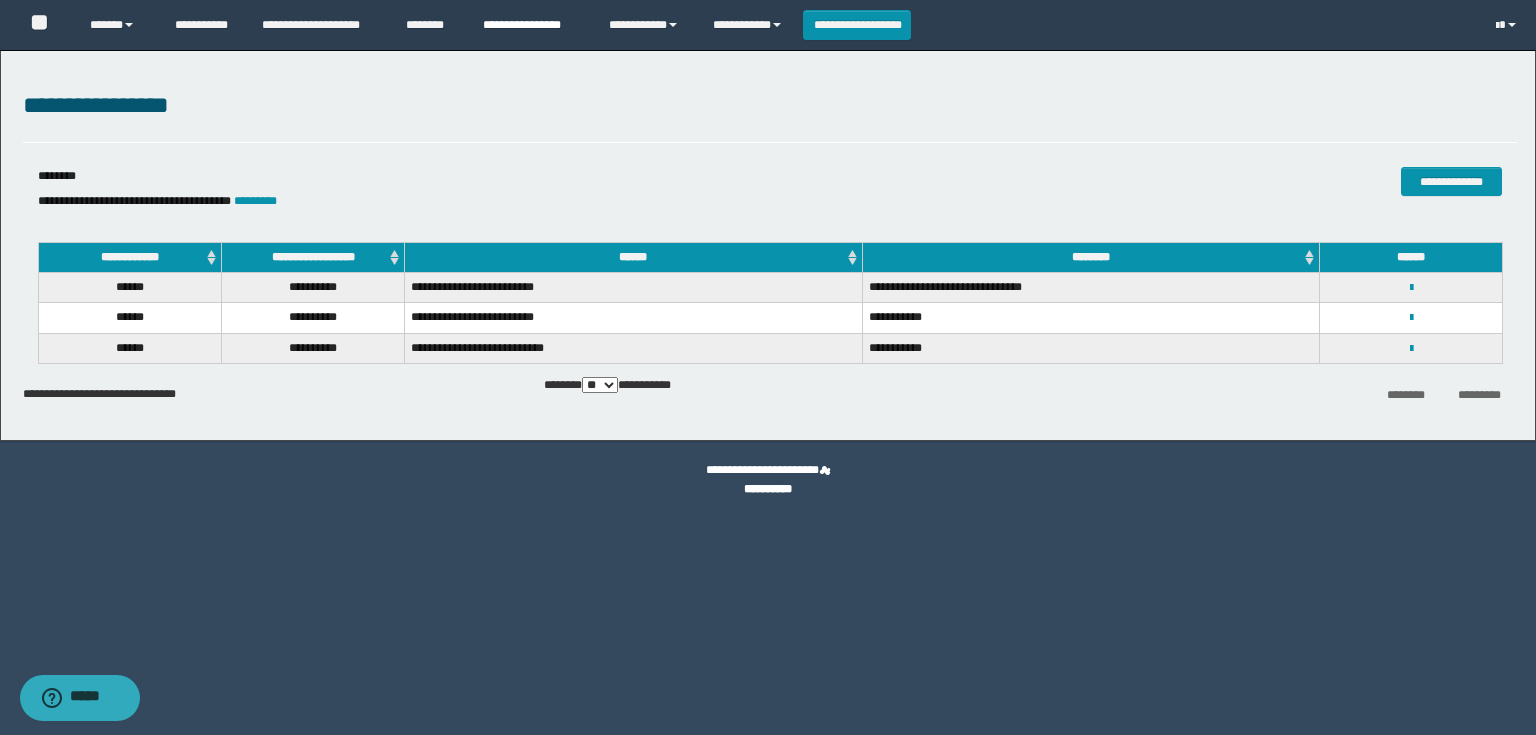 click on "**********" at bounding box center [531, 25] 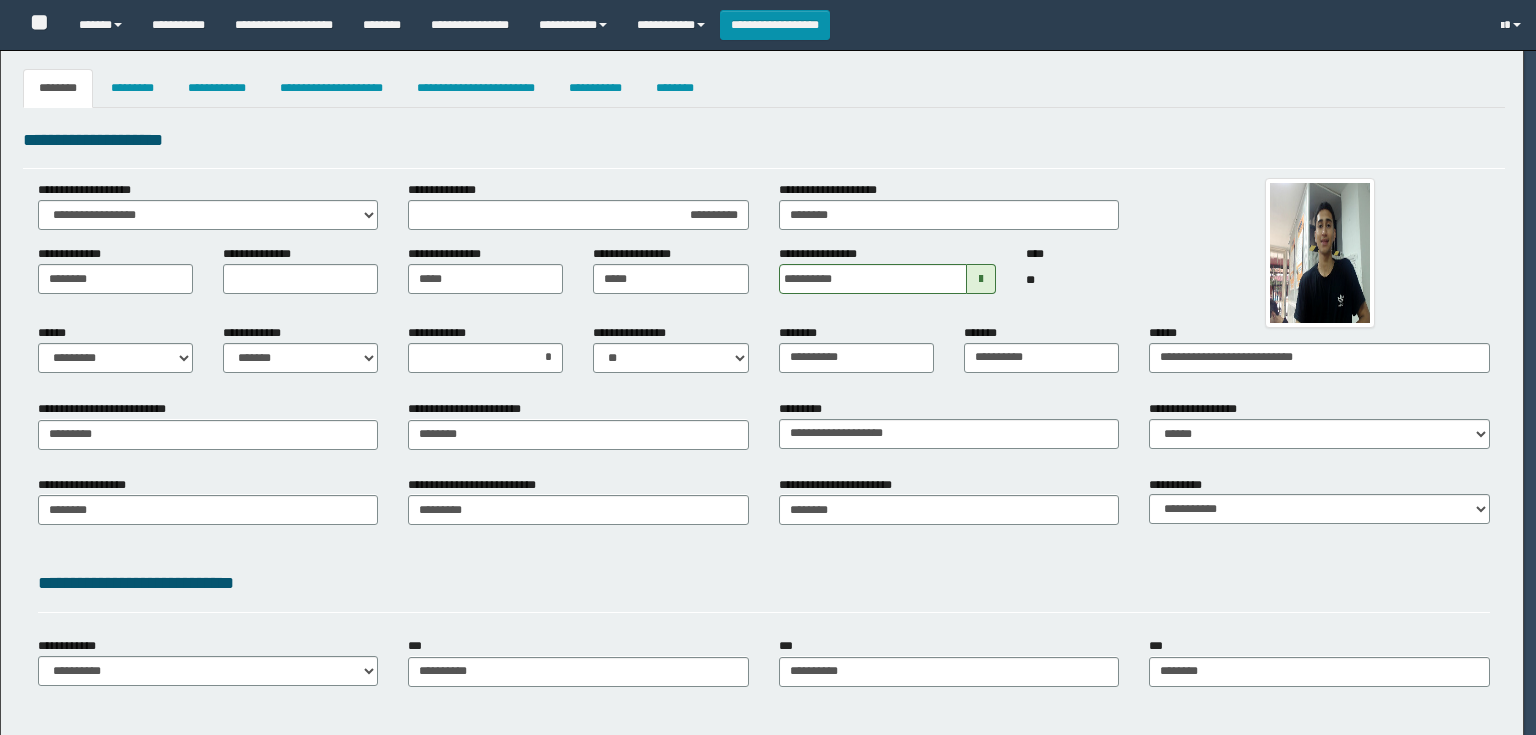 select on "*" 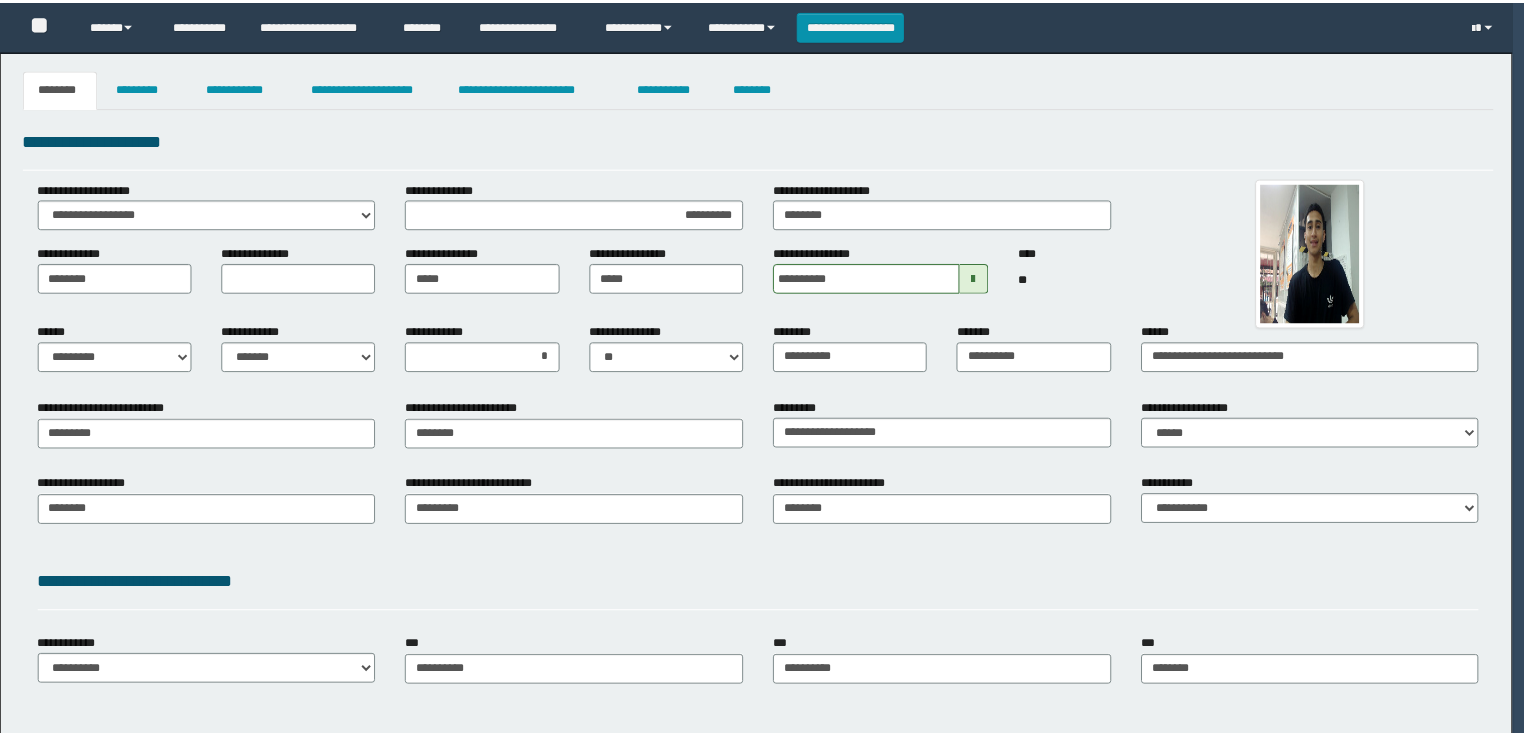 scroll, scrollTop: 0, scrollLeft: 0, axis: both 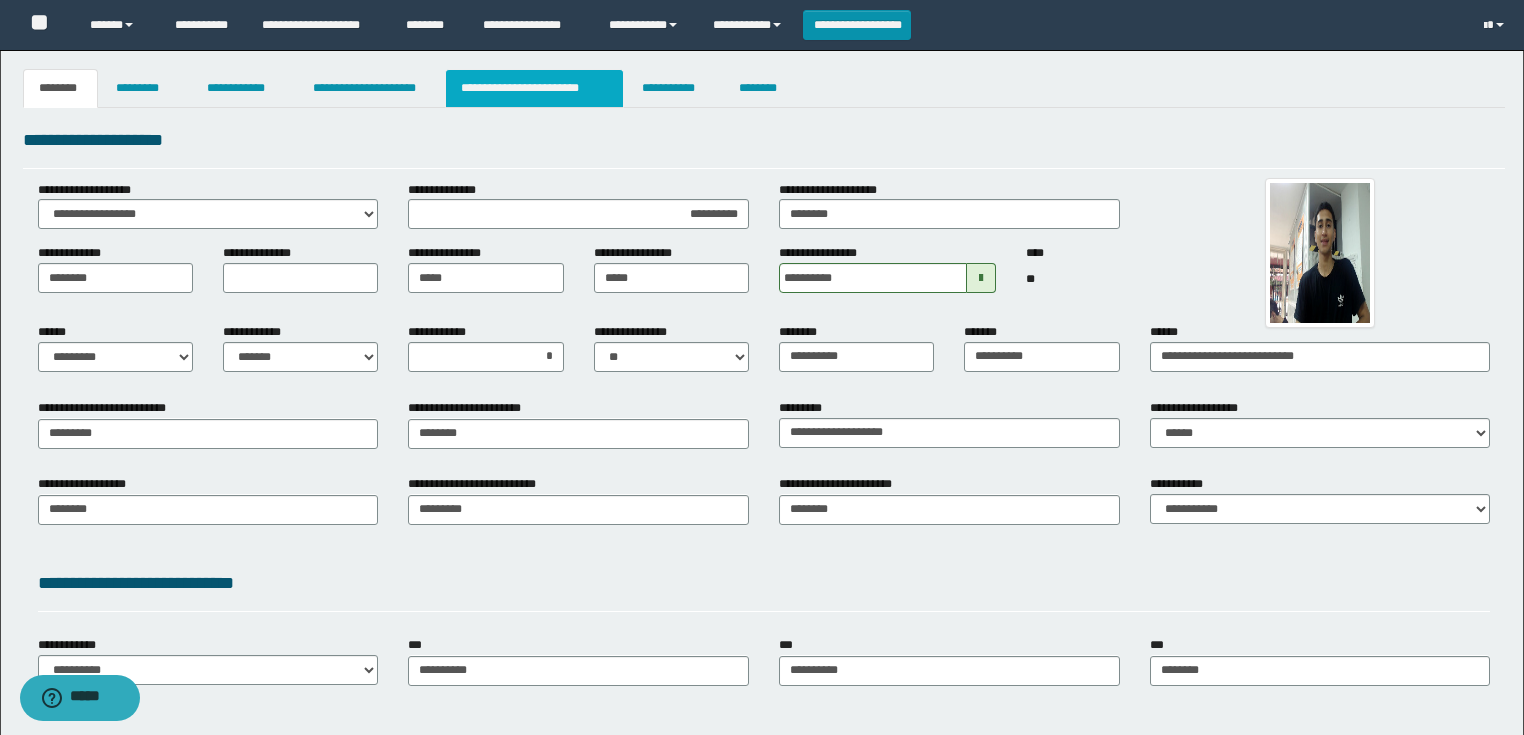 click on "**********" at bounding box center [534, 88] 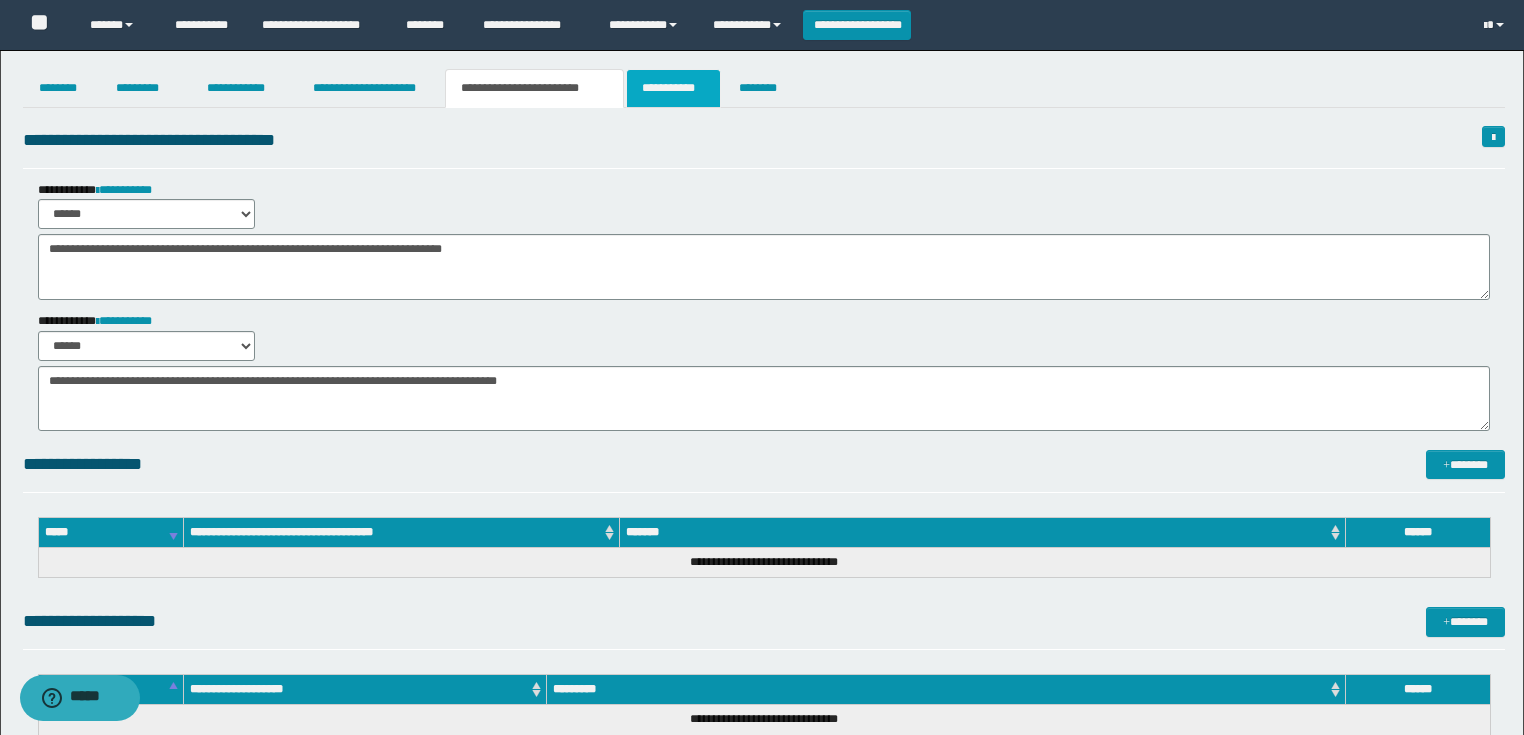 click on "**********" at bounding box center (673, 88) 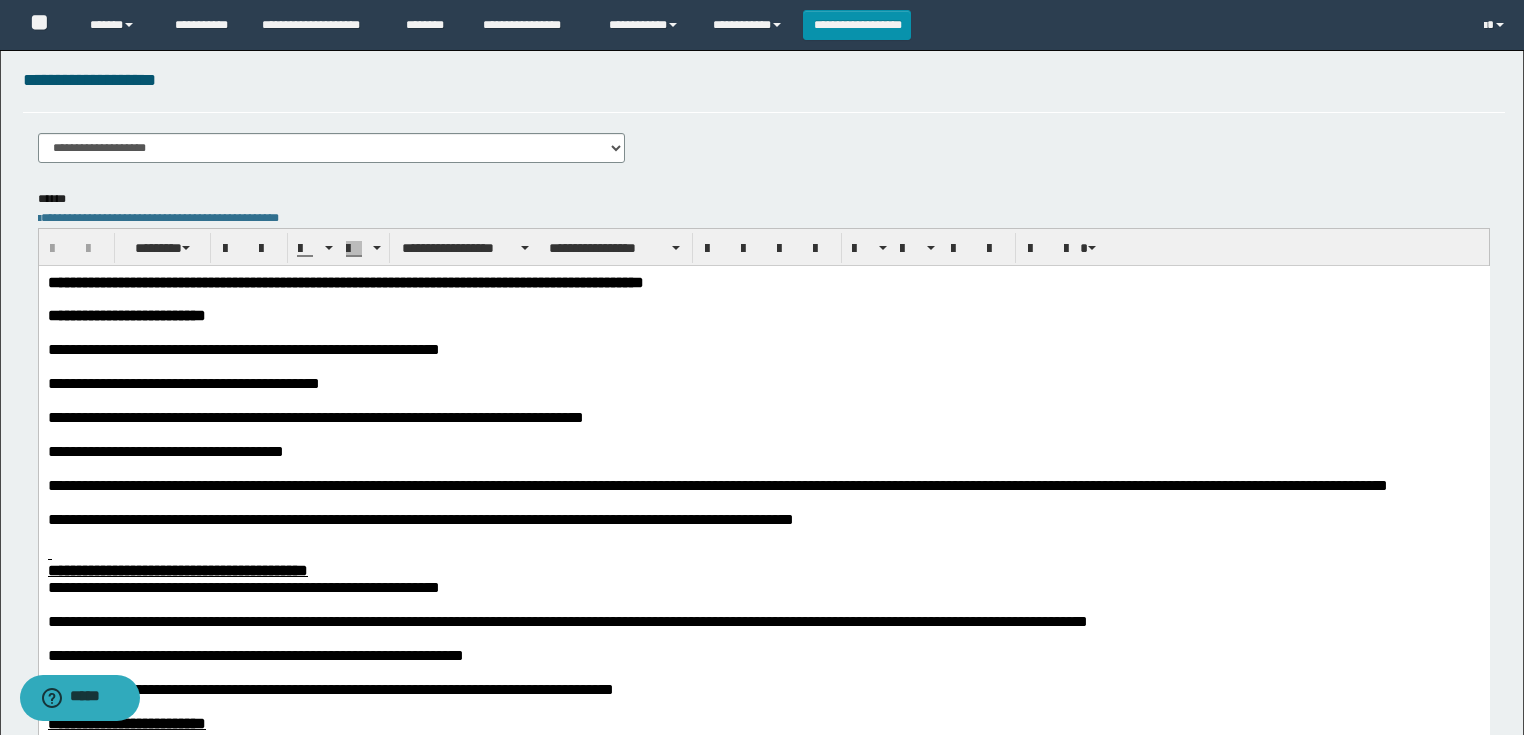 scroll, scrollTop: 240, scrollLeft: 0, axis: vertical 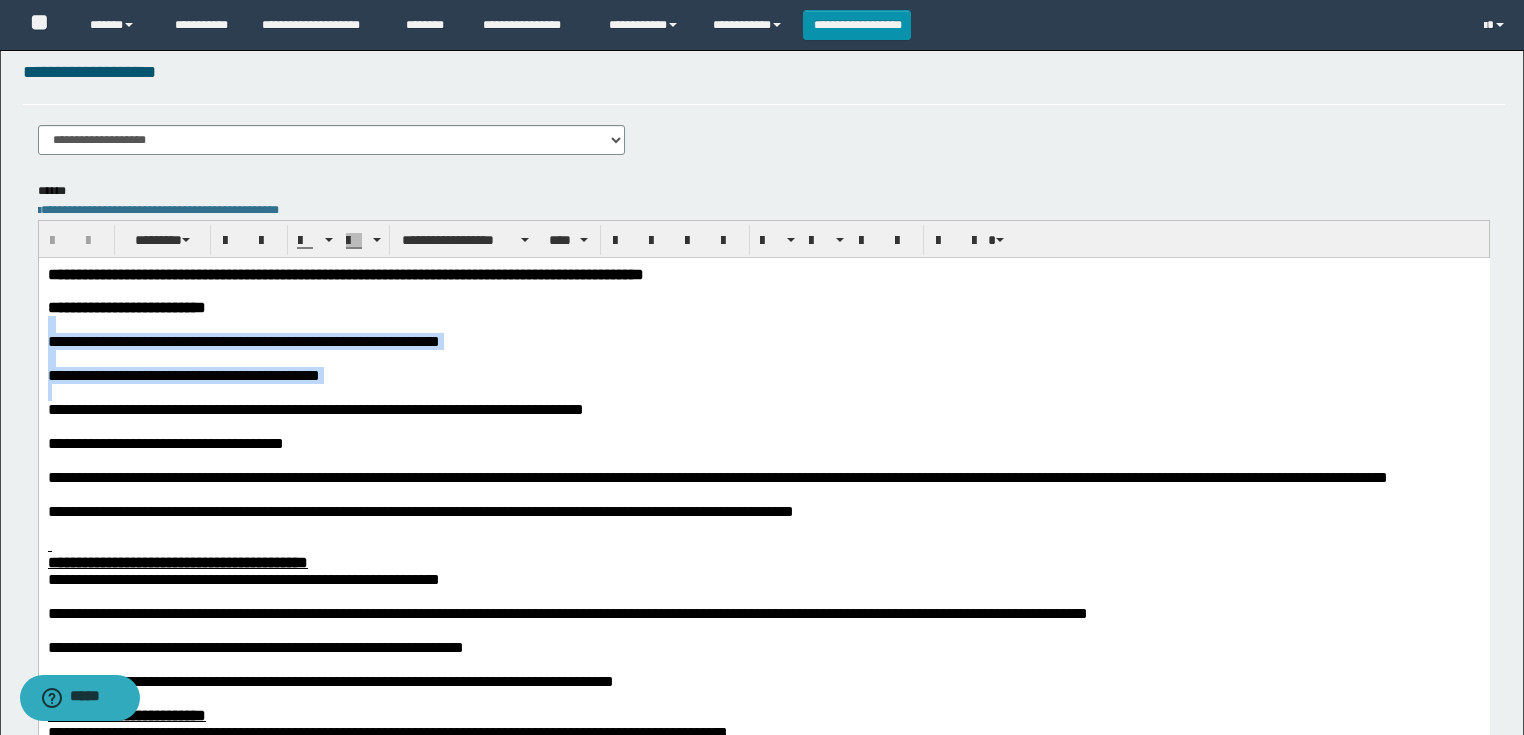 drag, startPoint x: 107, startPoint y: 395, endPoint x: 51, endPoint y: 591, distance: 203.84308 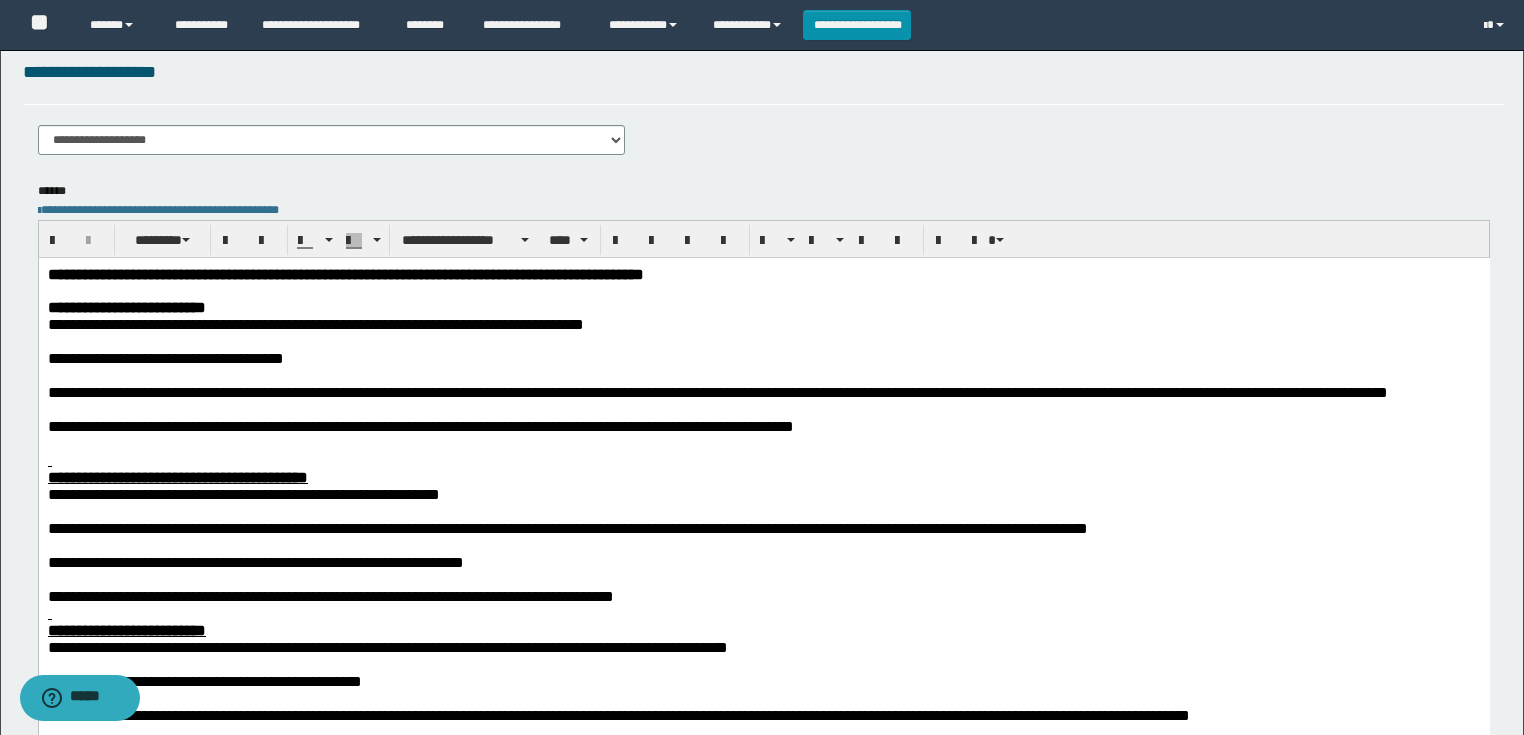 click at bounding box center [763, 290] 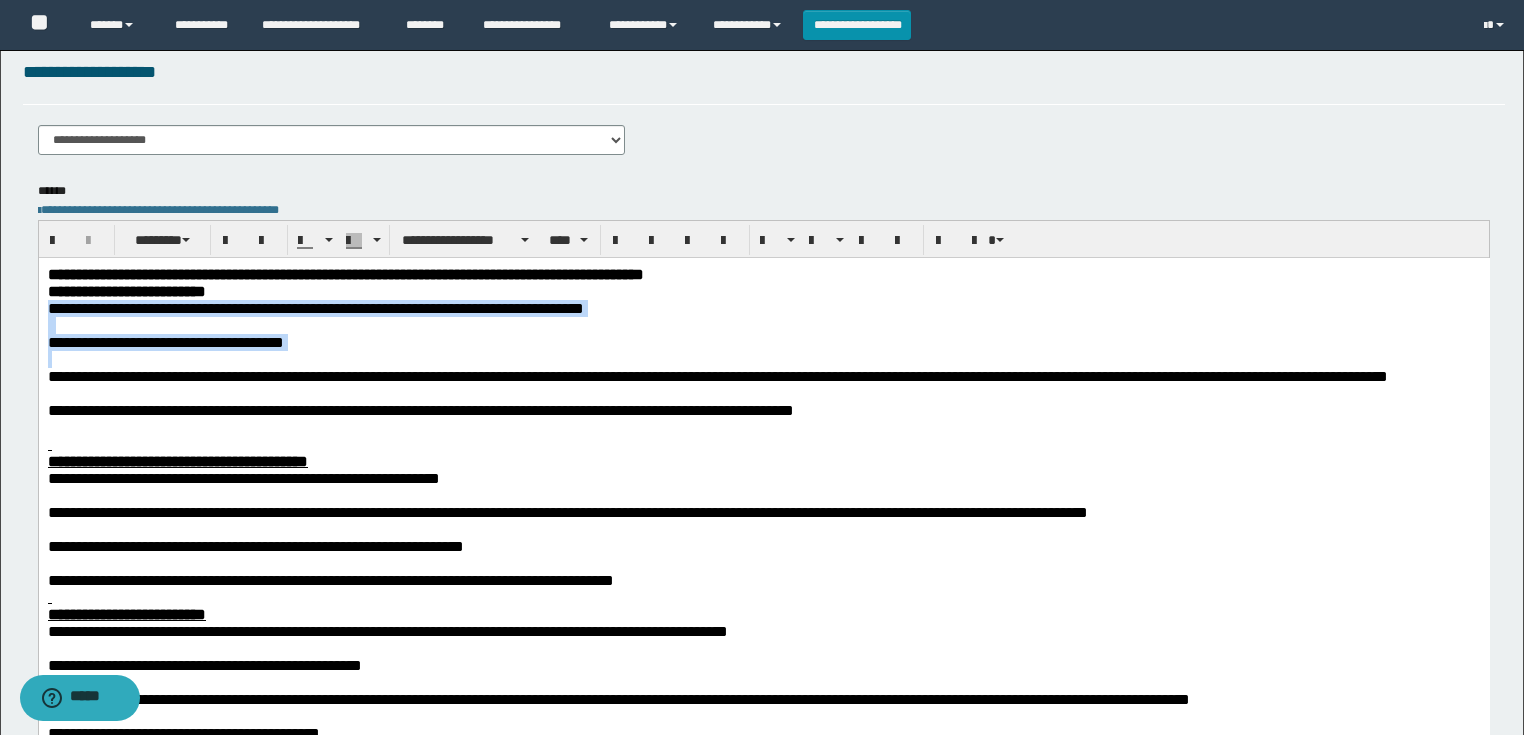 drag, startPoint x: 63, startPoint y: 364, endPoint x: 46, endPoint y: 316, distance: 50.92151 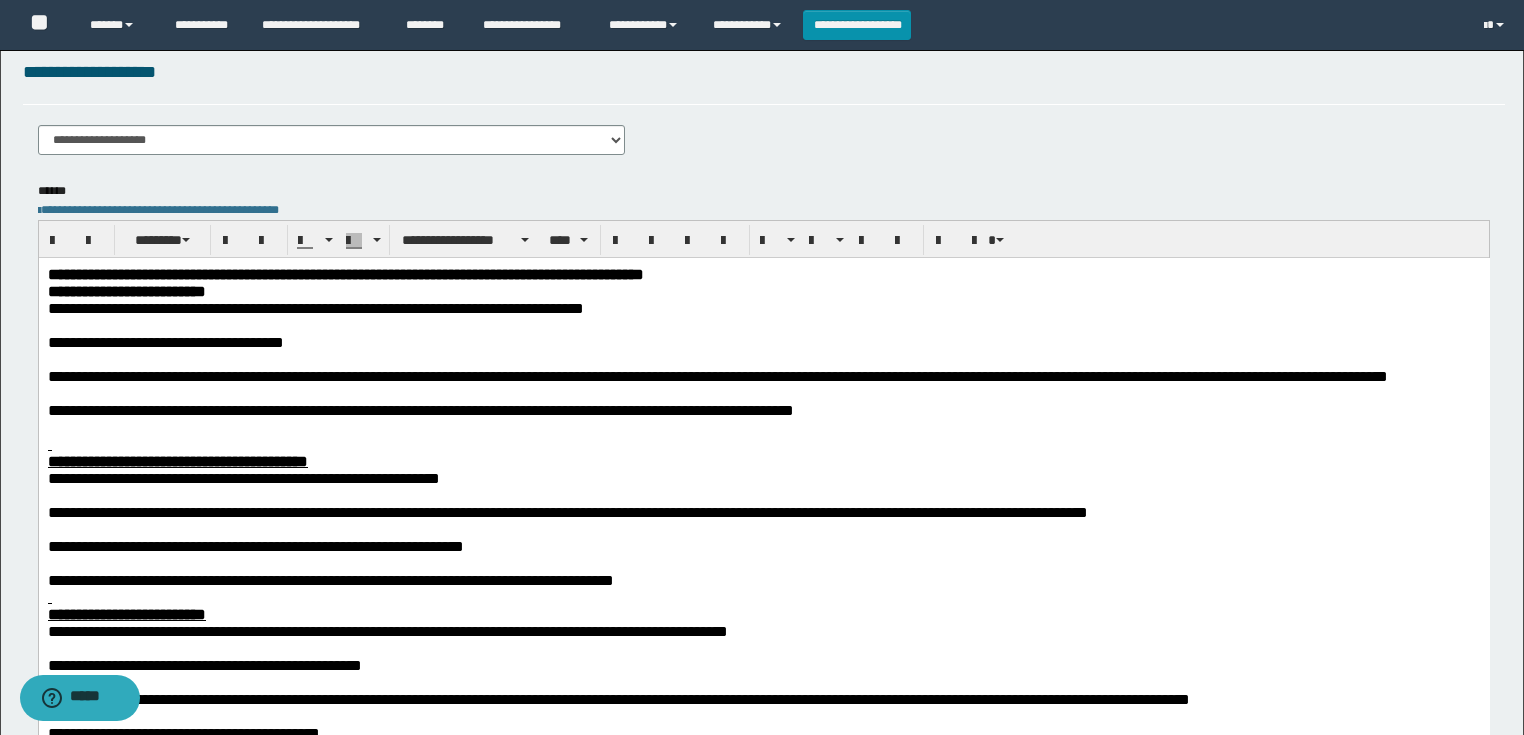 click at bounding box center (763, 358) 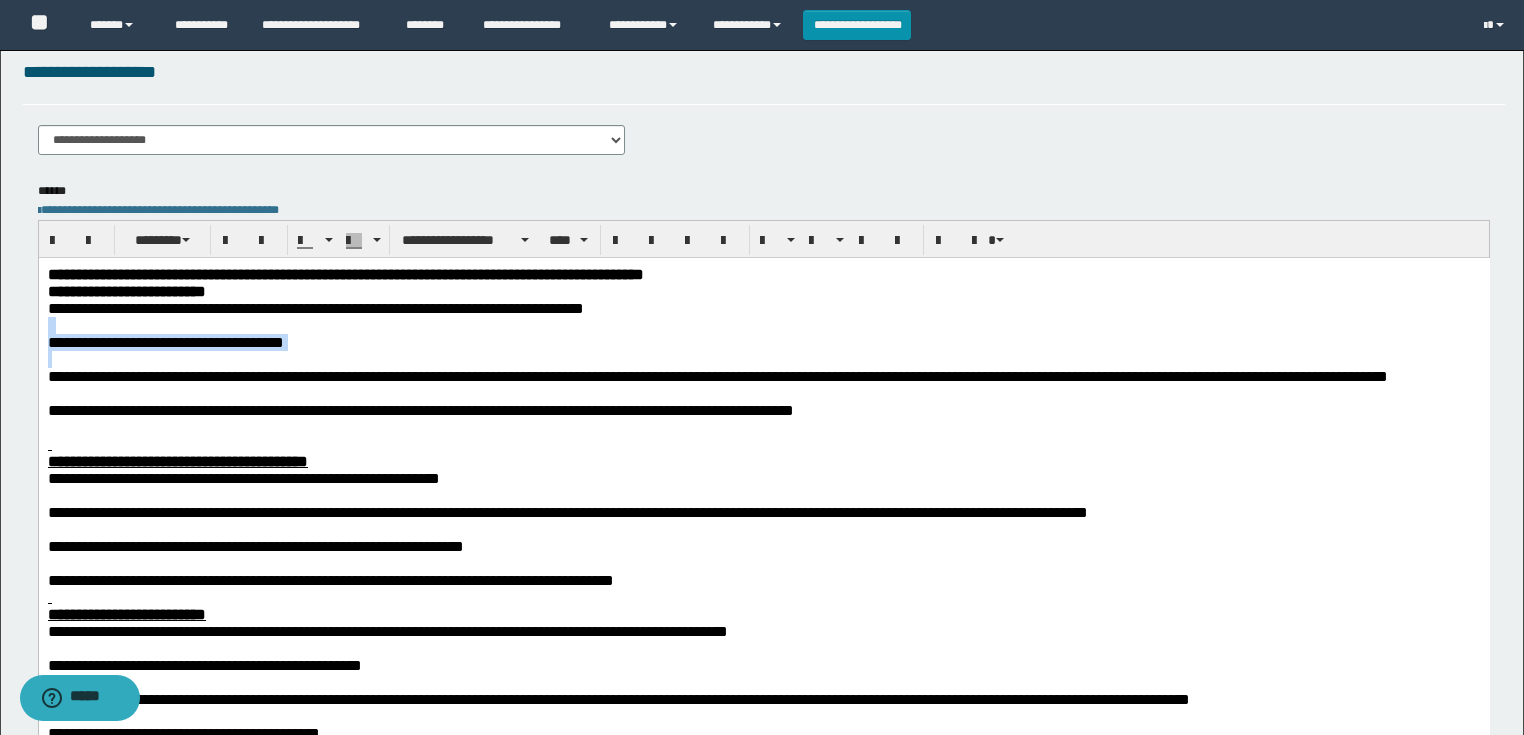 drag, startPoint x: 86, startPoint y: 369, endPoint x: 75, endPoint y: 582, distance: 213.28384 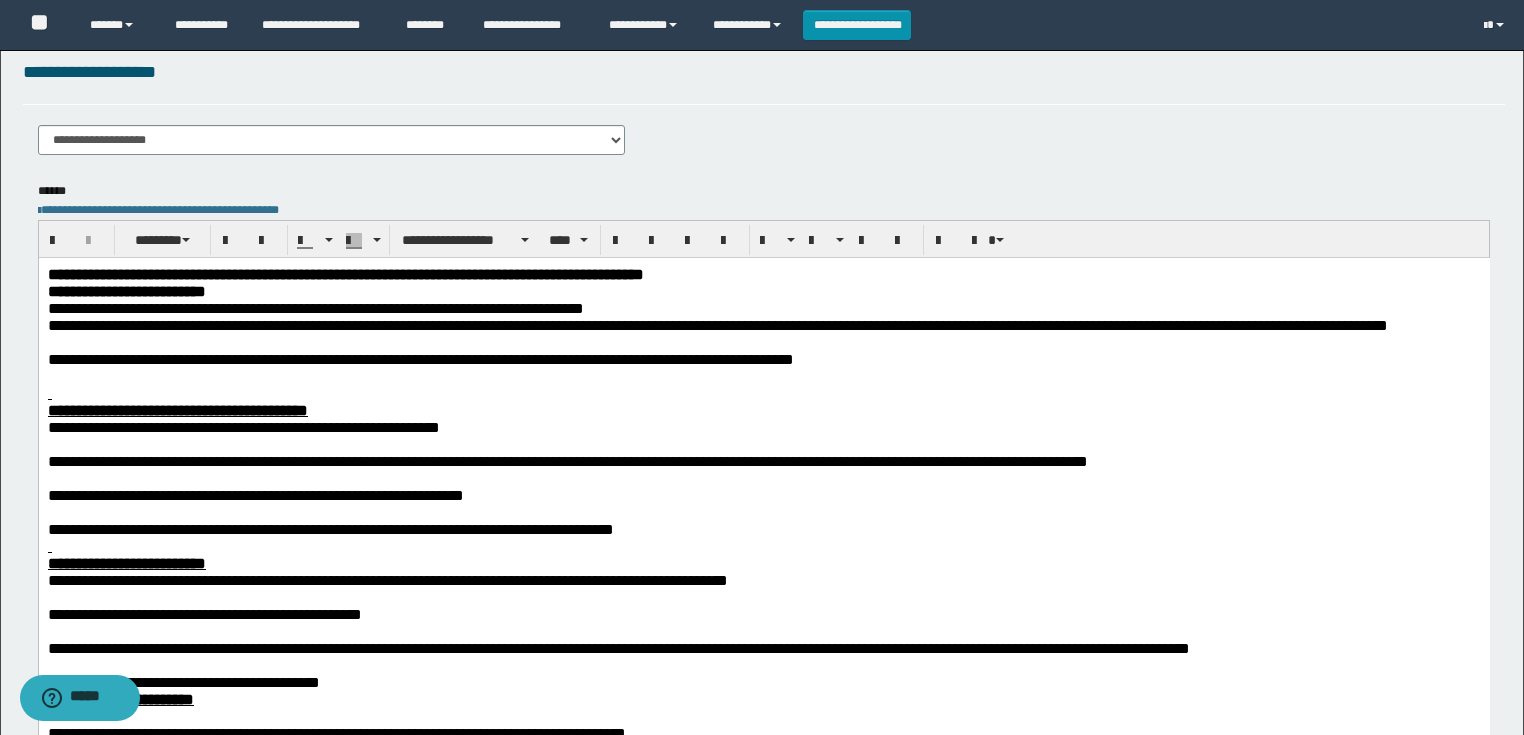 click at bounding box center (763, 341) 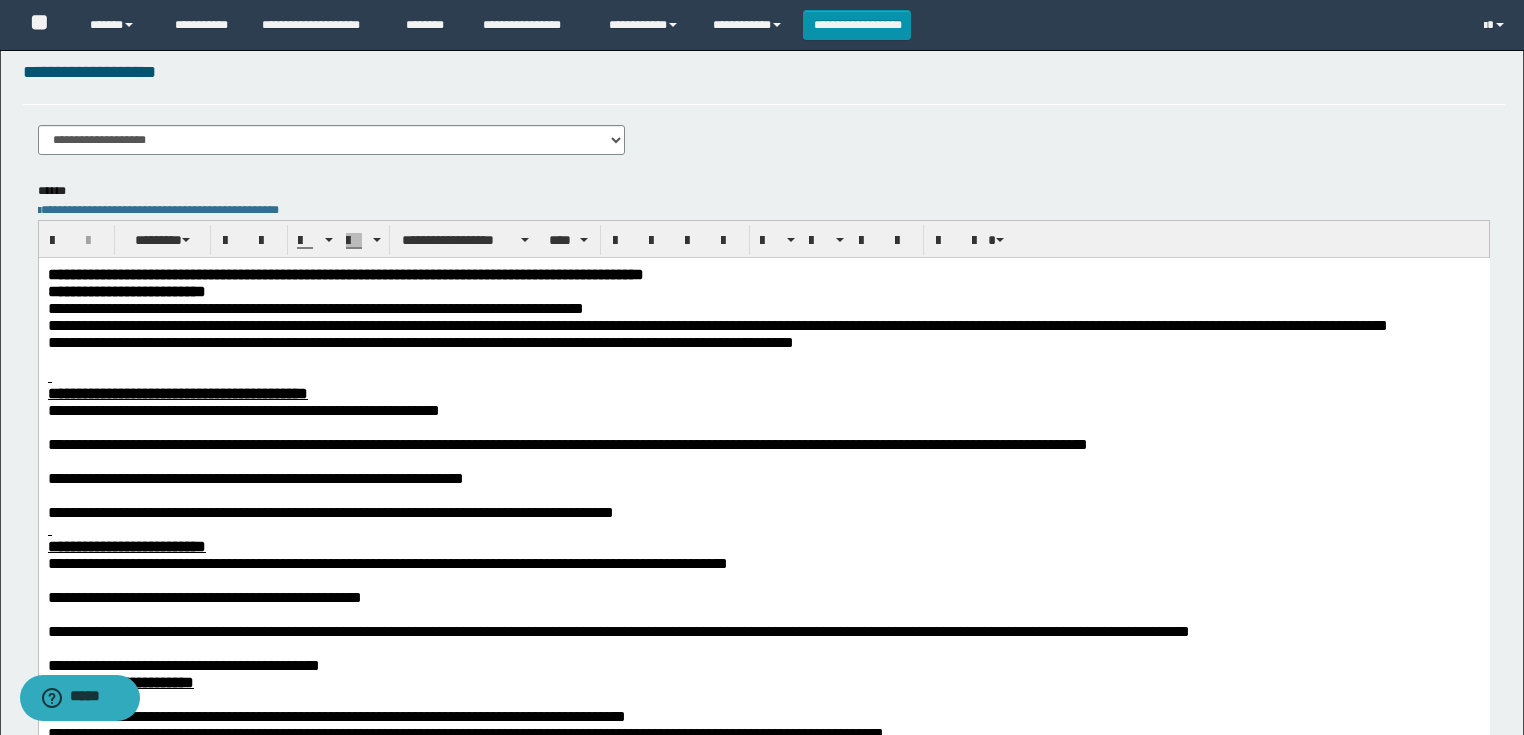 click at bounding box center (763, 375) 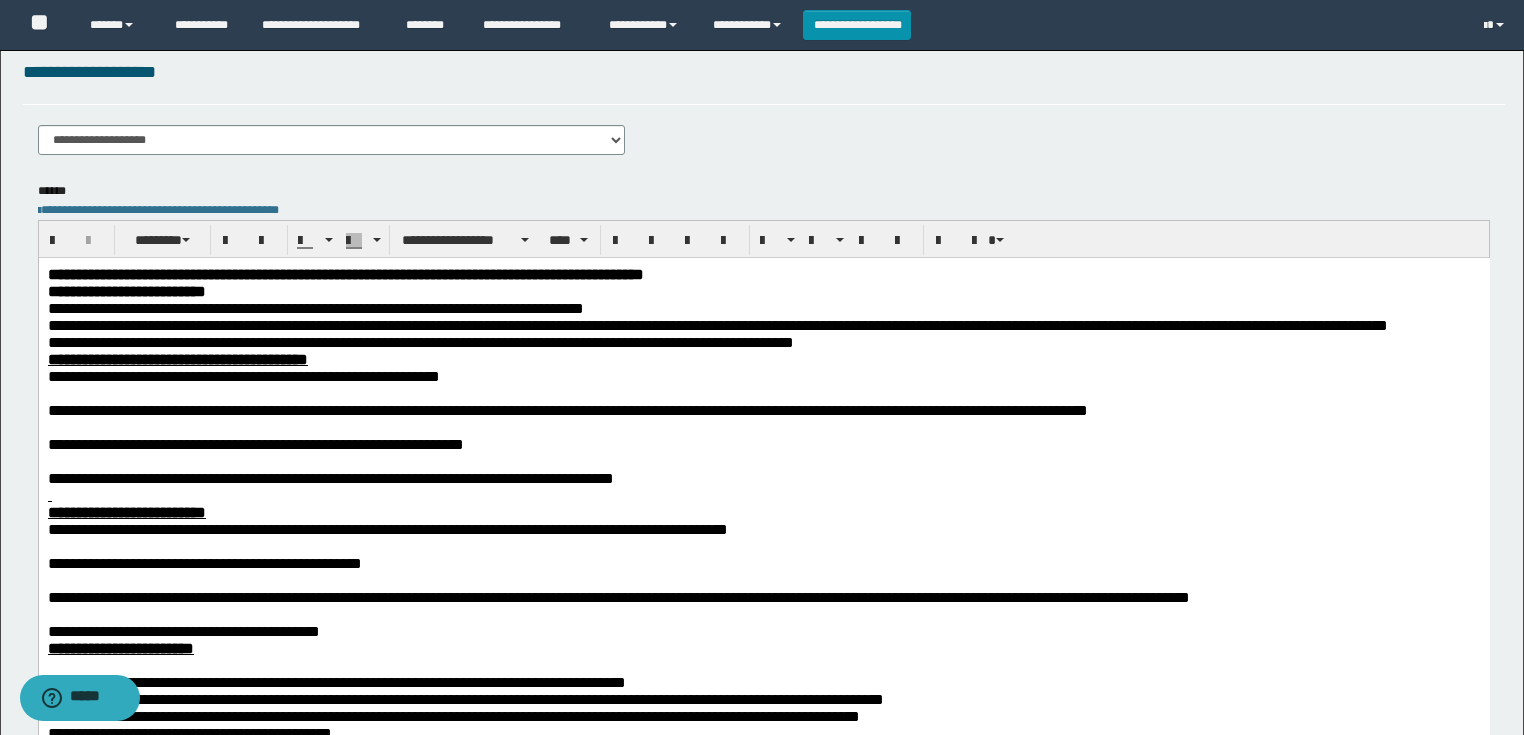 click at bounding box center [763, 392] 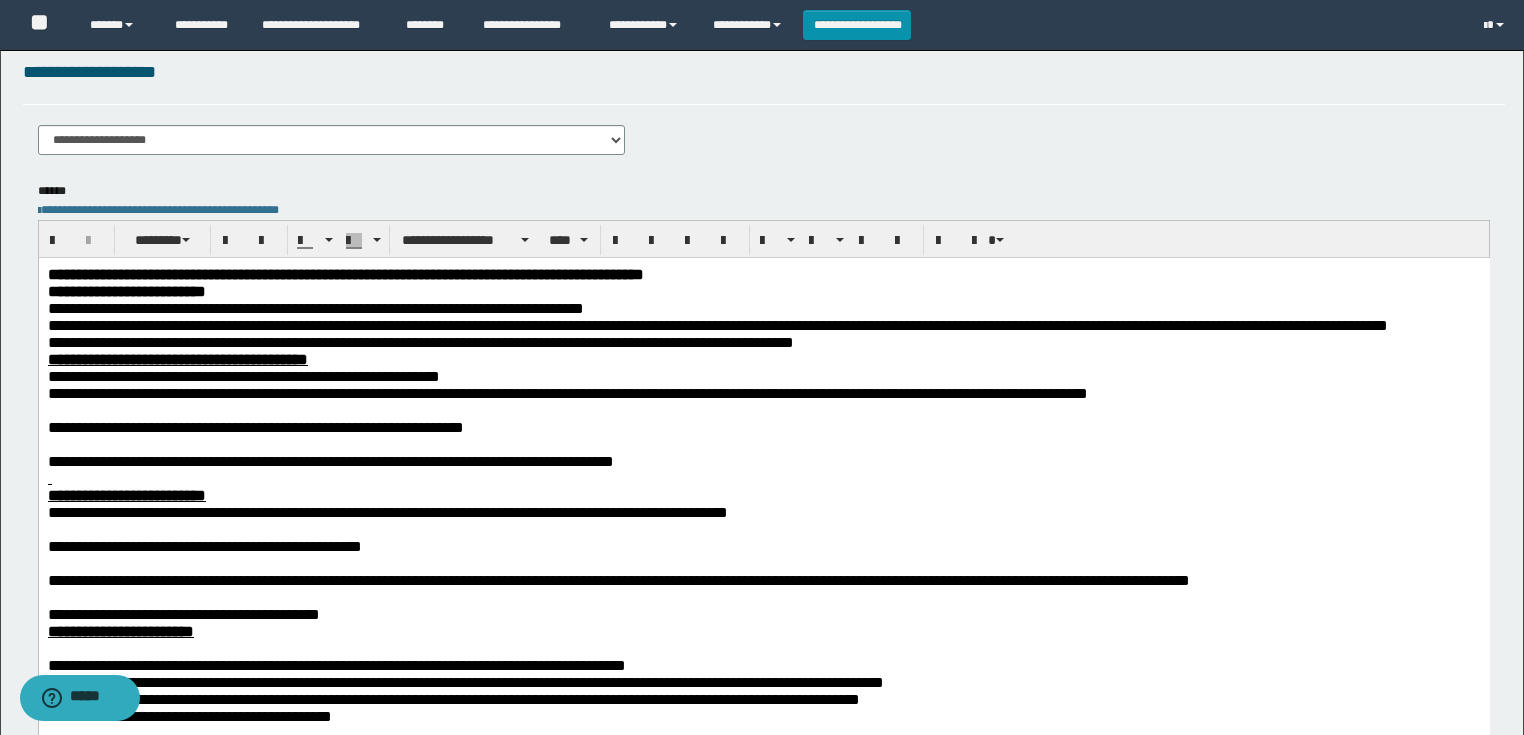 click at bounding box center [763, 409] 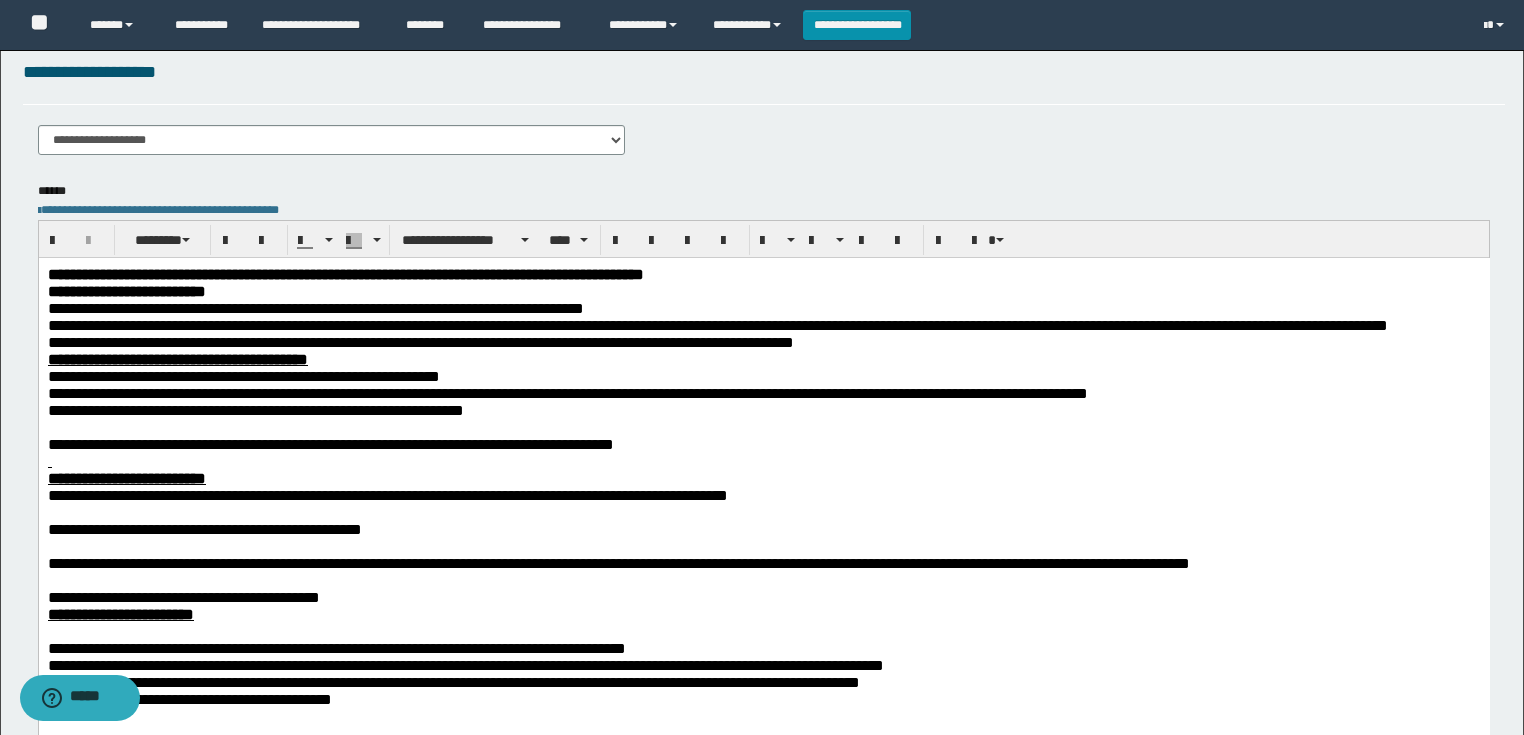 click at bounding box center (763, 426) 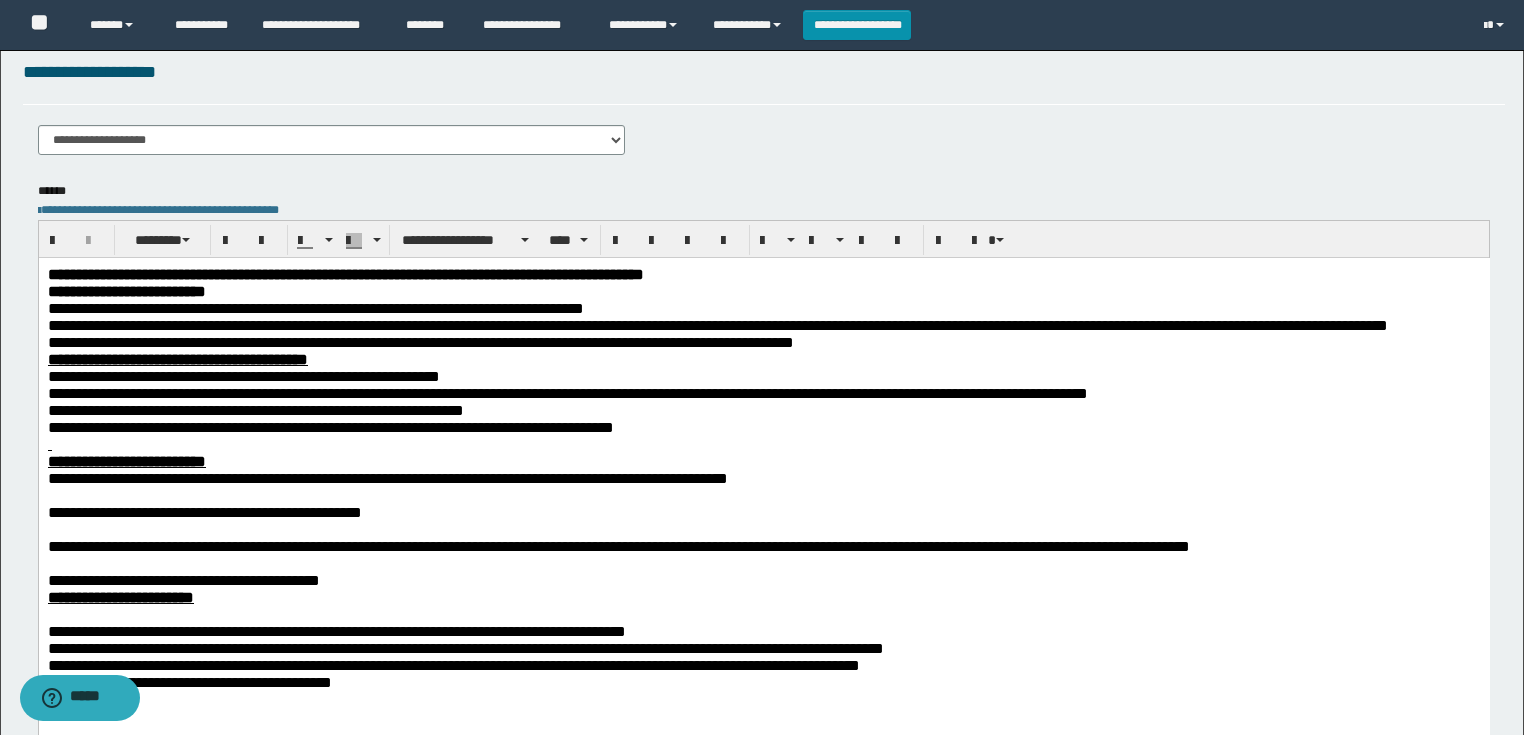 click on "**********" at bounding box center [126, 460] 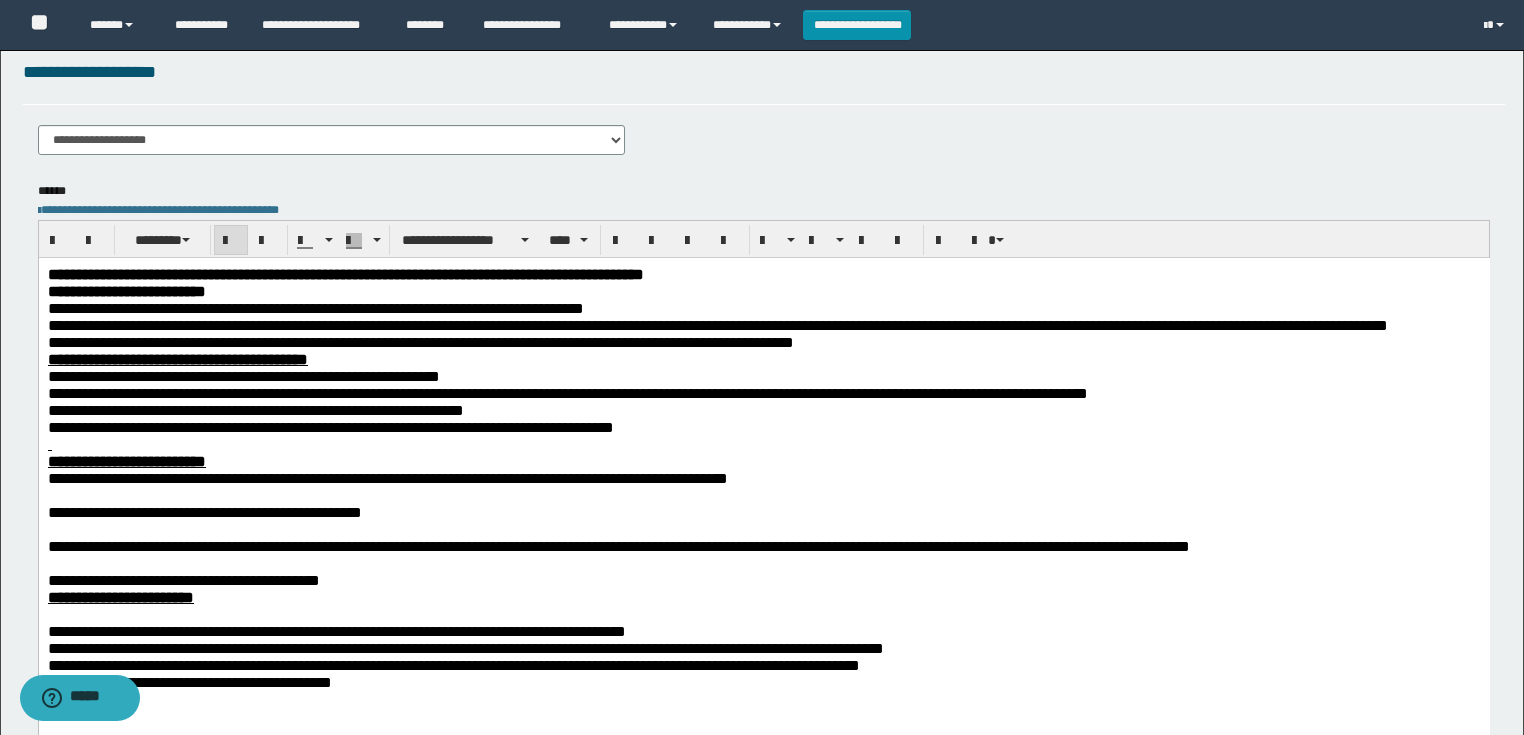 click at bounding box center (763, 443) 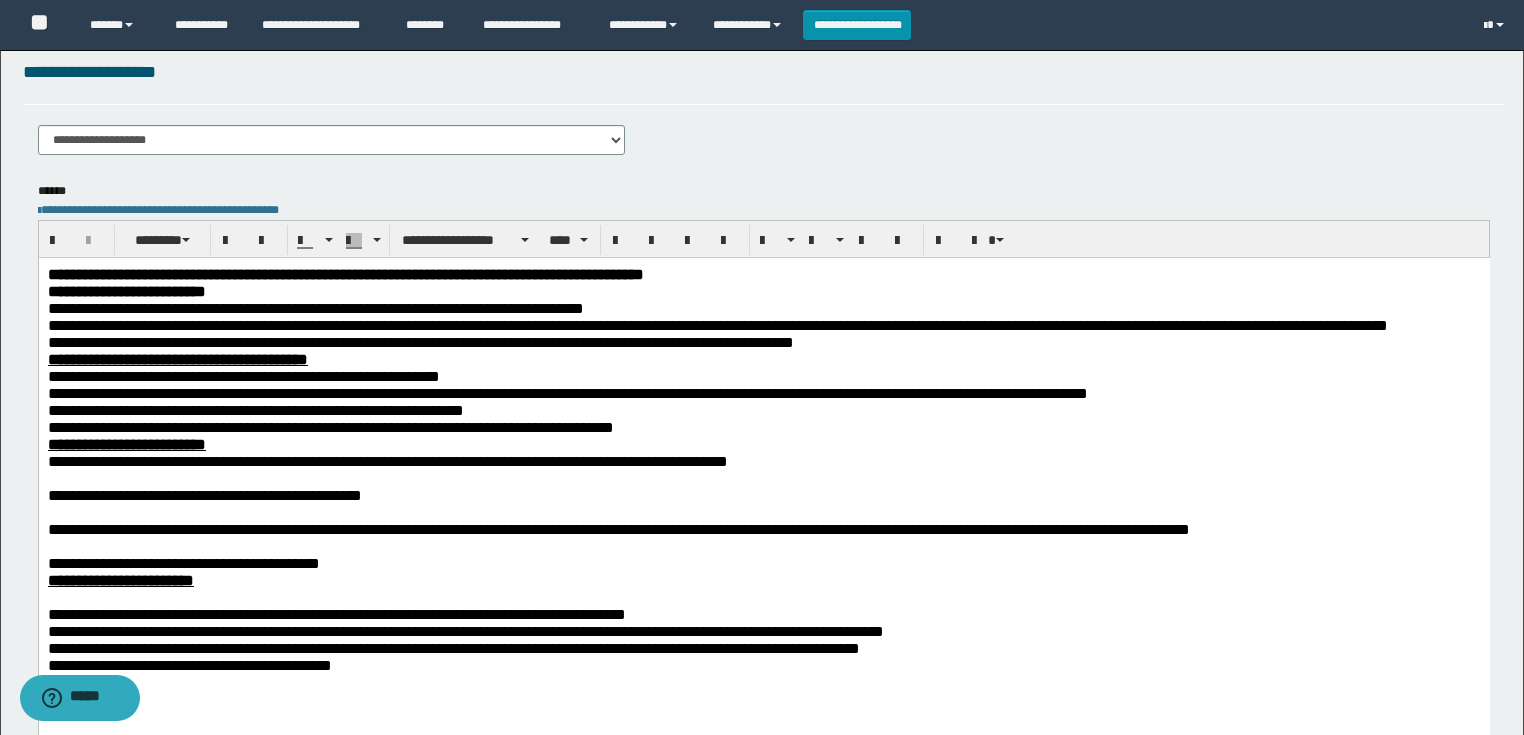 click at bounding box center (763, 477) 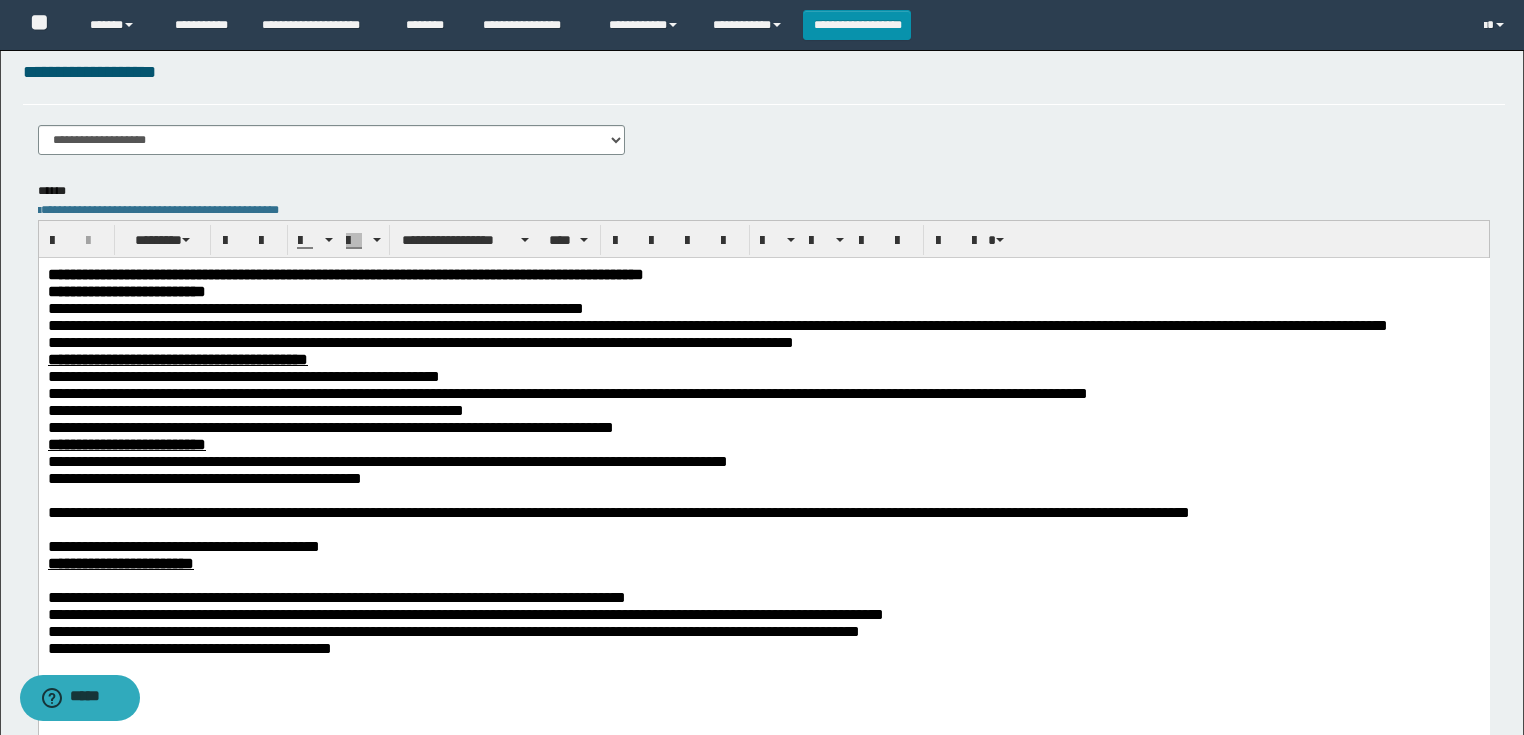 click at bounding box center (763, 494) 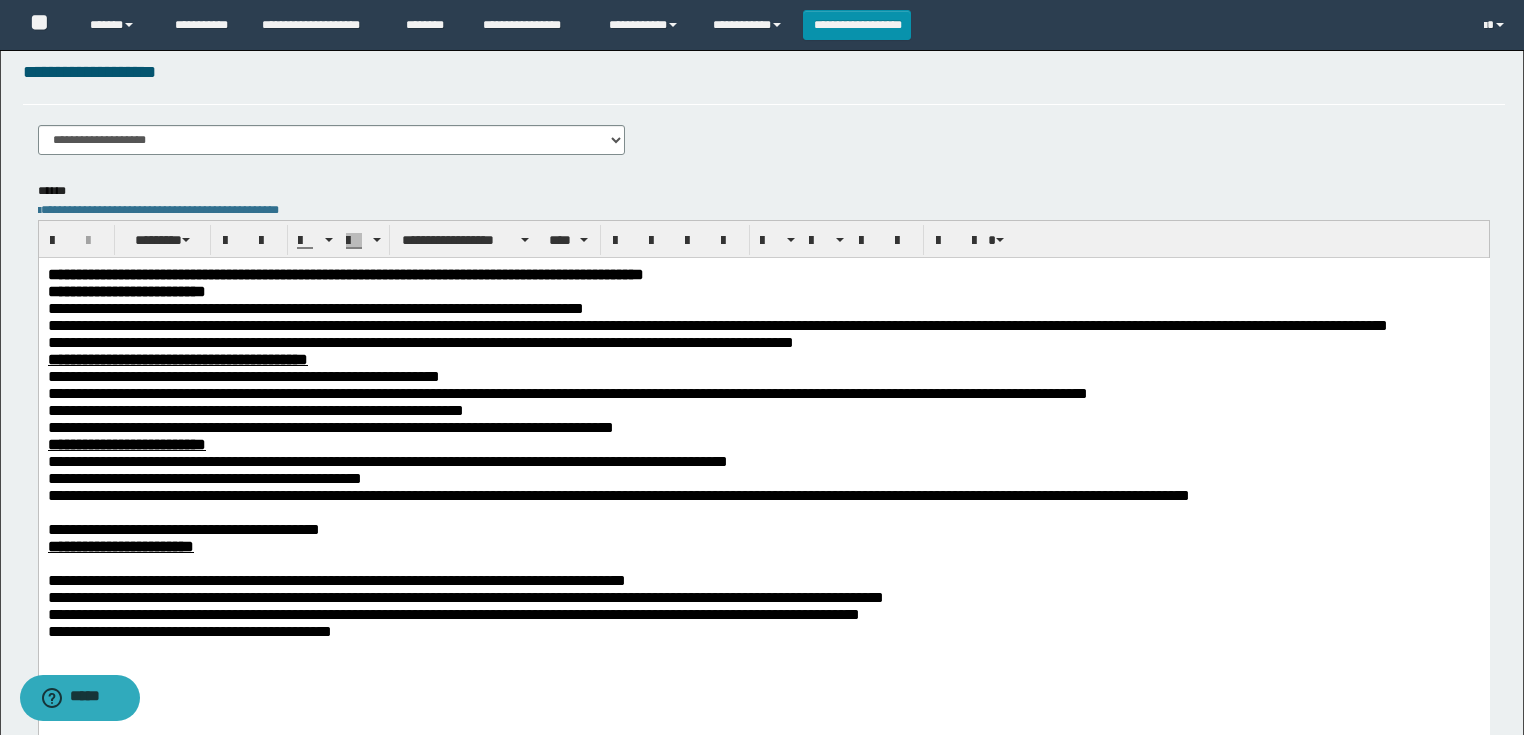 click at bounding box center [763, 511] 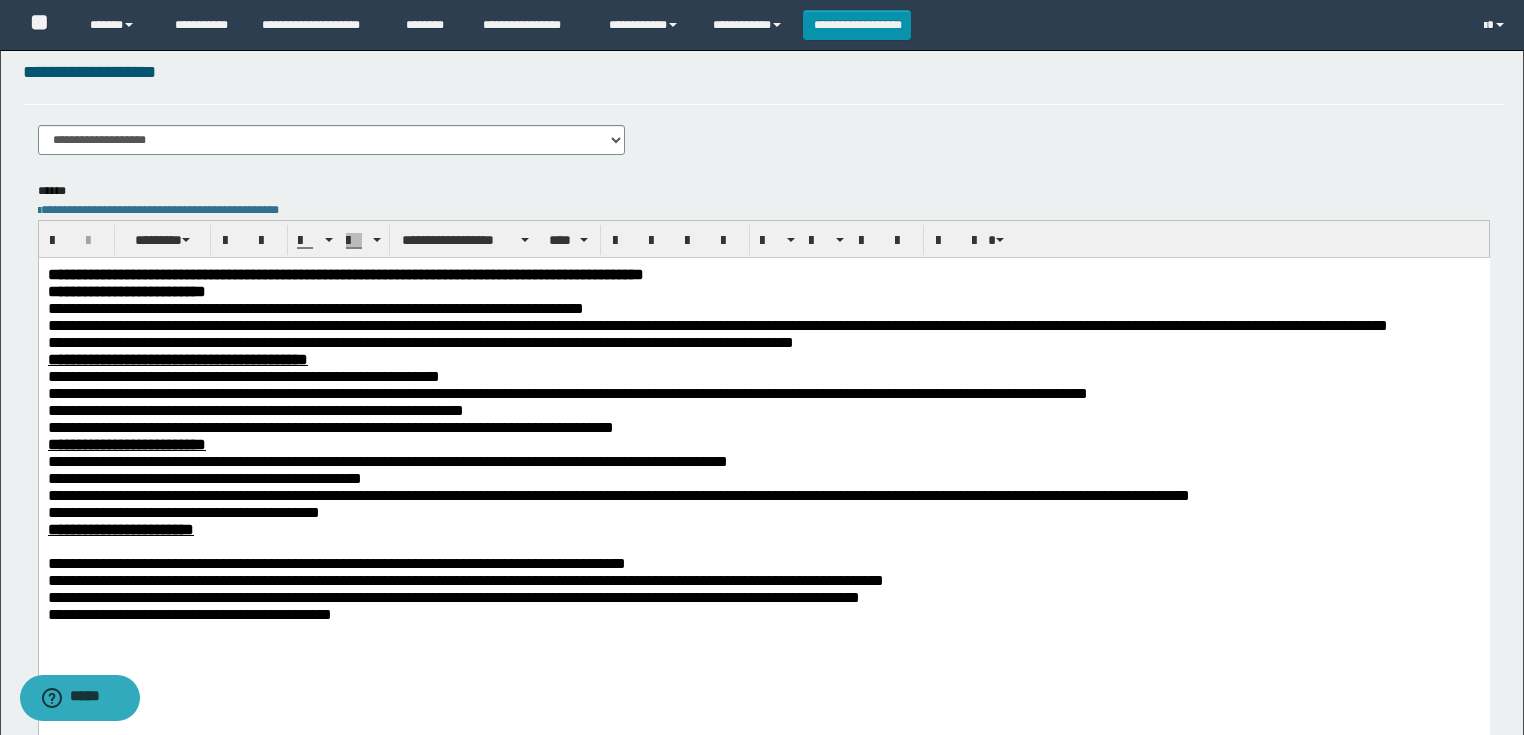 click at bounding box center (763, 545) 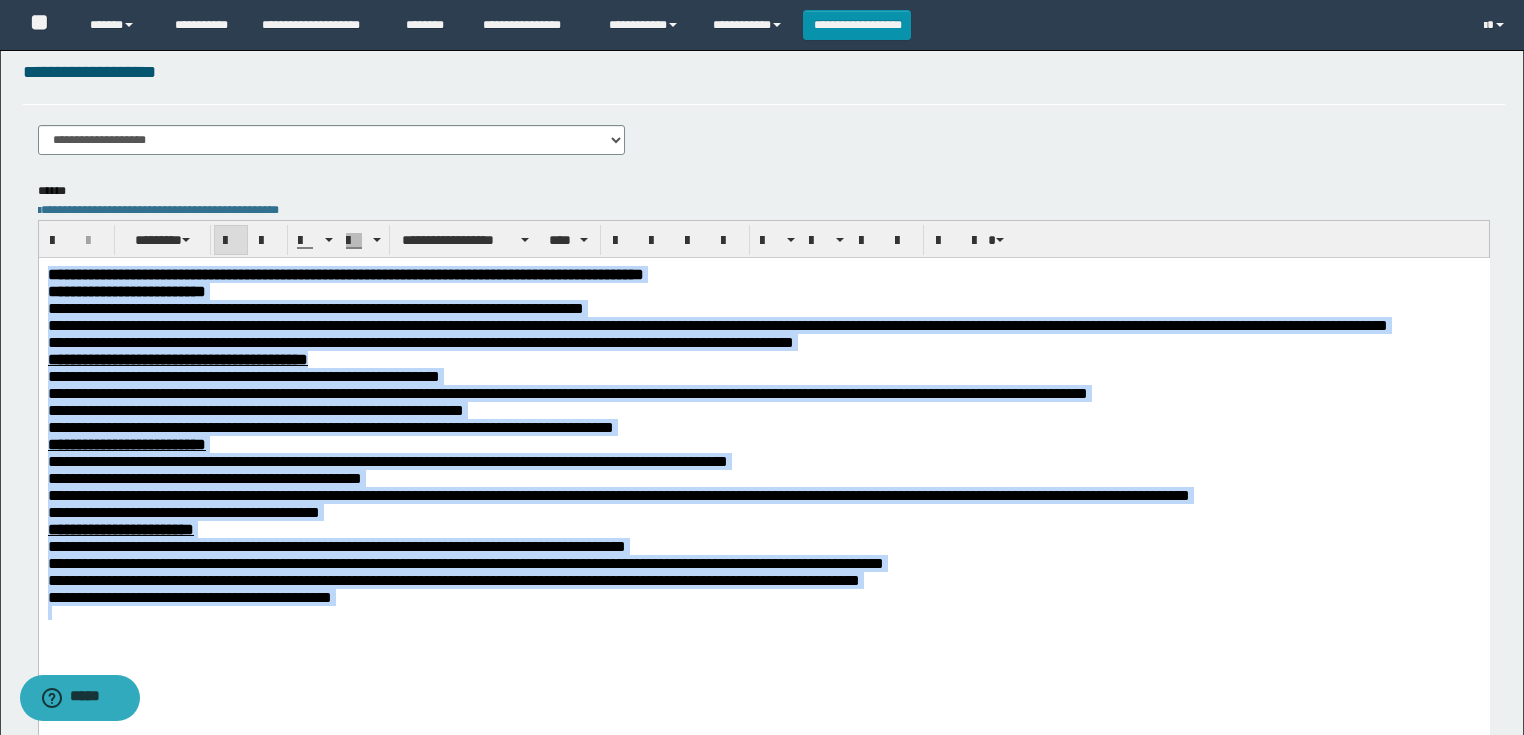 drag, startPoint x: 570, startPoint y: 693, endPoint x: 416, endPoint y: 258, distance: 461.4553 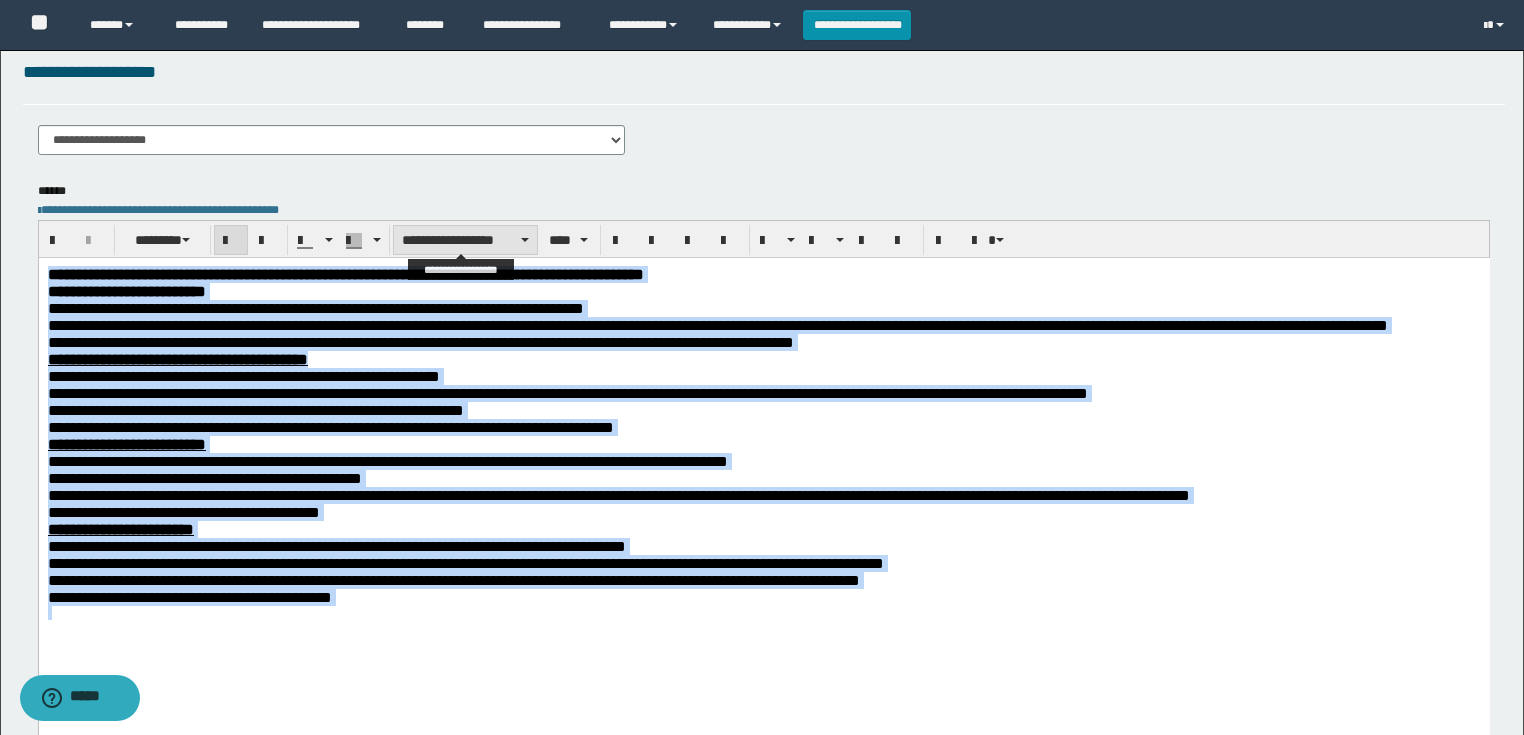 click on "**********" at bounding box center [465, 240] 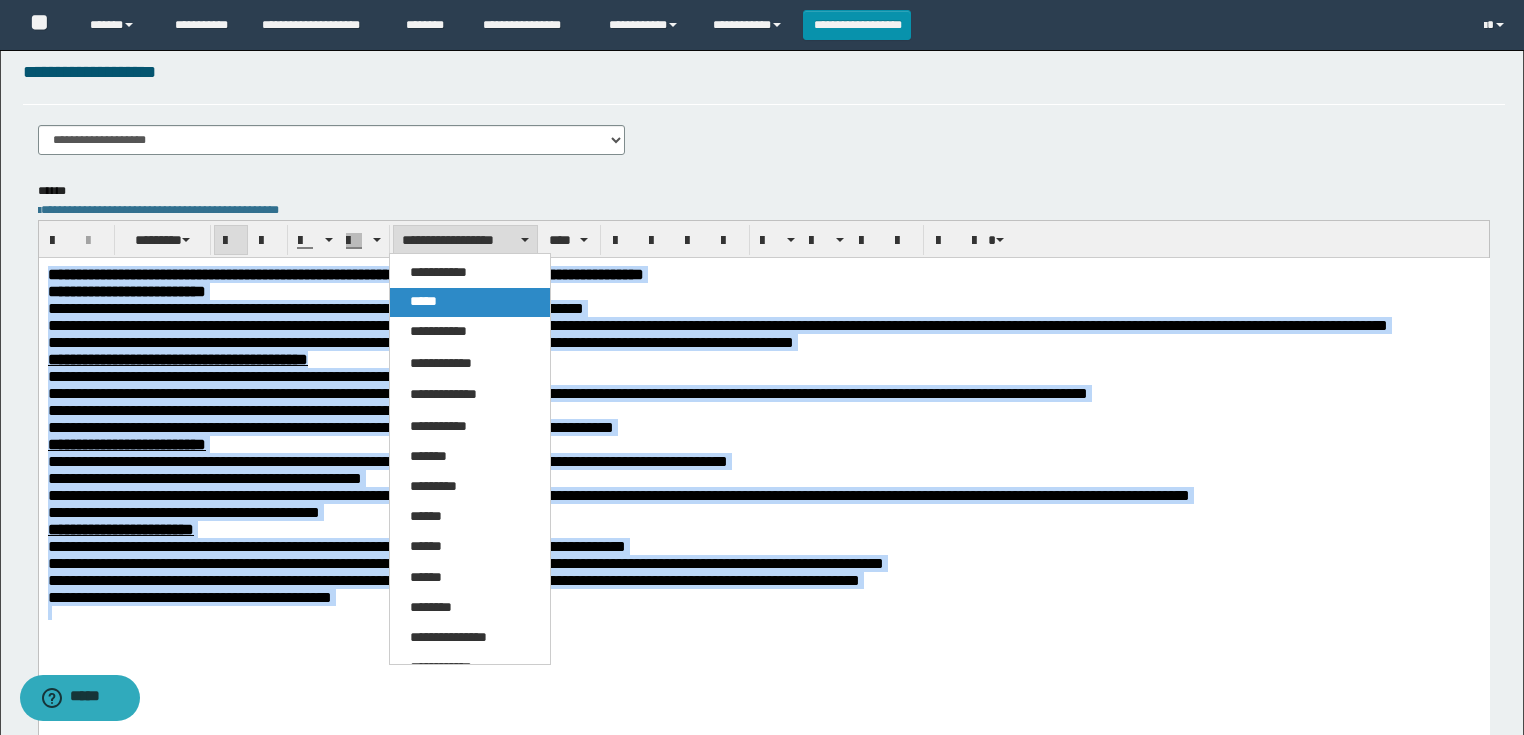 drag, startPoint x: 473, startPoint y: 310, endPoint x: 445, endPoint y: 0, distance: 311.26193 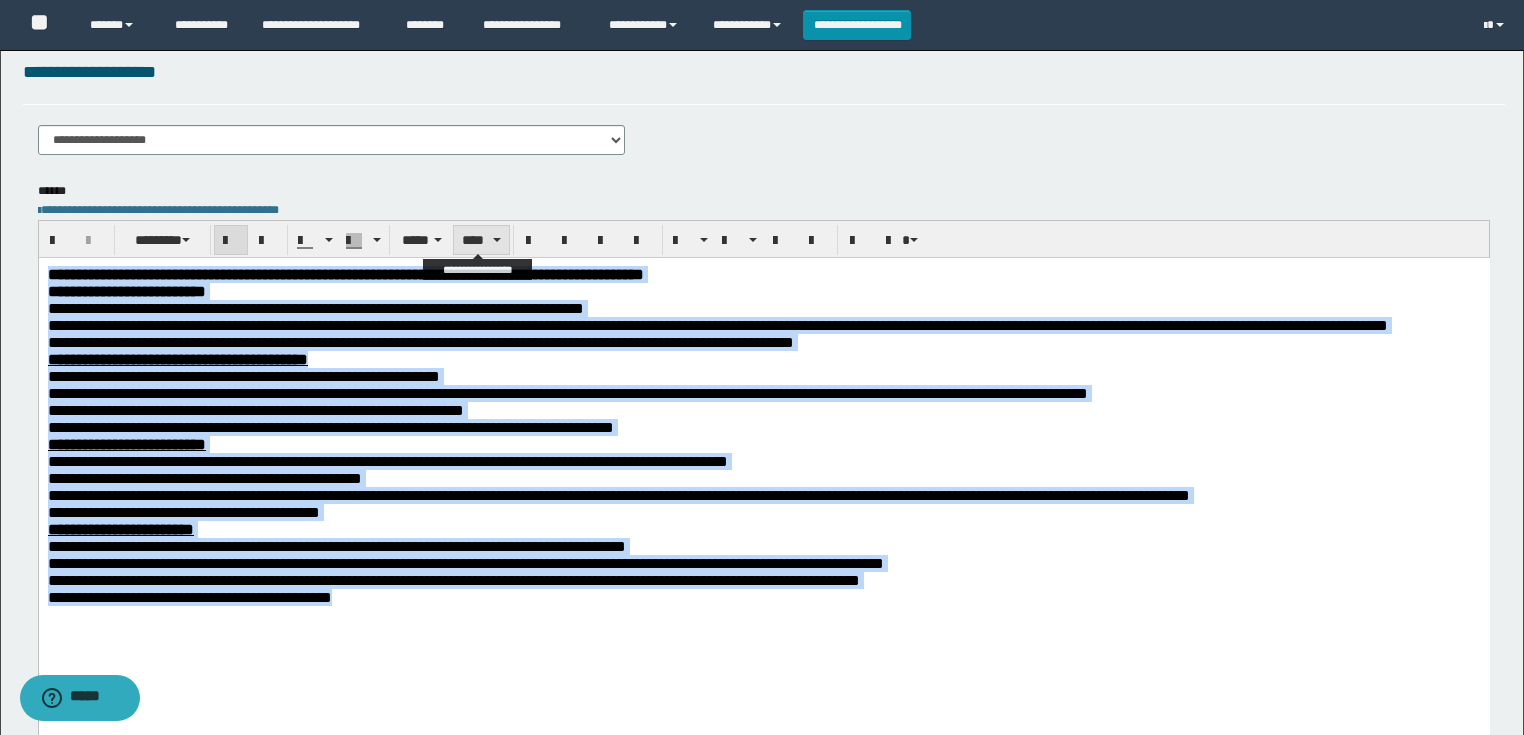click on "****" at bounding box center [481, 240] 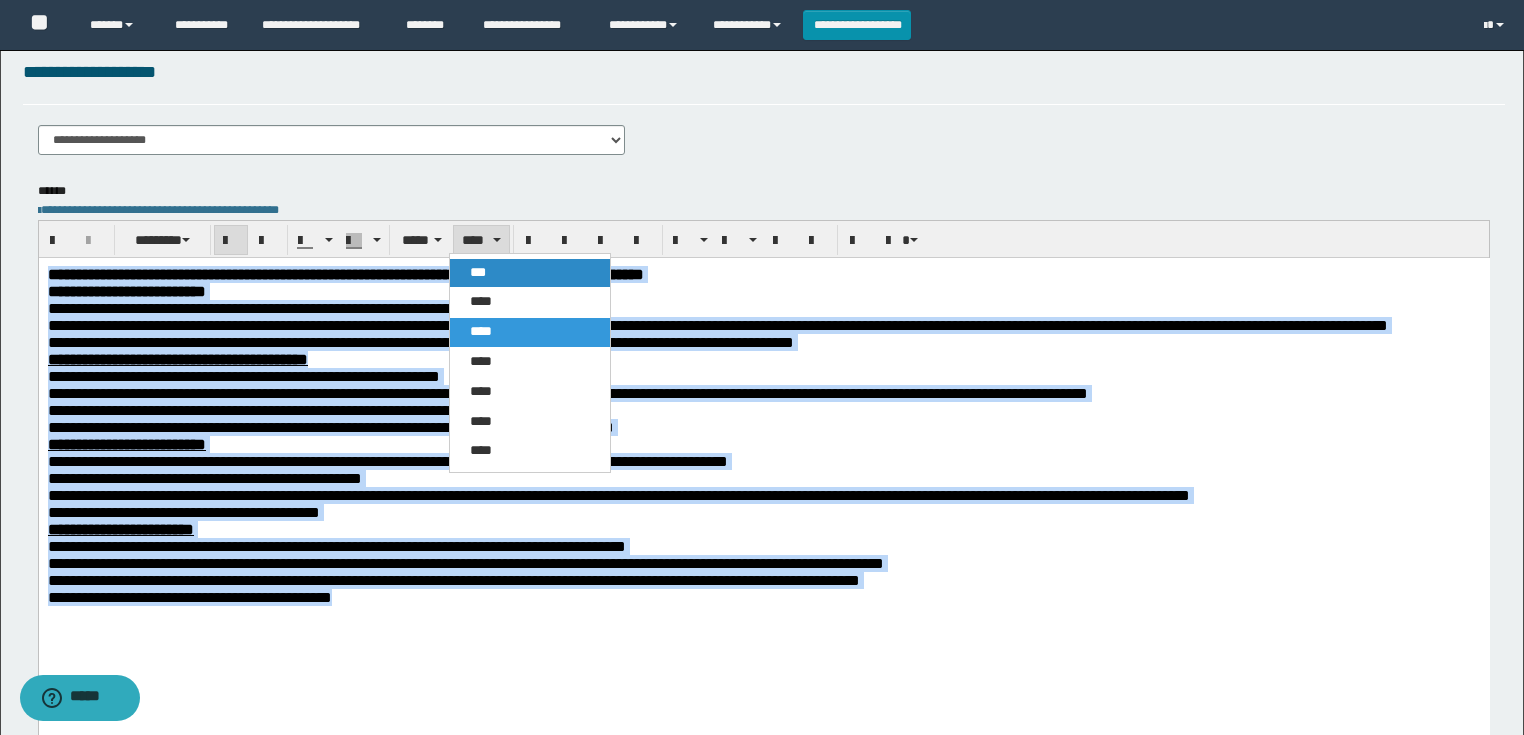 click on "***" at bounding box center (530, 273) 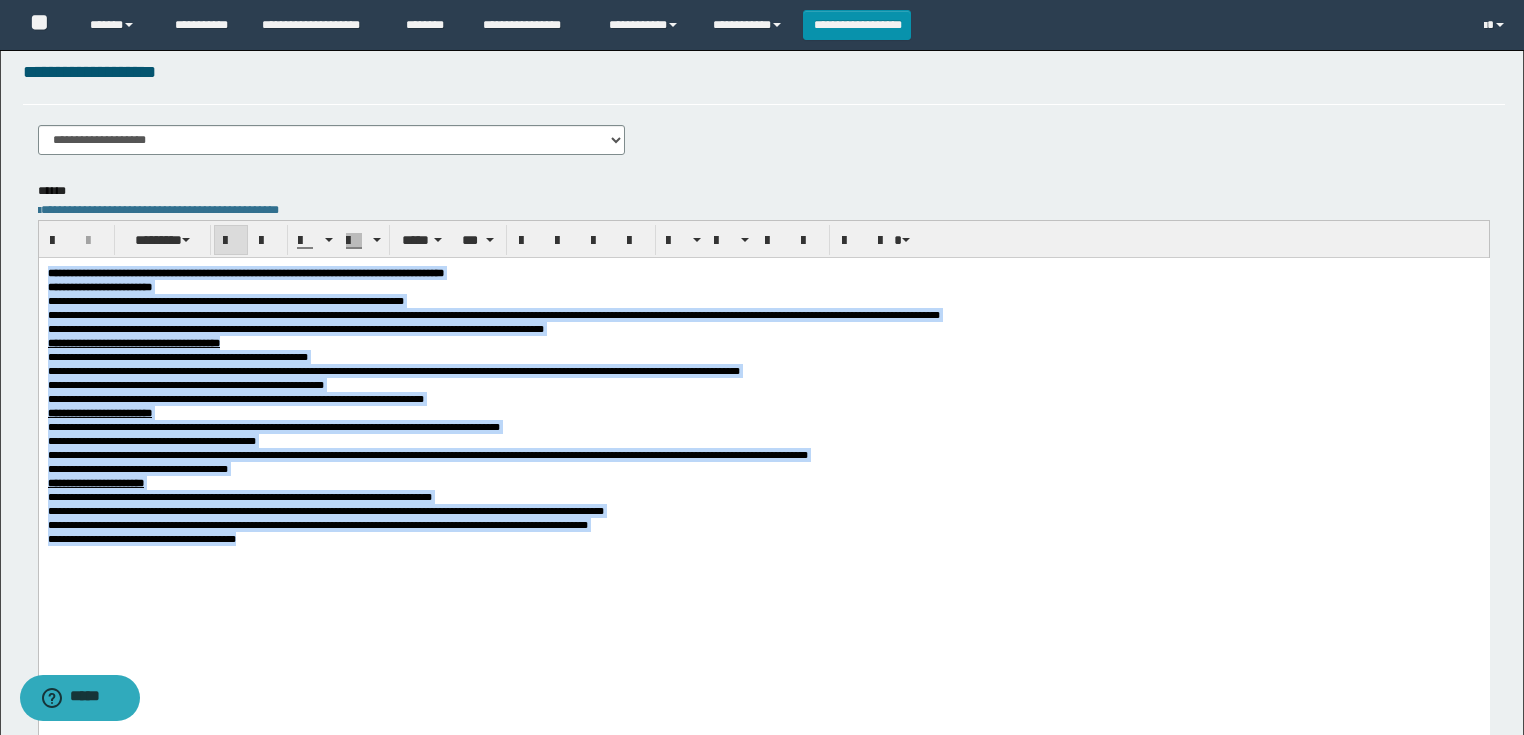 click on "**********" at bounding box center [763, 300] 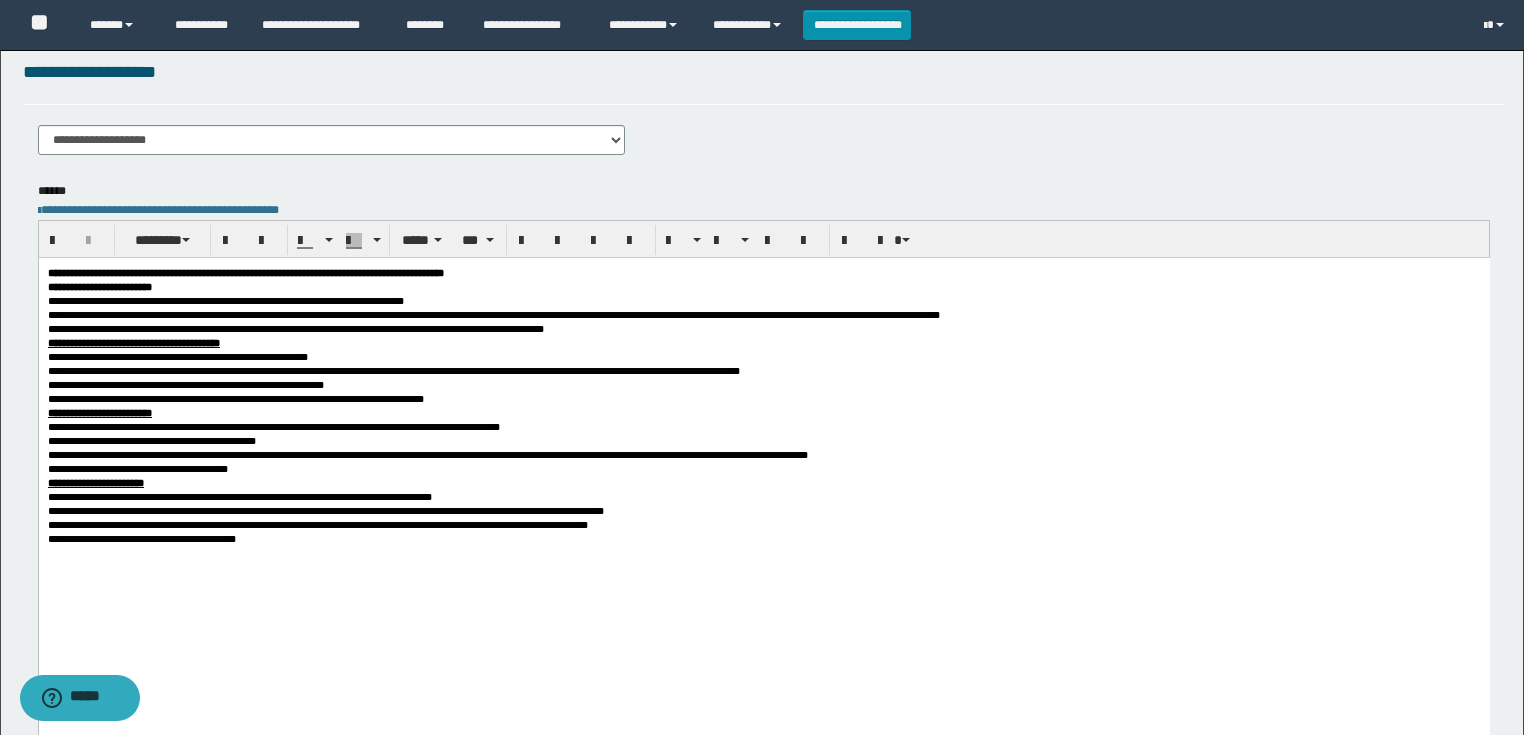 click on "**********" at bounding box center (763, 272) 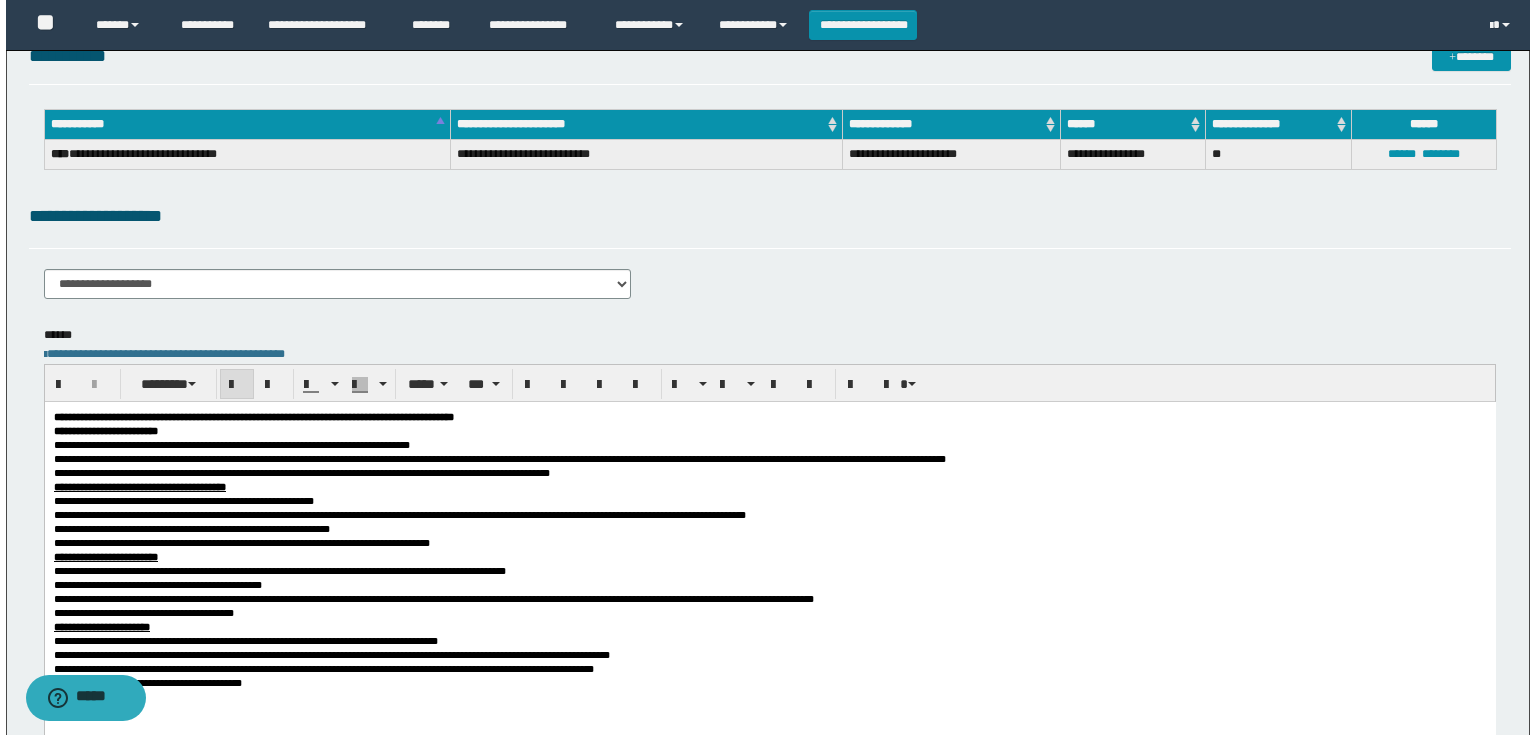 scroll, scrollTop: 0, scrollLeft: 0, axis: both 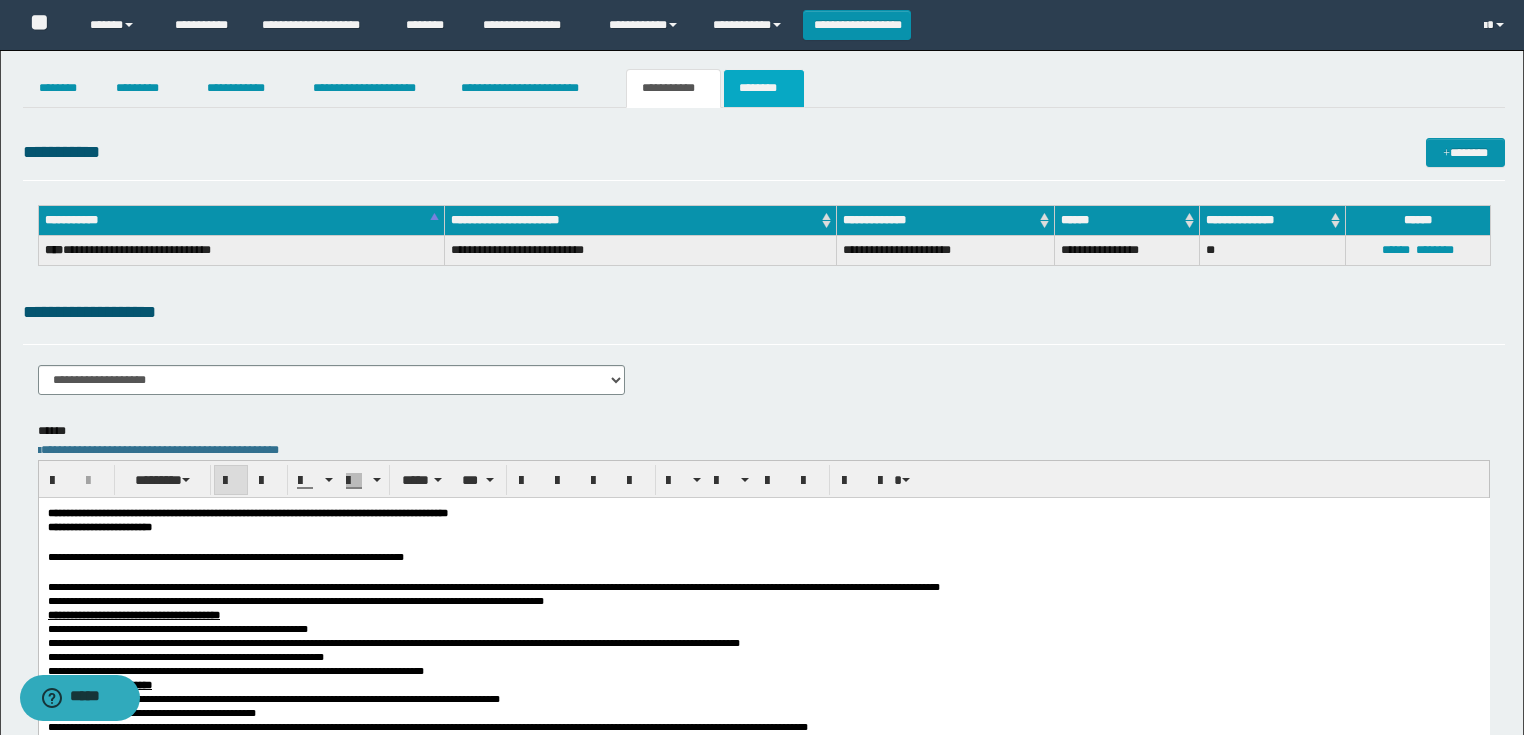 click on "********" at bounding box center (764, 88) 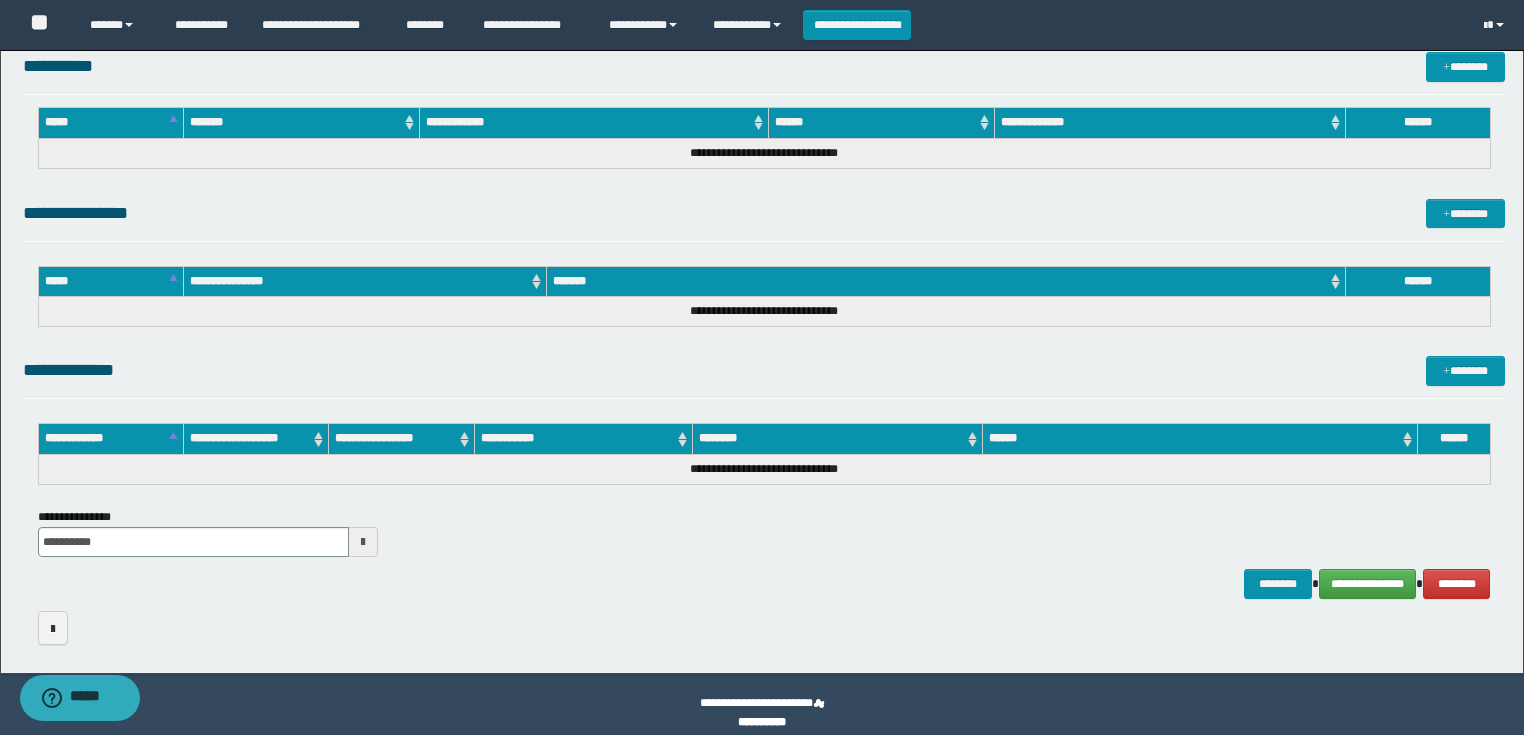 scroll, scrollTop: 889, scrollLeft: 0, axis: vertical 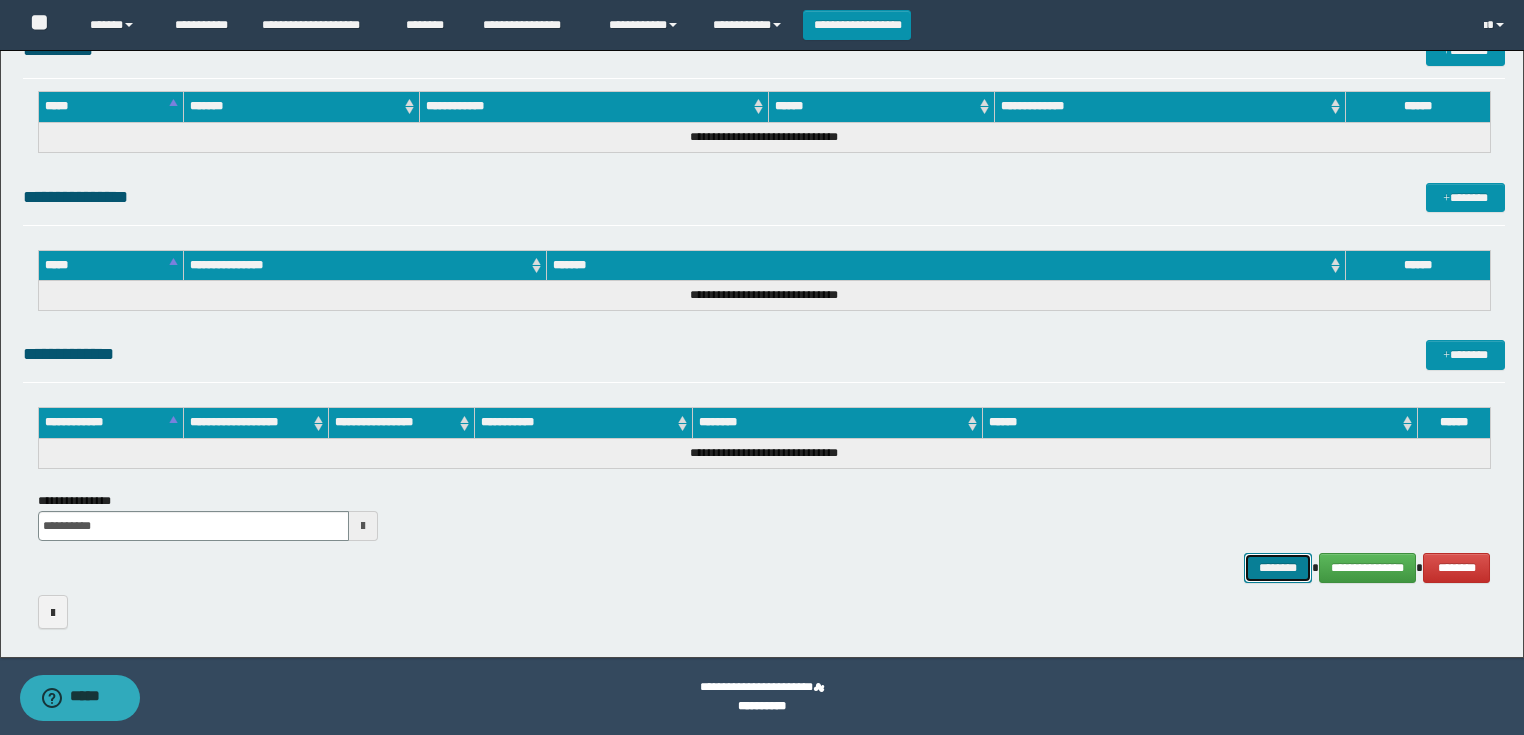 click on "********" at bounding box center (1277, 568) 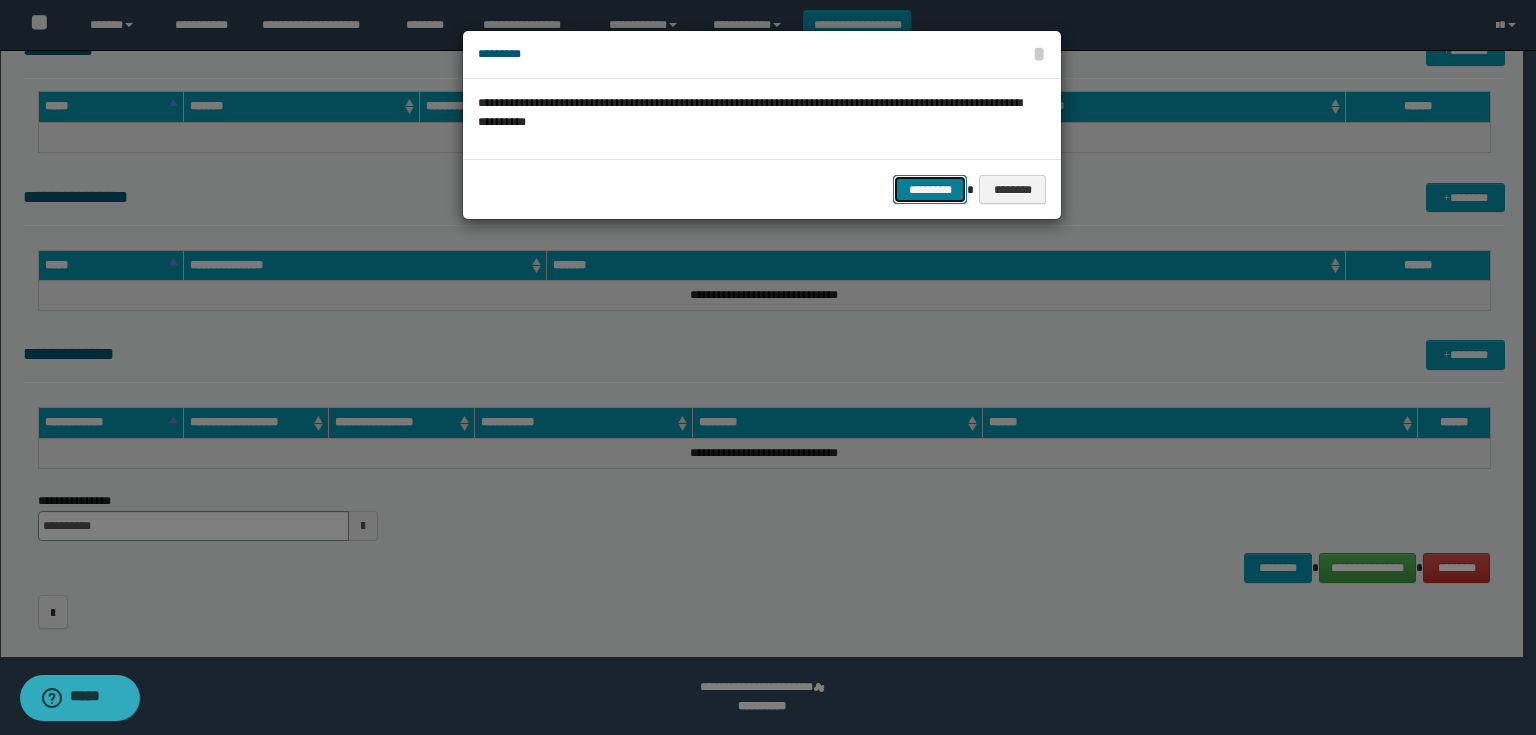 click on "*********" at bounding box center [930, 190] 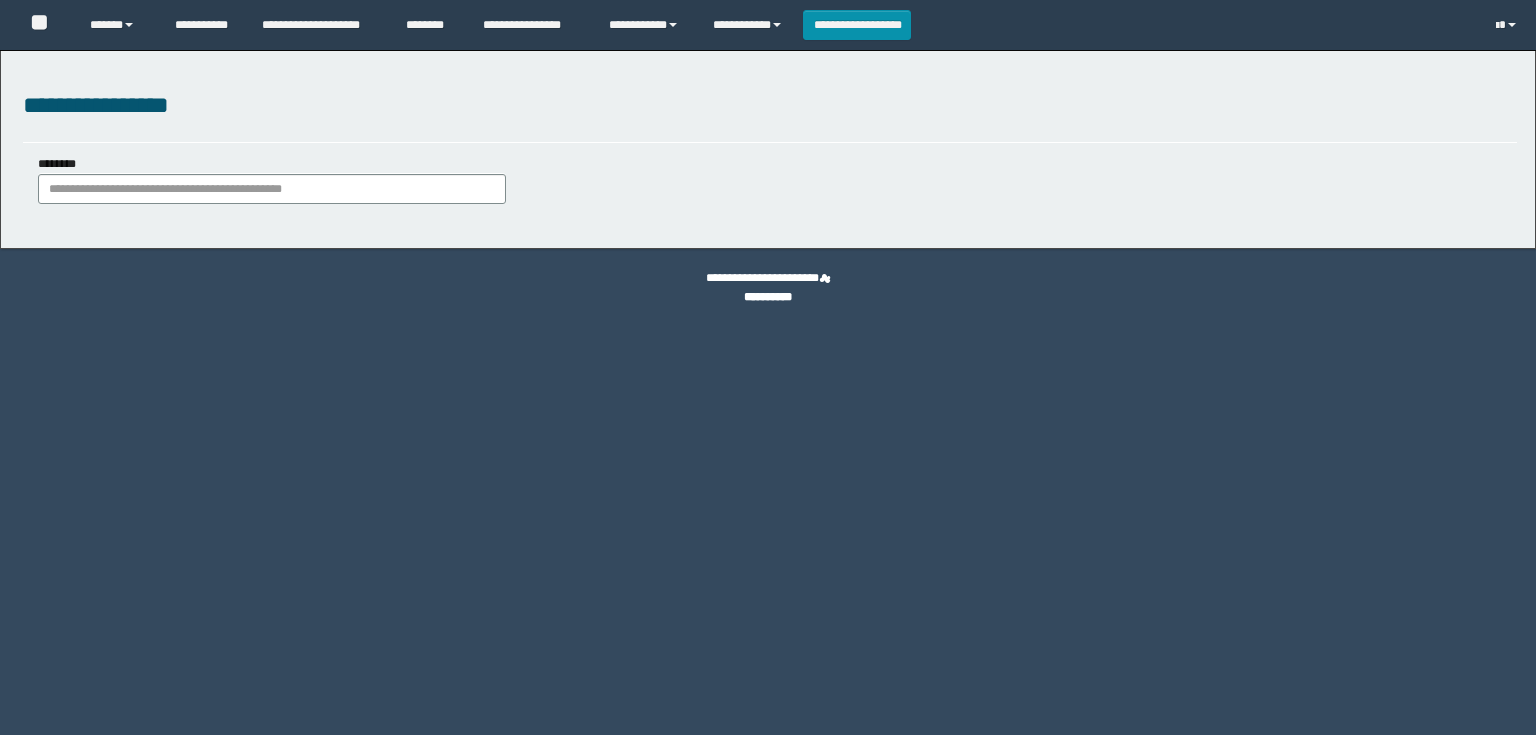 scroll, scrollTop: 0, scrollLeft: 0, axis: both 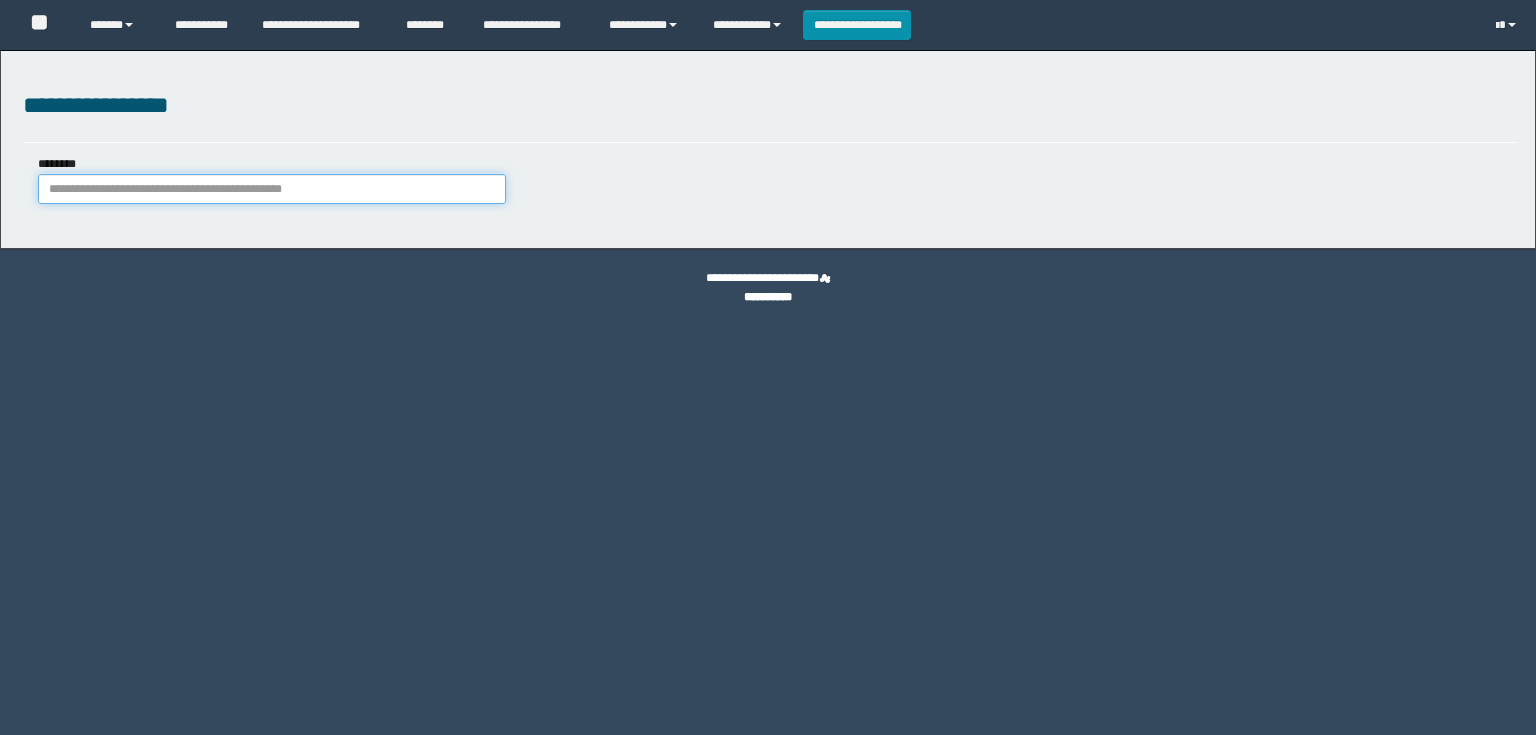 click on "********" at bounding box center [272, 189] 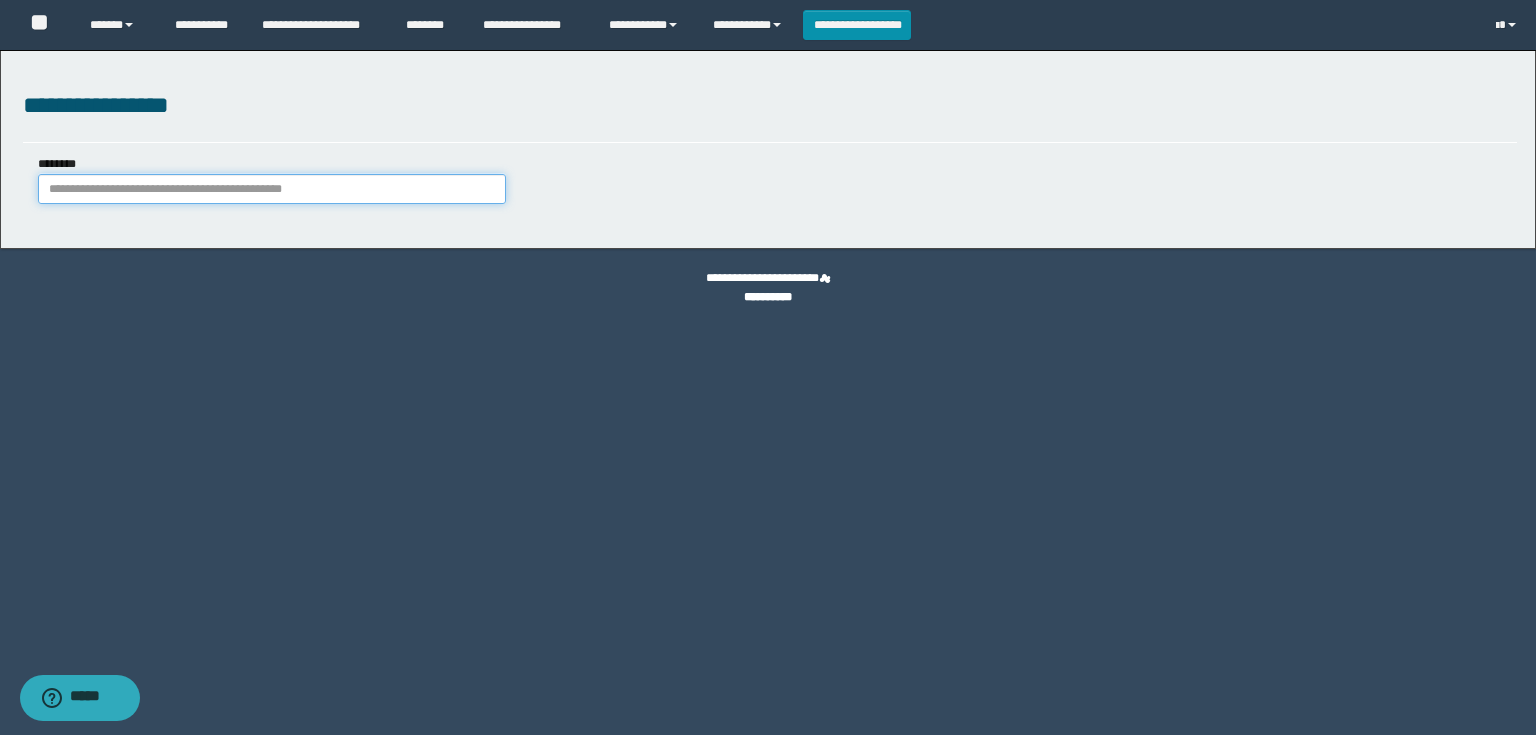 paste on "**********" 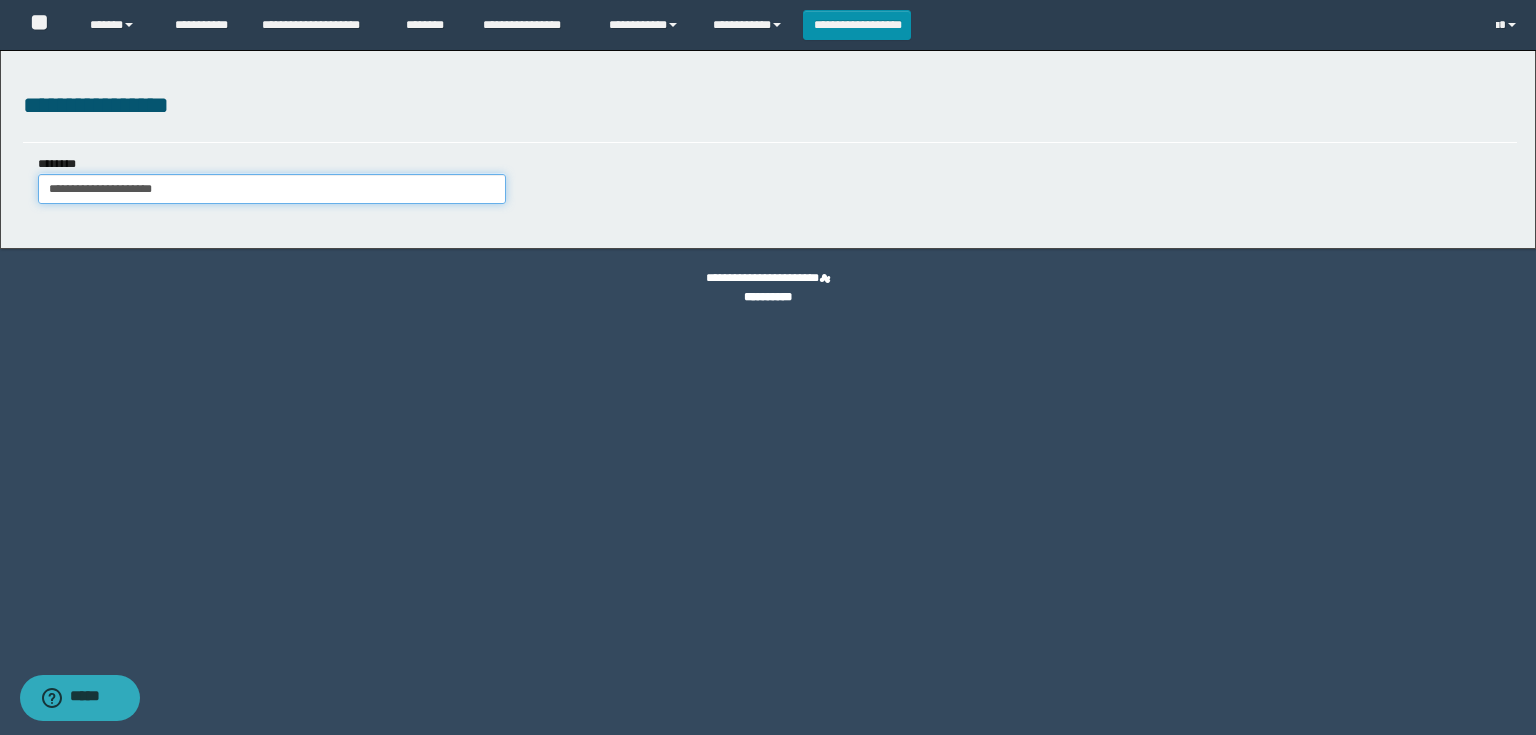 type on "**********" 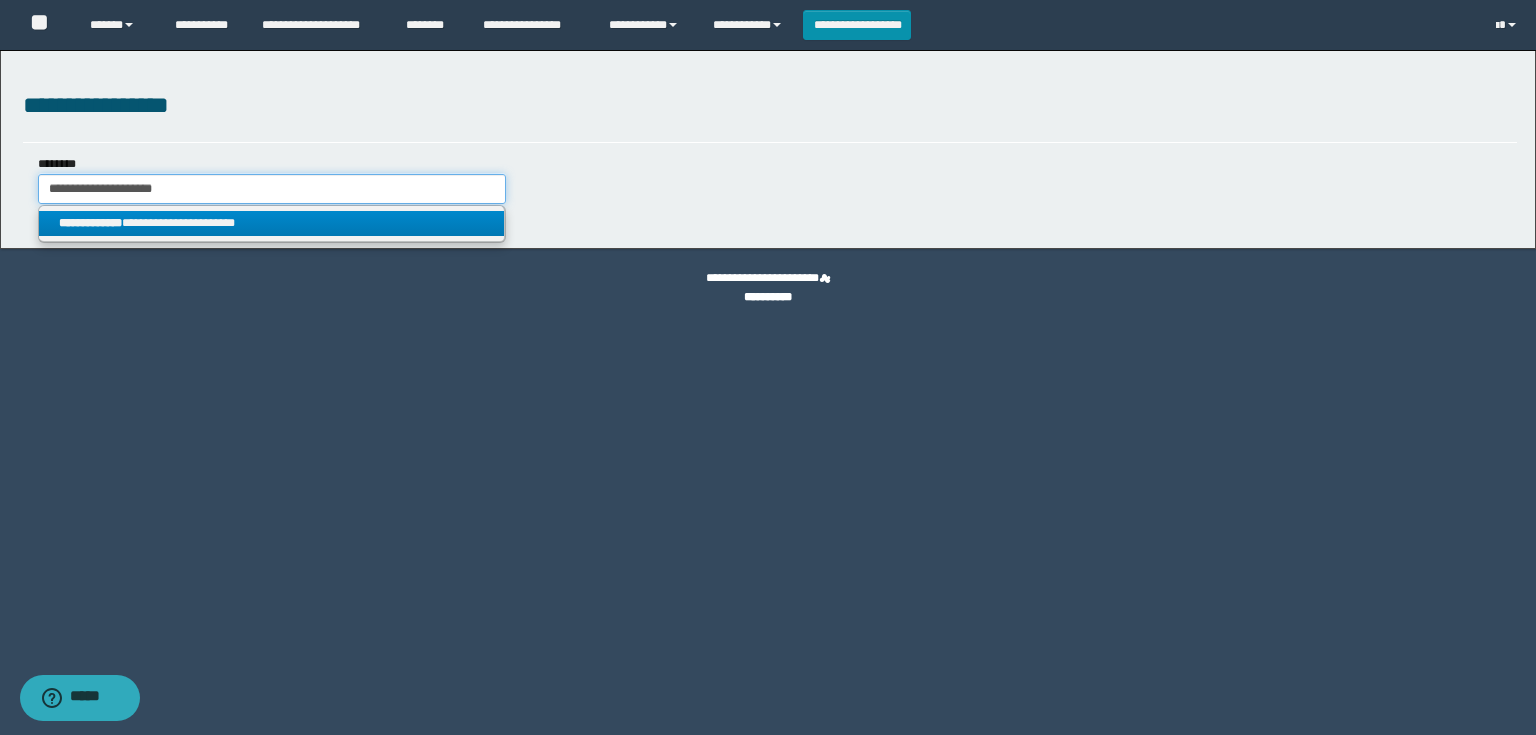 type on "**********" 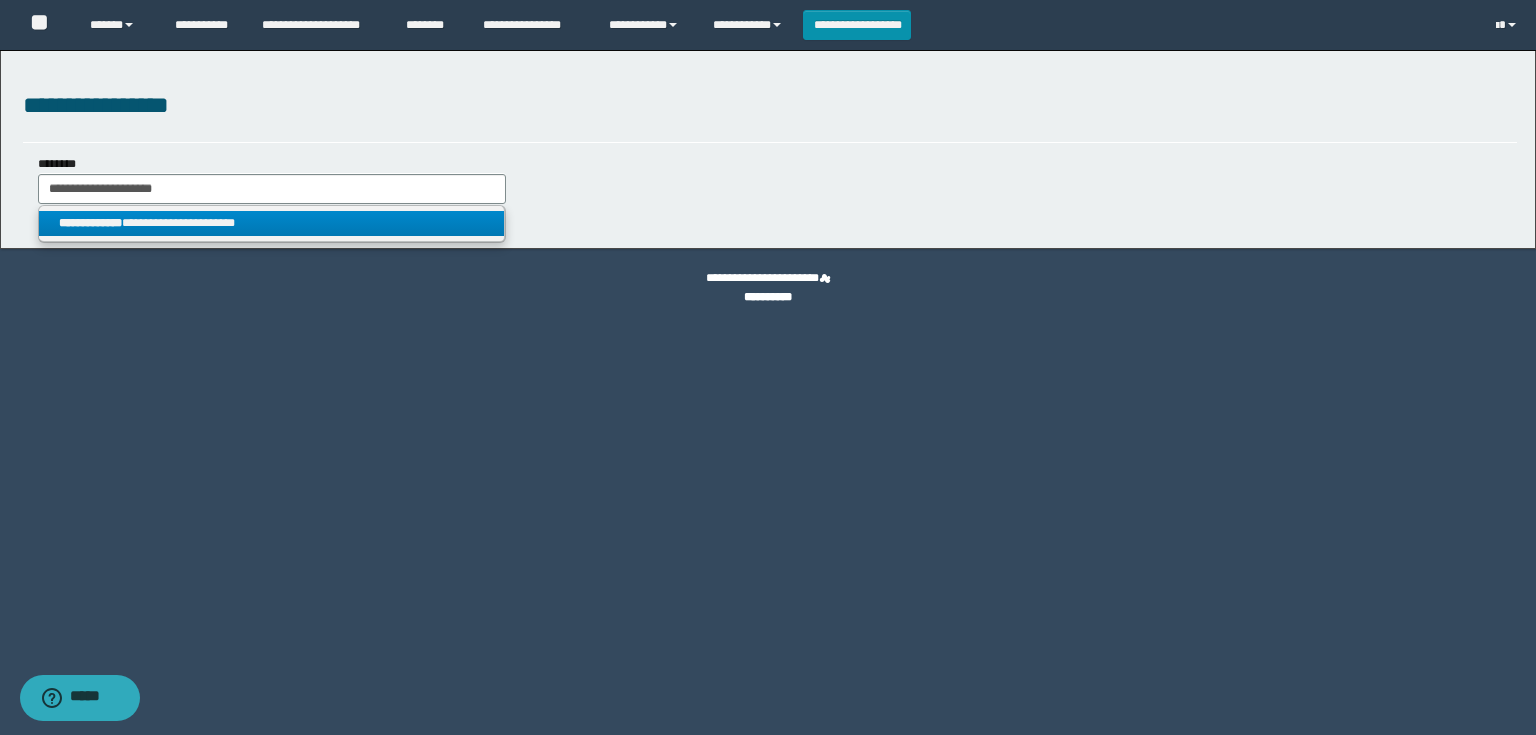 click on "**********" at bounding box center [272, 223] 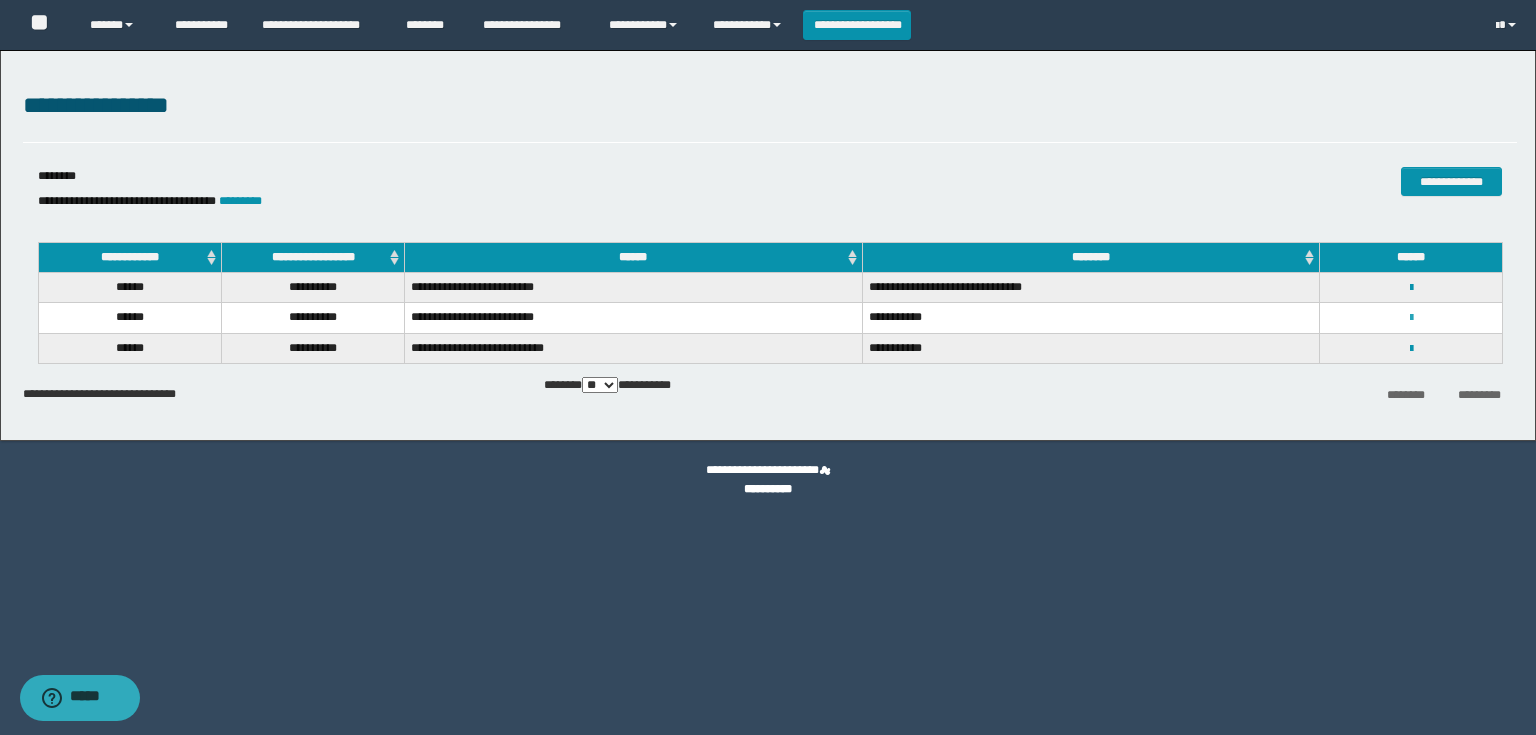 click at bounding box center [1411, 318] 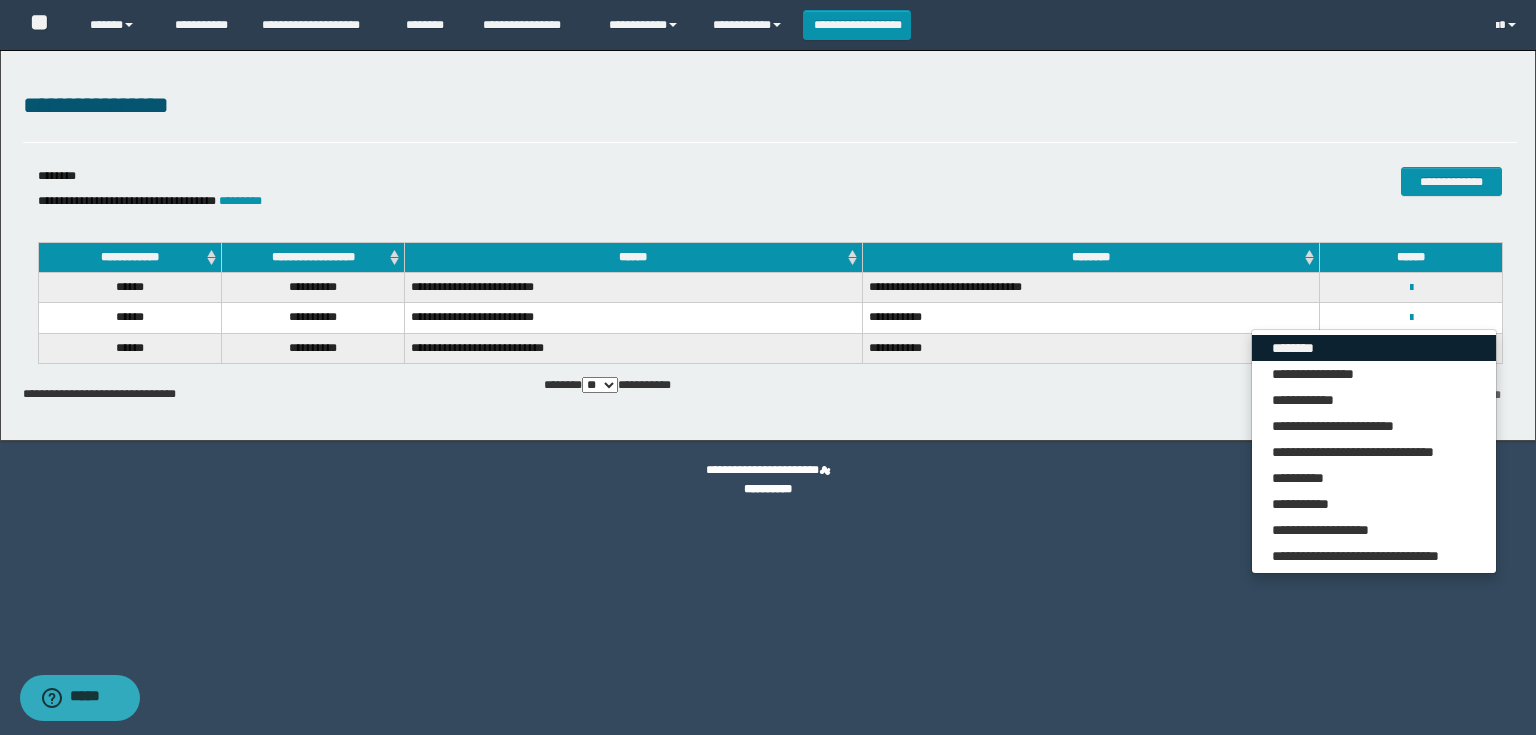 drag, startPoint x: 1376, startPoint y: 344, endPoint x: 1384, endPoint y: 352, distance: 11.313708 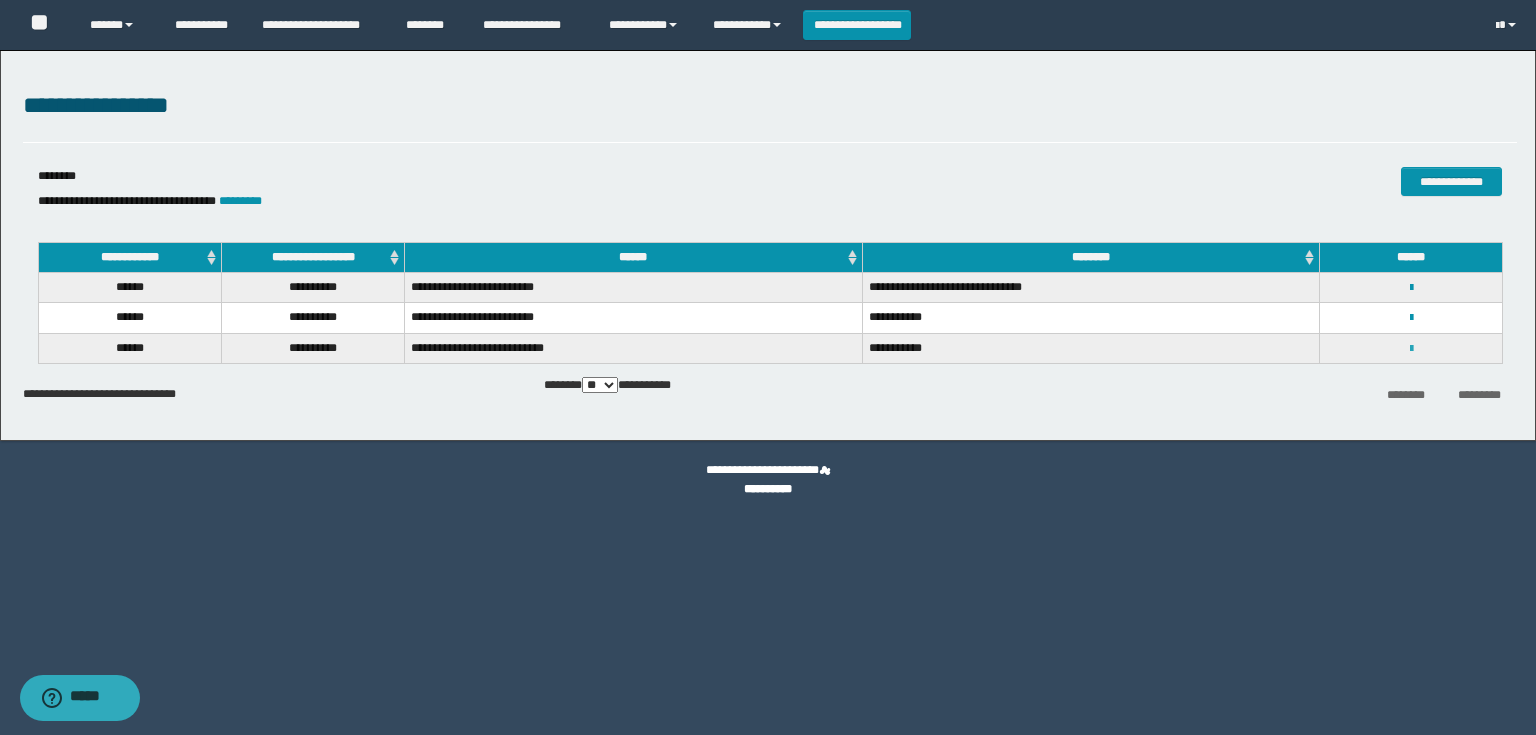 click at bounding box center (1411, 349) 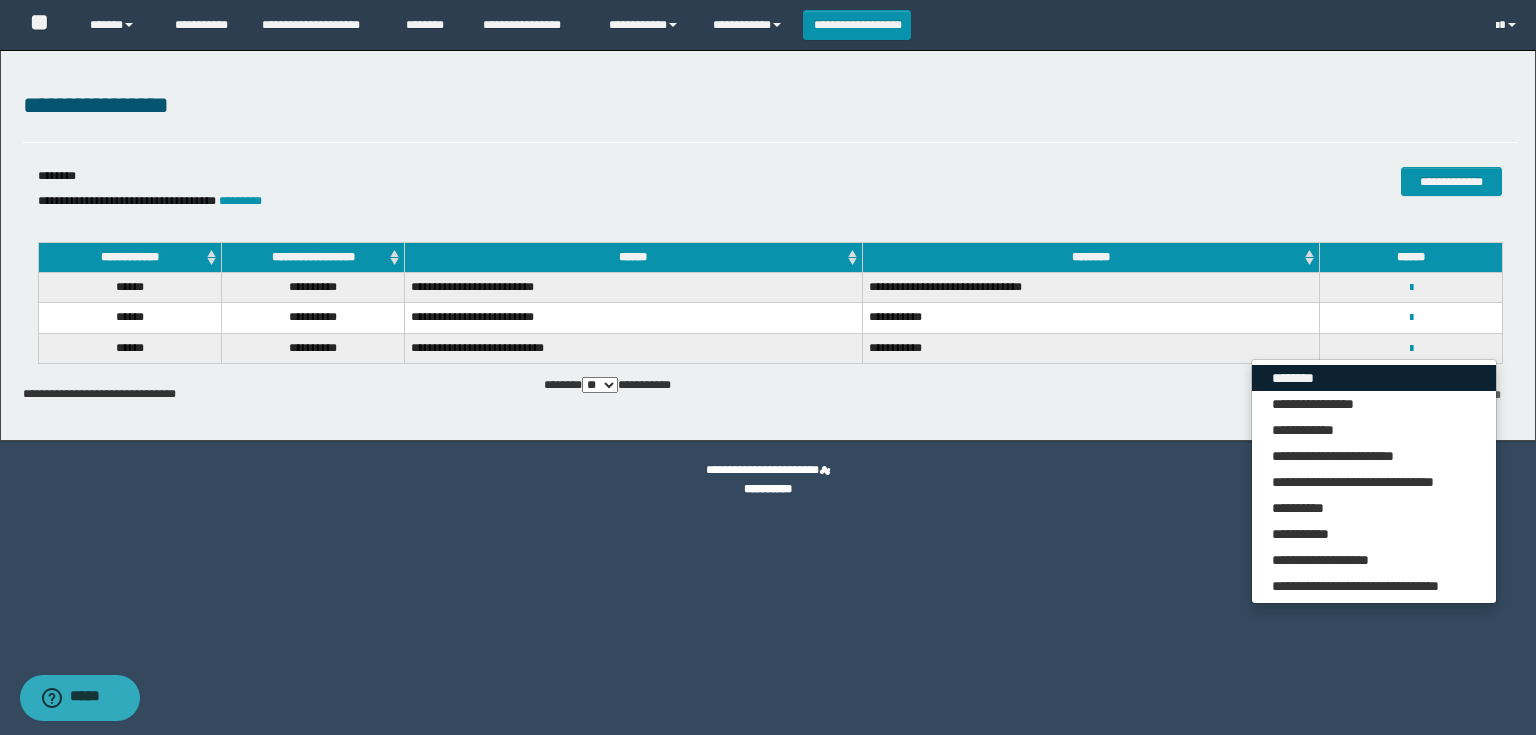 click on "********" at bounding box center (1374, 378) 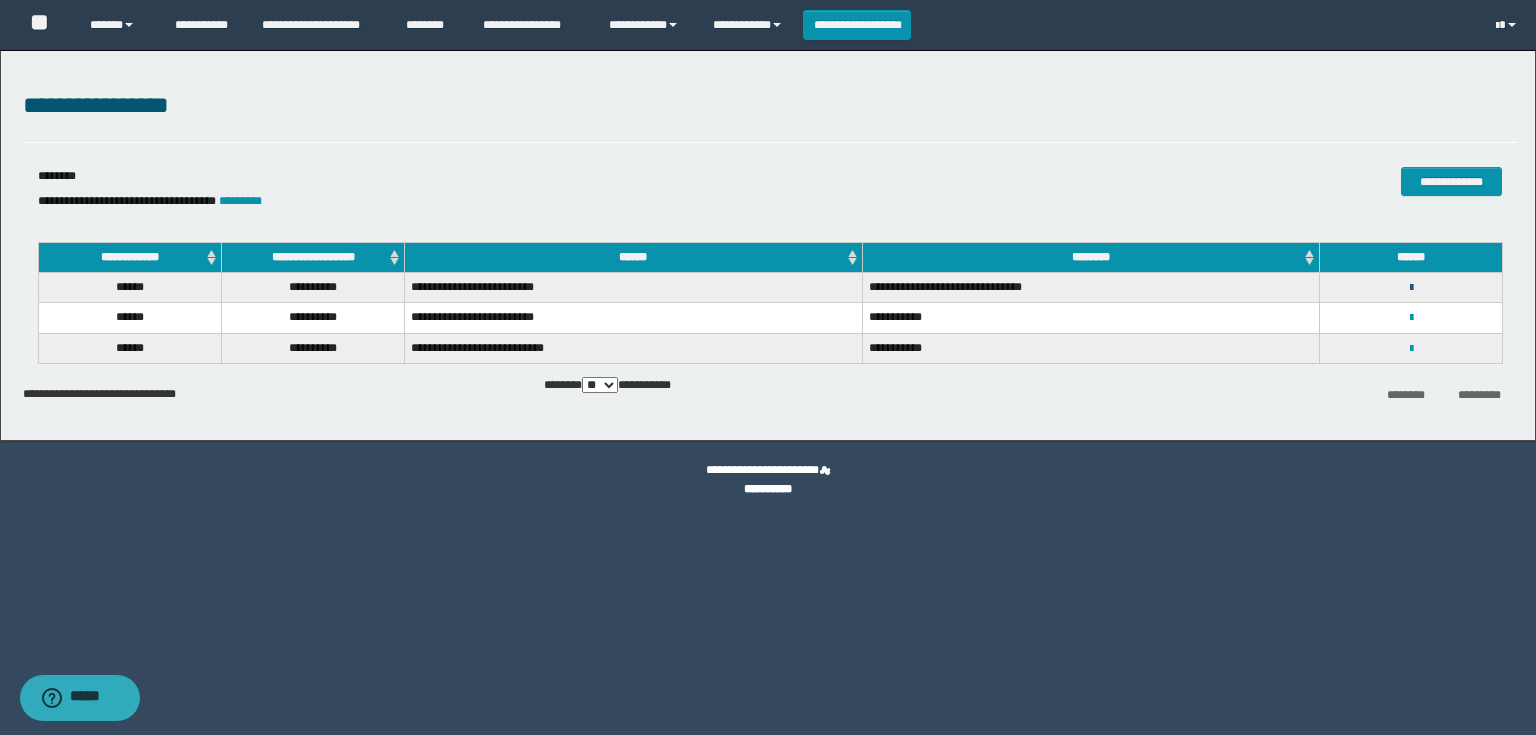 drag, startPoint x: 1413, startPoint y: 285, endPoint x: 1399, endPoint y: 291, distance: 15.231546 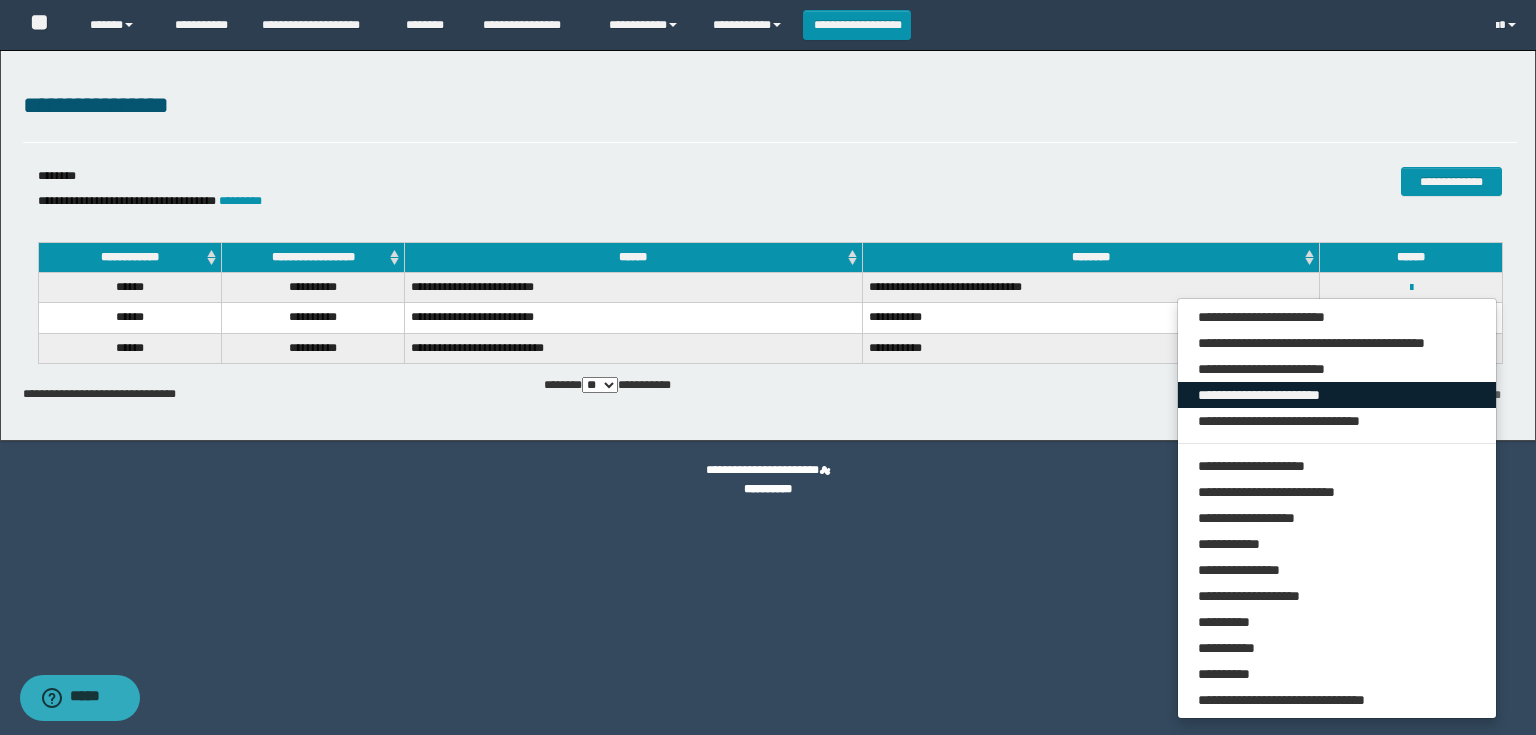 click on "**********" at bounding box center [1337, 395] 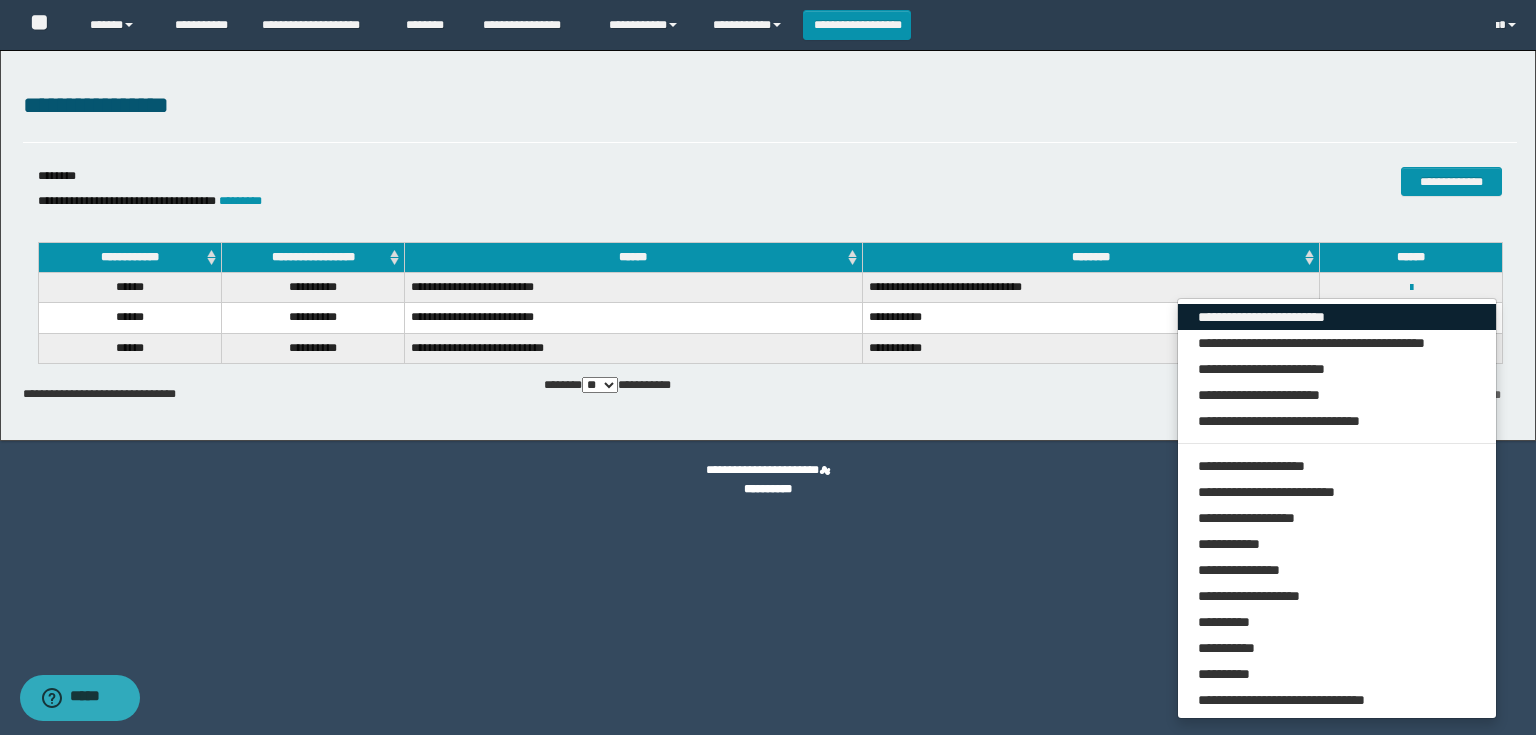 click on "**********" at bounding box center (1337, 317) 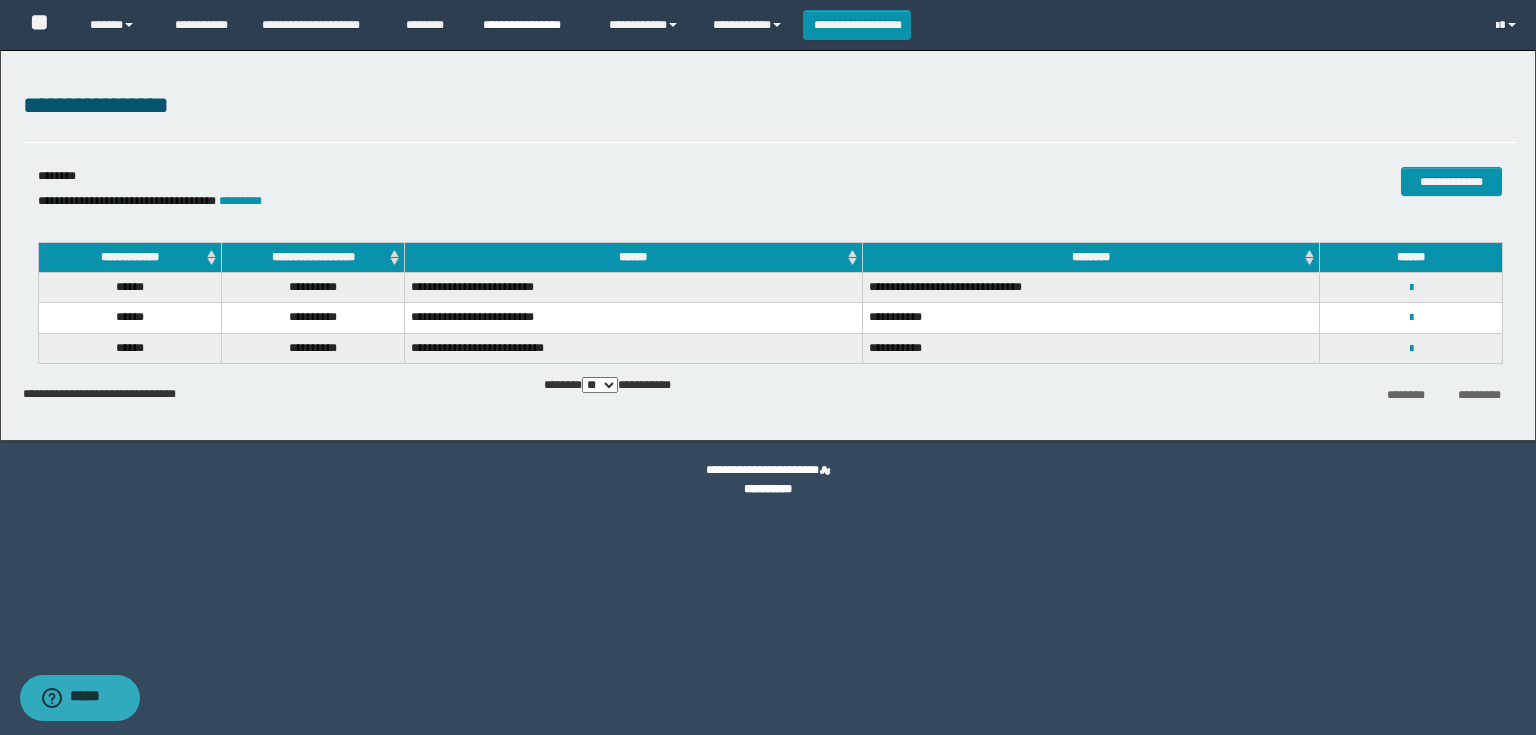 click on "**********" at bounding box center [531, 25] 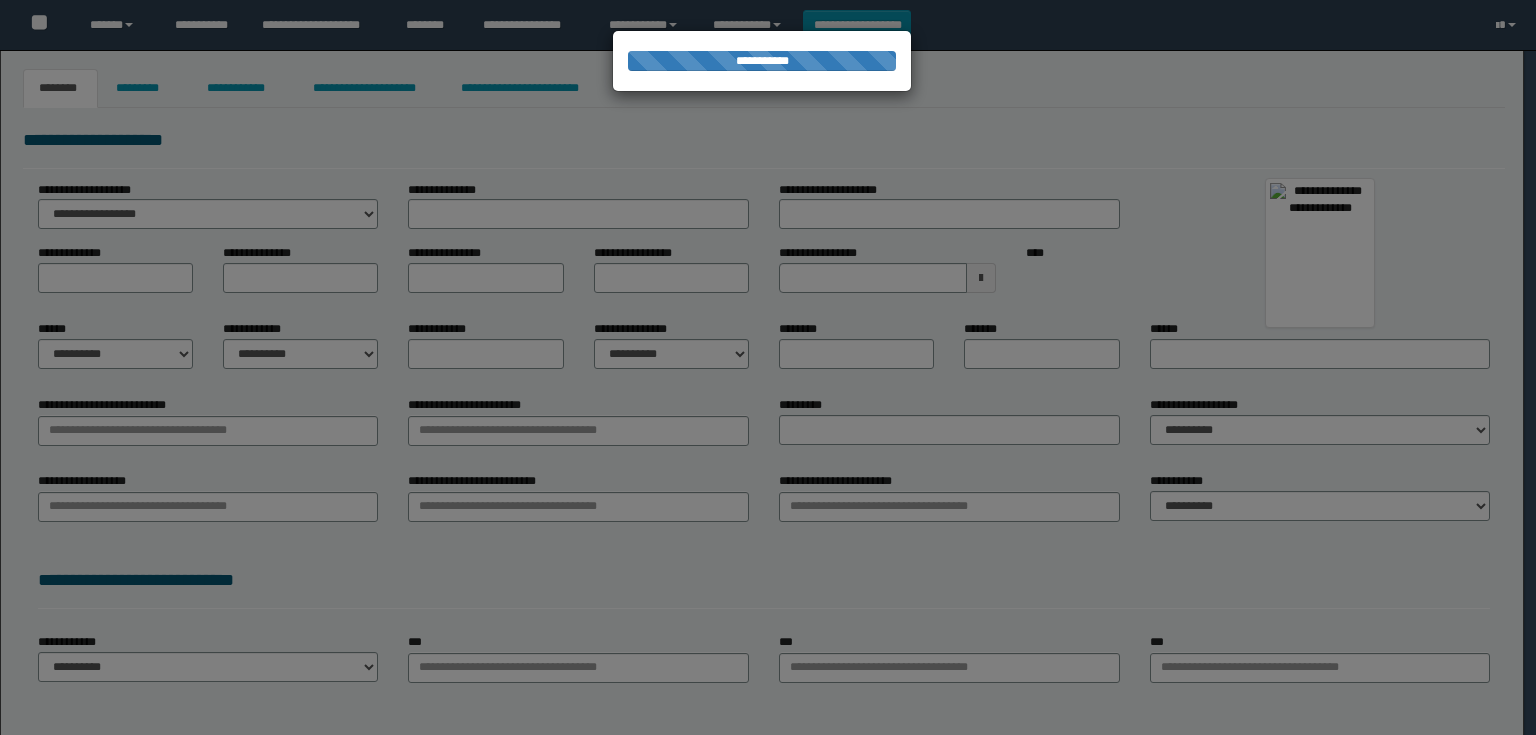 scroll, scrollTop: 0, scrollLeft: 0, axis: both 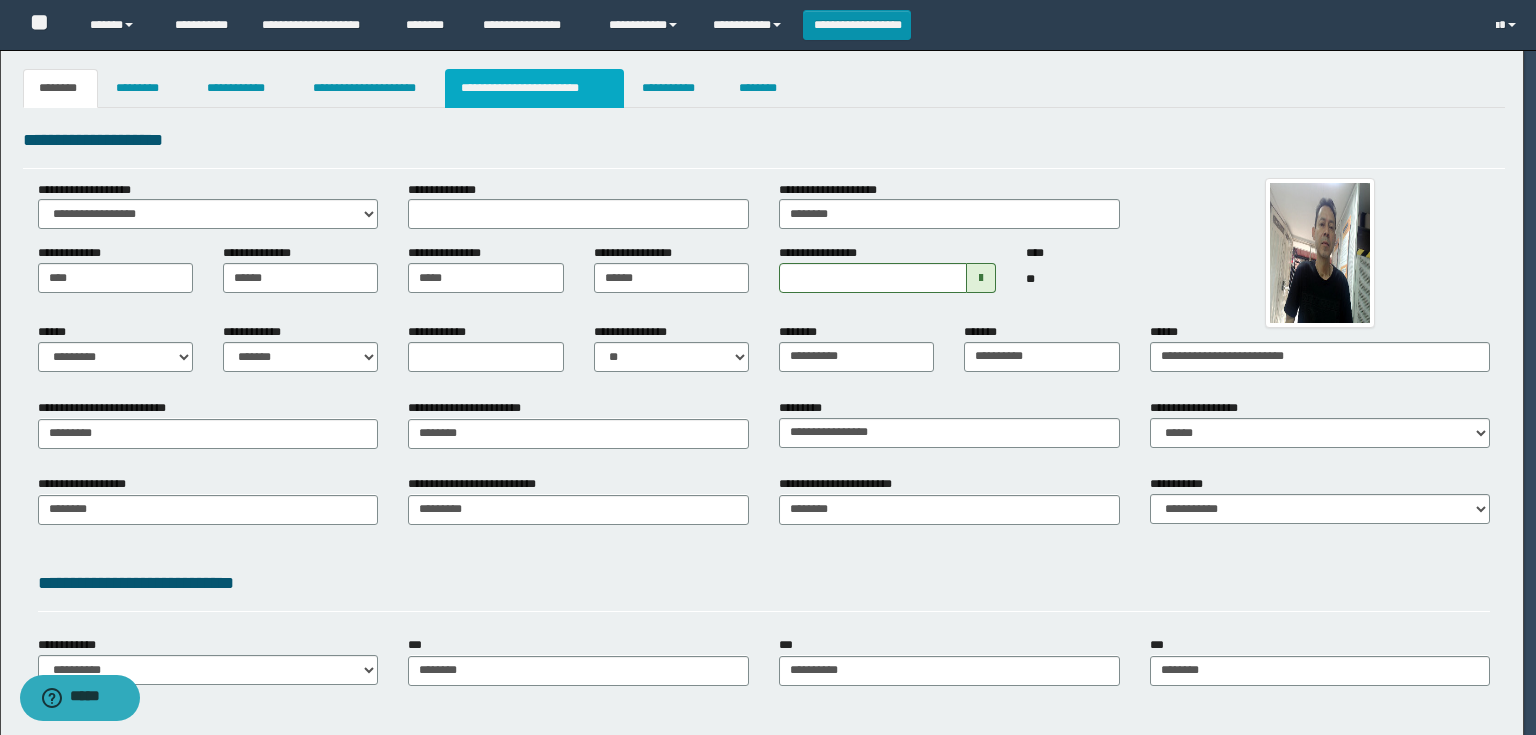 click on "**********" at bounding box center [534, 88] 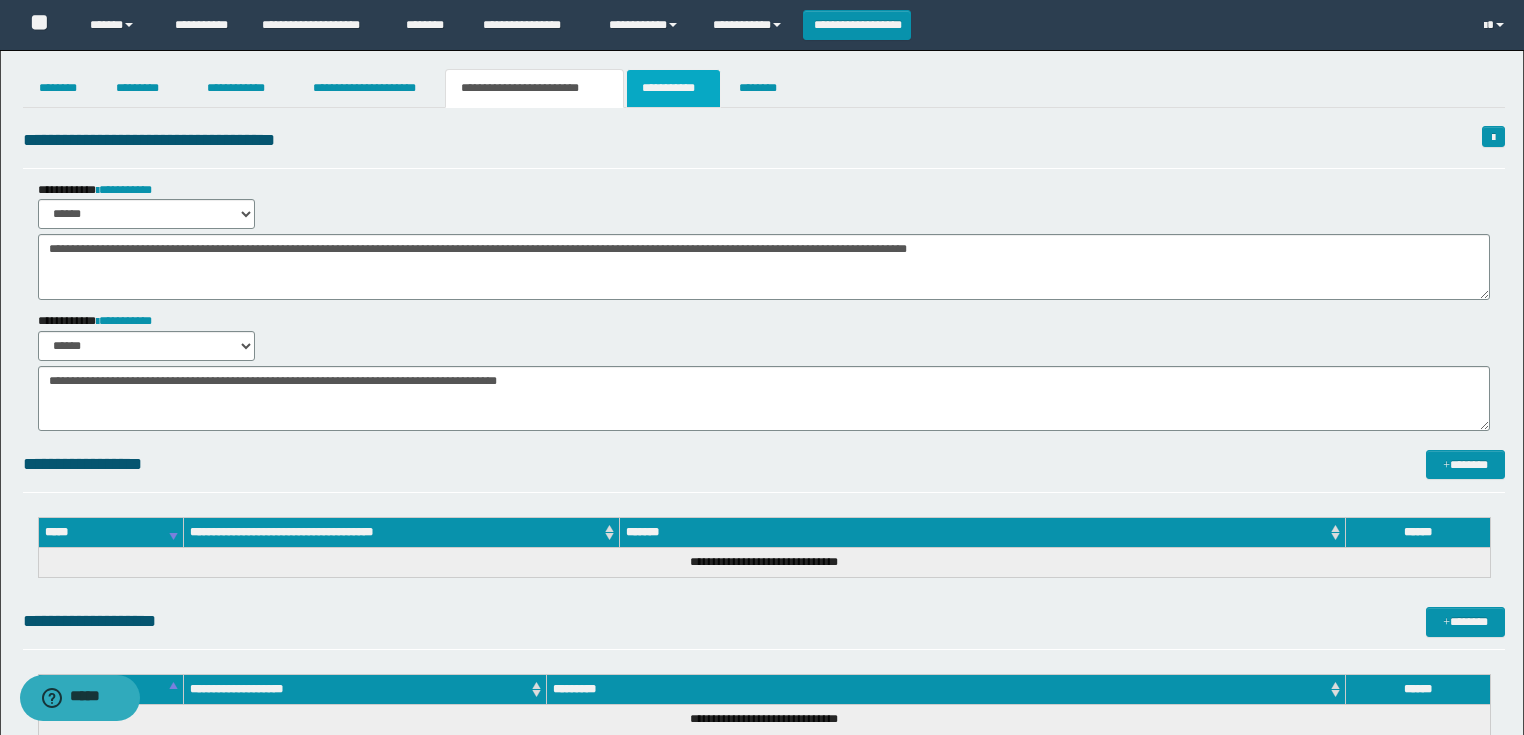 click on "**********" at bounding box center (673, 88) 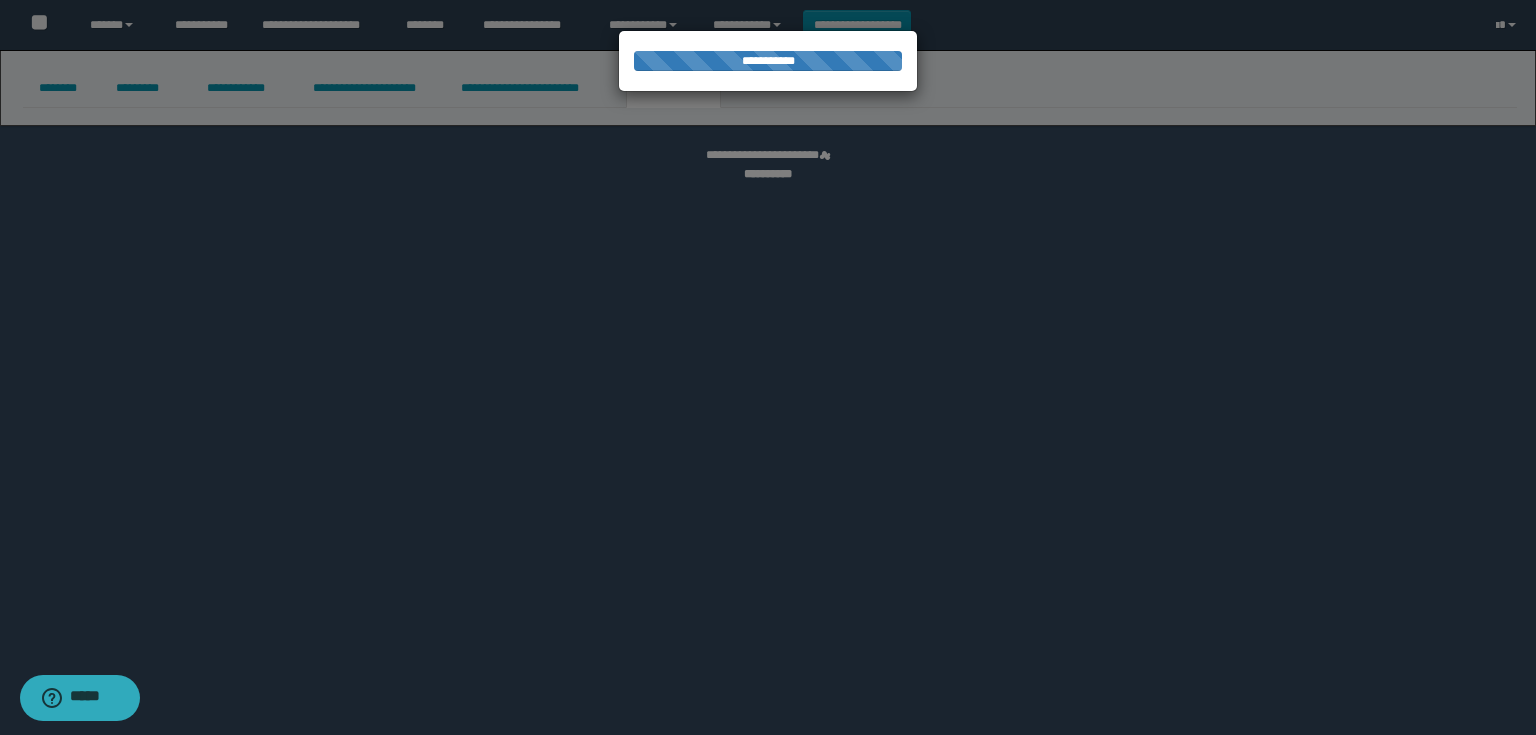 select on "****" 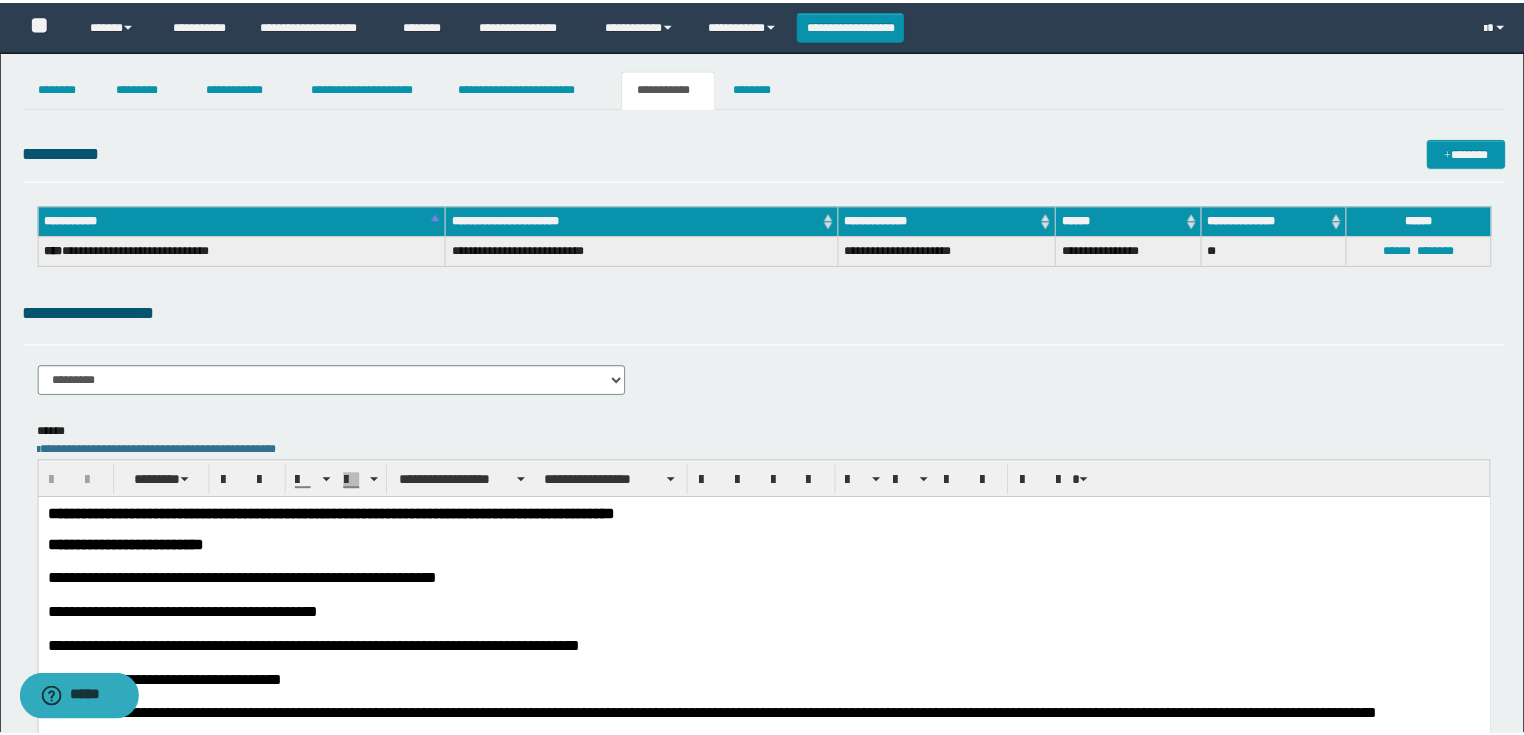 scroll, scrollTop: 0, scrollLeft: 0, axis: both 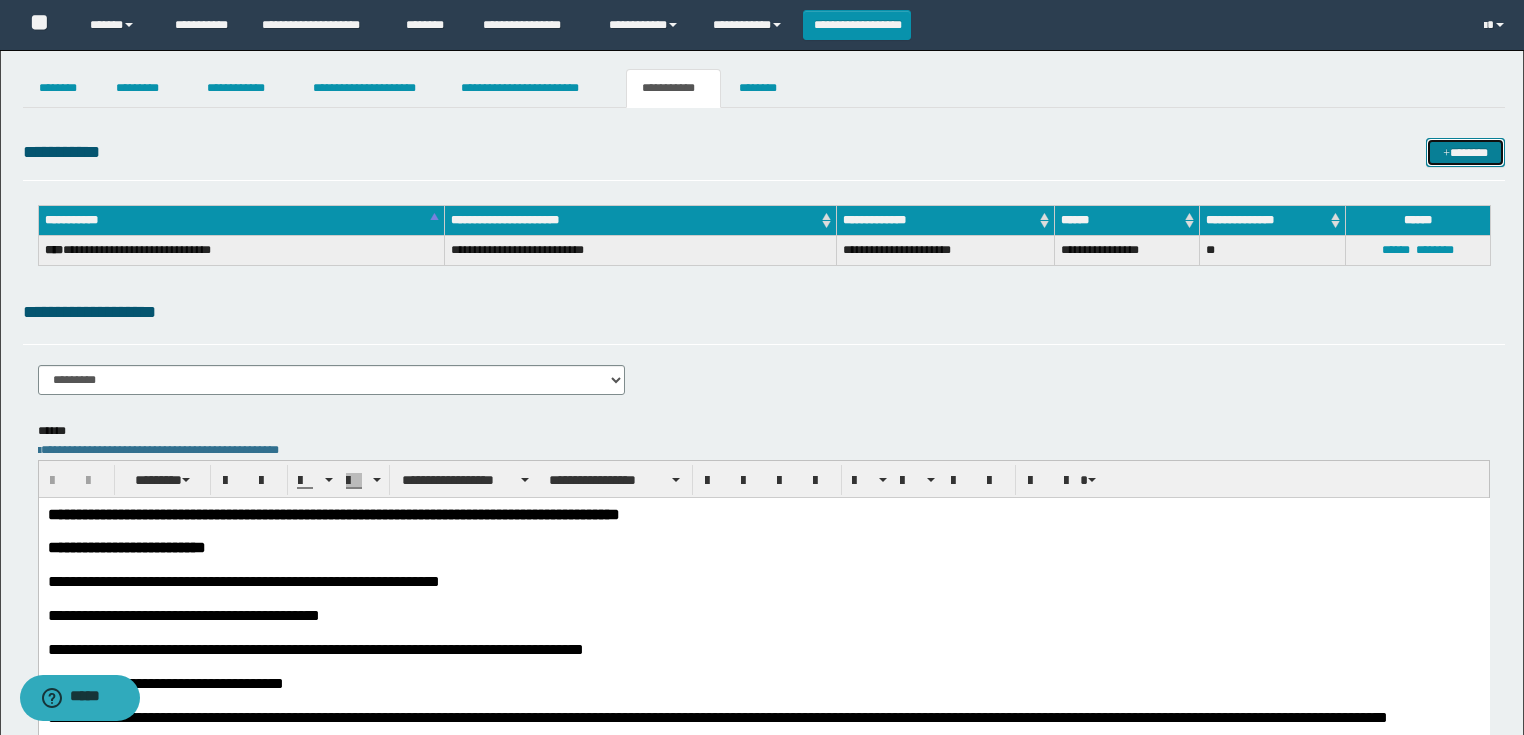 click at bounding box center (1446, 154) 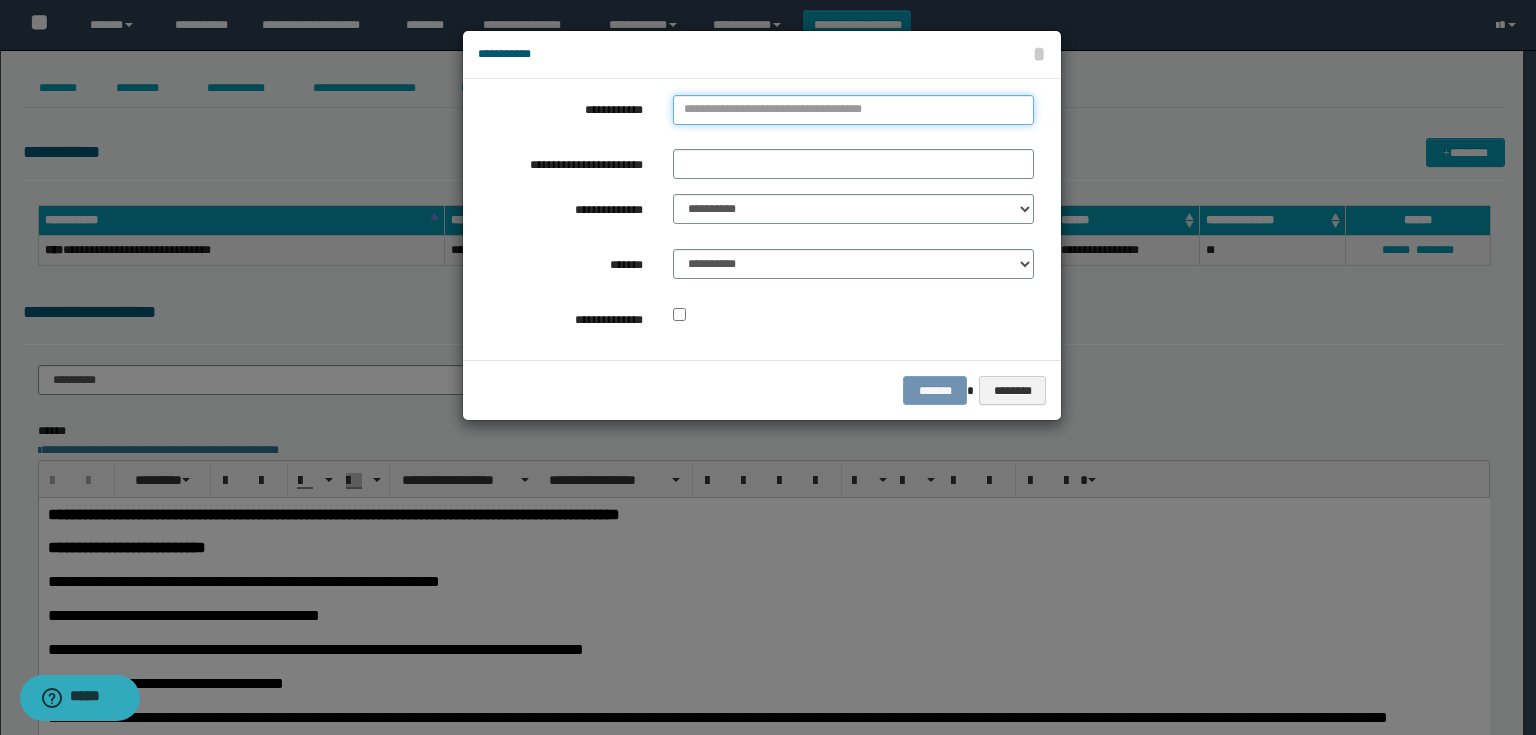 click on "**********" at bounding box center [853, 110] 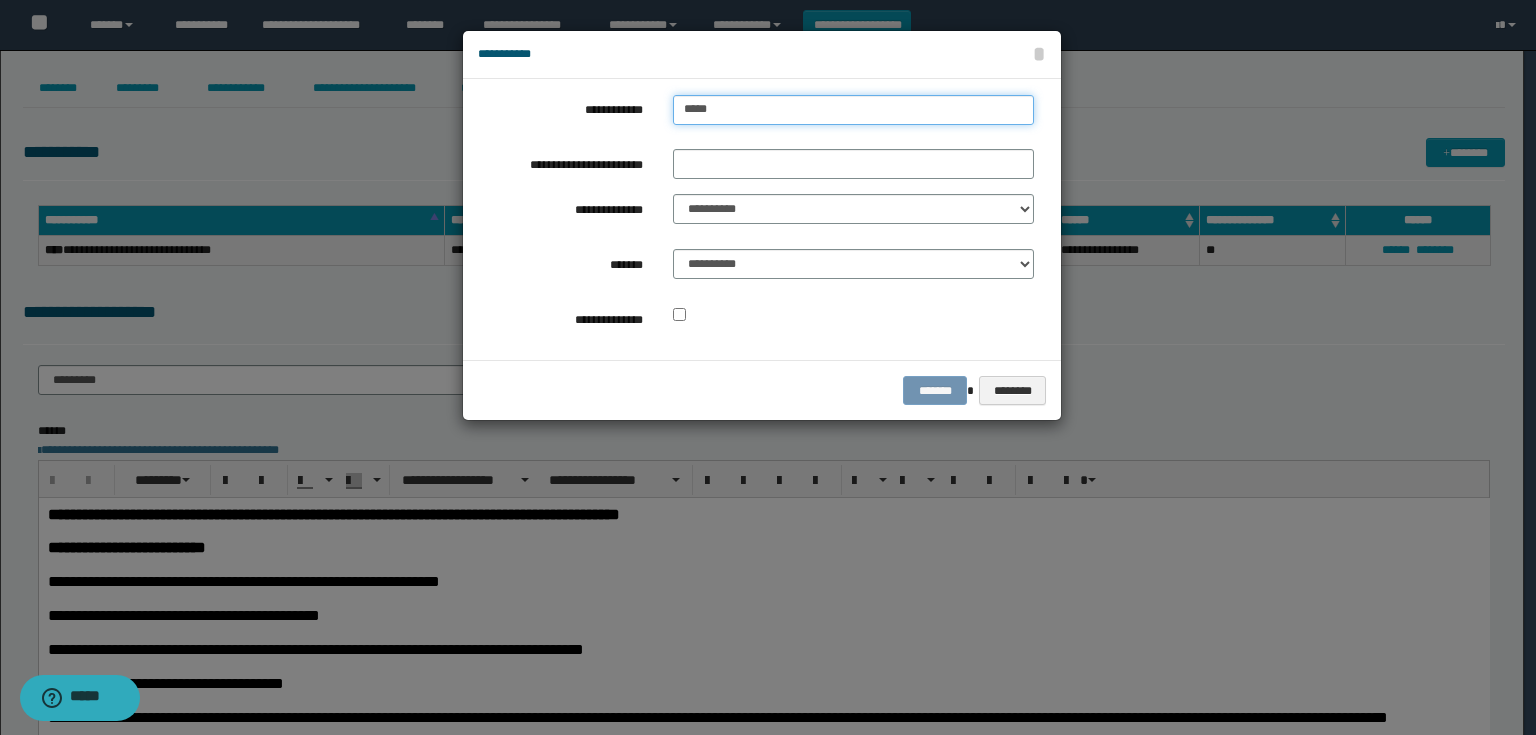 type on "******" 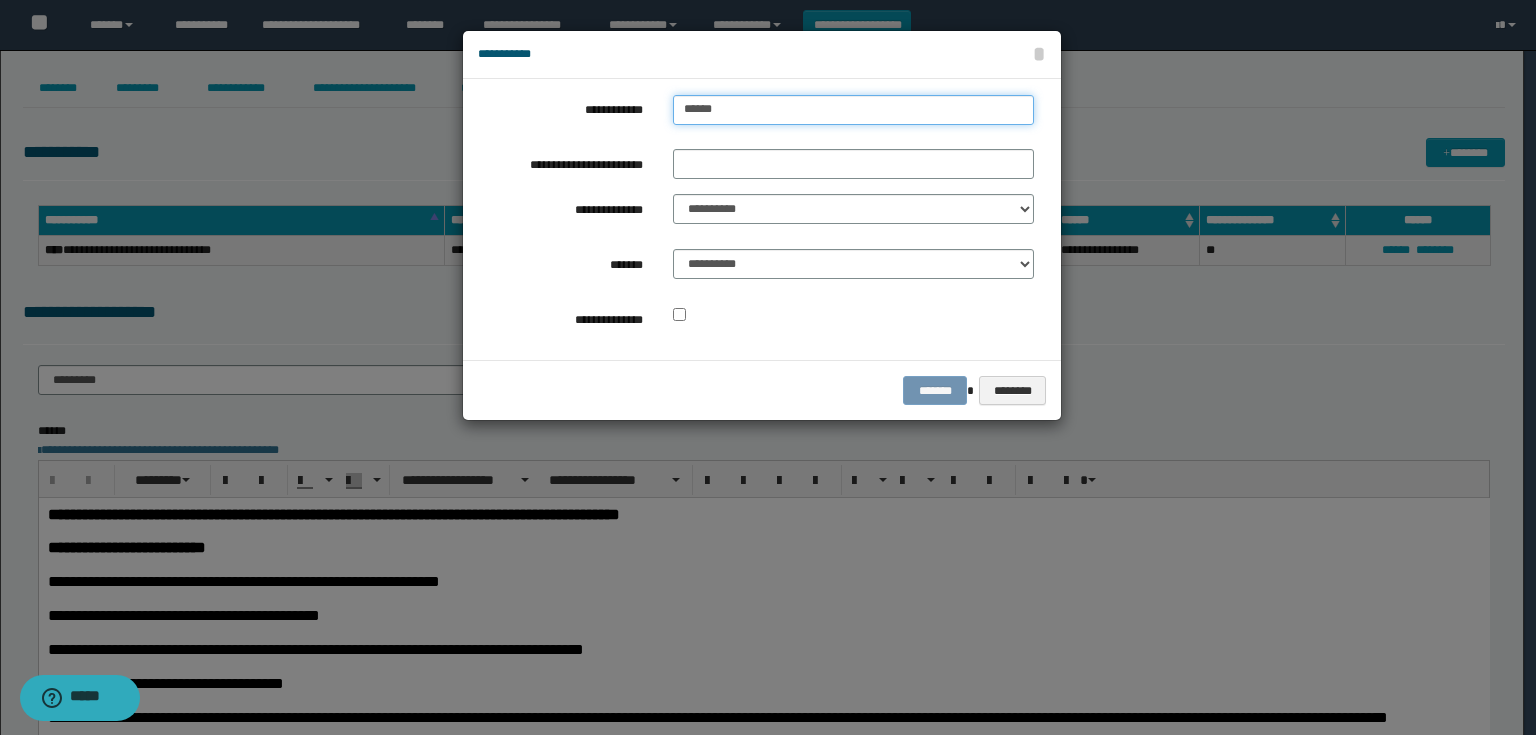 type on "******" 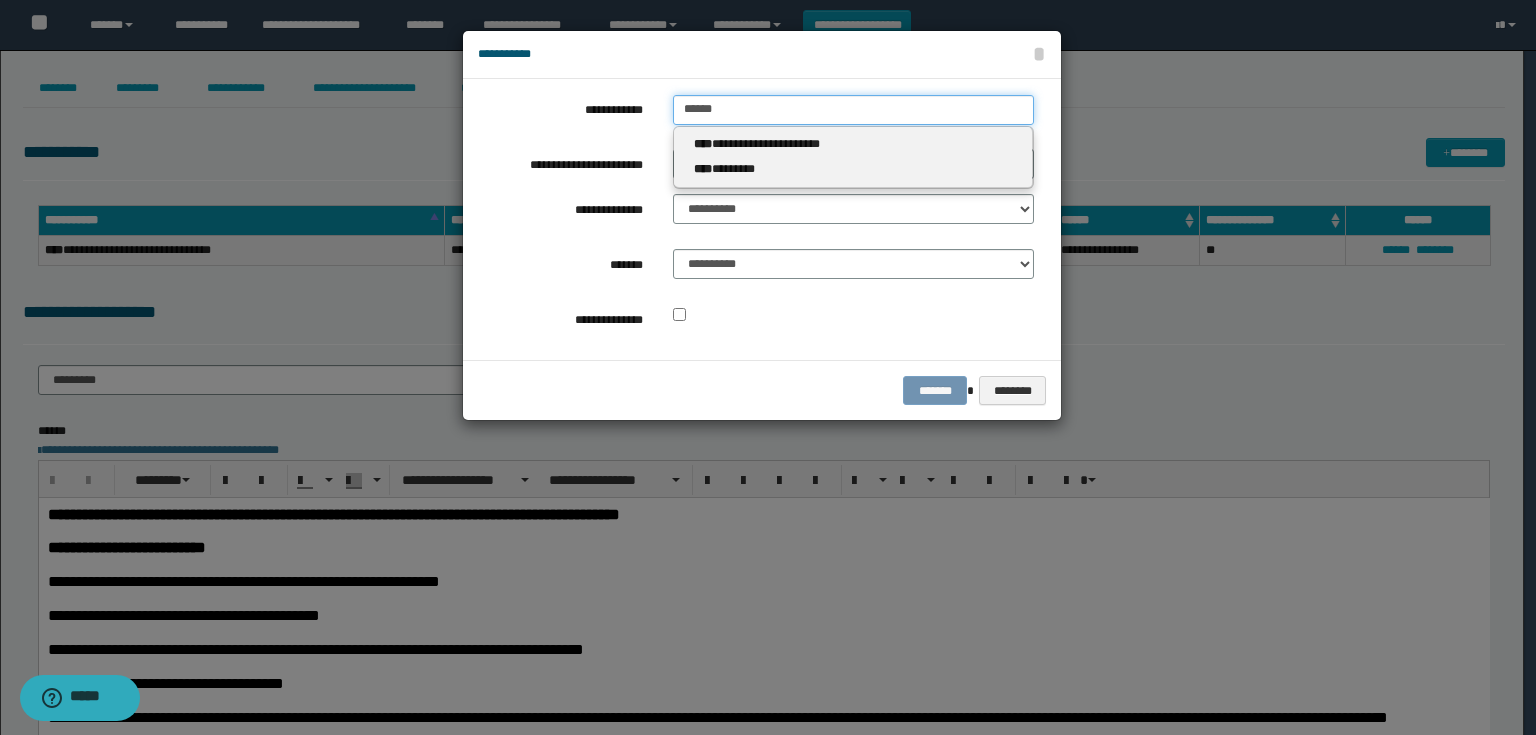 type on "******" 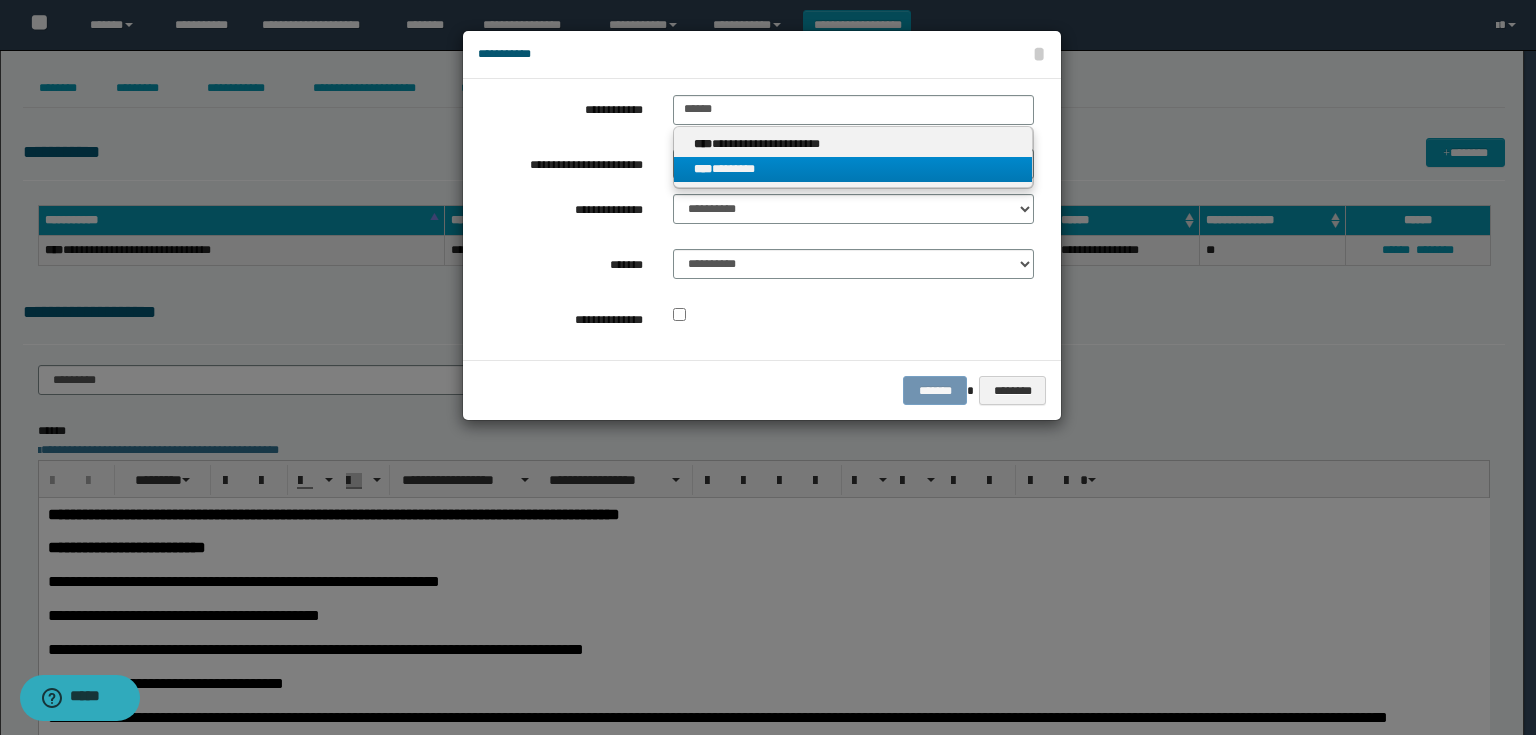 click on "**** ********" at bounding box center [853, 169] 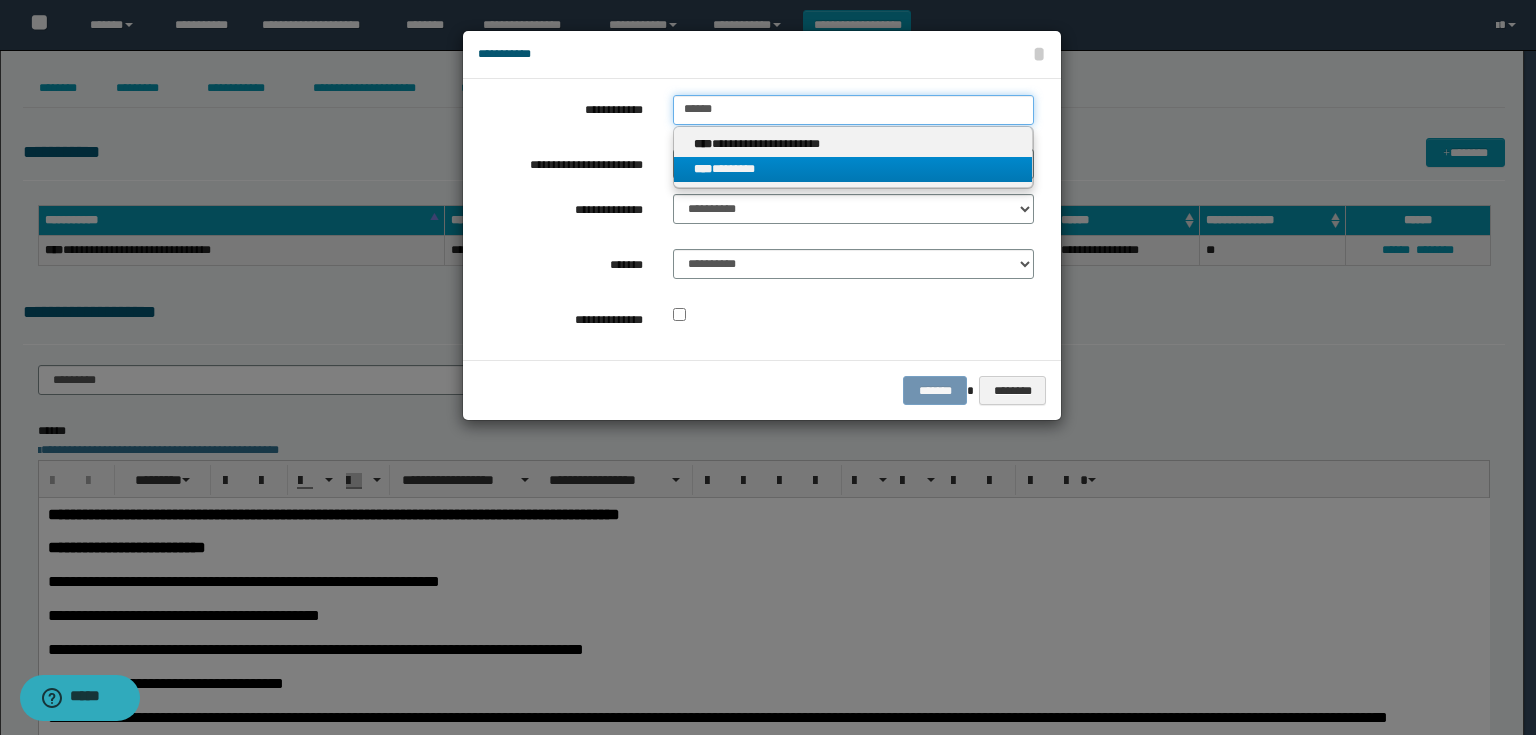 type 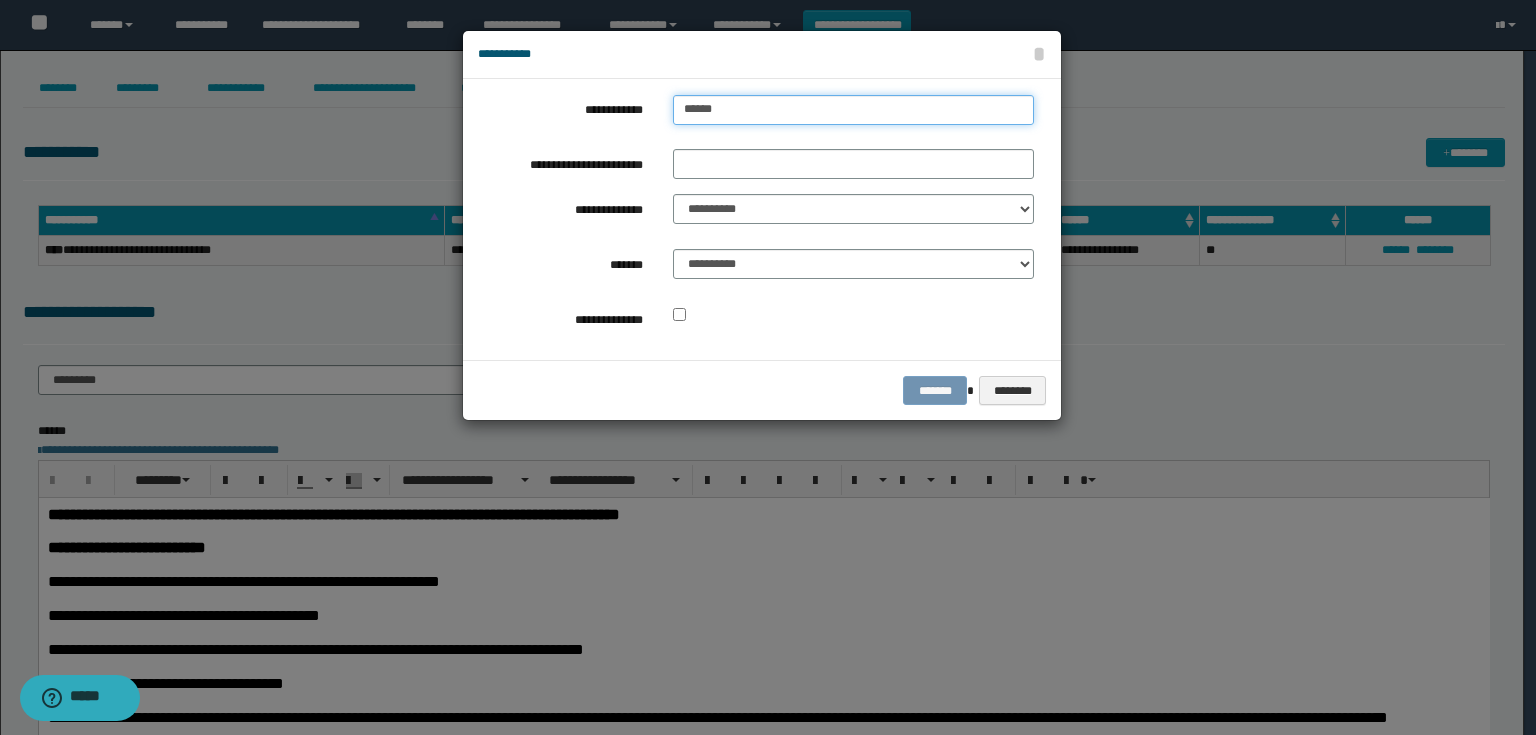 drag, startPoint x: 715, startPoint y: 119, endPoint x: 564, endPoint y: 120, distance: 151.00331 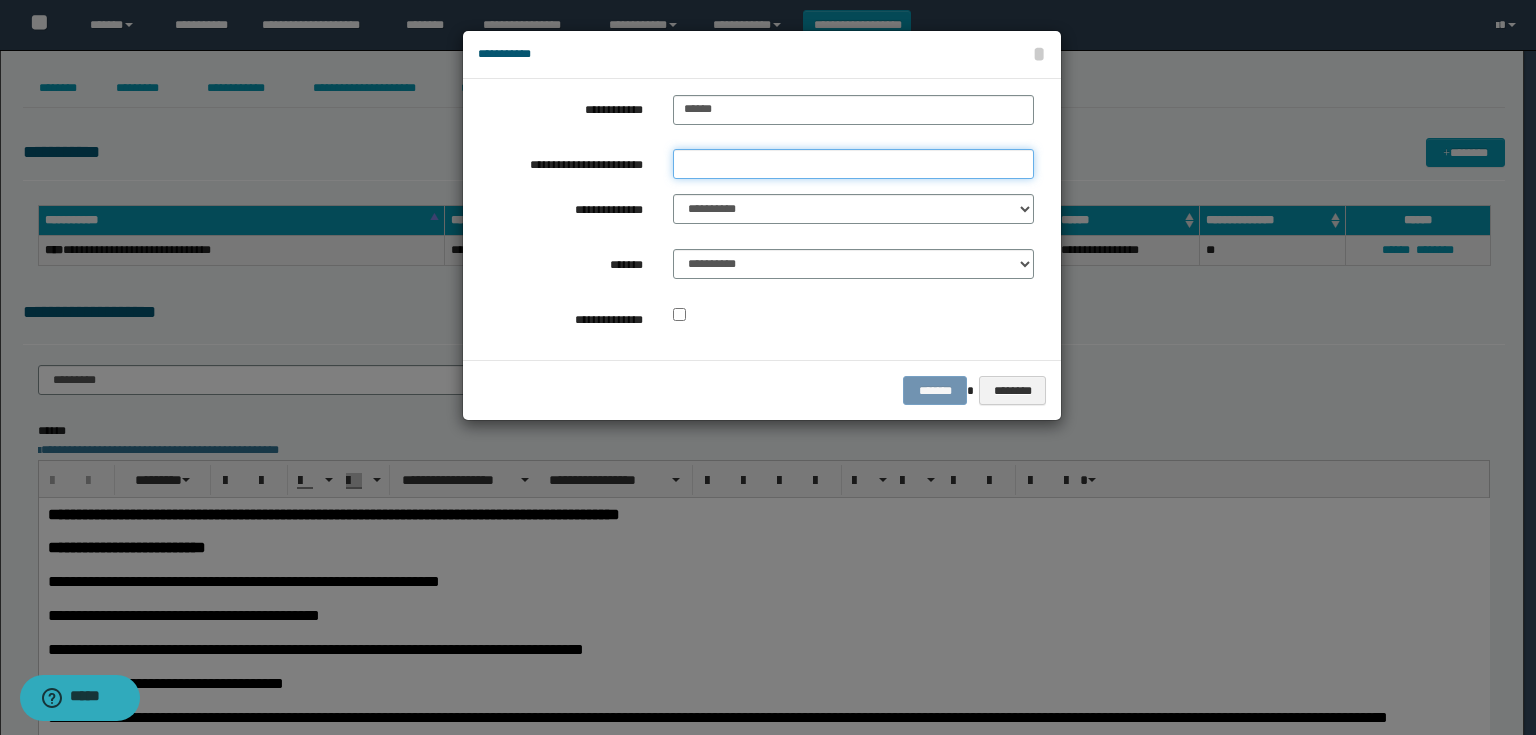 click on "**********" at bounding box center (853, 164) 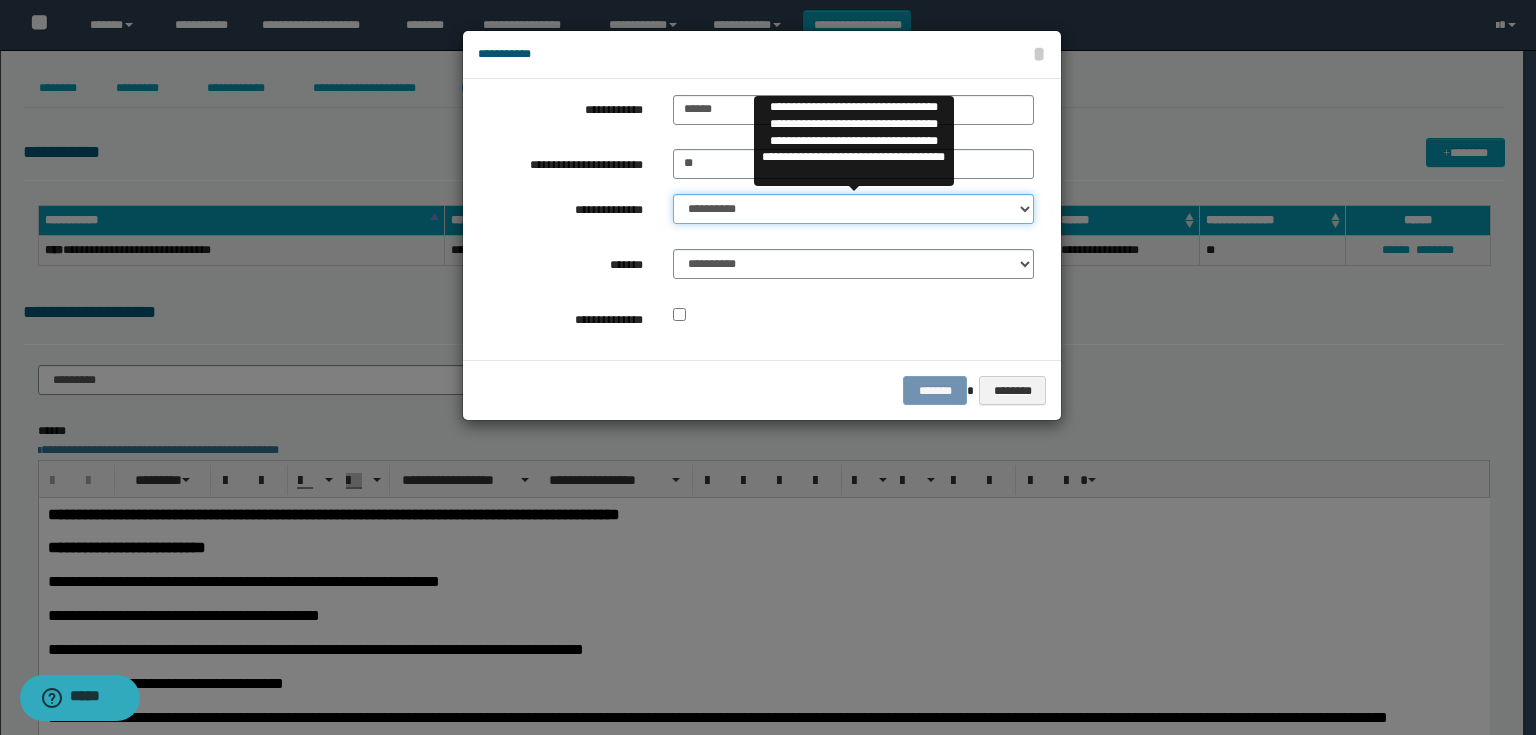 click on "**********" at bounding box center (853, 209) 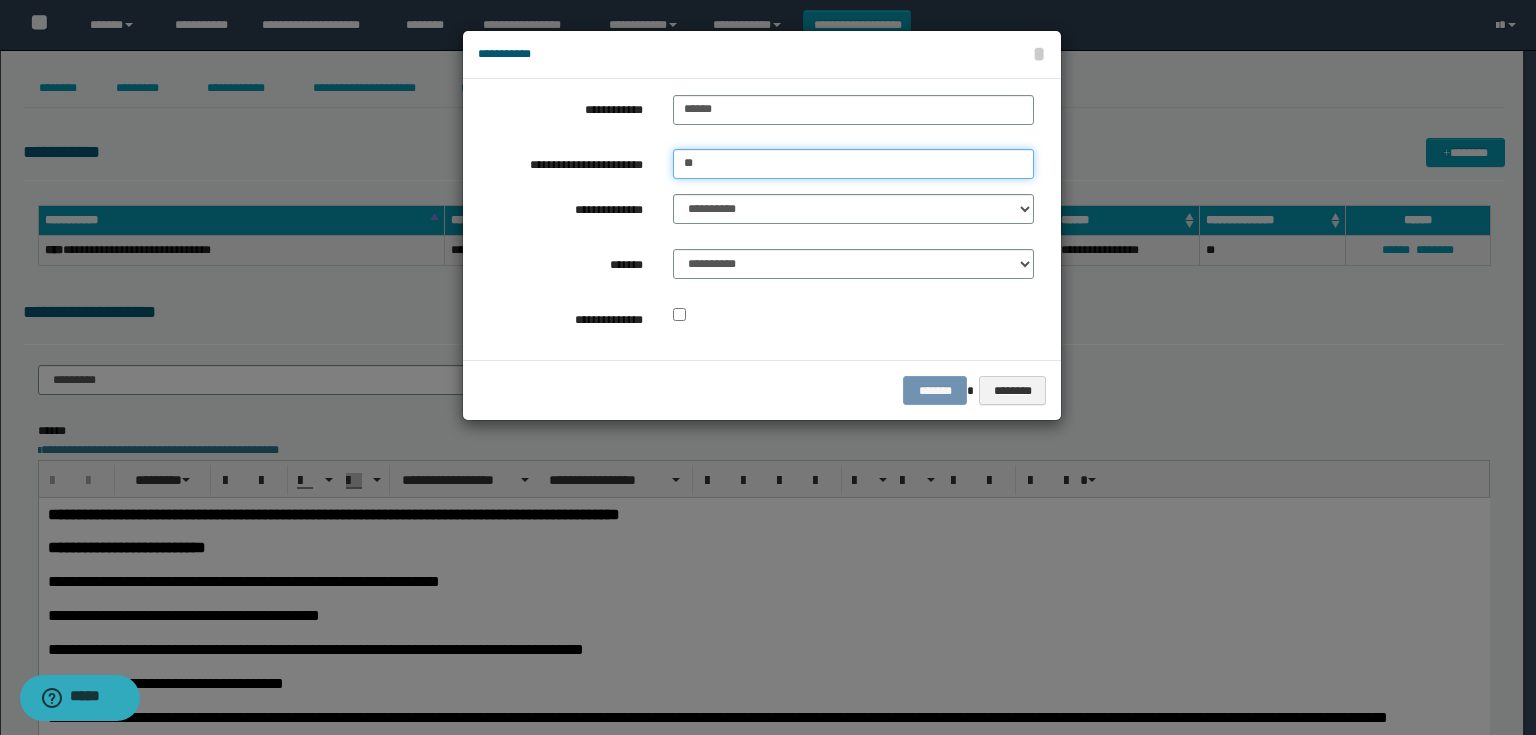 drag, startPoint x: 721, startPoint y: 165, endPoint x: 640, endPoint y: 170, distance: 81.154175 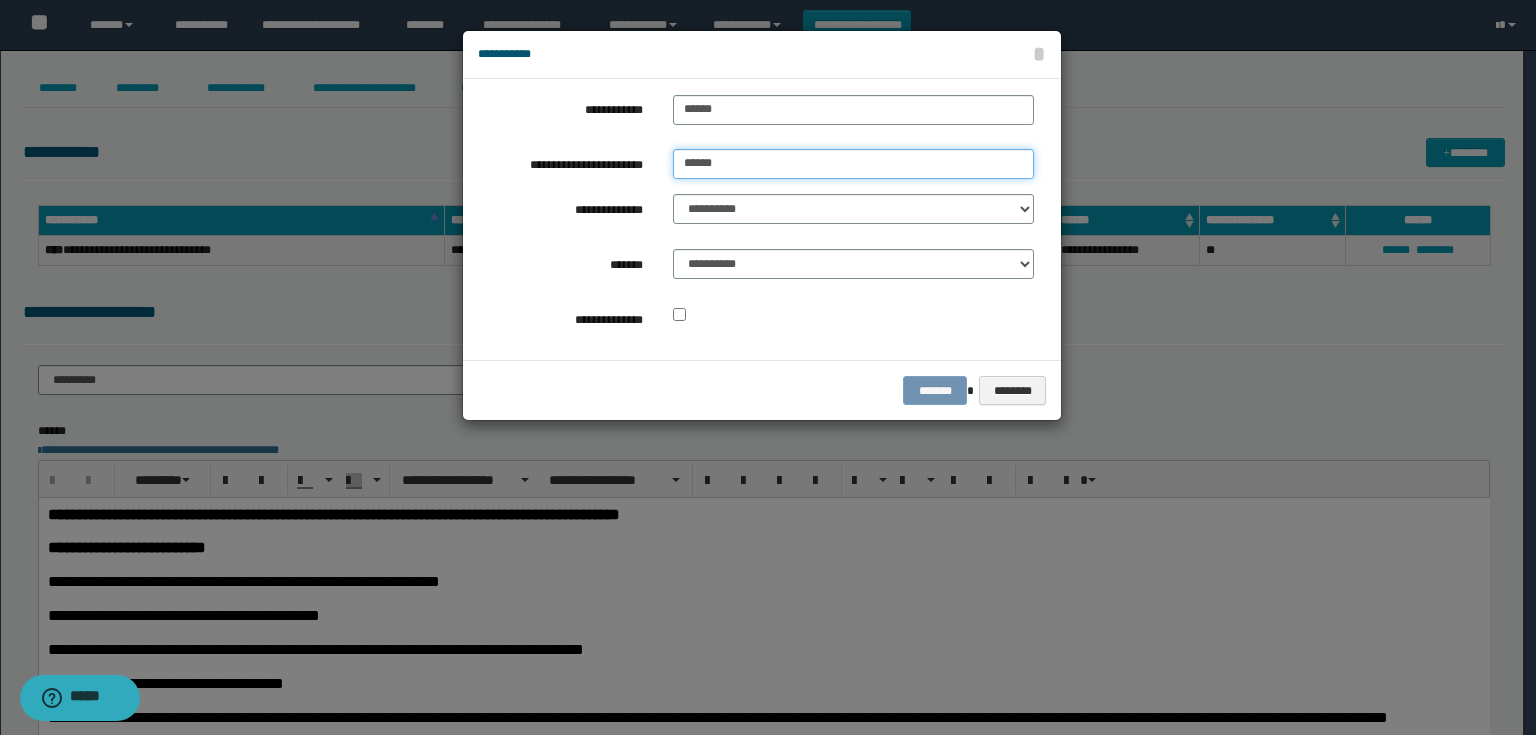 type on "******" 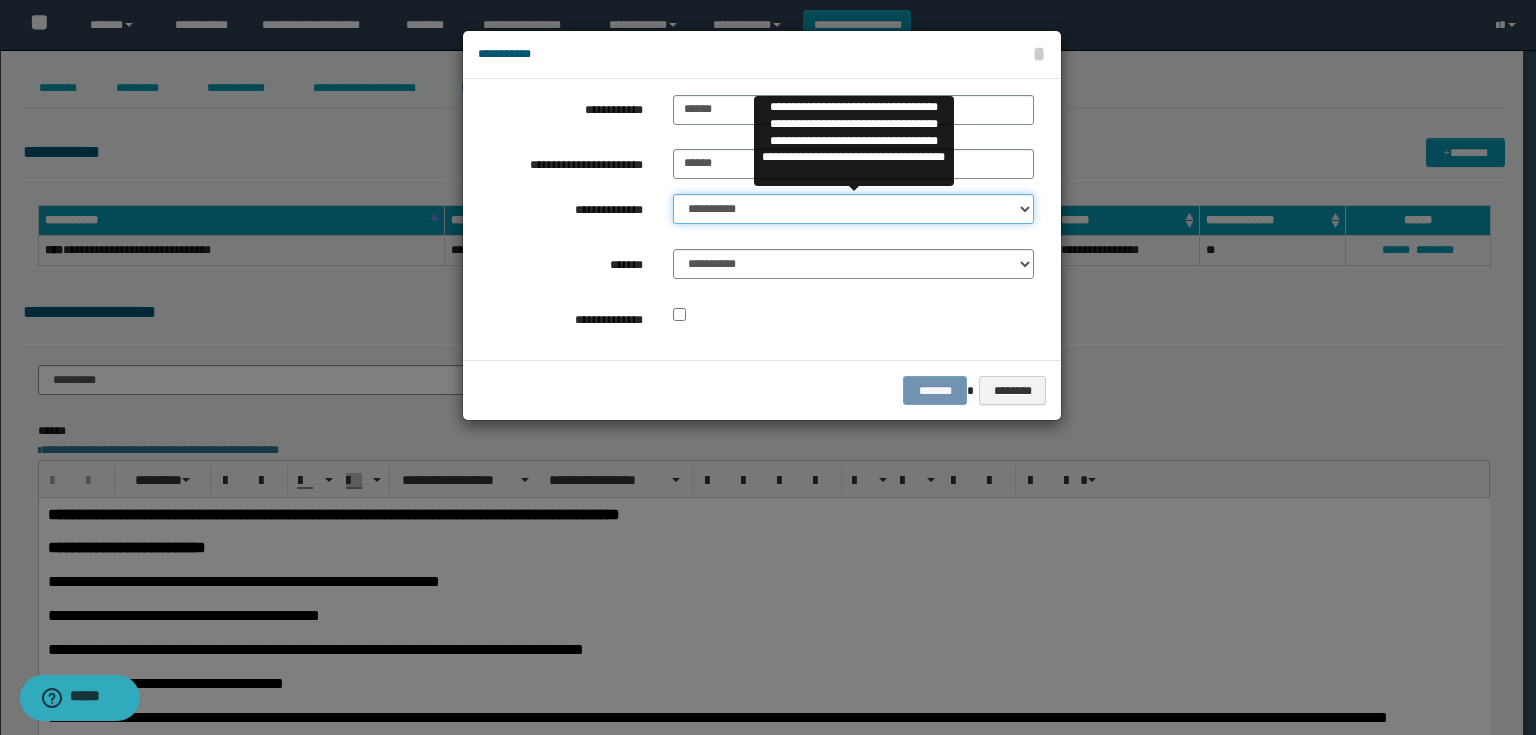 drag, startPoint x: 732, startPoint y: 204, endPoint x: 735, endPoint y: 219, distance: 15.297058 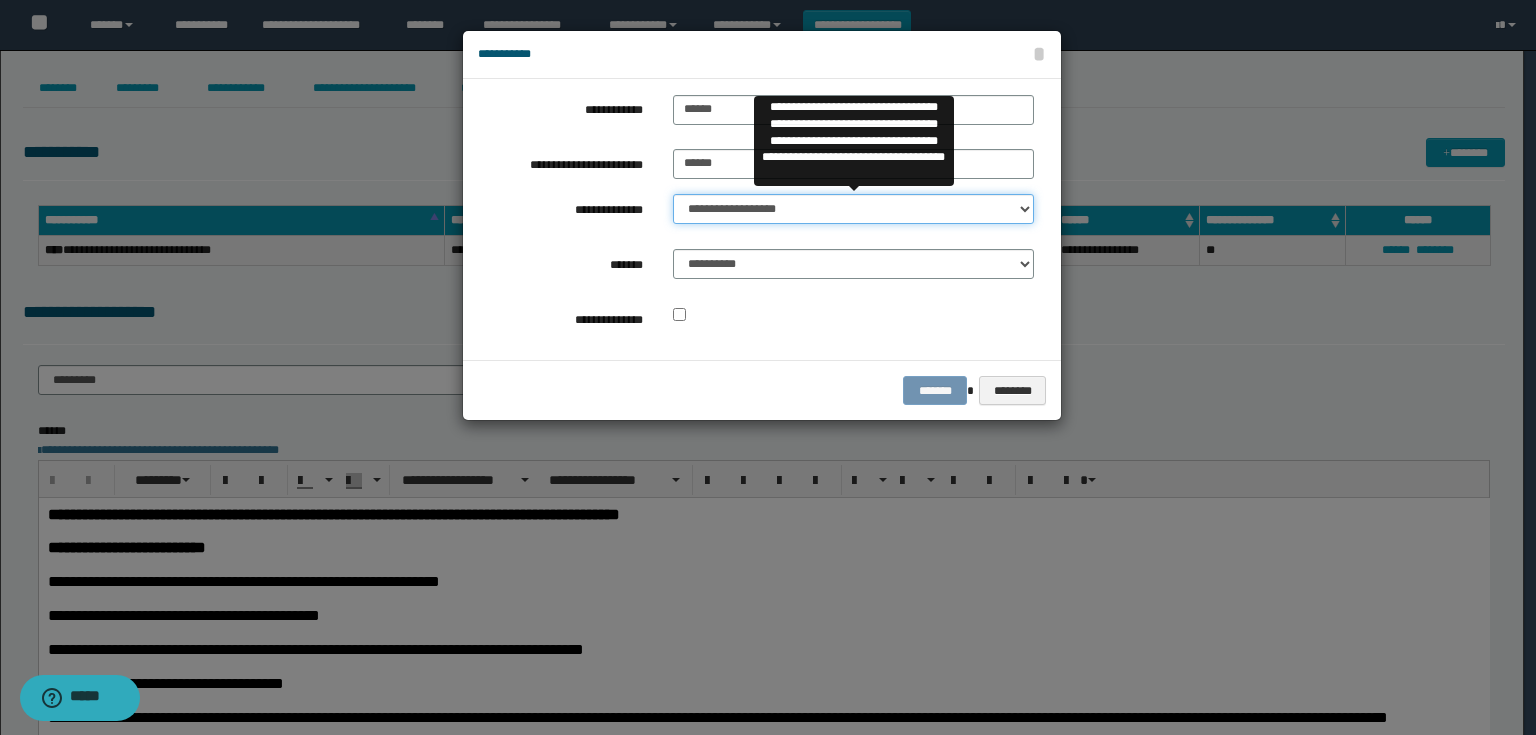 click on "**********" at bounding box center [853, 209] 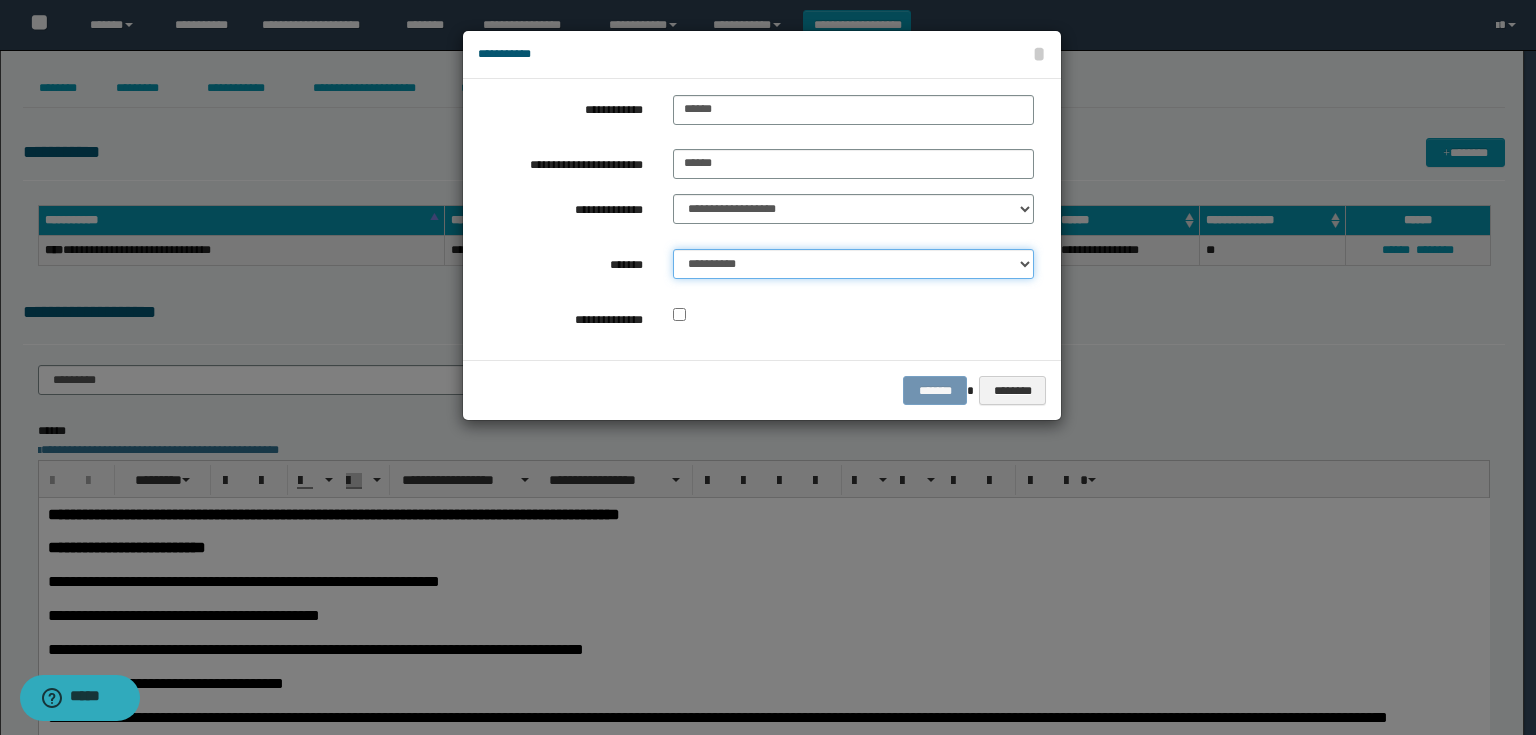 click on "**********" at bounding box center [853, 264] 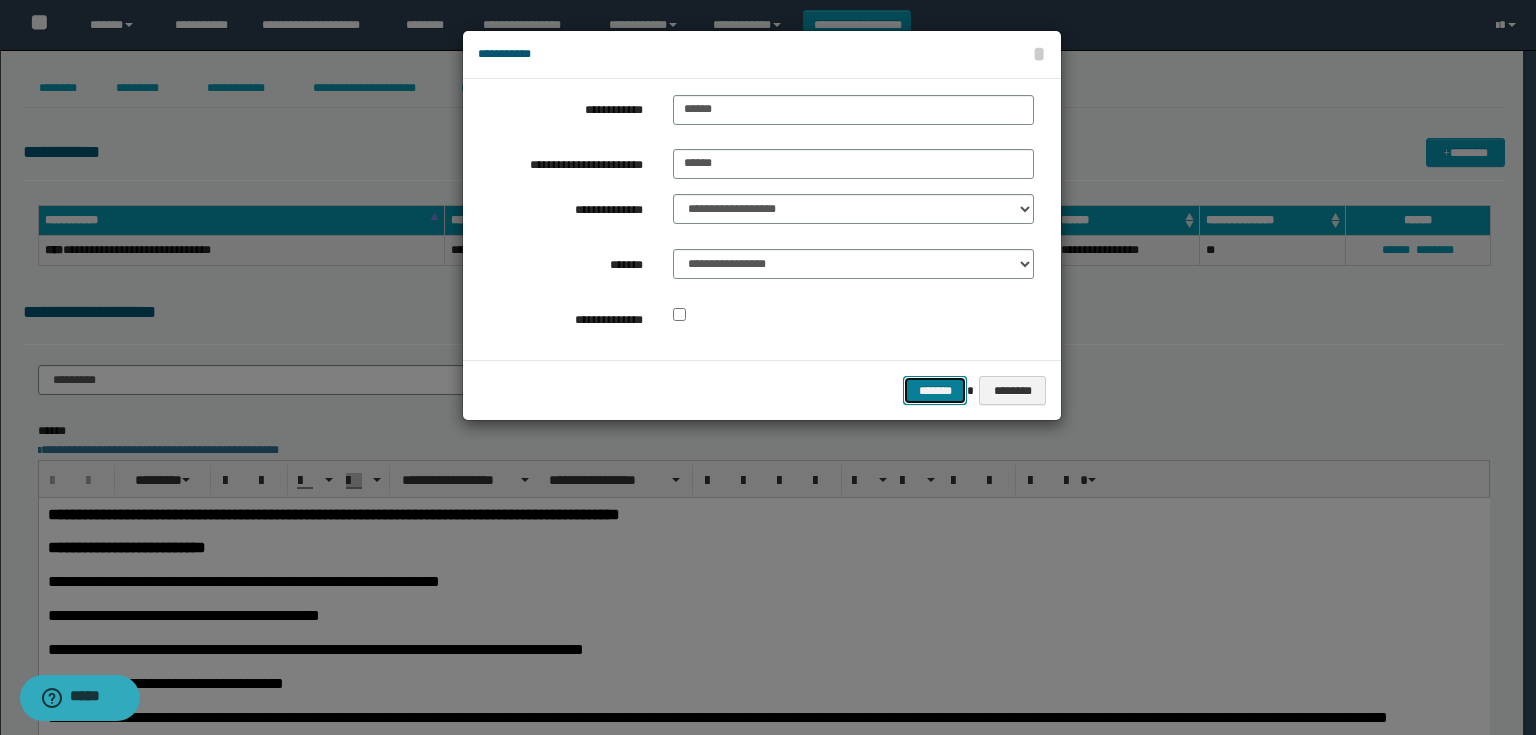 click on "*******" at bounding box center [935, 391] 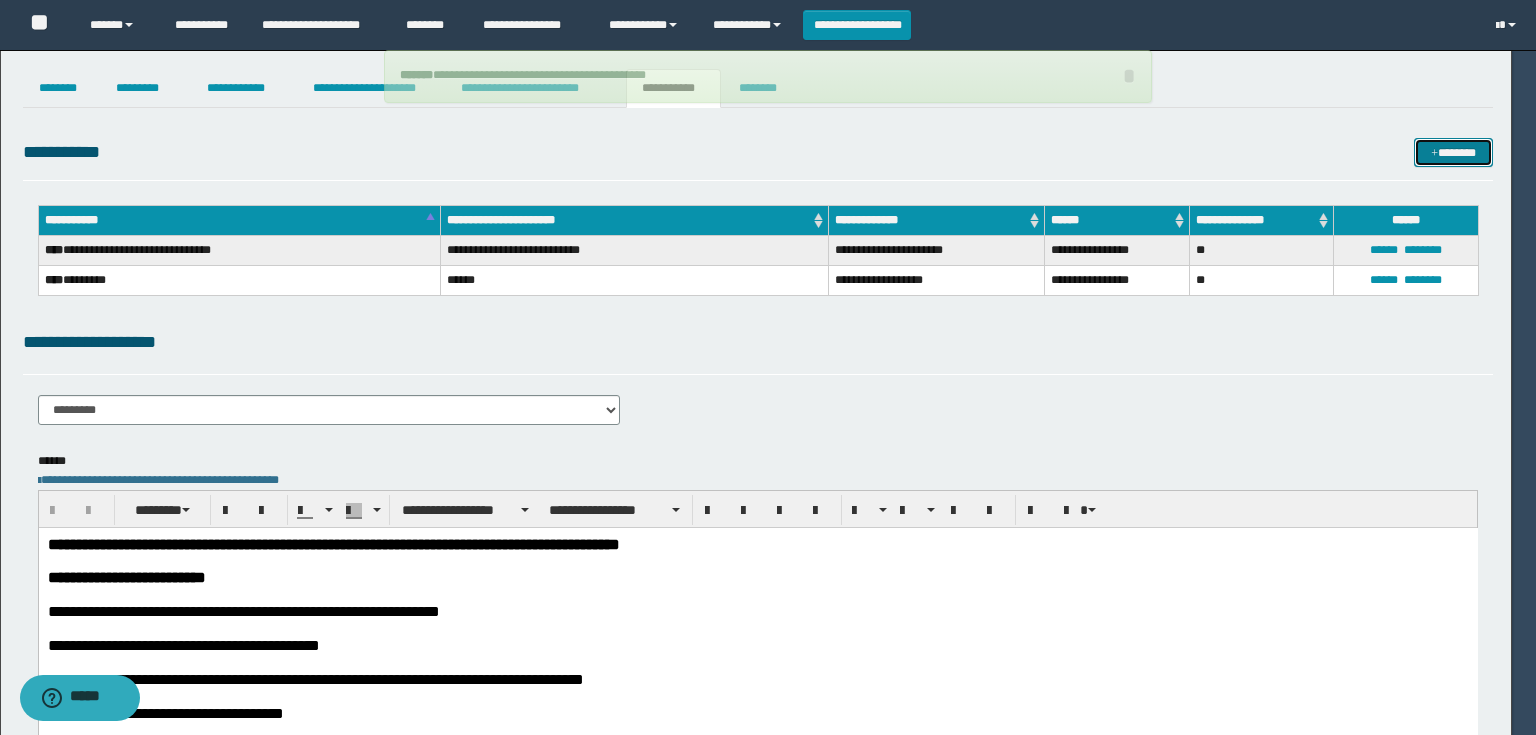 type 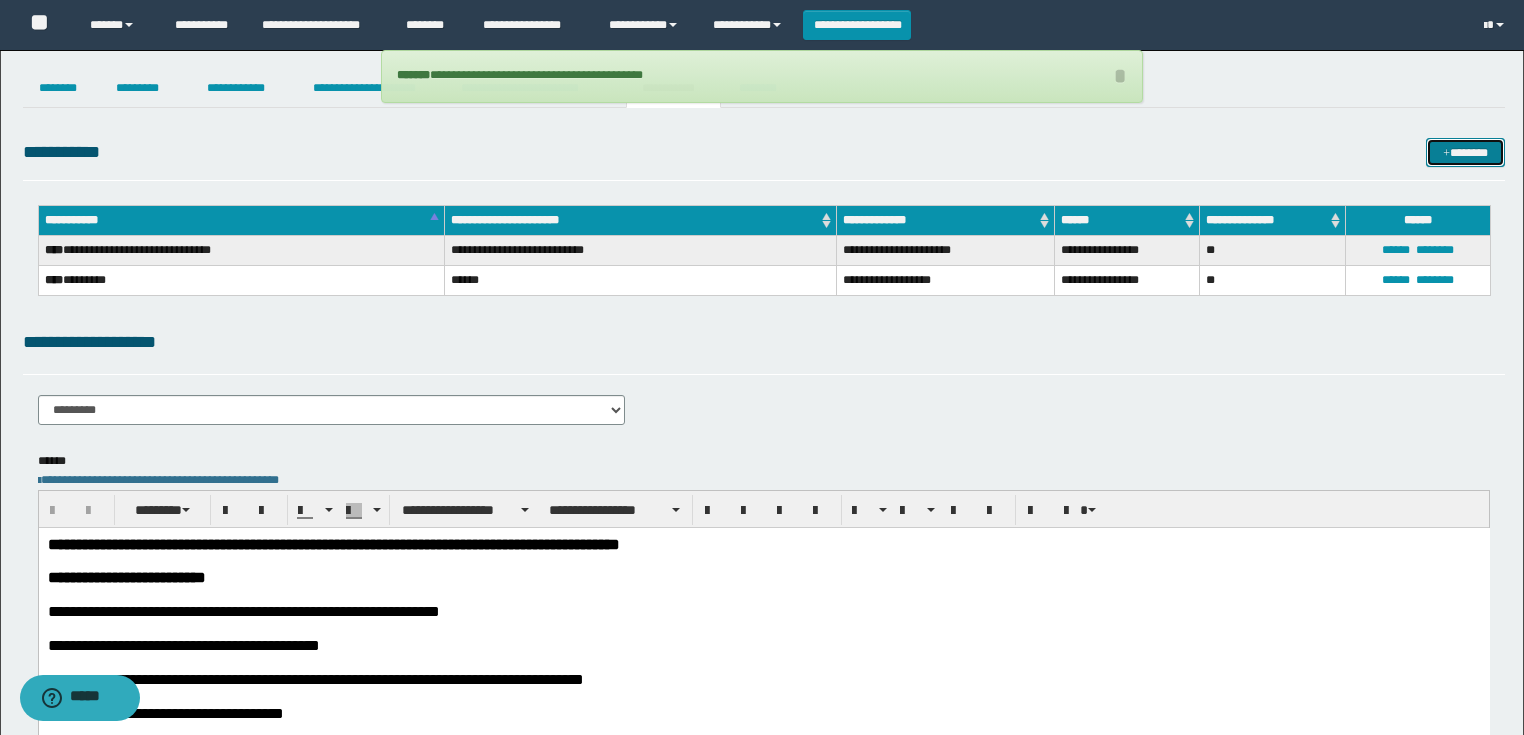 click on "*******" at bounding box center [1465, 153] 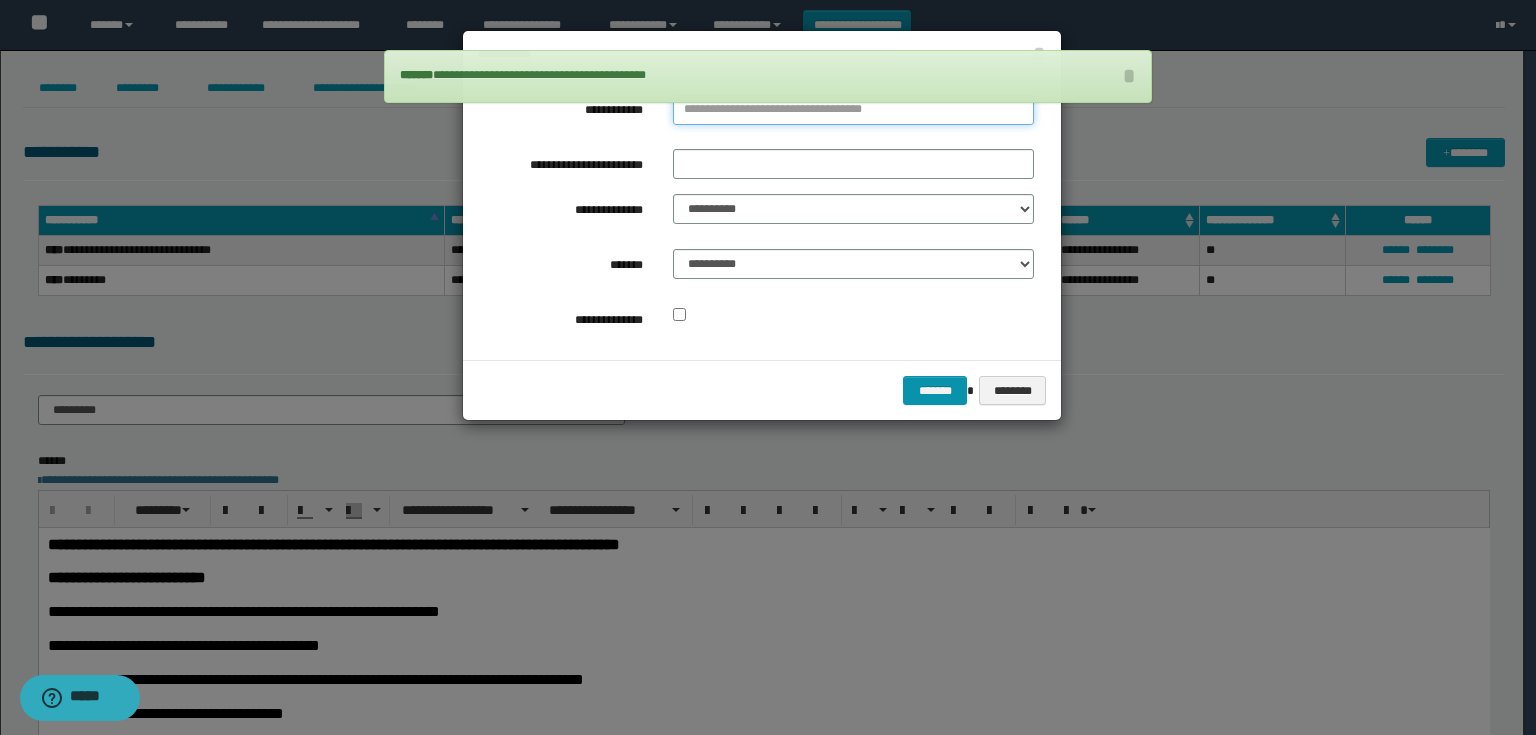 type on "**********" 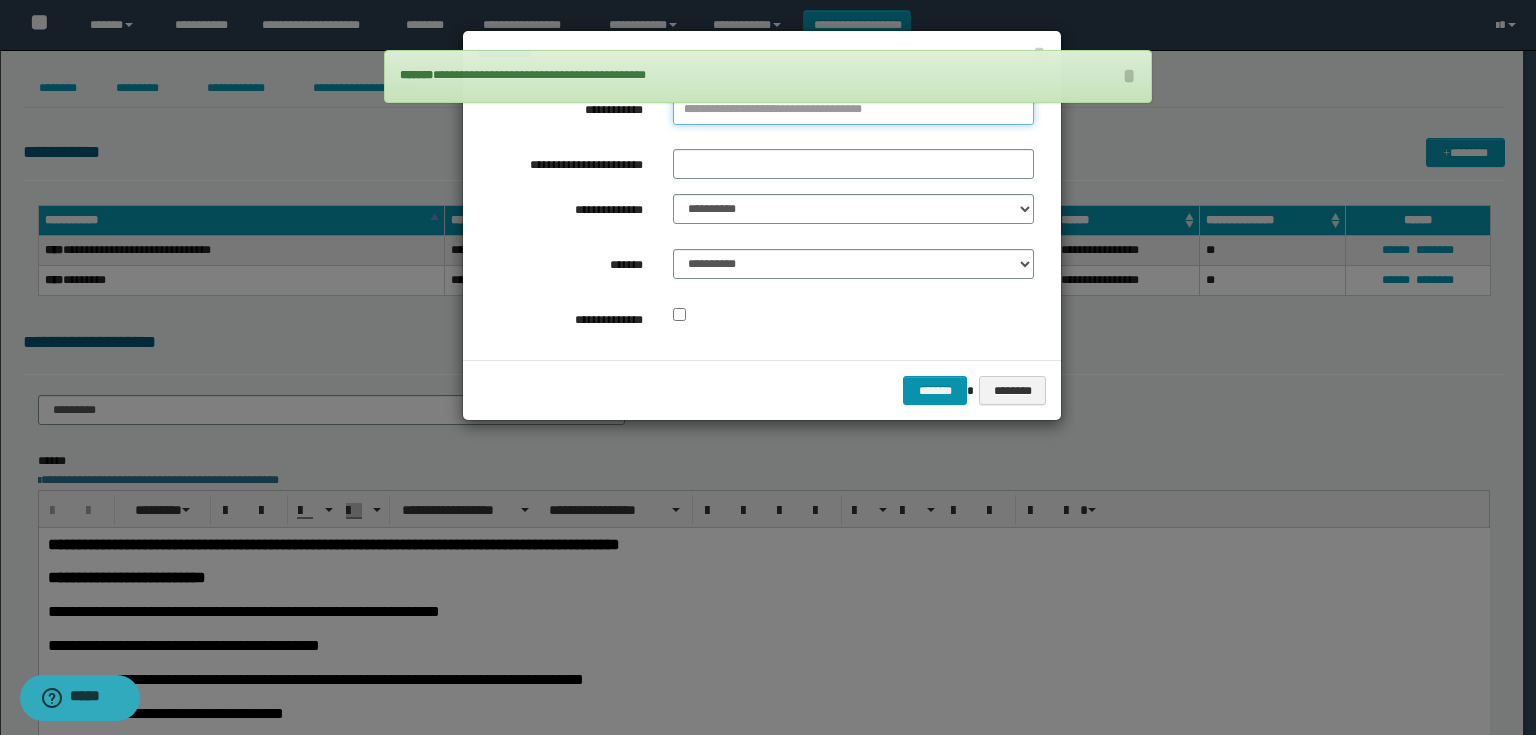 click on "**********" at bounding box center [853, 110] 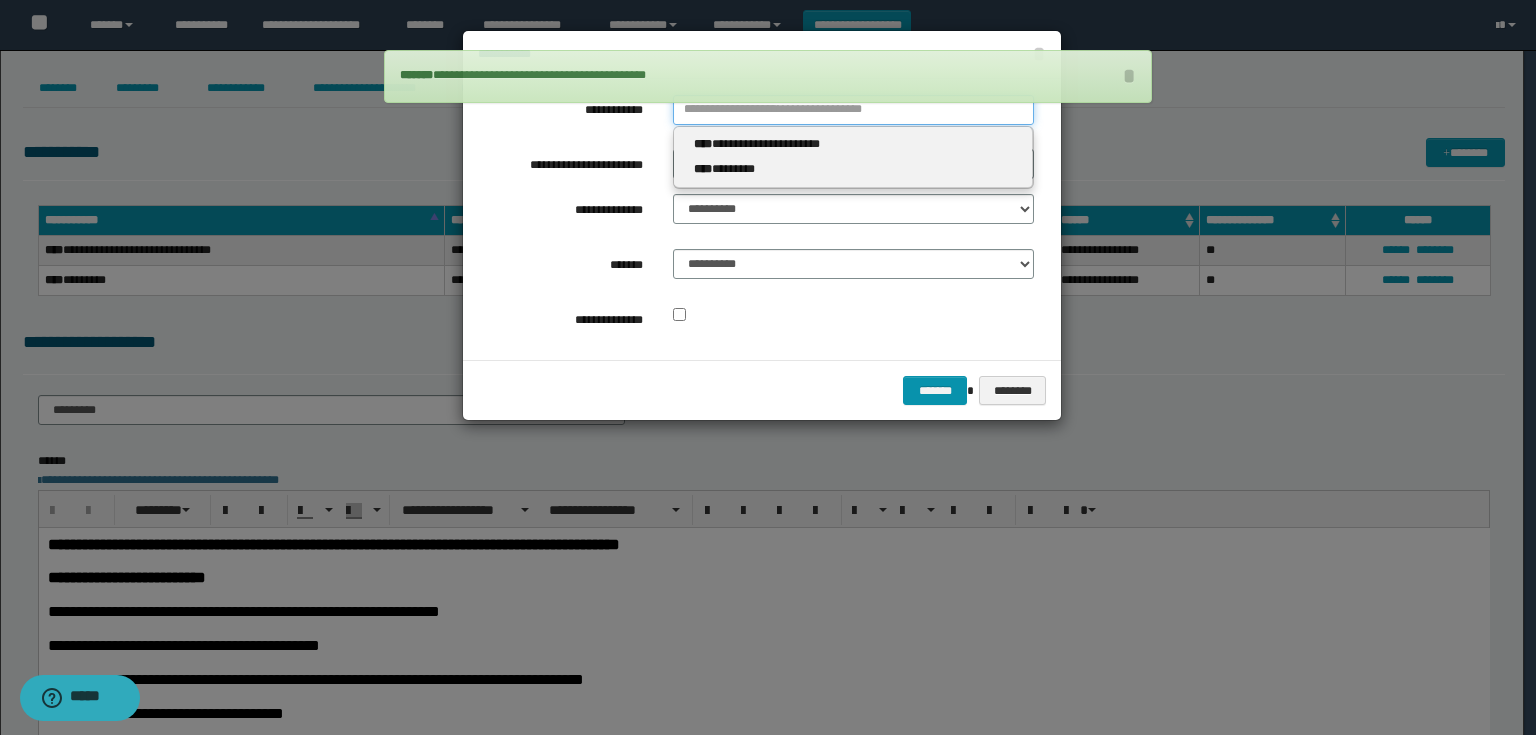 type 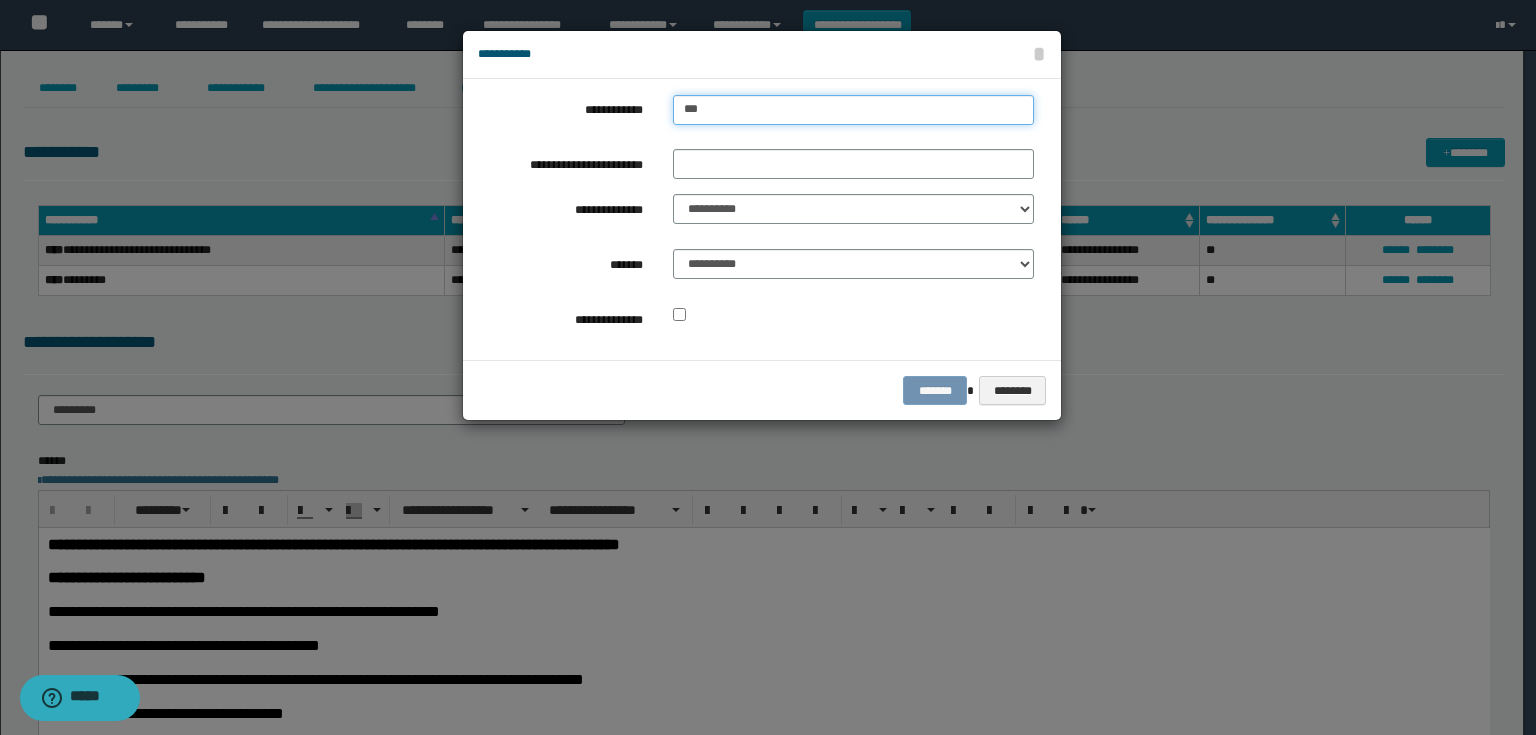 type on "****" 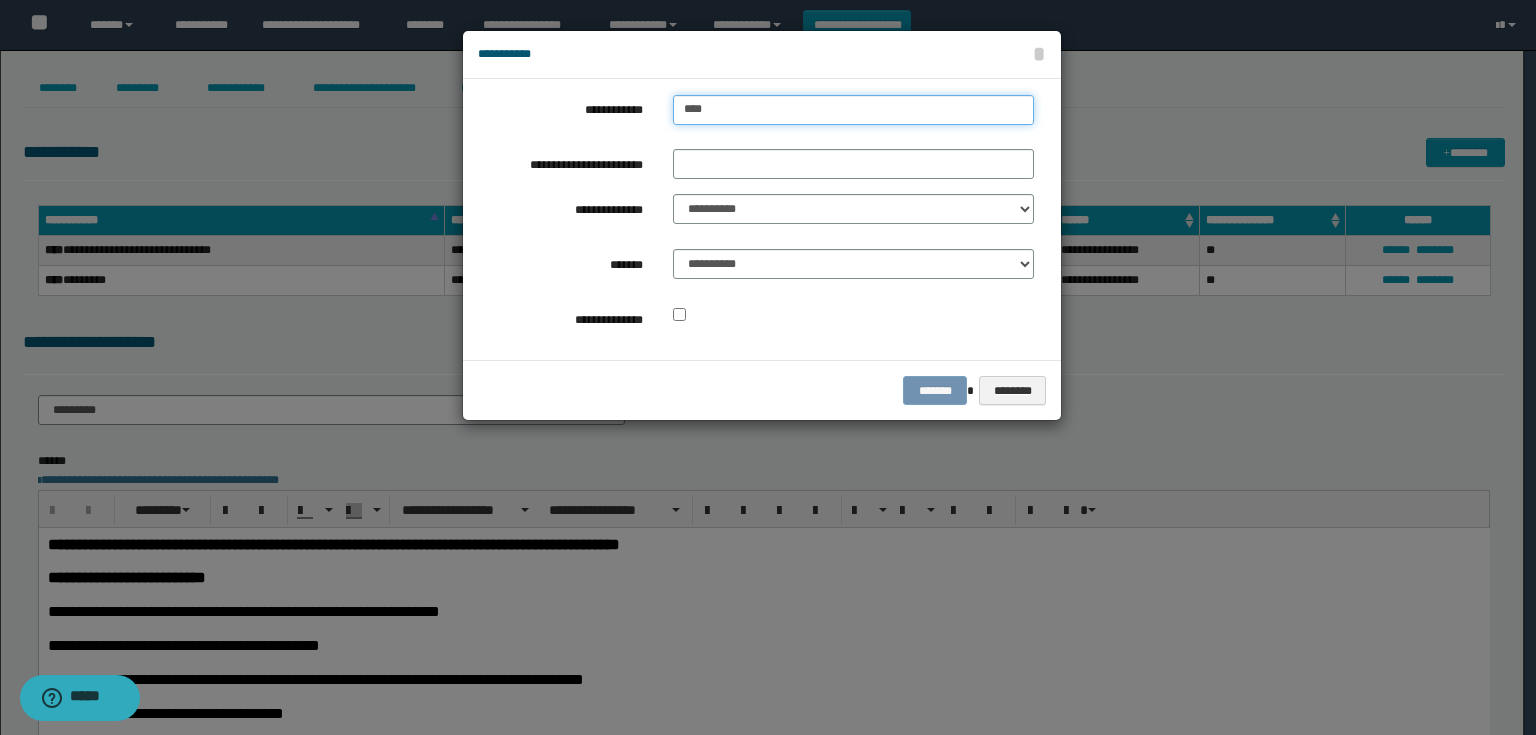type on "****" 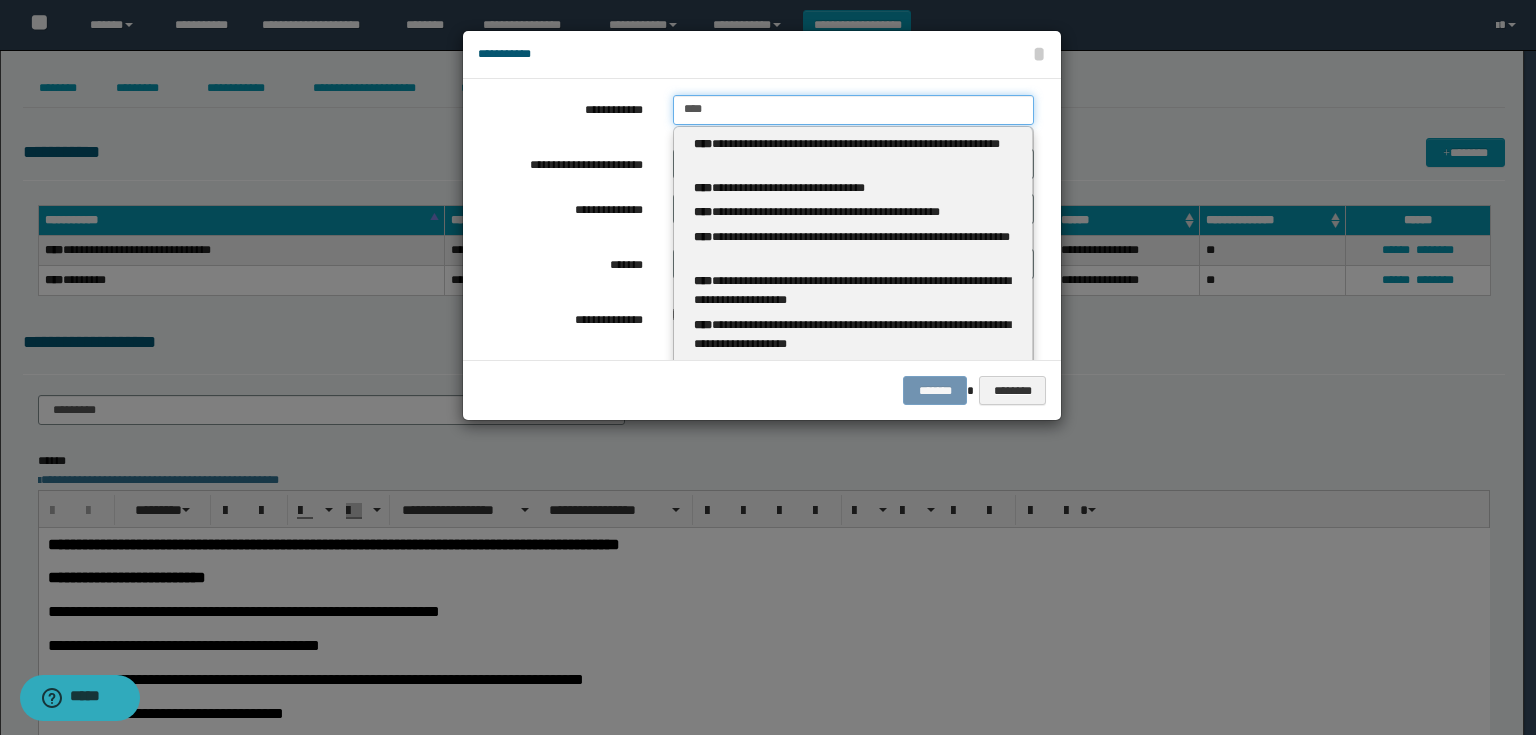 type 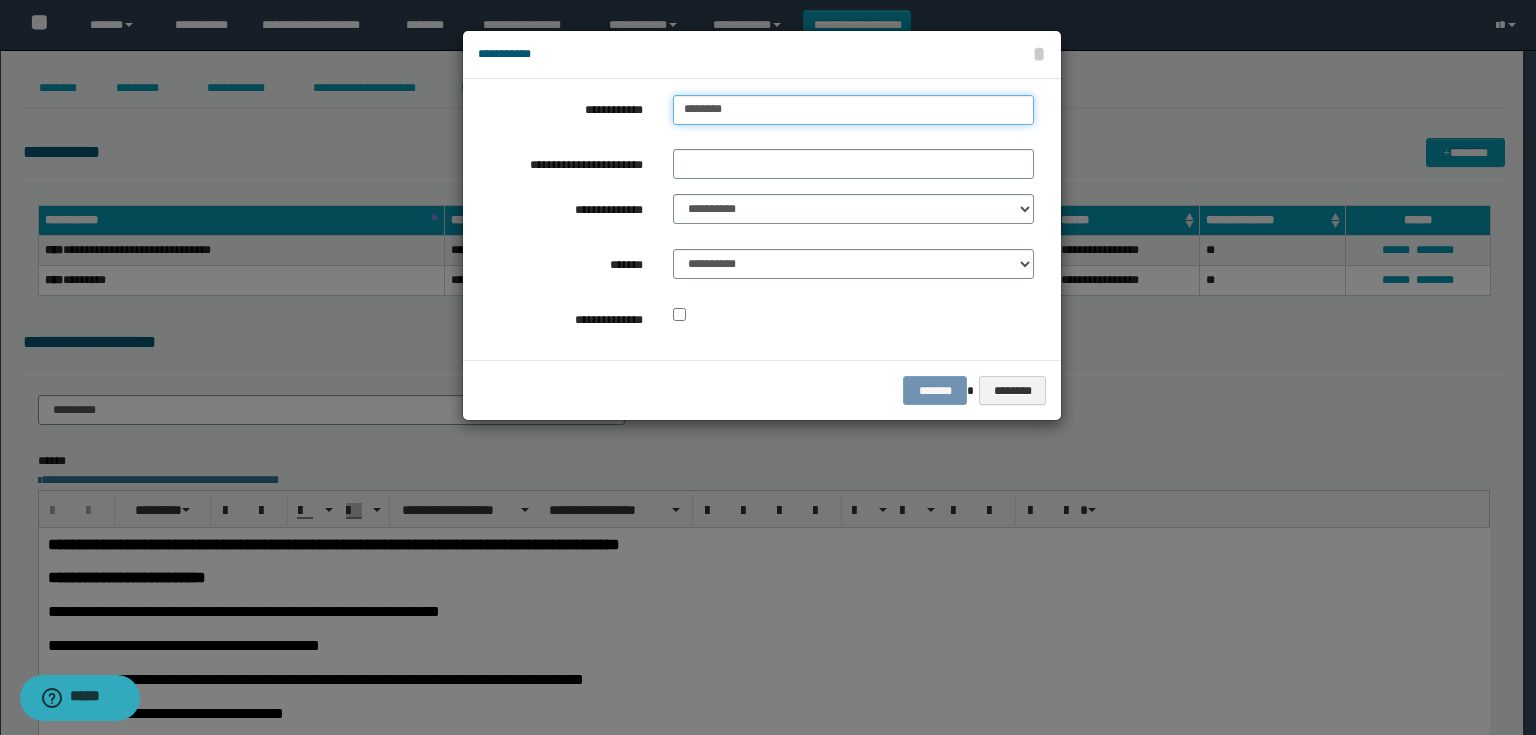 type on "*********" 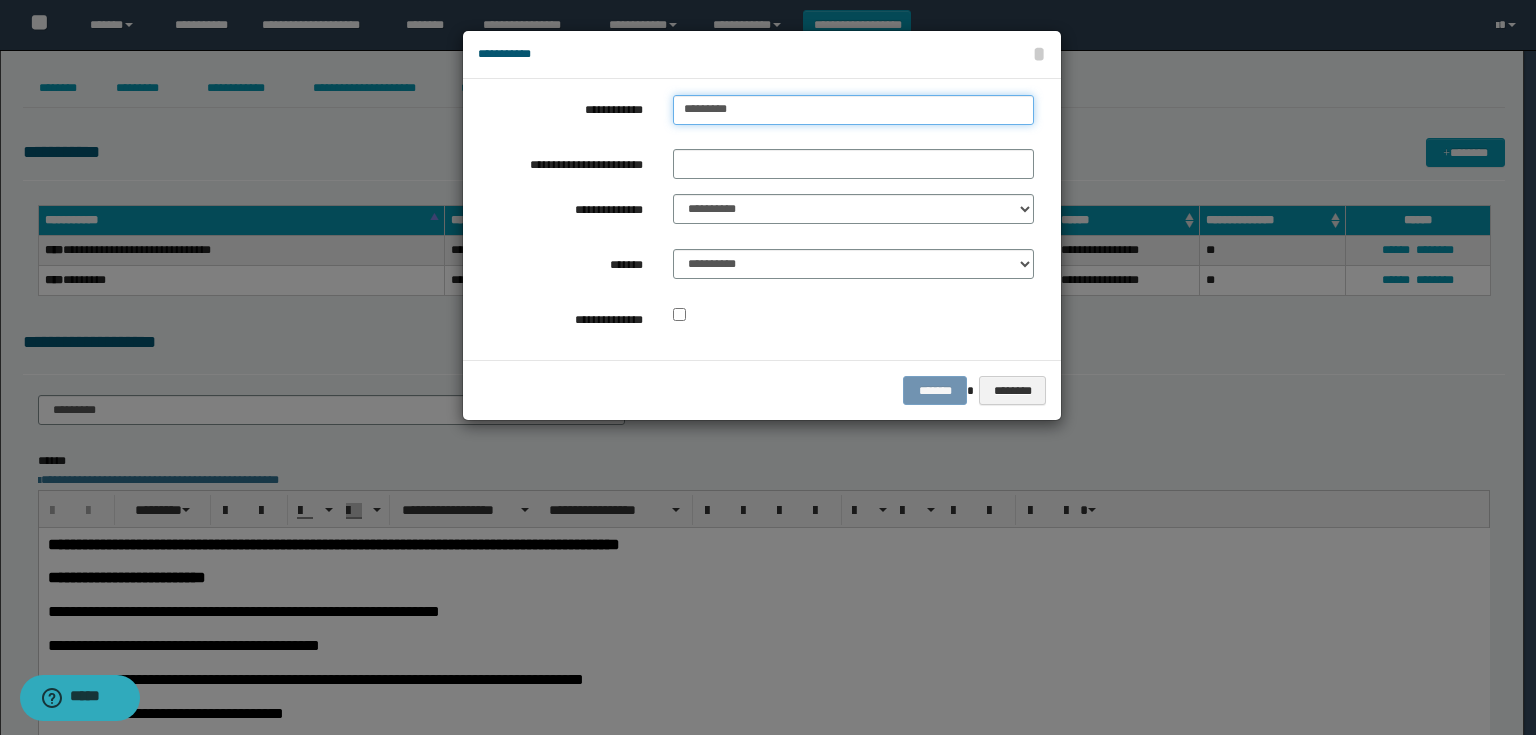 type on "*********" 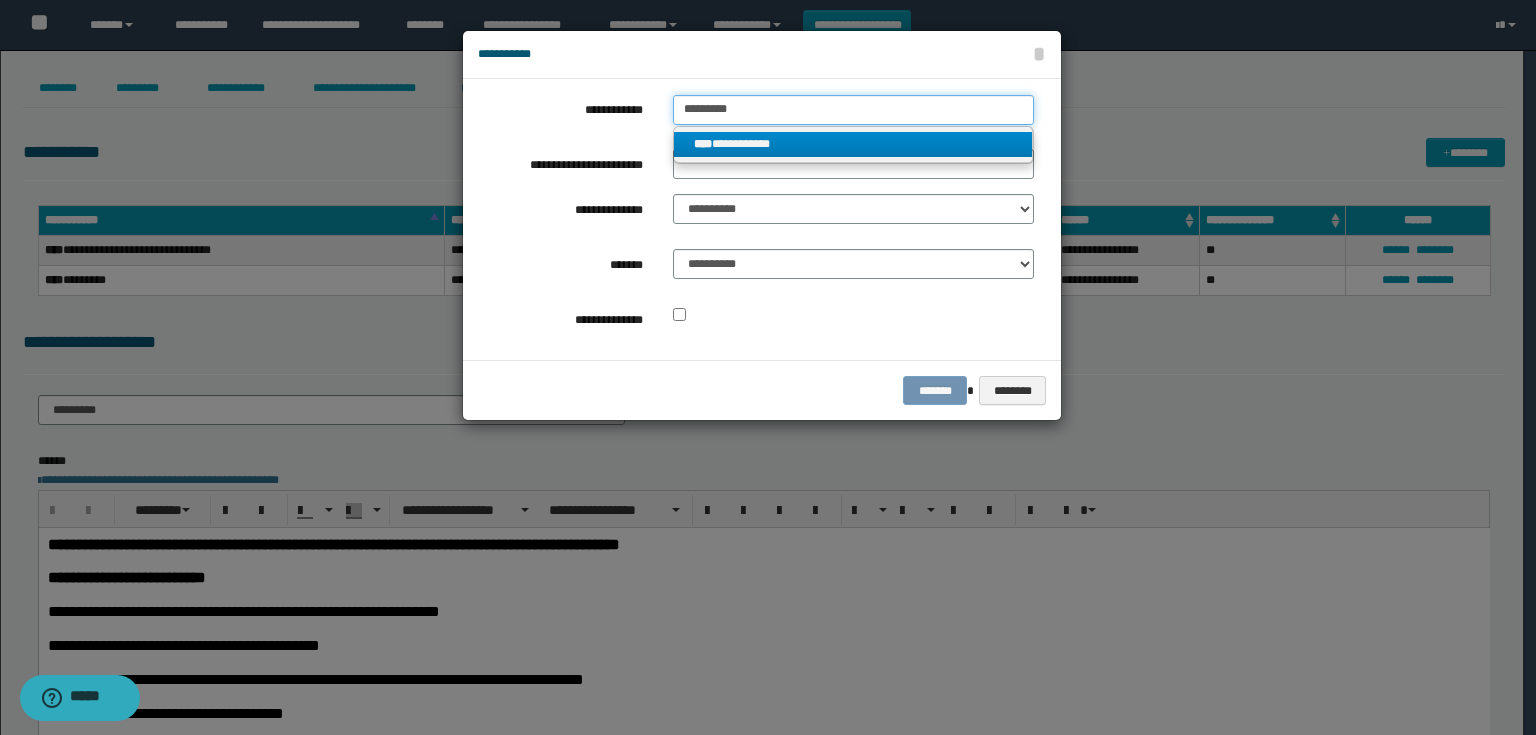 type on "*********" 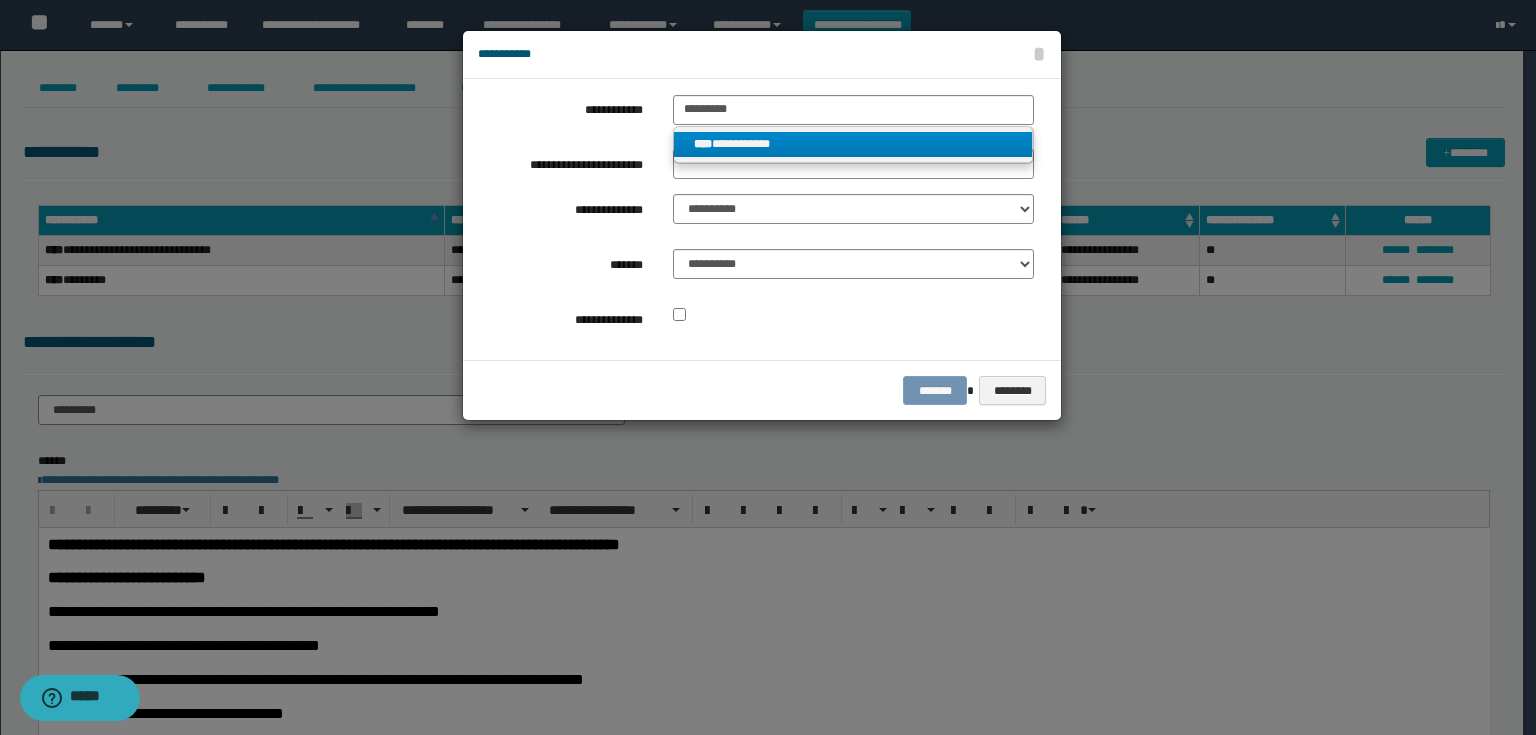 click on "**********" at bounding box center (853, 144) 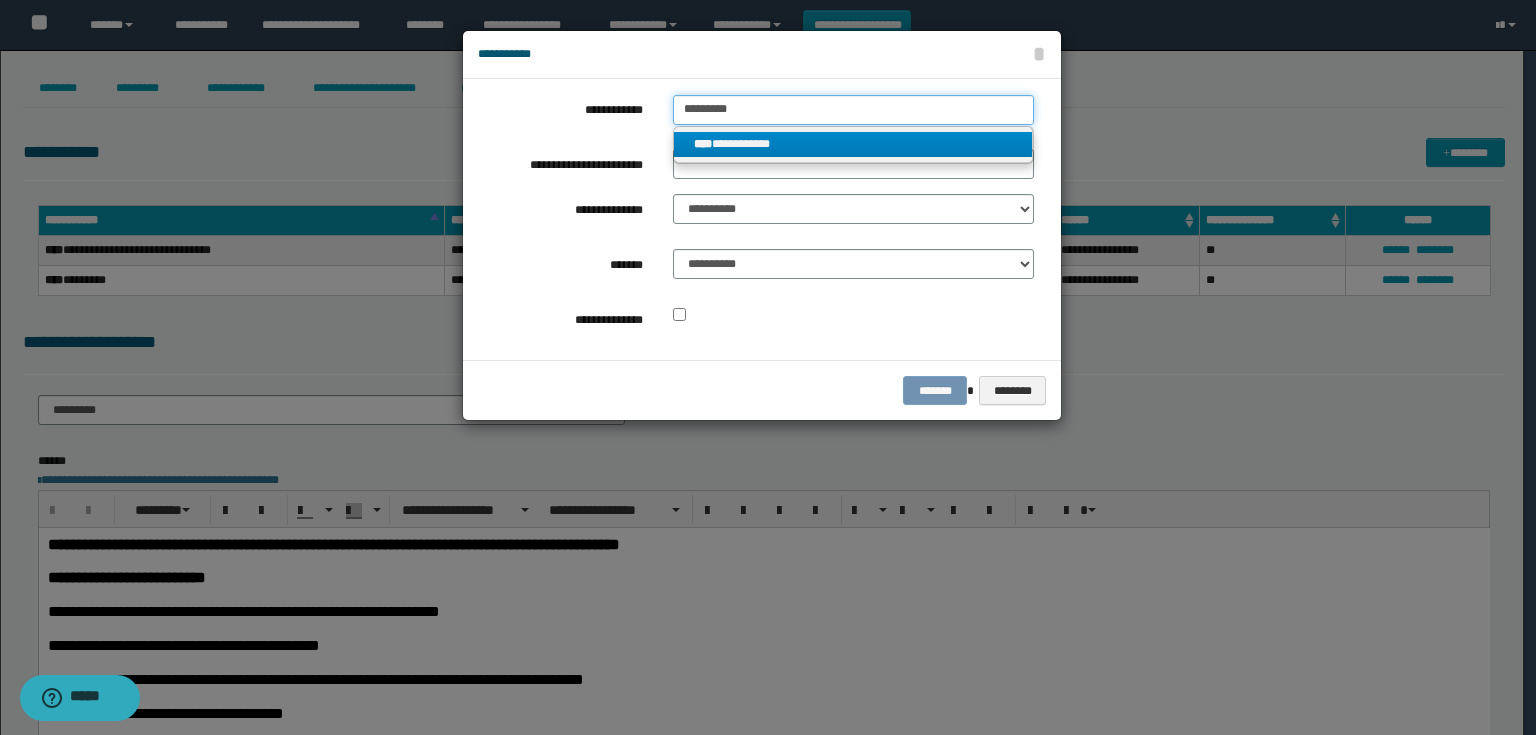 type 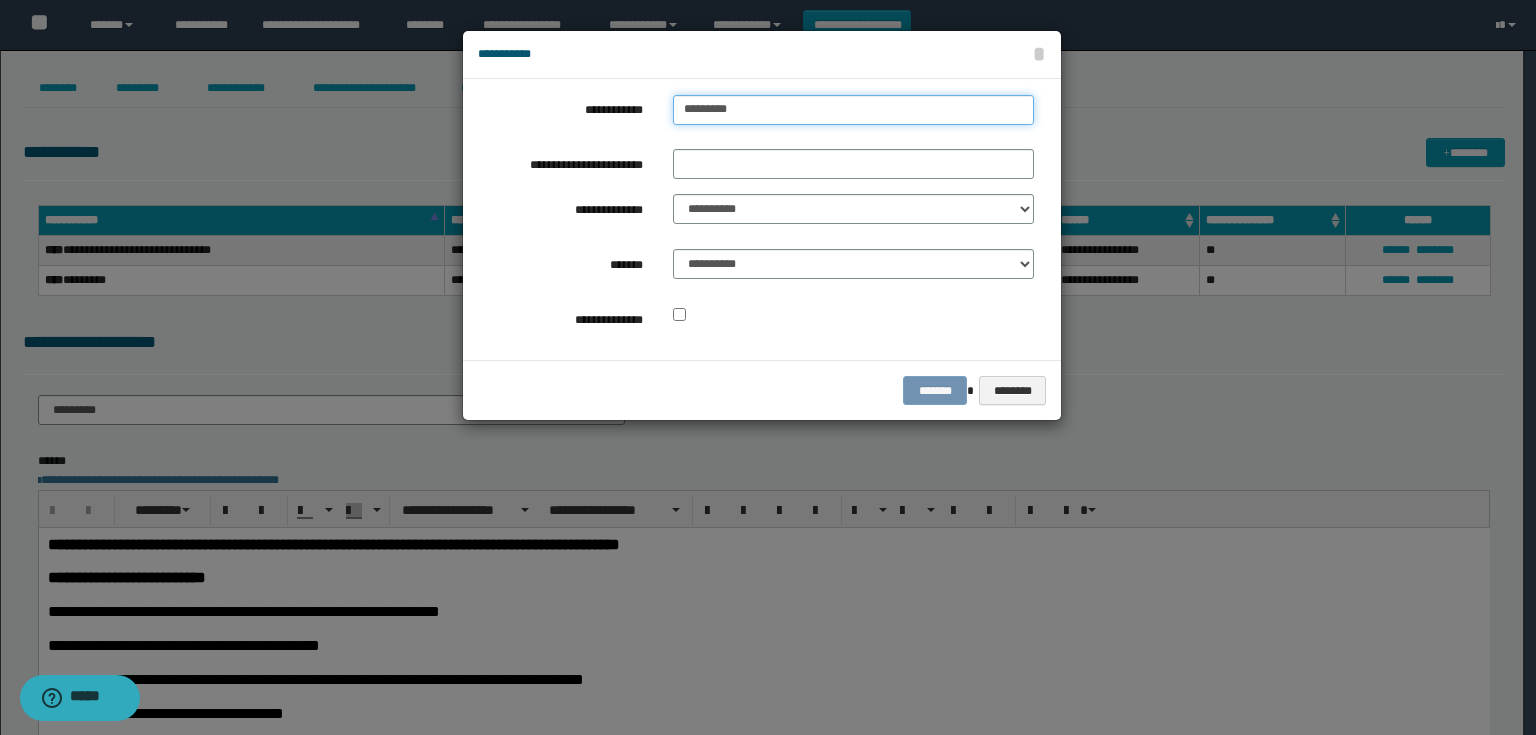 drag, startPoint x: 750, startPoint y: 116, endPoint x: 656, endPoint y: 115, distance: 94.00532 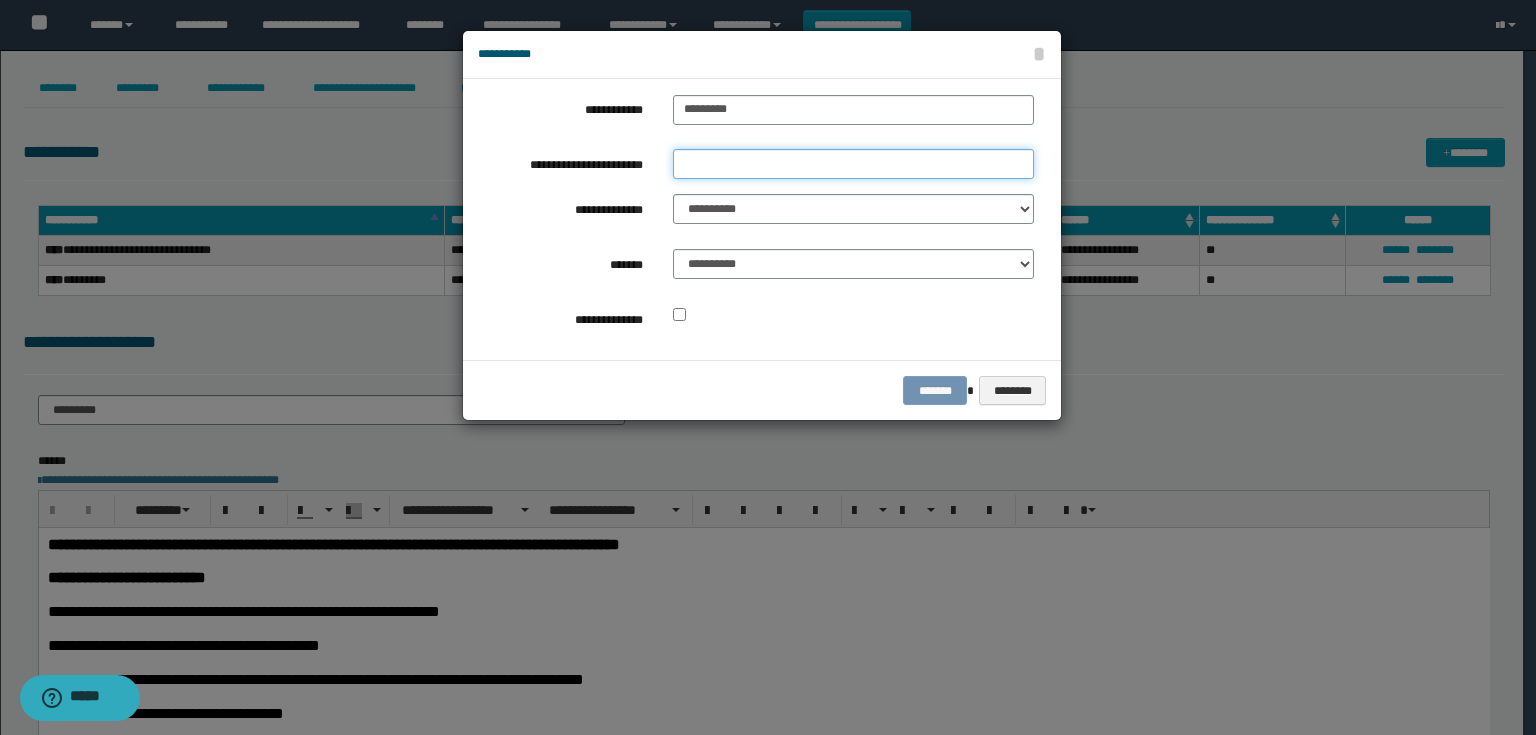 click on "**********" at bounding box center [853, 164] 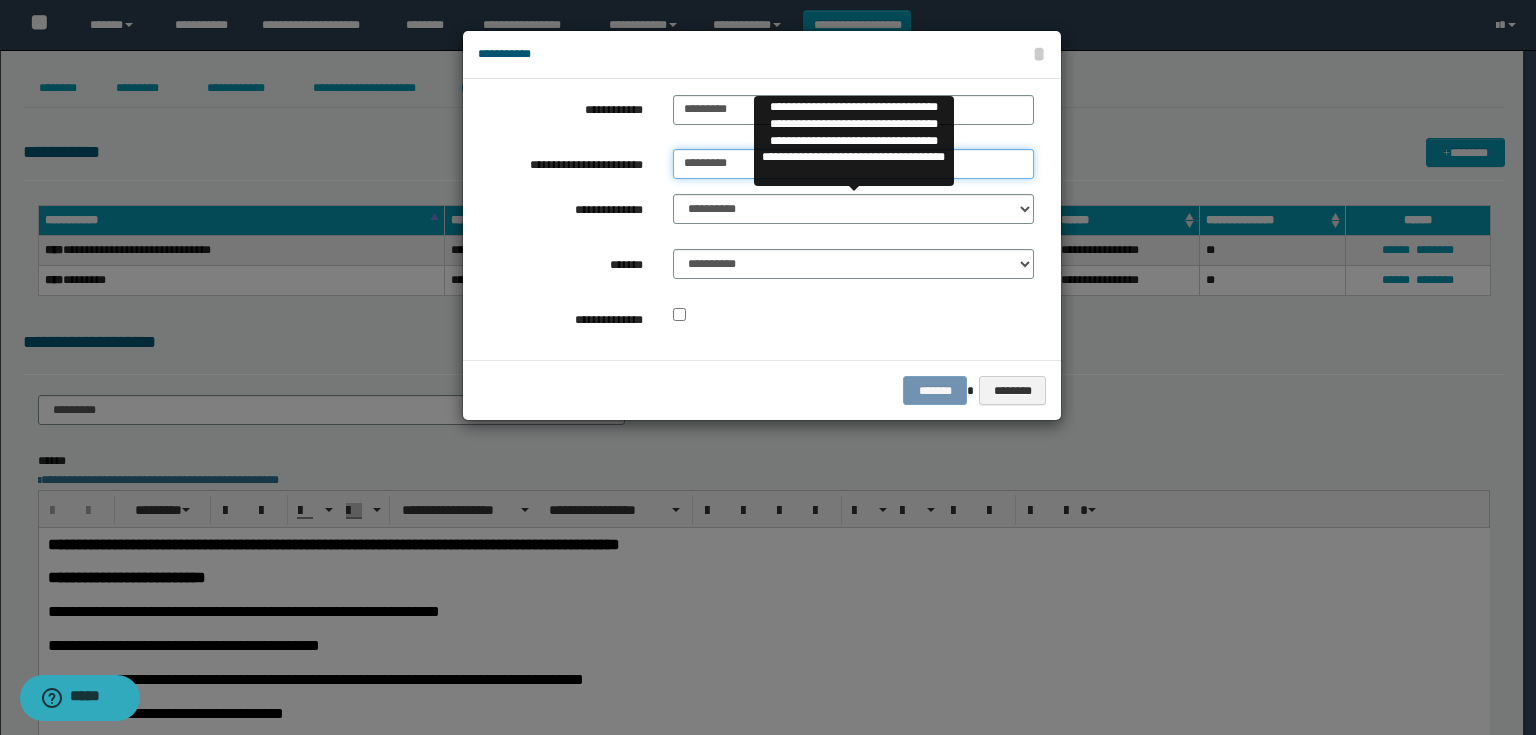 type on "*********" 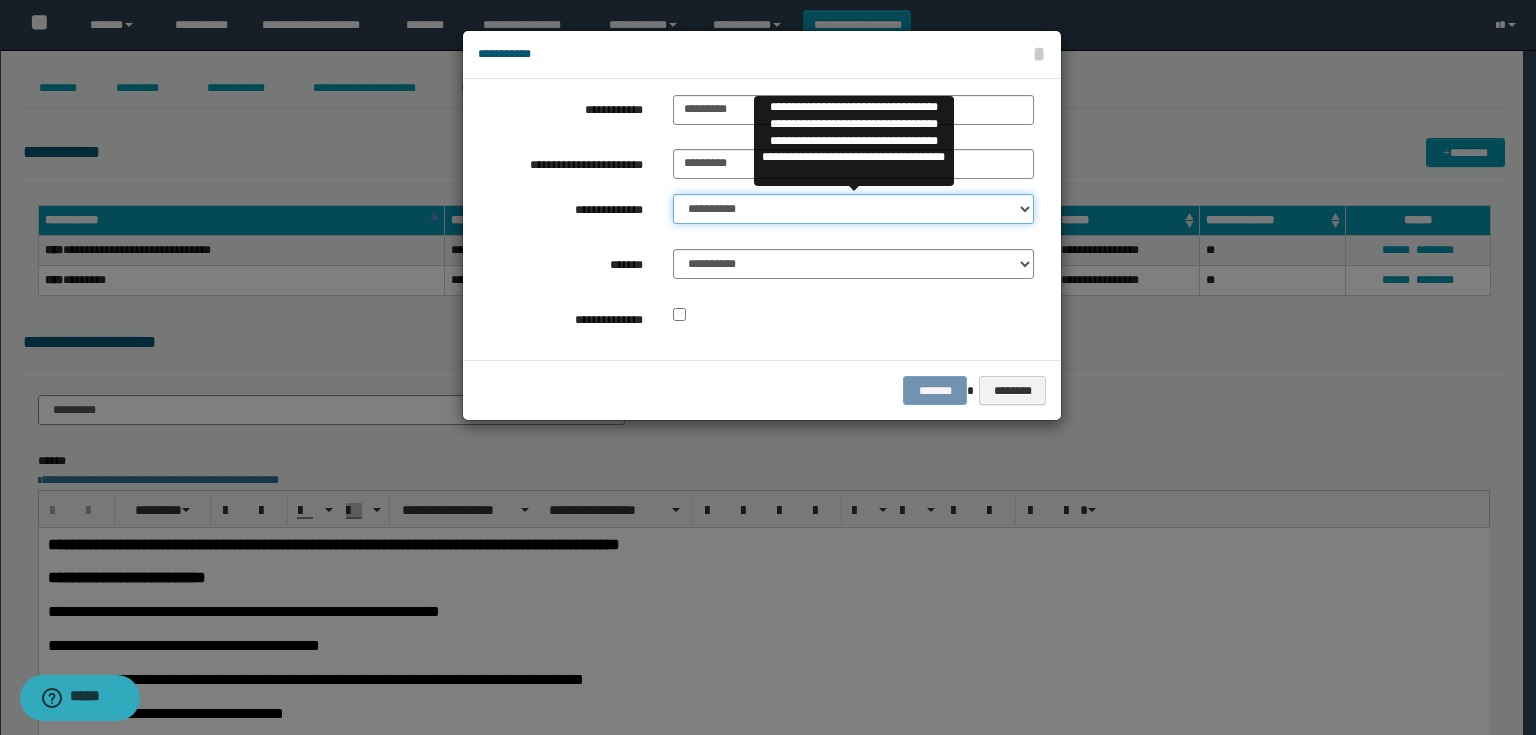 drag, startPoint x: 731, startPoint y: 210, endPoint x: 729, endPoint y: 221, distance: 11.18034 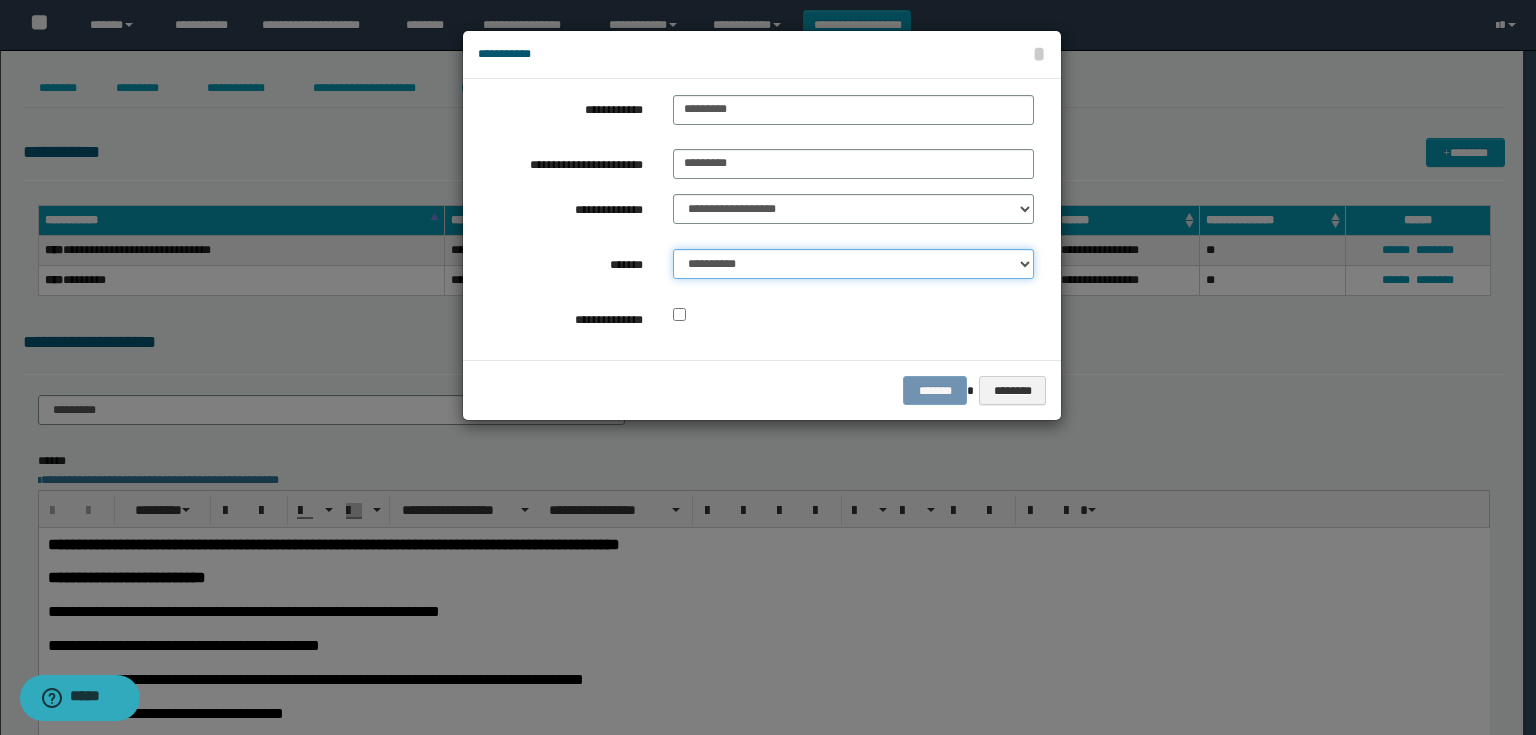 click on "**********" at bounding box center (853, 264) 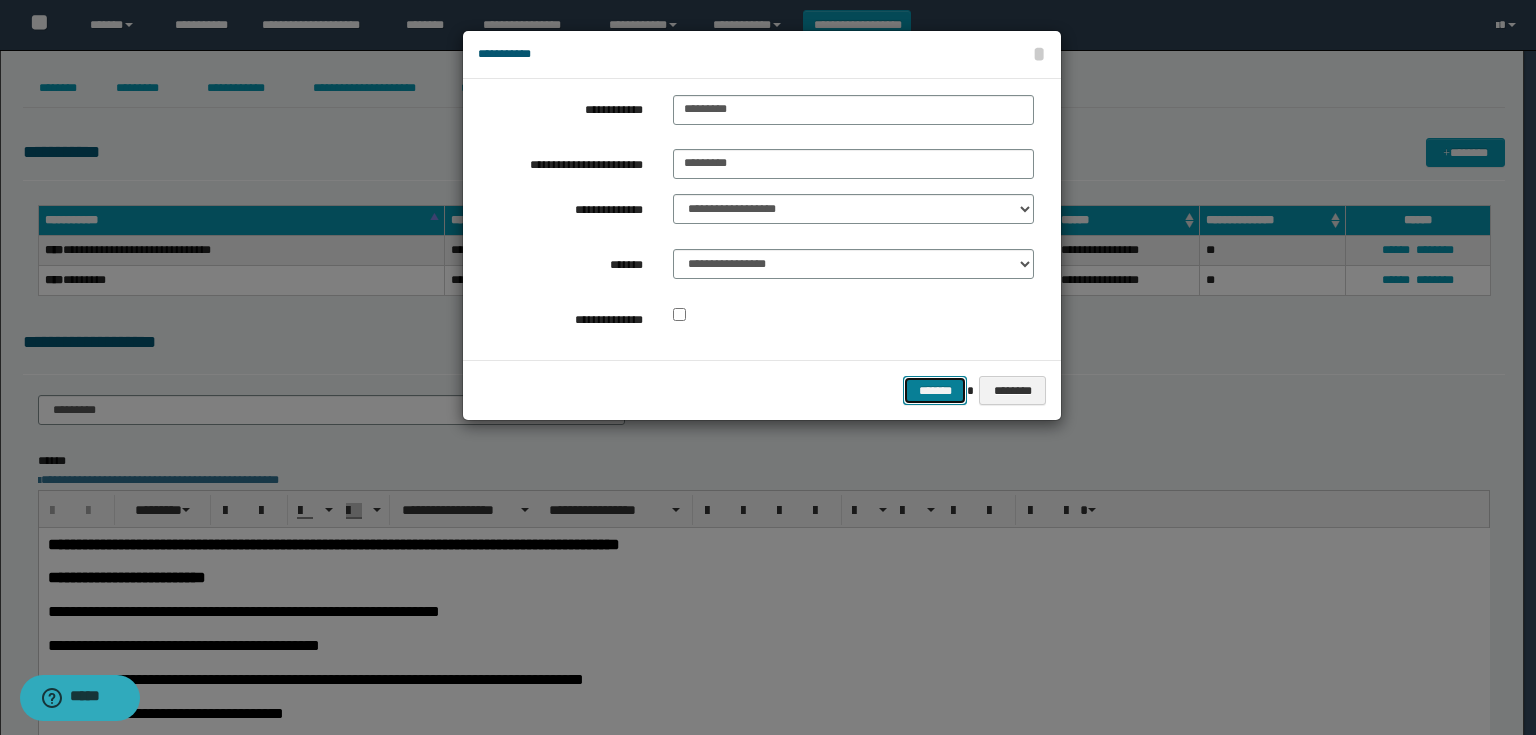 click on "*******" at bounding box center (935, 391) 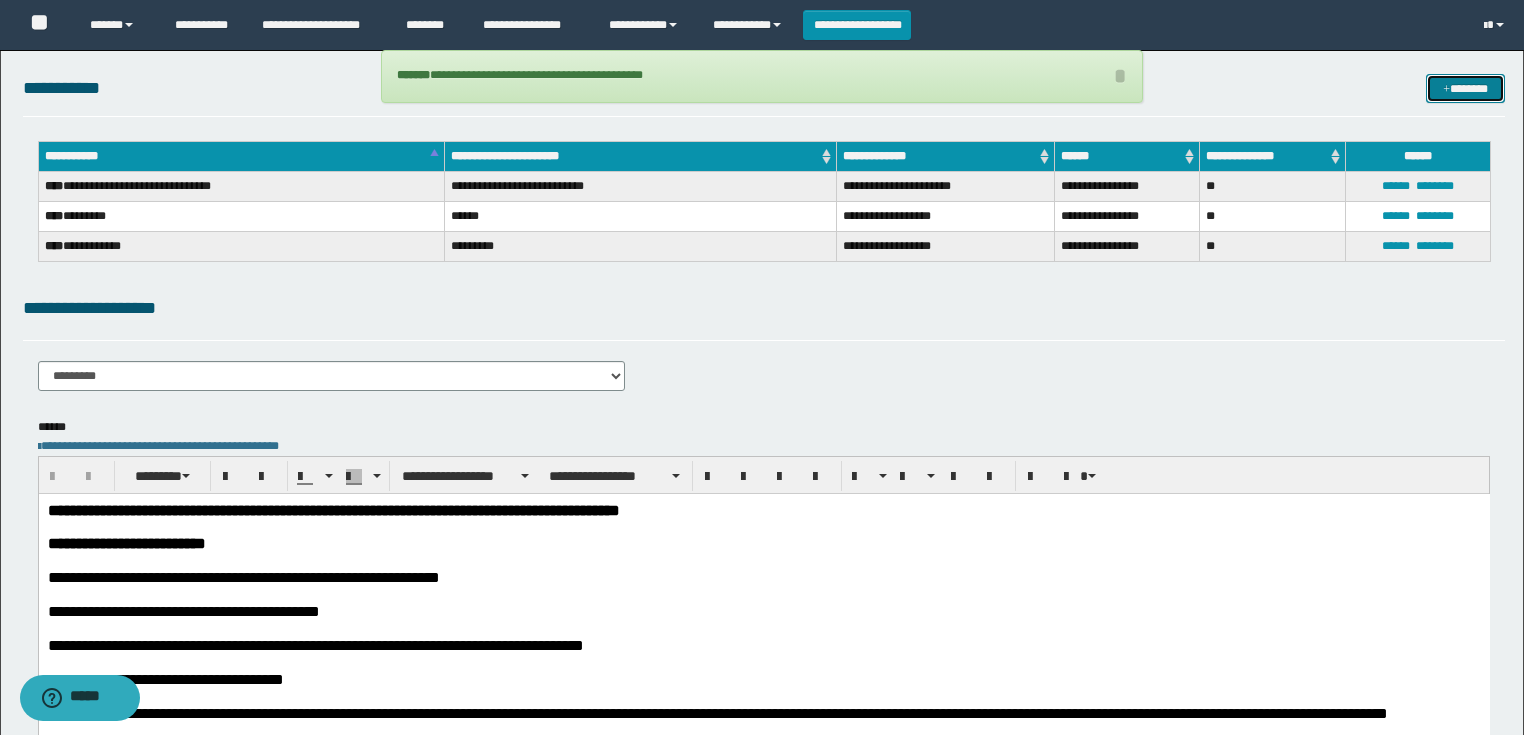 scroll, scrollTop: 240, scrollLeft: 0, axis: vertical 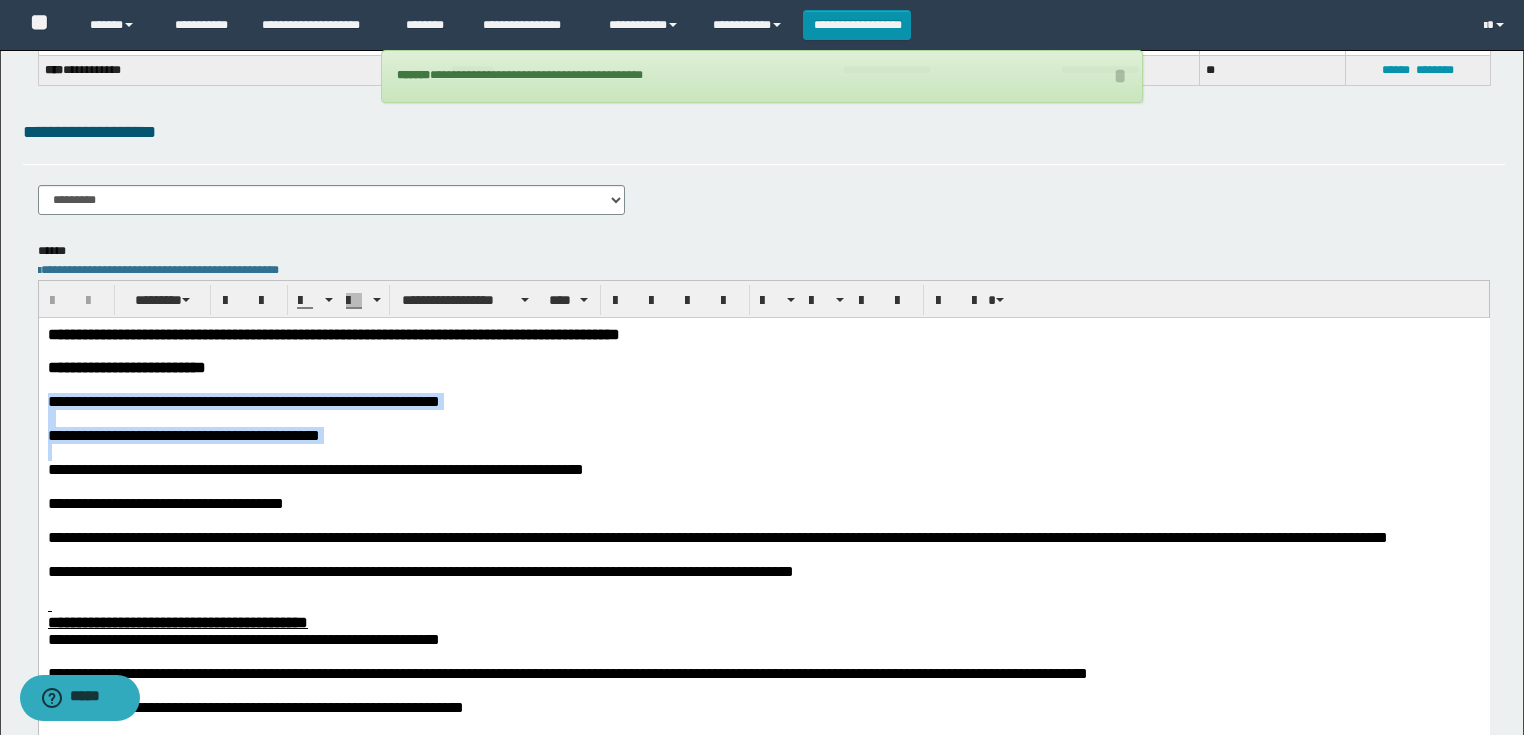drag, startPoint x: 85, startPoint y: 457, endPoint x: 9, endPoint y: 397, distance: 96.82975 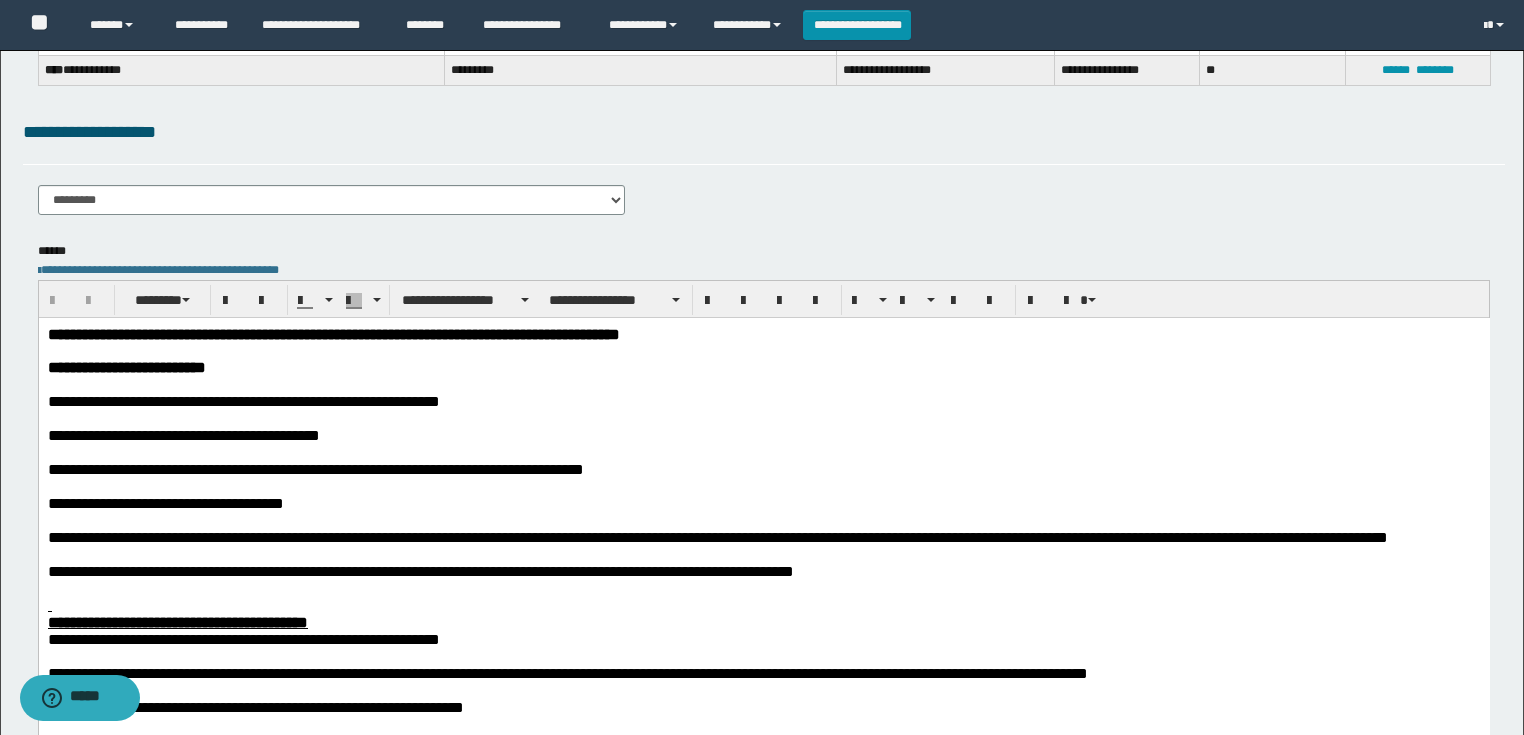 click at bounding box center (763, 350) 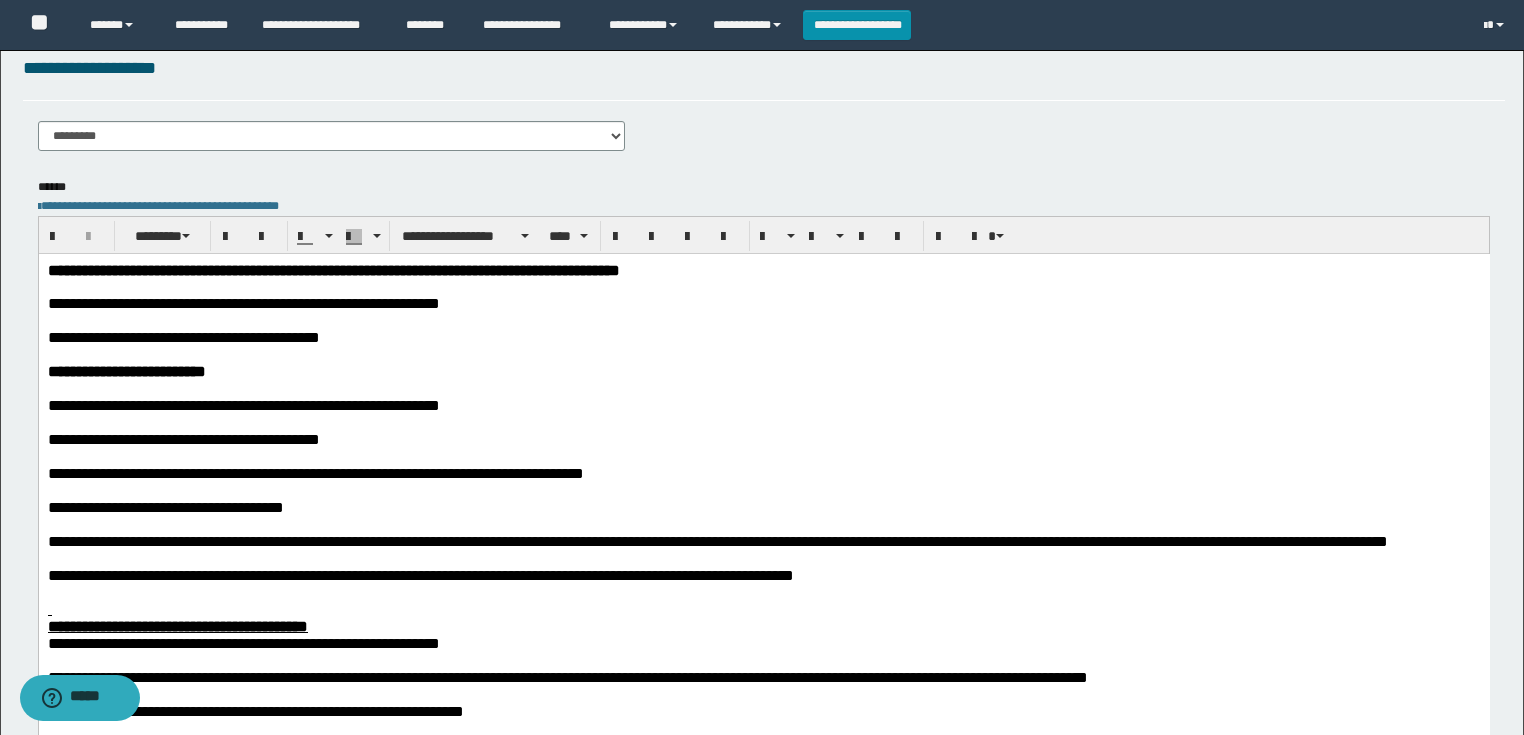scroll, scrollTop: 400, scrollLeft: 0, axis: vertical 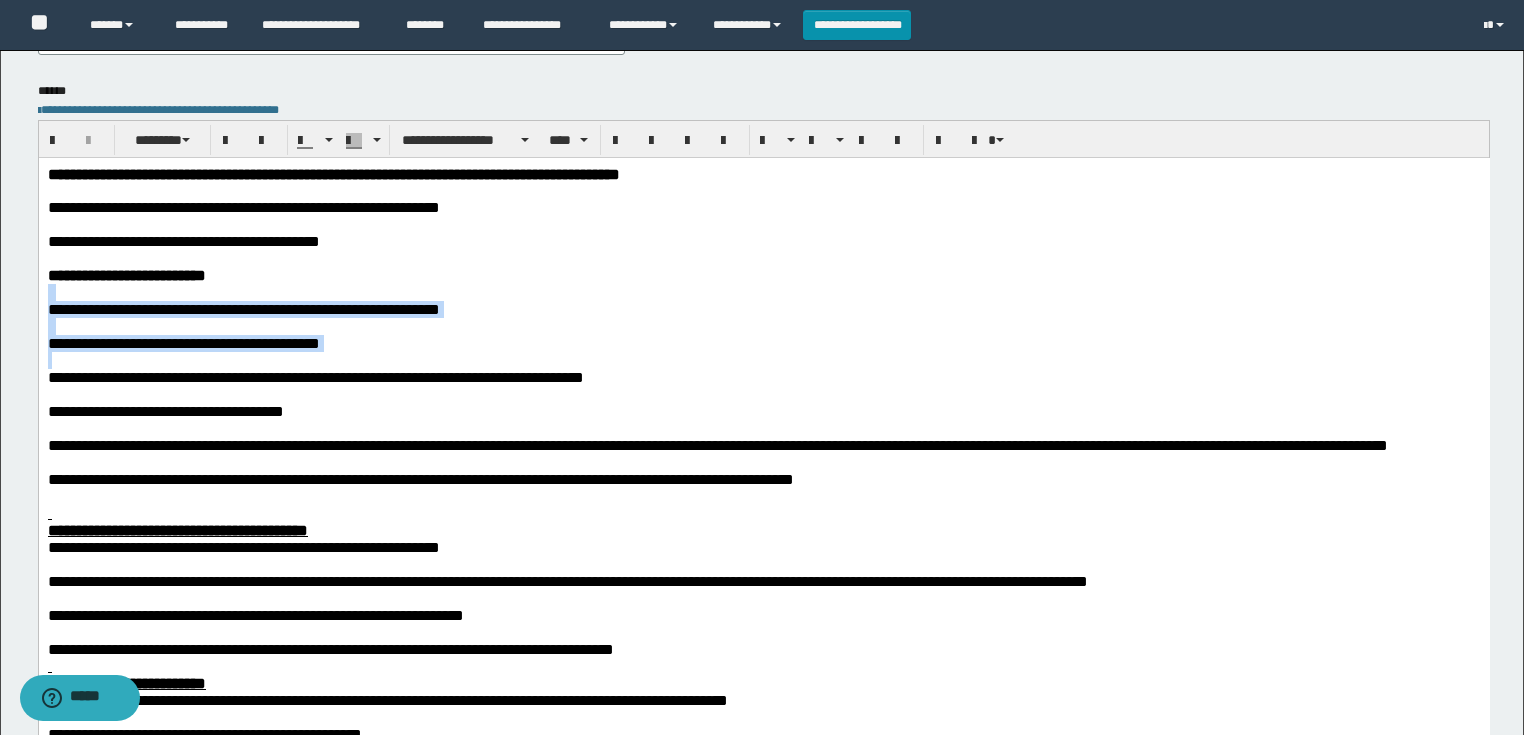 drag, startPoint x: 58, startPoint y: 370, endPoint x: 74, endPoint y: 460, distance: 91.411156 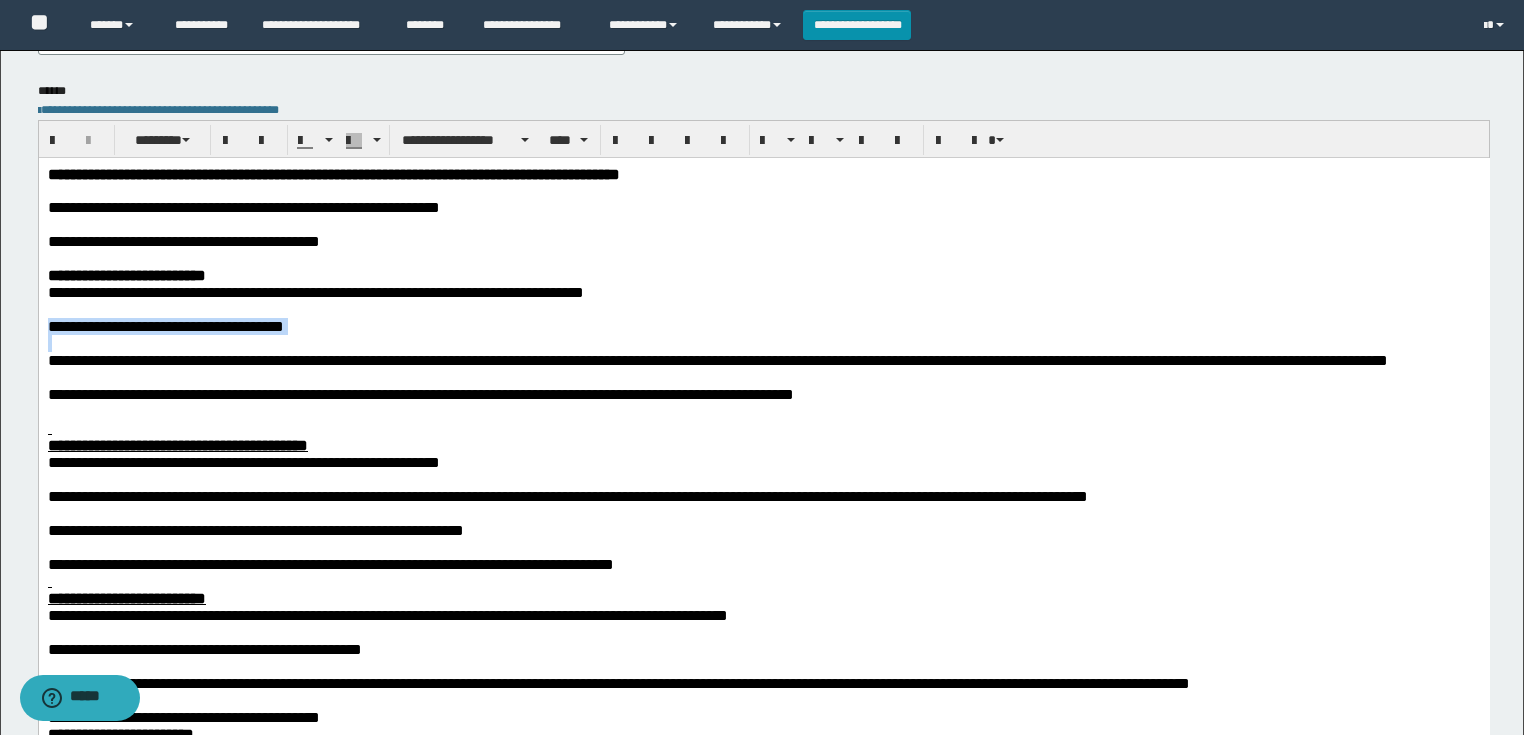 drag, startPoint x: 61, startPoint y: 358, endPoint x: 49, endPoint y: 320, distance: 39.849716 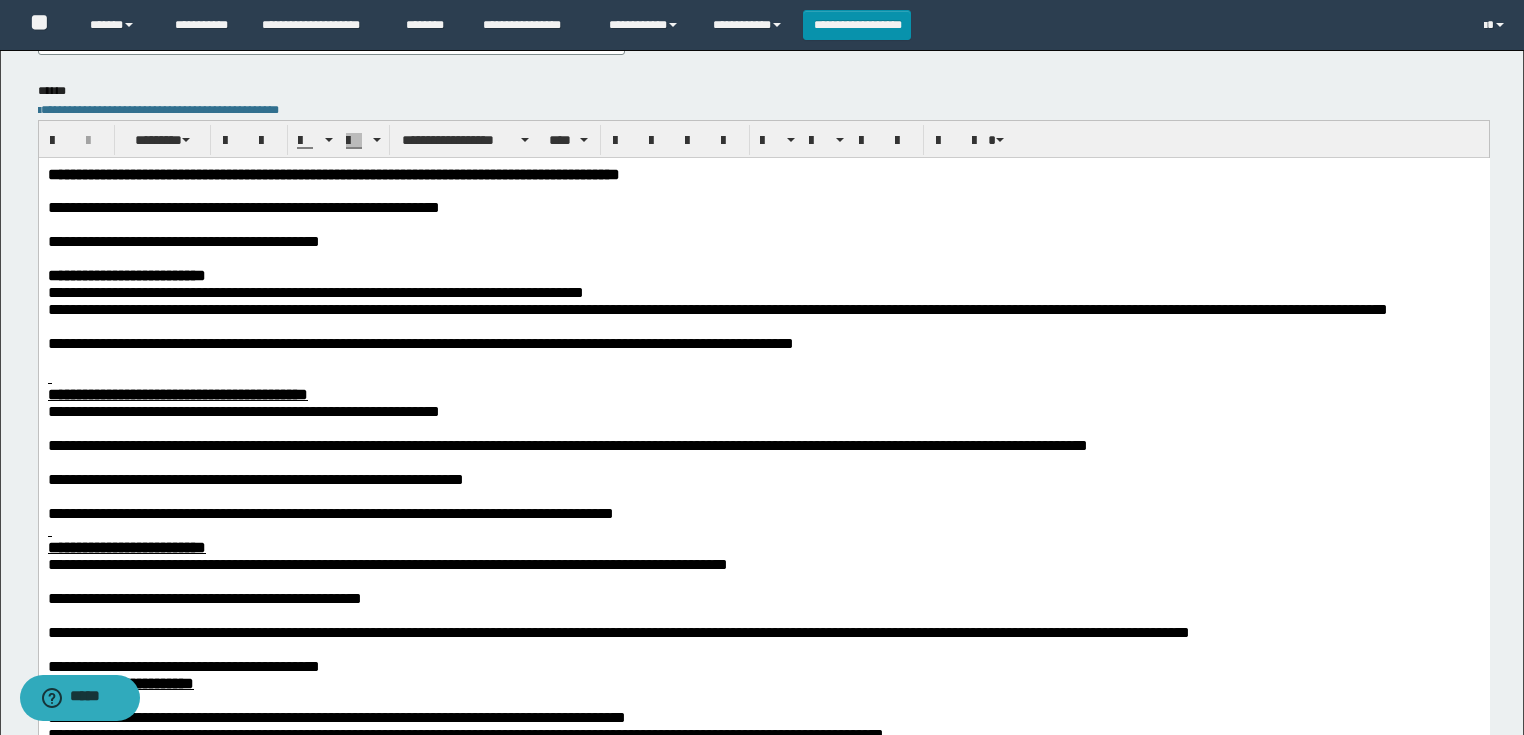 click at bounding box center [763, 325] 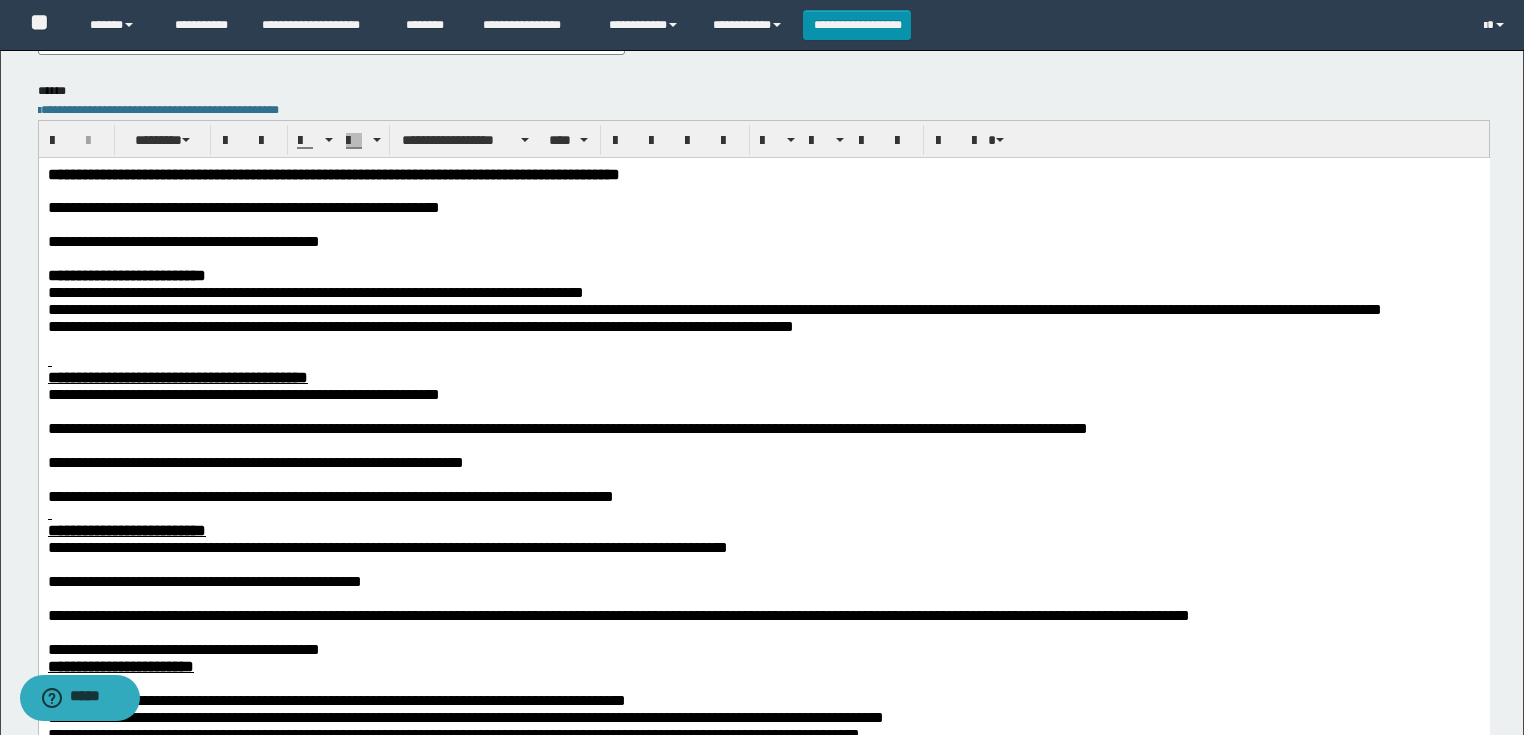 click at bounding box center [763, 359] 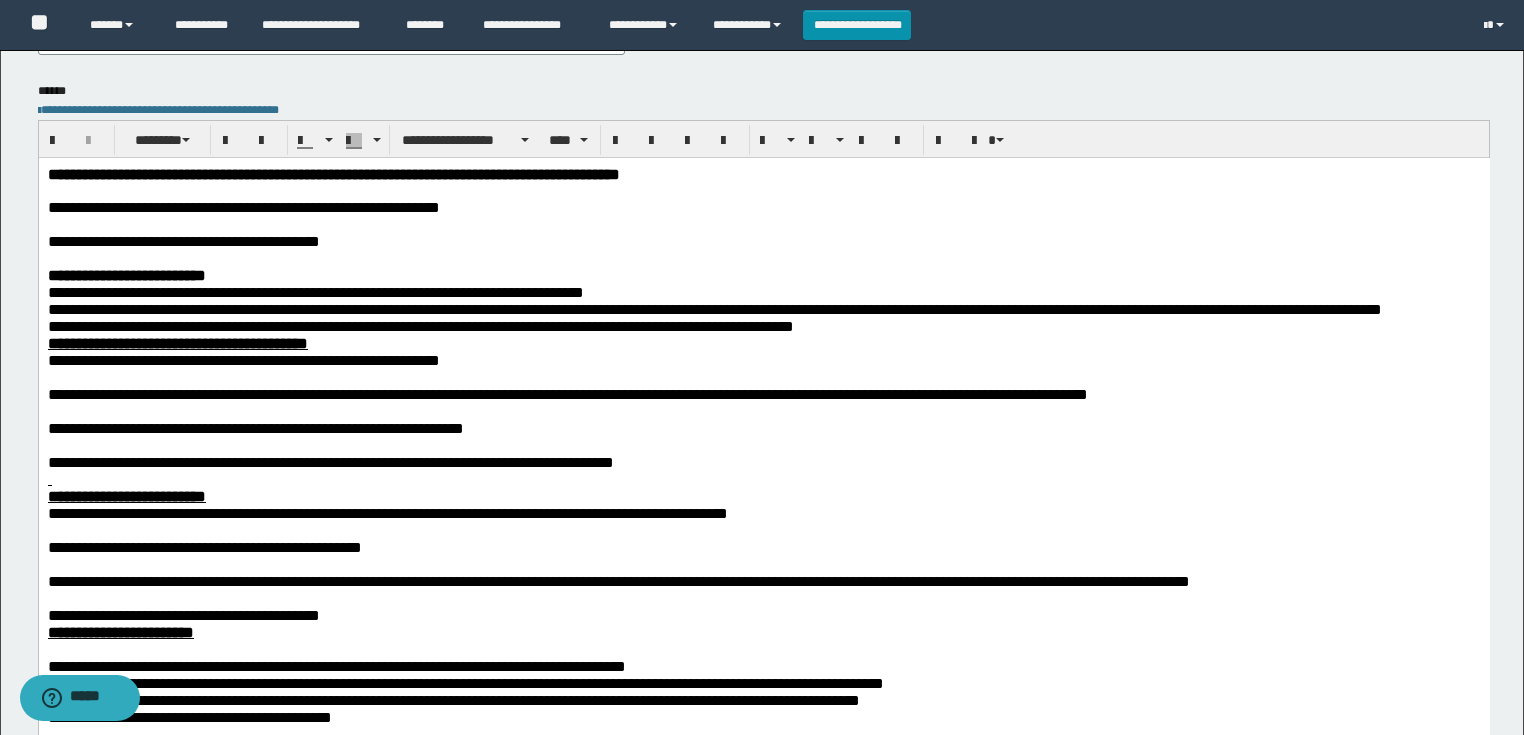 click at bounding box center [763, 376] 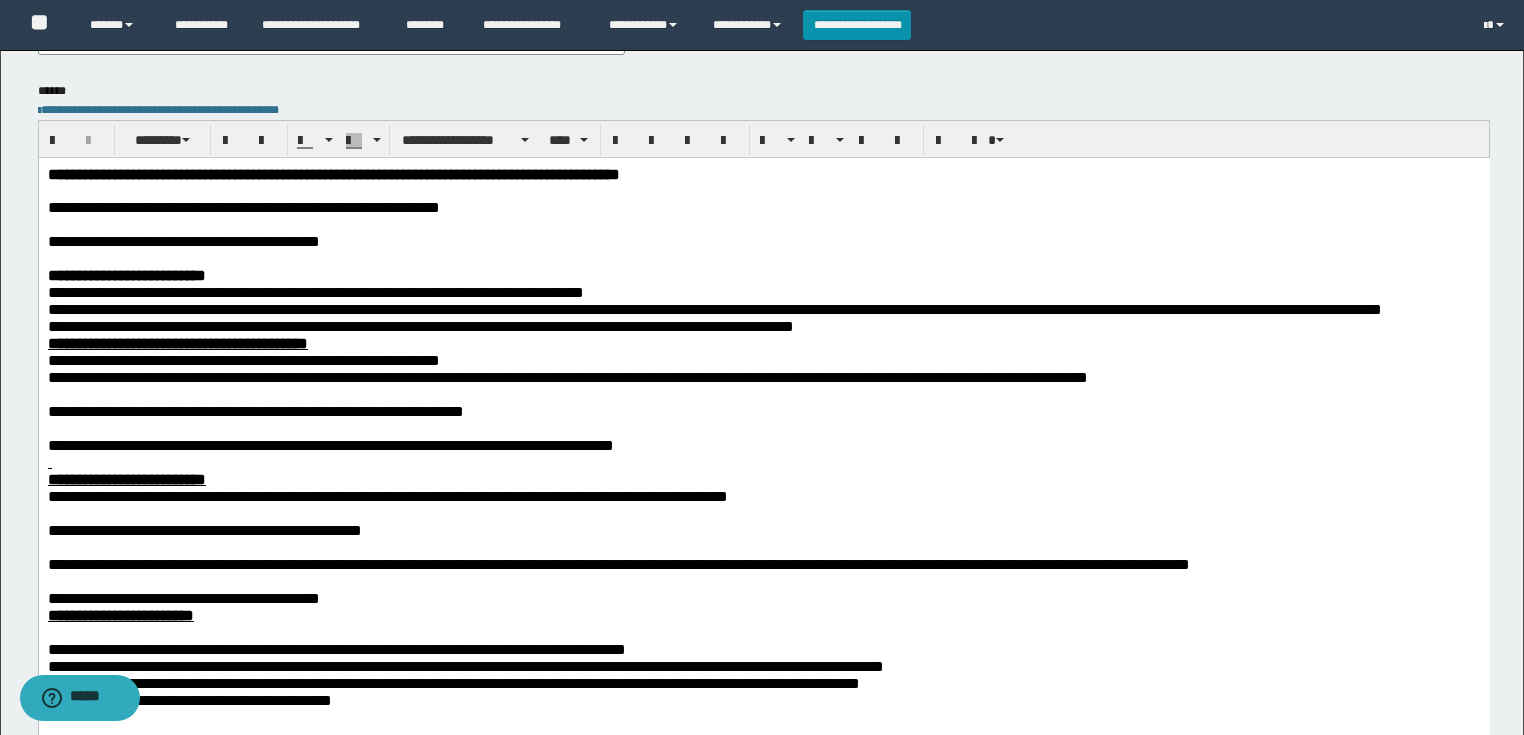 click at bounding box center (763, 393) 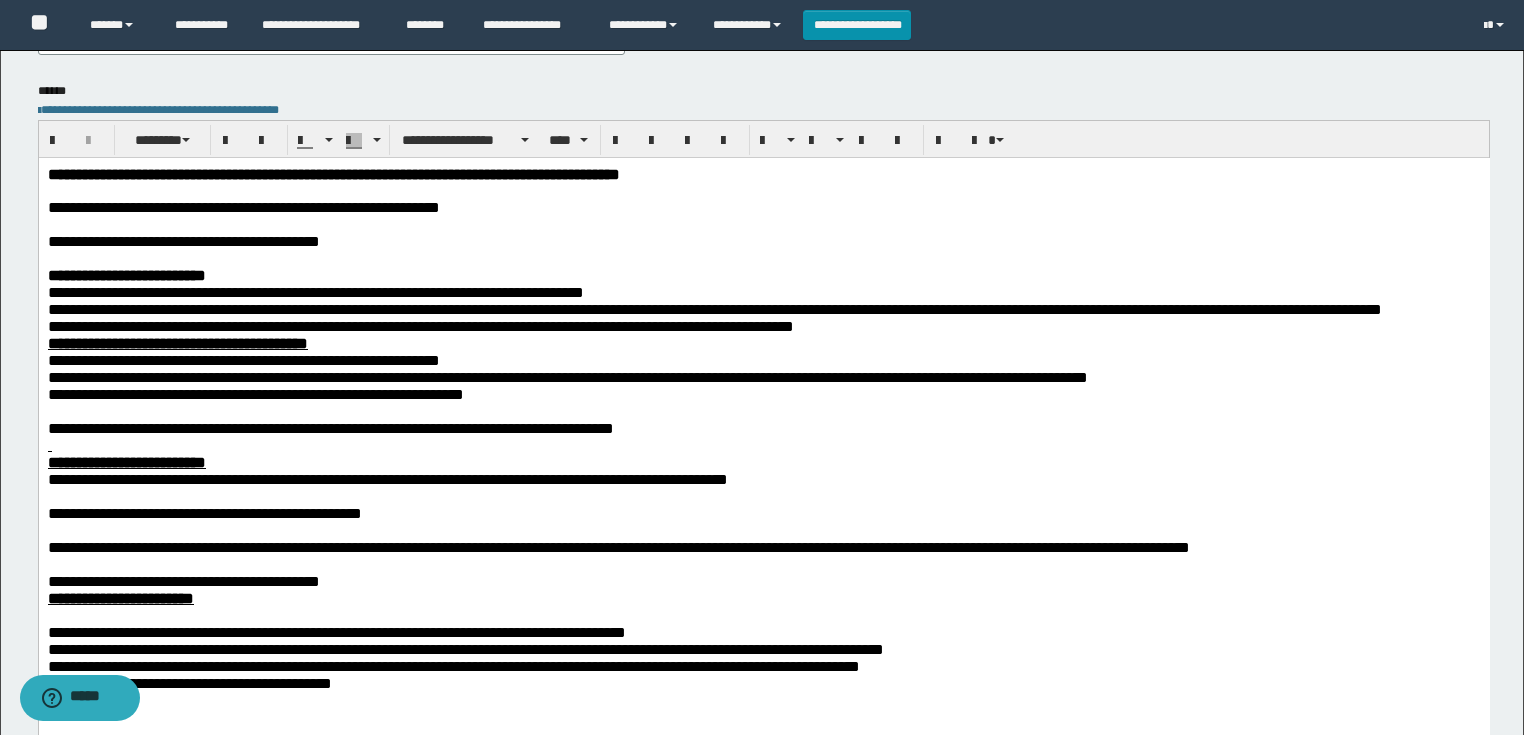 click at bounding box center (763, 410) 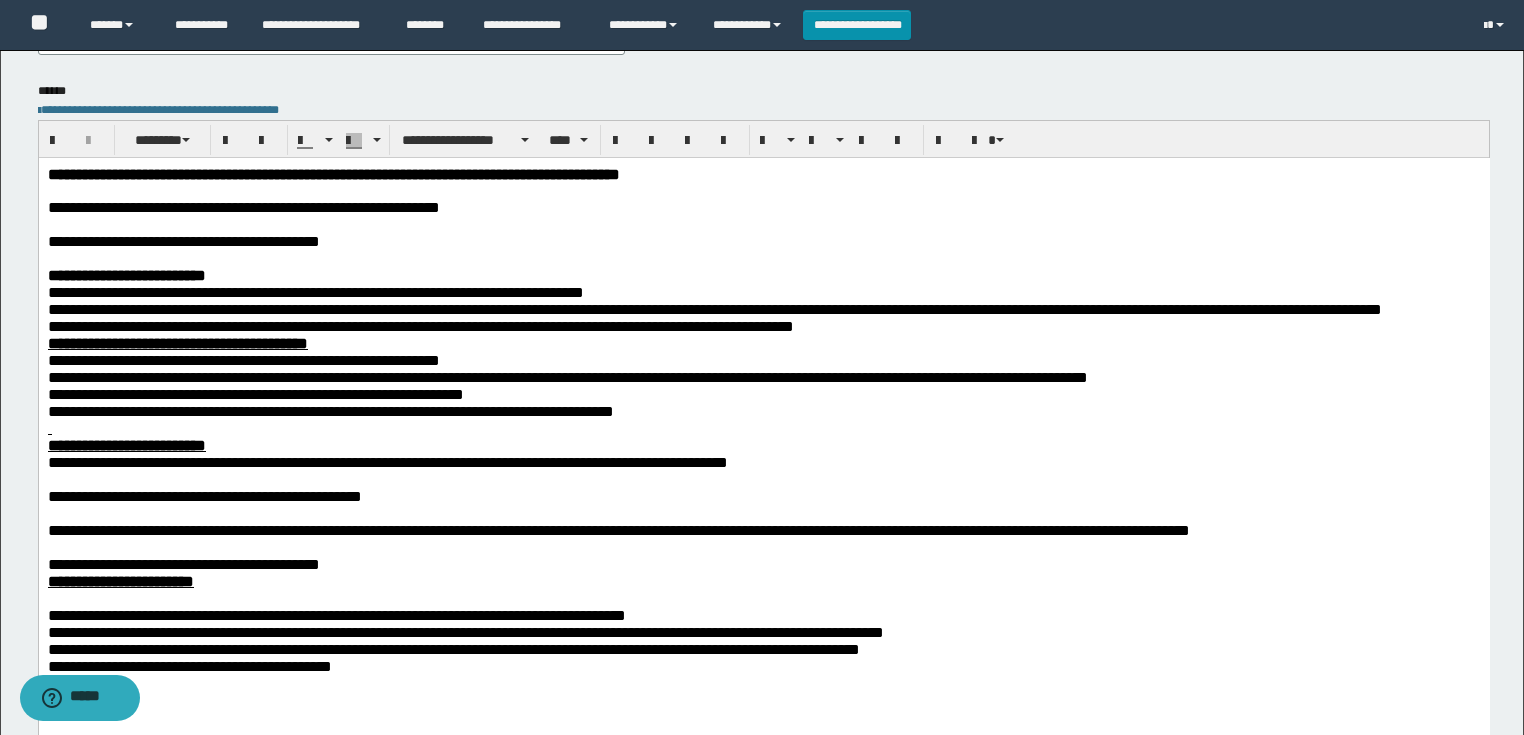 click at bounding box center (763, 427) 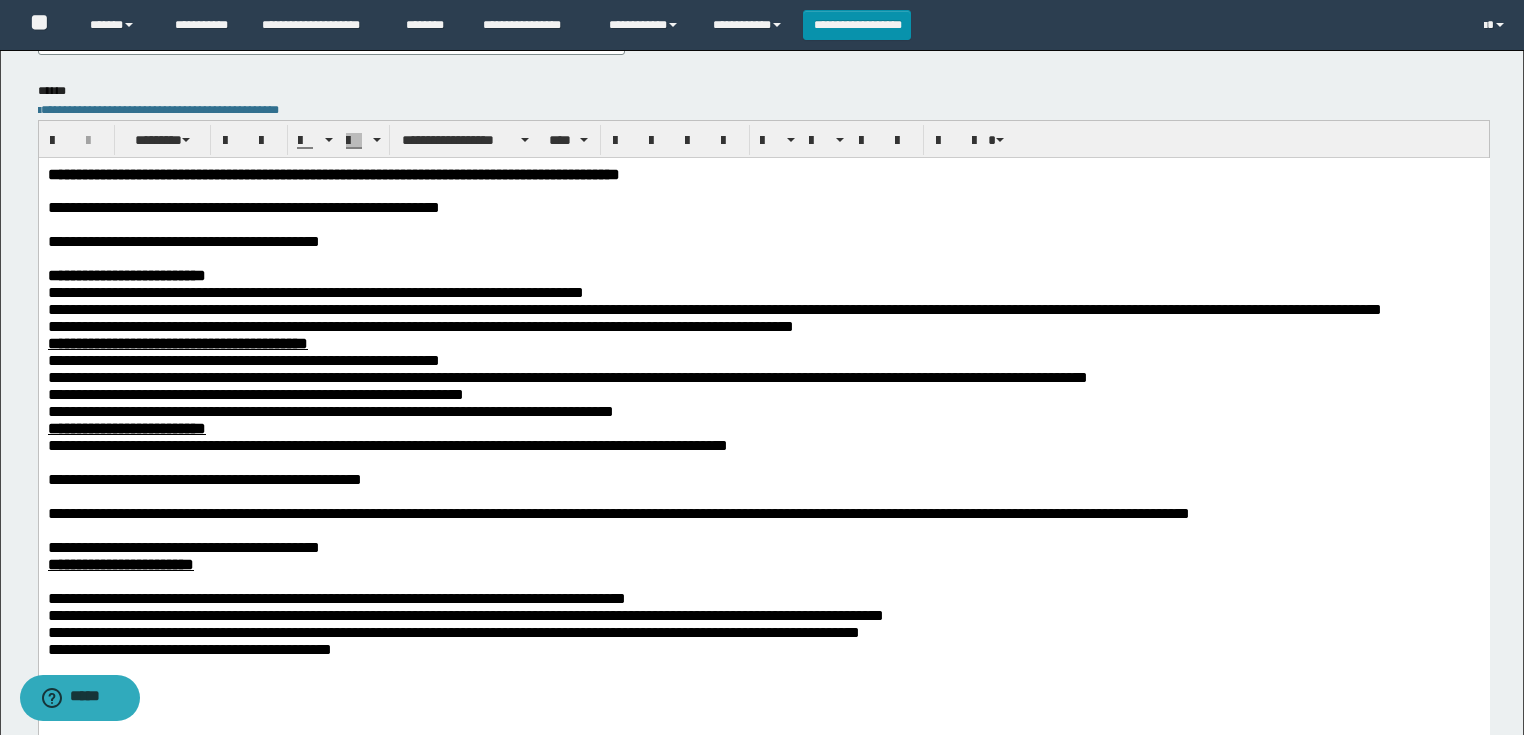 click on "**********" at bounding box center [204, 478] 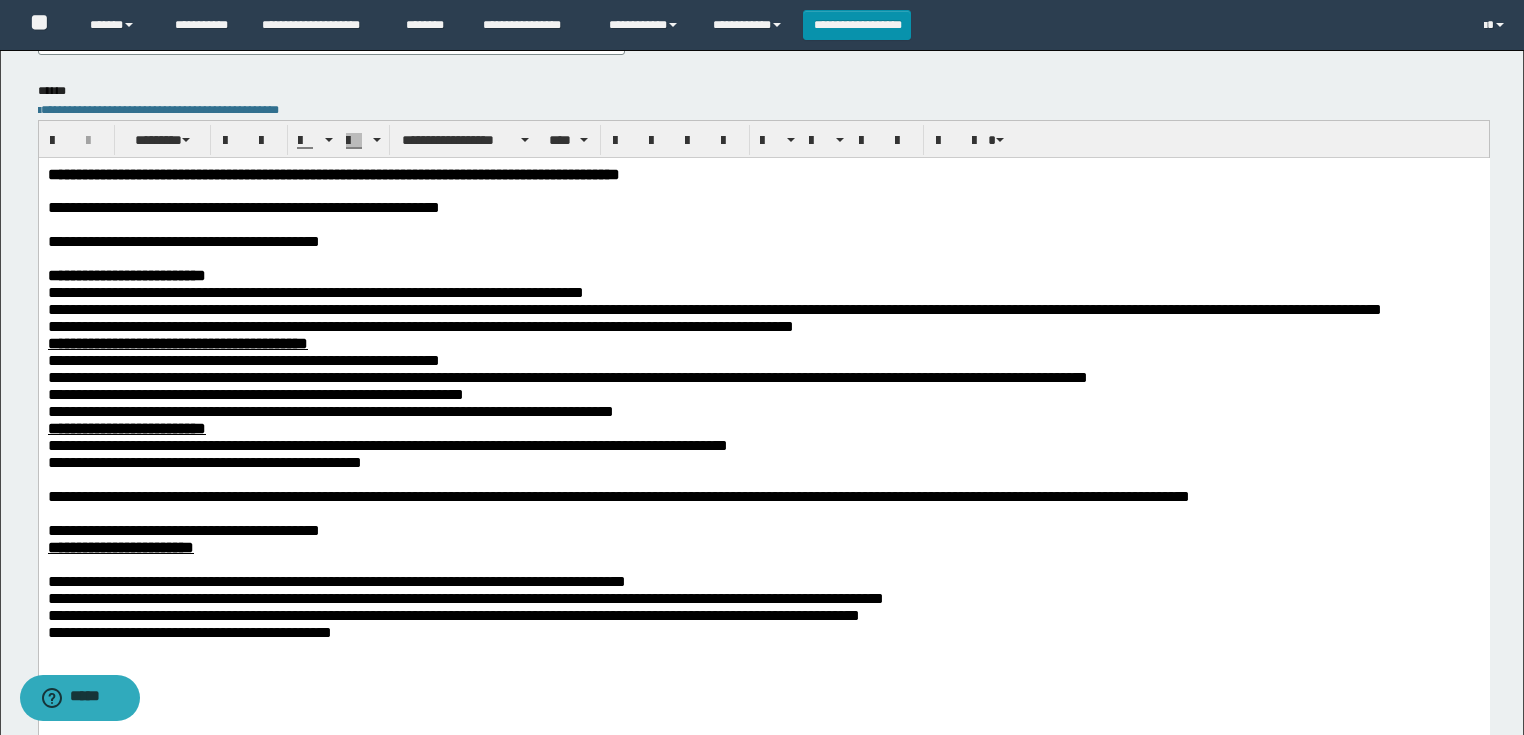 click at bounding box center (763, 478) 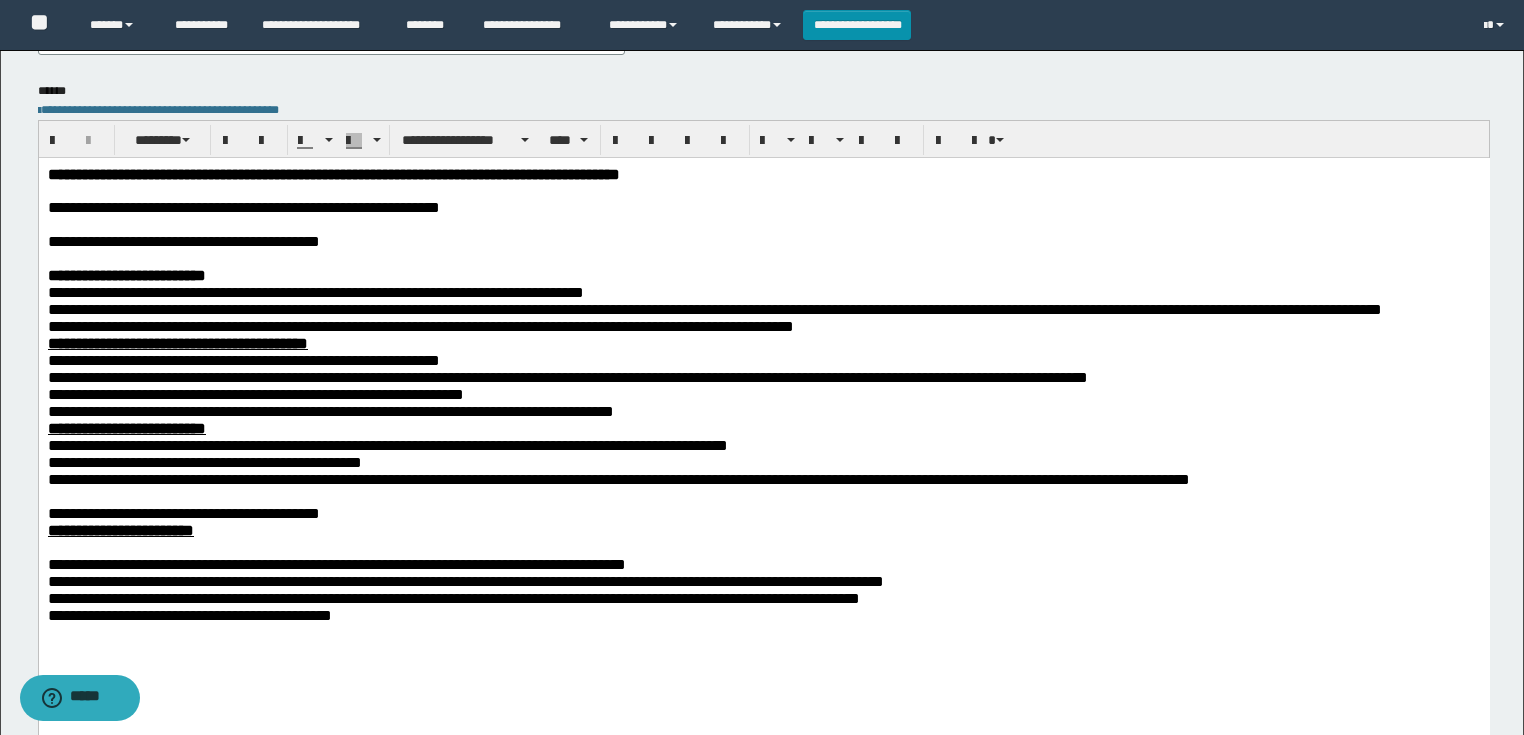 click at bounding box center (763, 495) 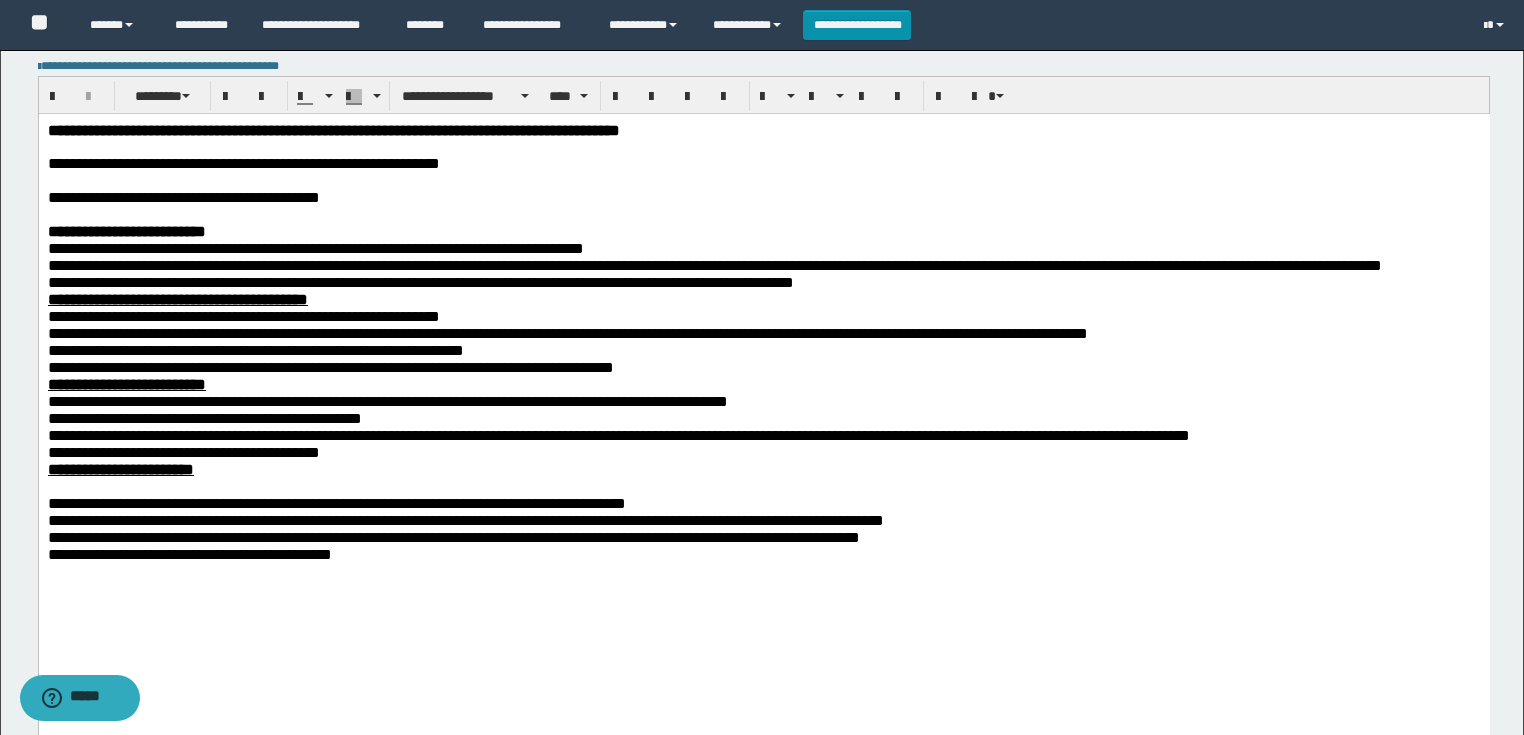 scroll, scrollTop: 480, scrollLeft: 0, axis: vertical 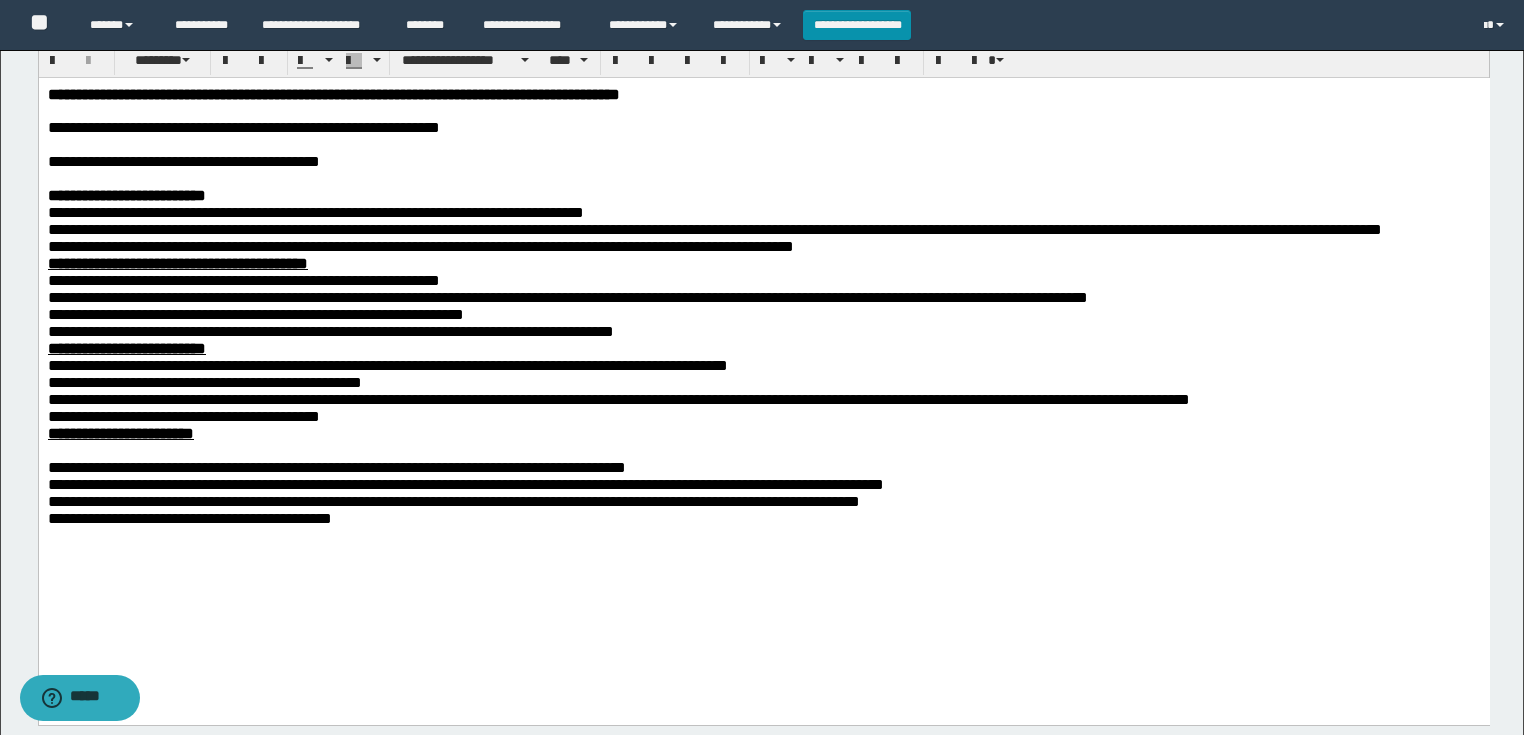 click at bounding box center (763, 449) 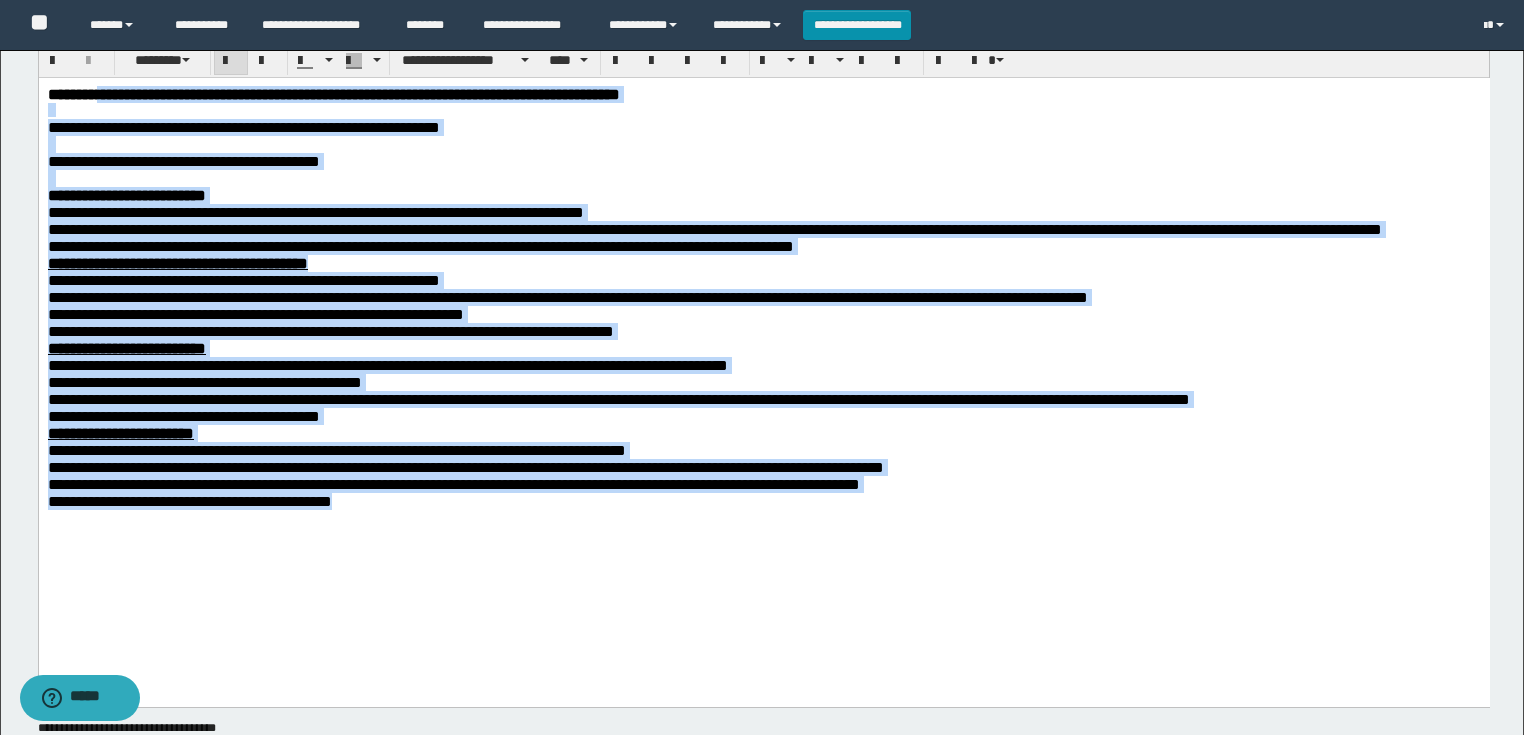 drag, startPoint x: 627, startPoint y: 619, endPoint x: 135, endPoint y: 52, distance: 750.70166 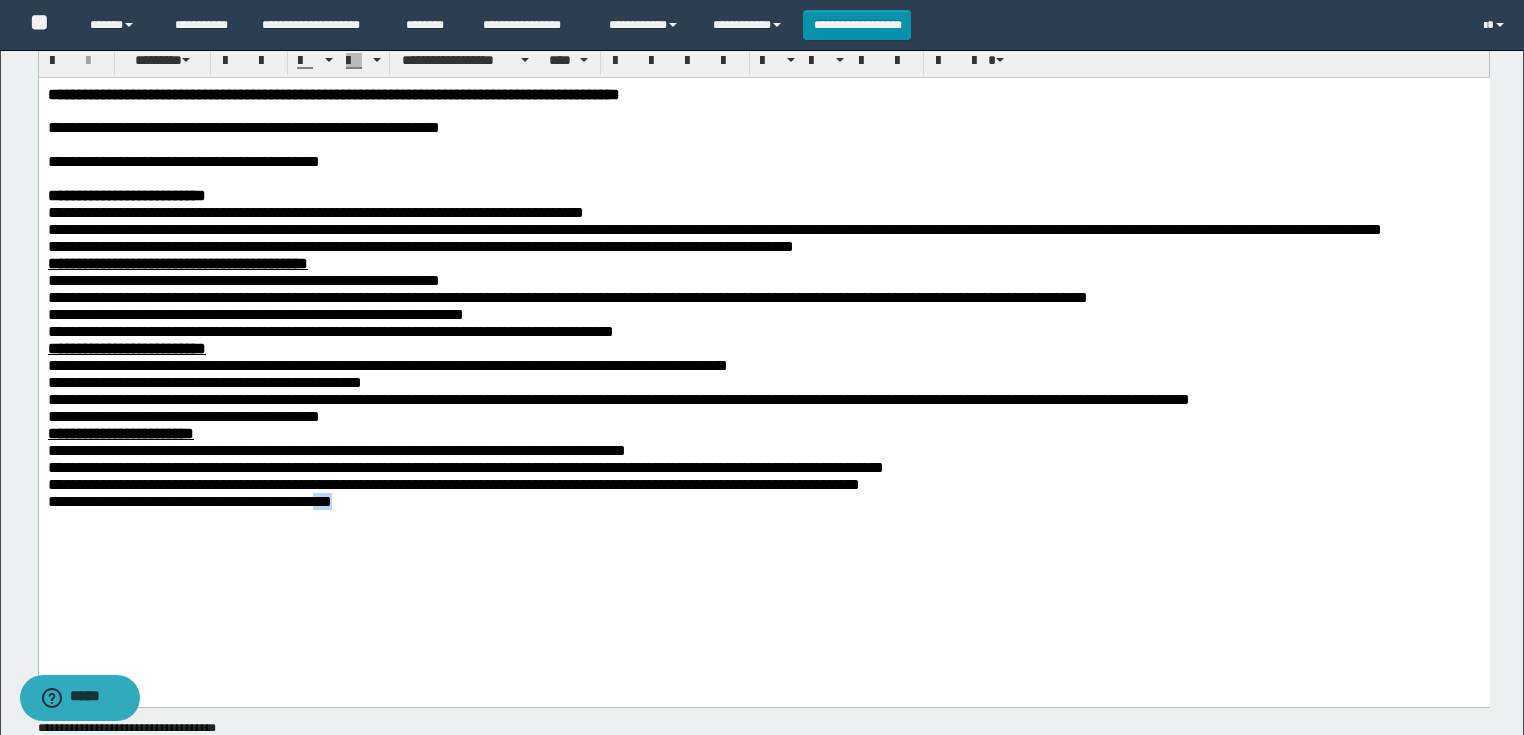 click on "**********" at bounding box center (763, 322) 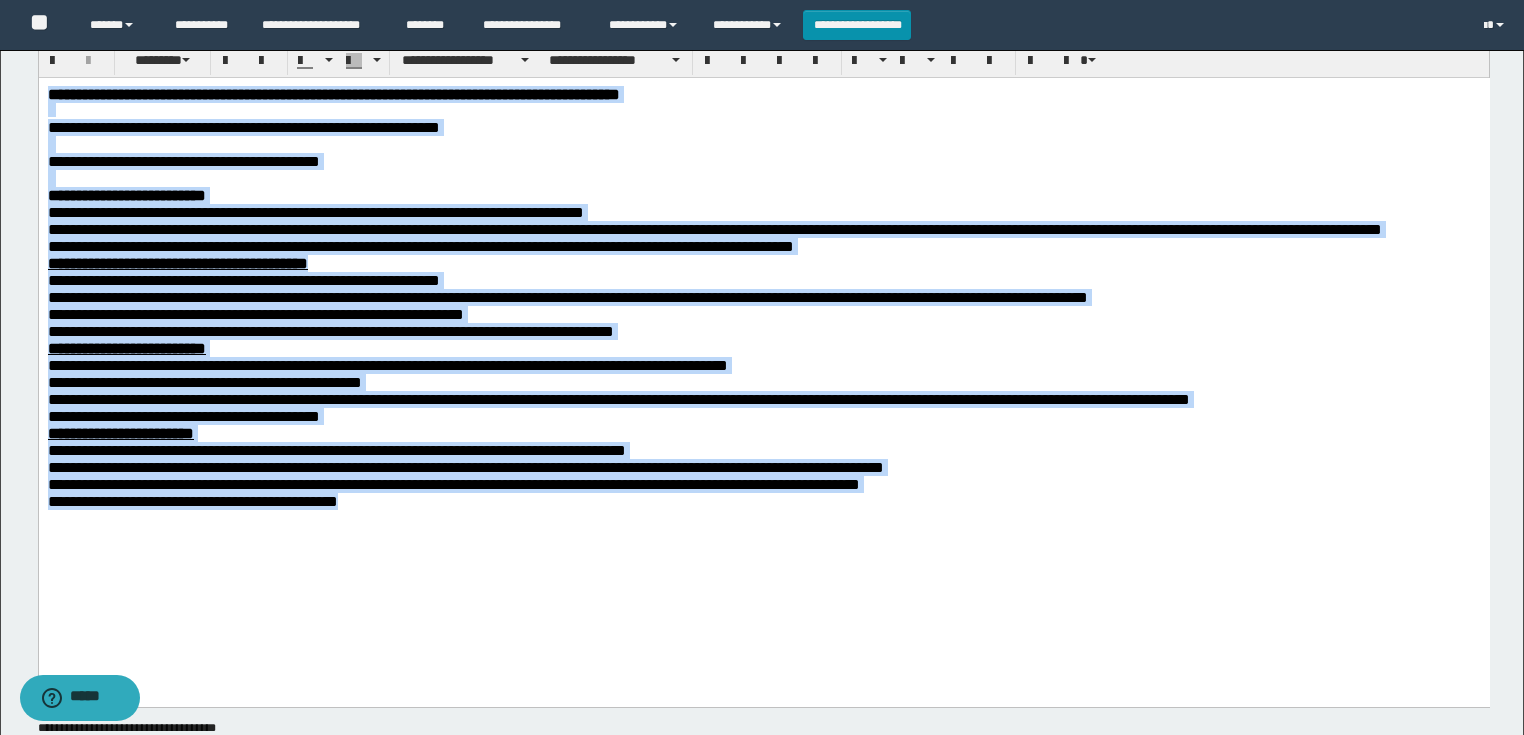 drag, startPoint x: 532, startPoint y: 596, endPoint x: 10, endPoint y: 93, distance: 724.90894 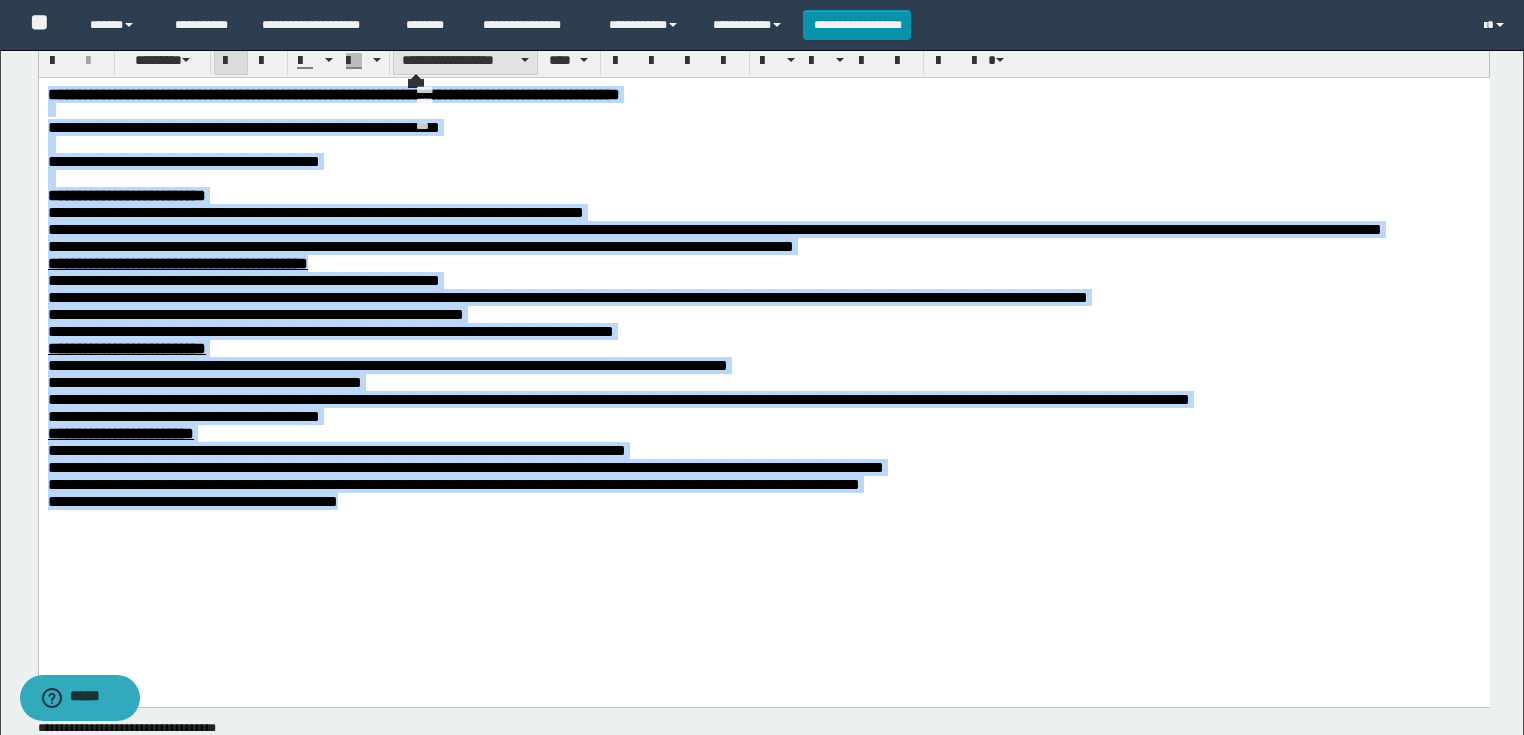 click on "**********" at bounding box center (465, 60) 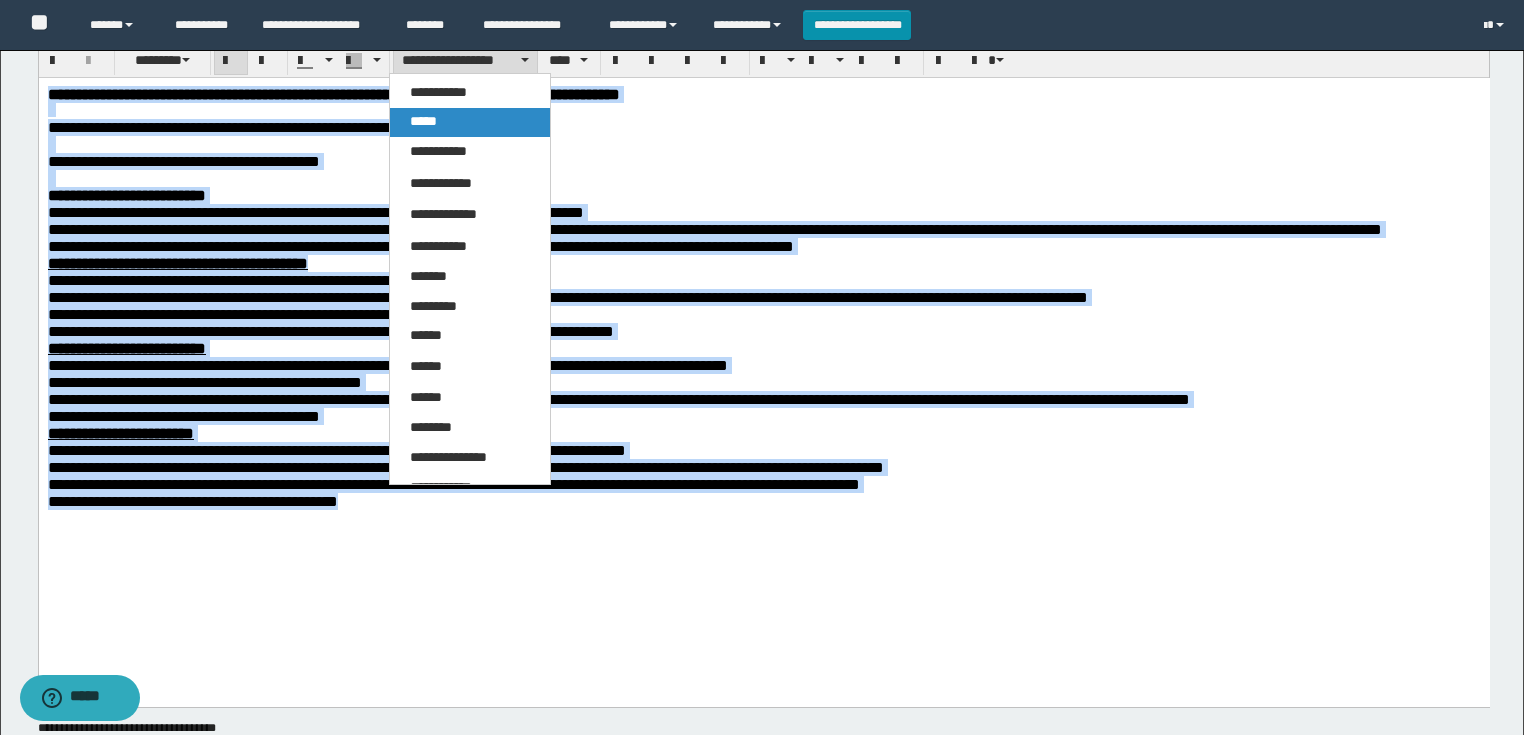 drag, startPoint x: 437, startPoint y: 132, endPoint x: 448, endPoint y: 0, distance: 132.45753 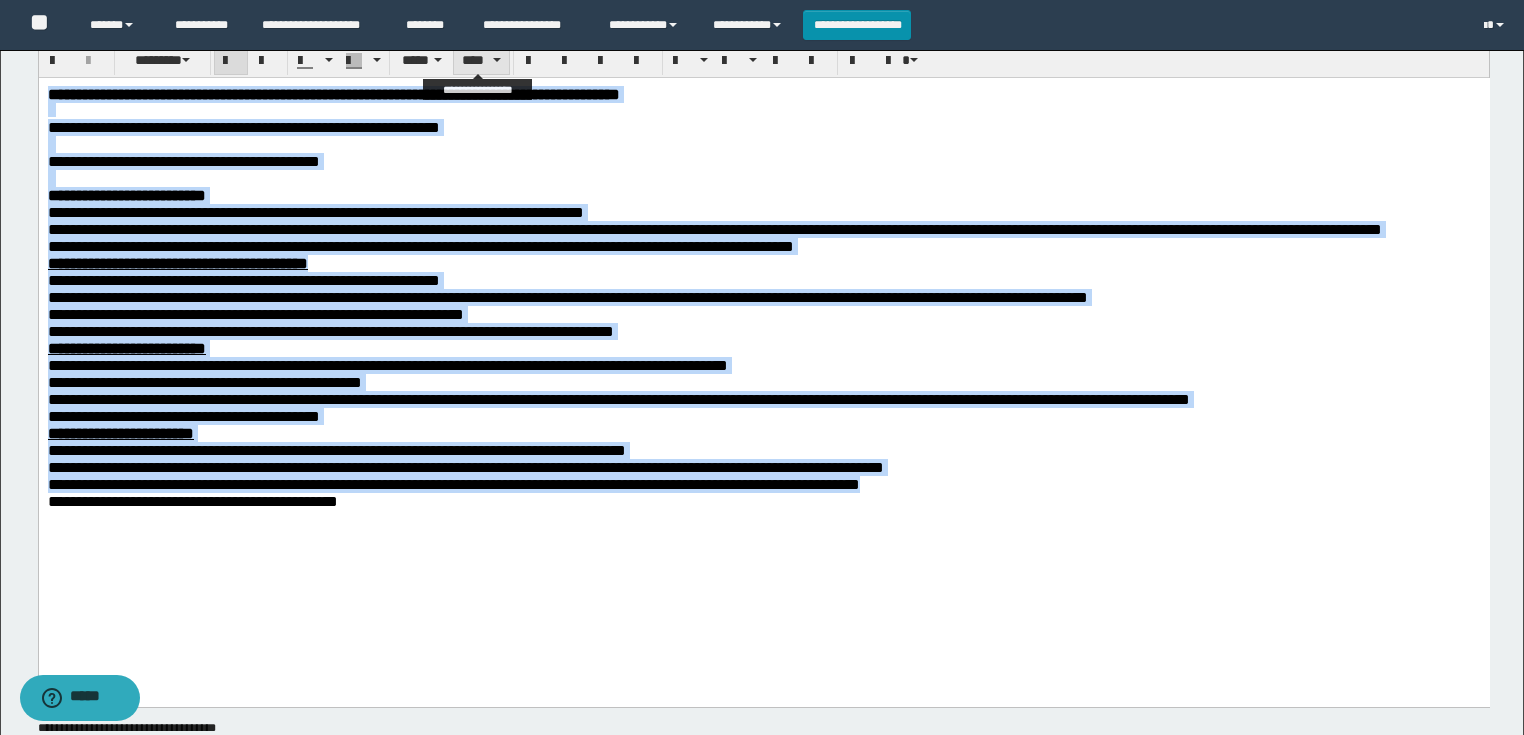 click on "****" at bounding box center [481, 60] 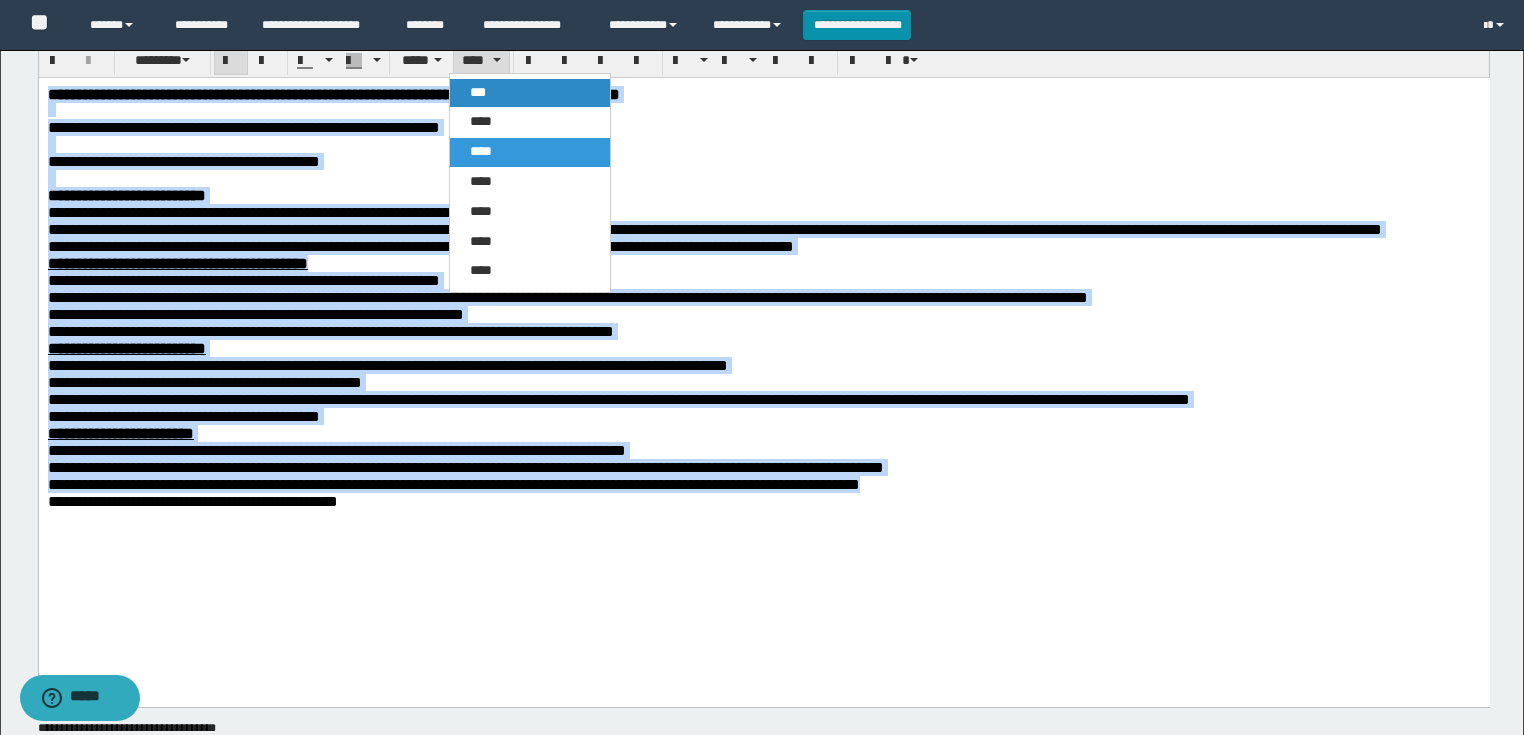 click on "***" at bounding box center (478, 92) 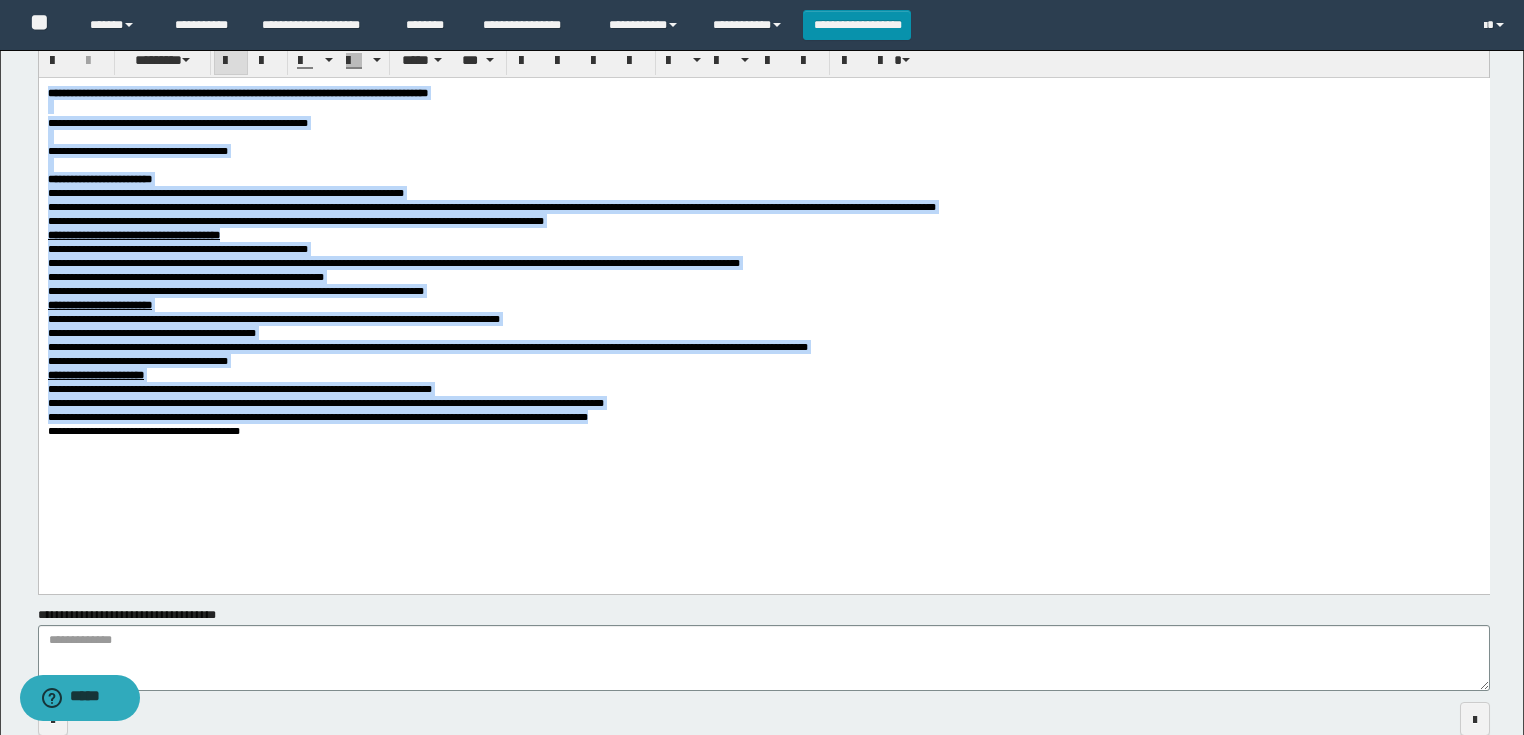 click at bounding box center (763, 164) 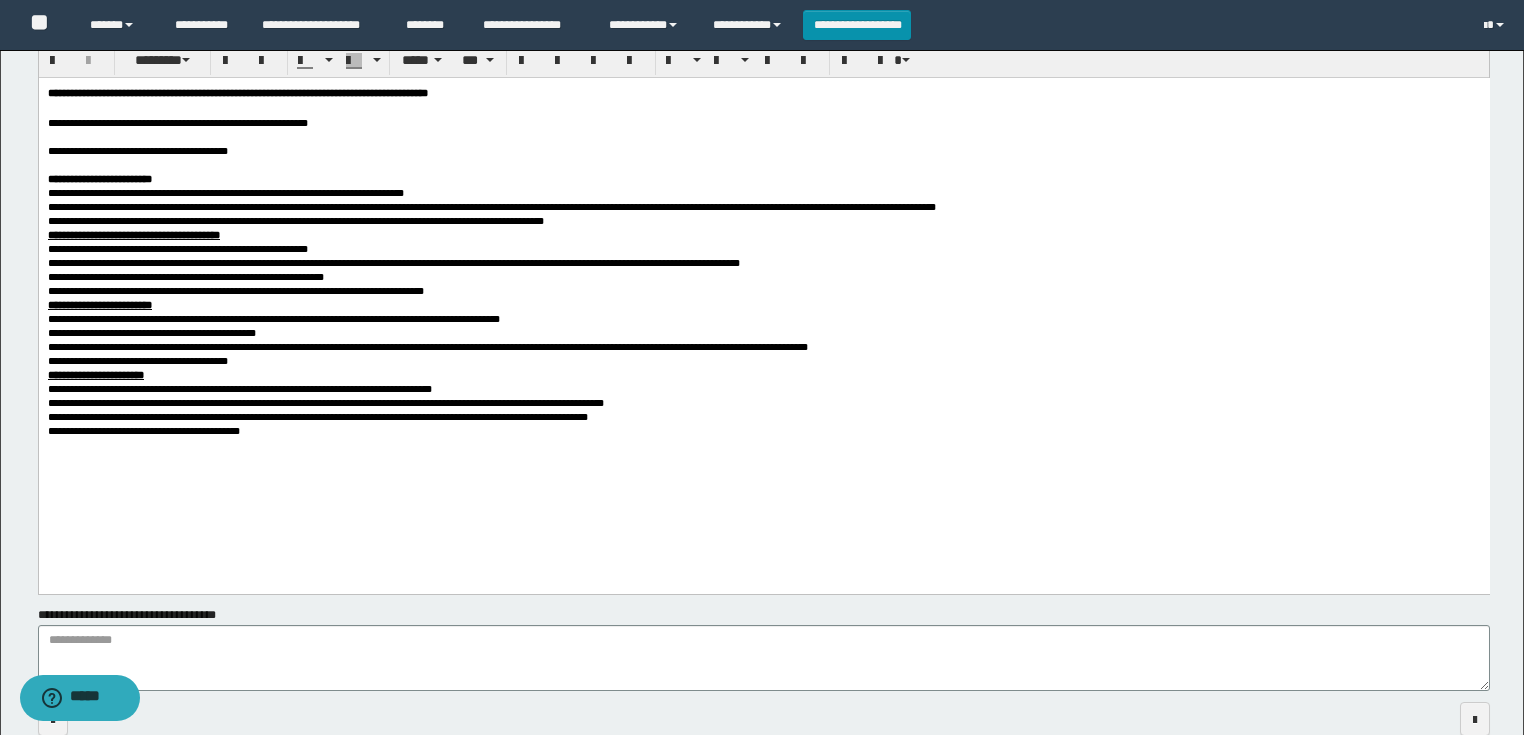 click on "**********" at bounding box center (763, 286) 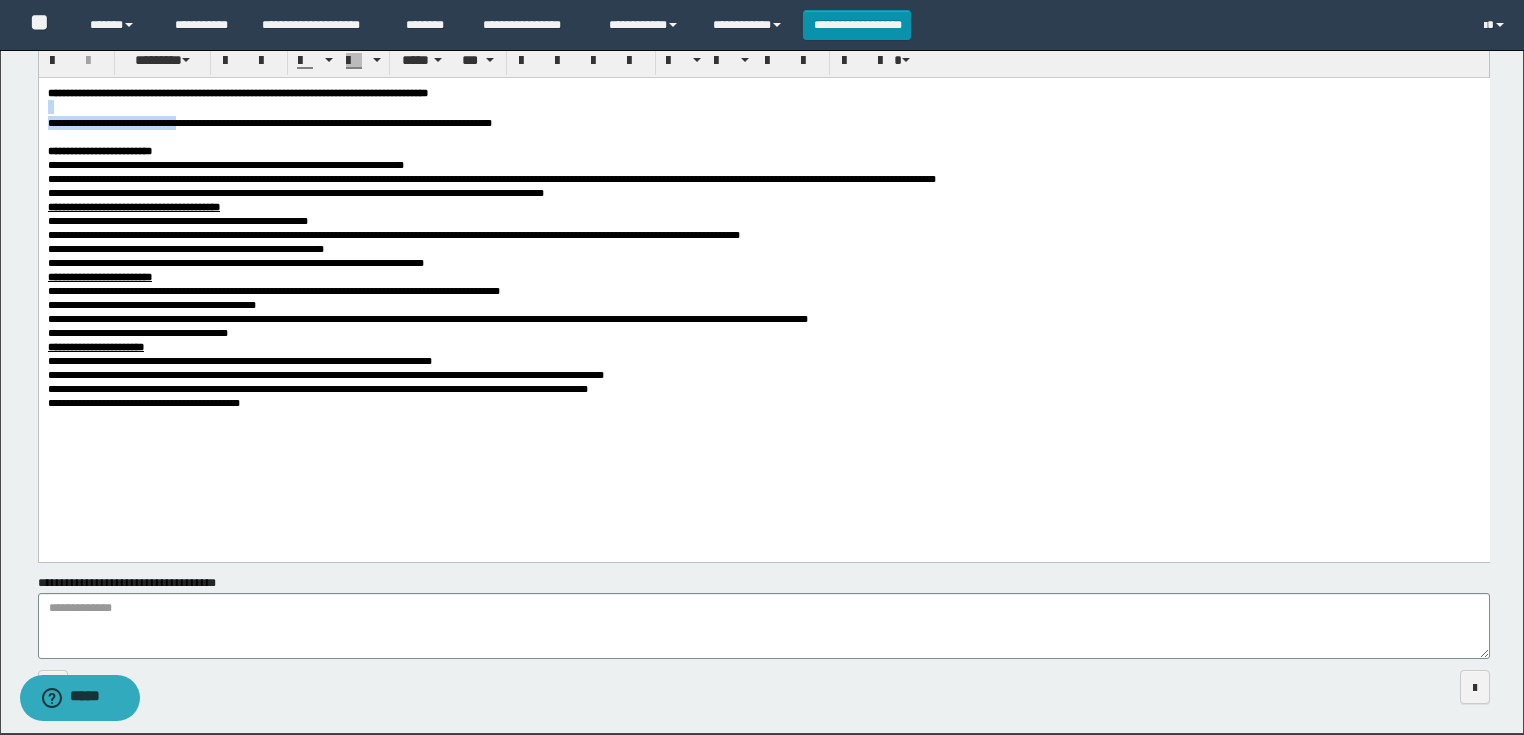 drag, startPoint x: 250, startPoint y: 124, endPoint x: 50, endPoint y: 189, distance: 210.29741 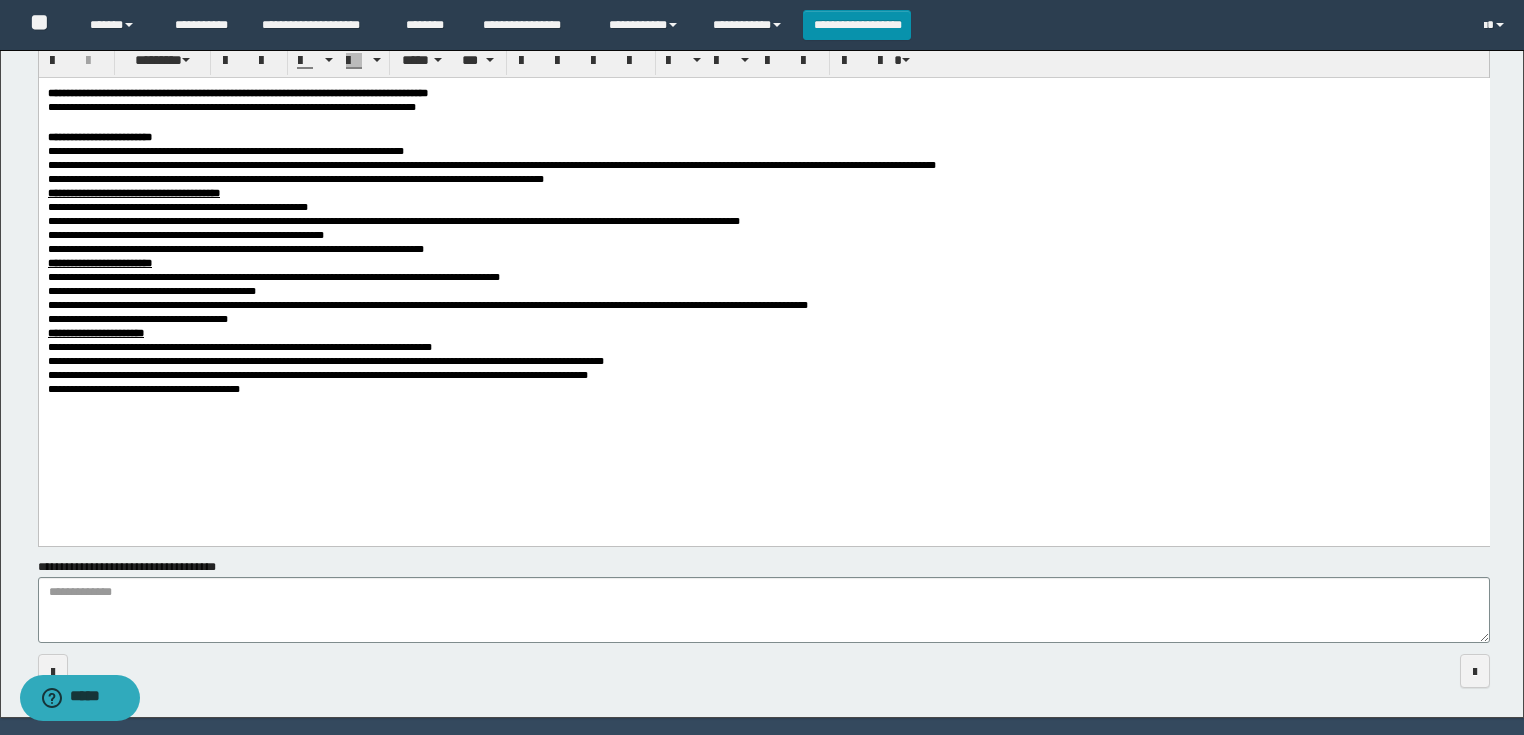 click at bounding box center (763, 122) 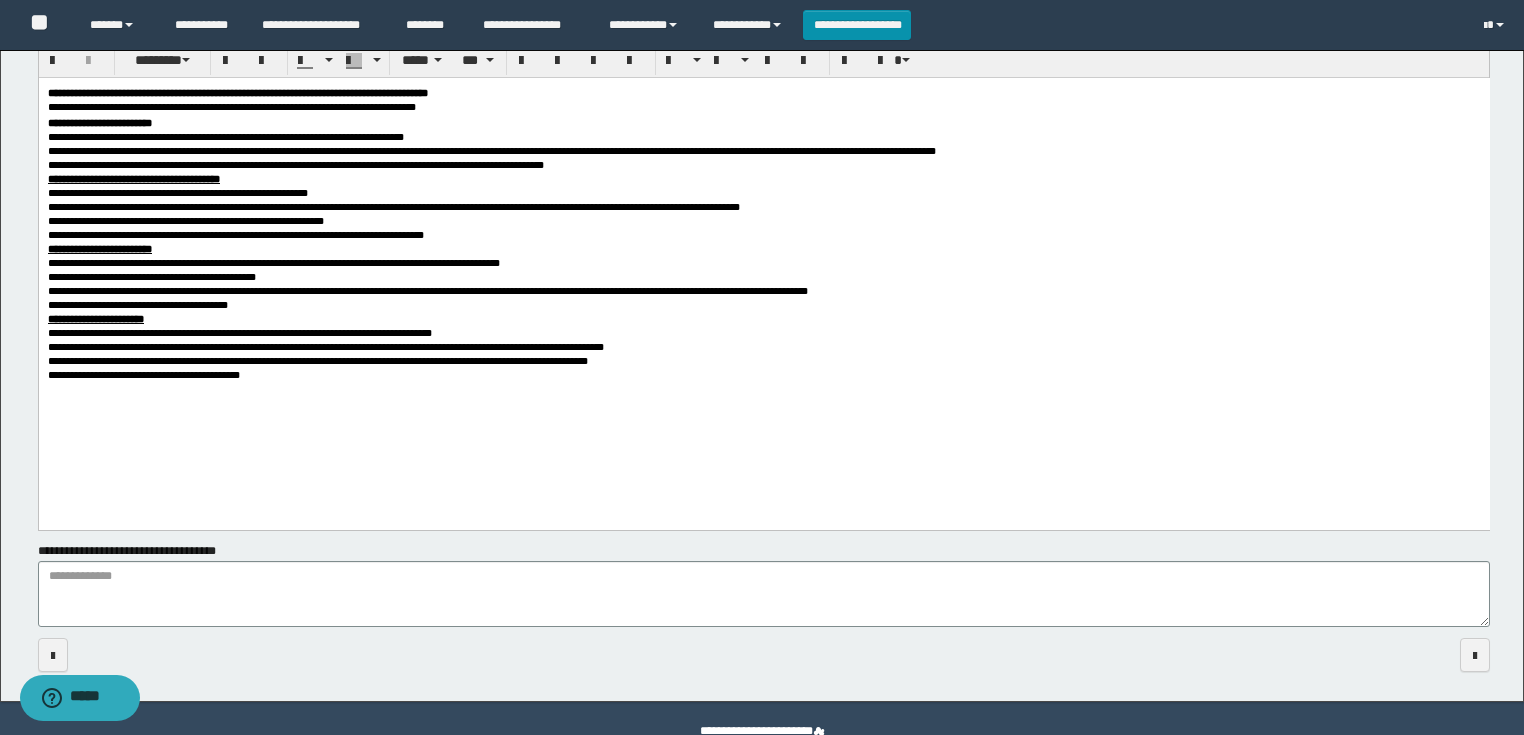 click on "**********" at bounding box center [763, 258] 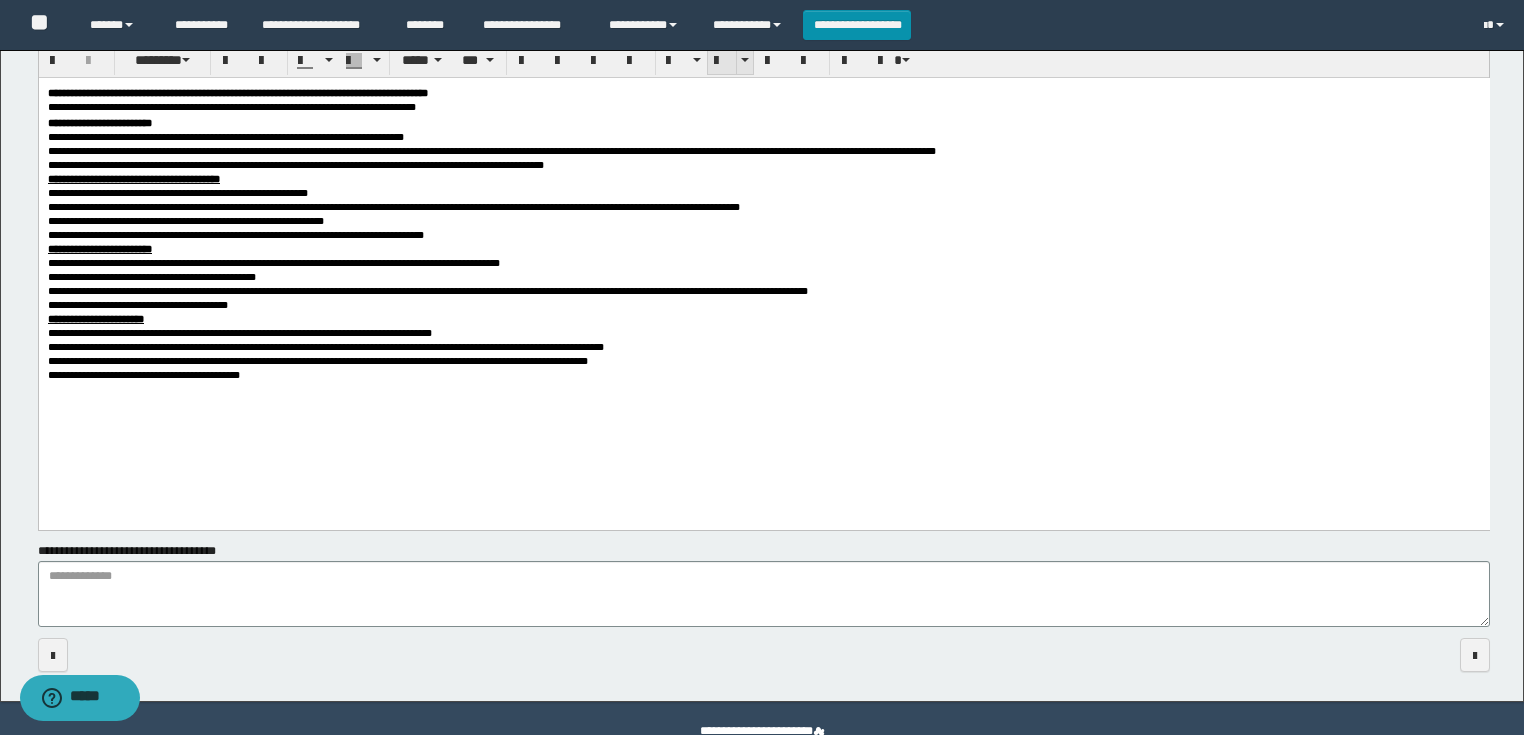 click at bounding box center (722, 61) 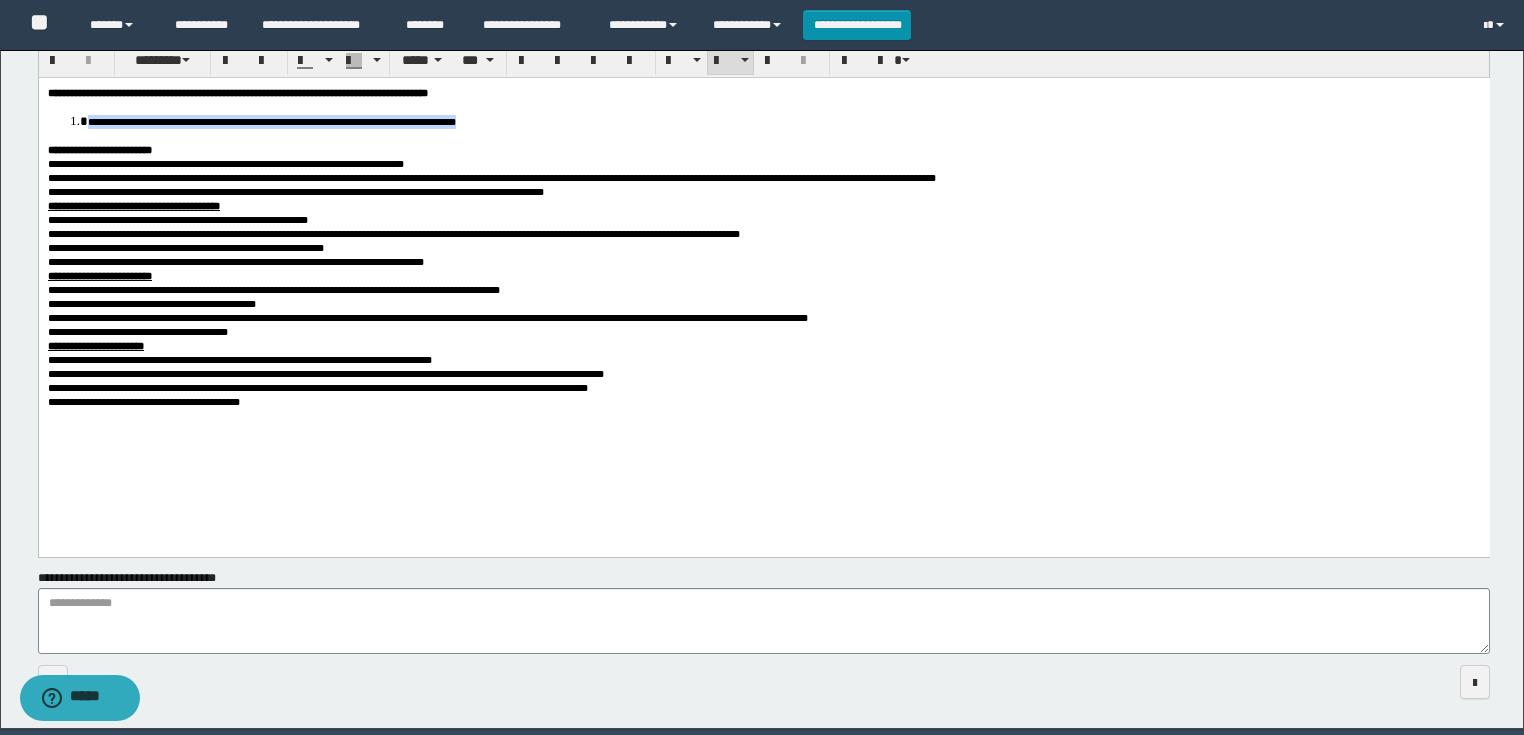 drag, startPoint x: 557, startPoint y: 112, endPoint x: 83, endPoint y: 115, distance: 474.0095 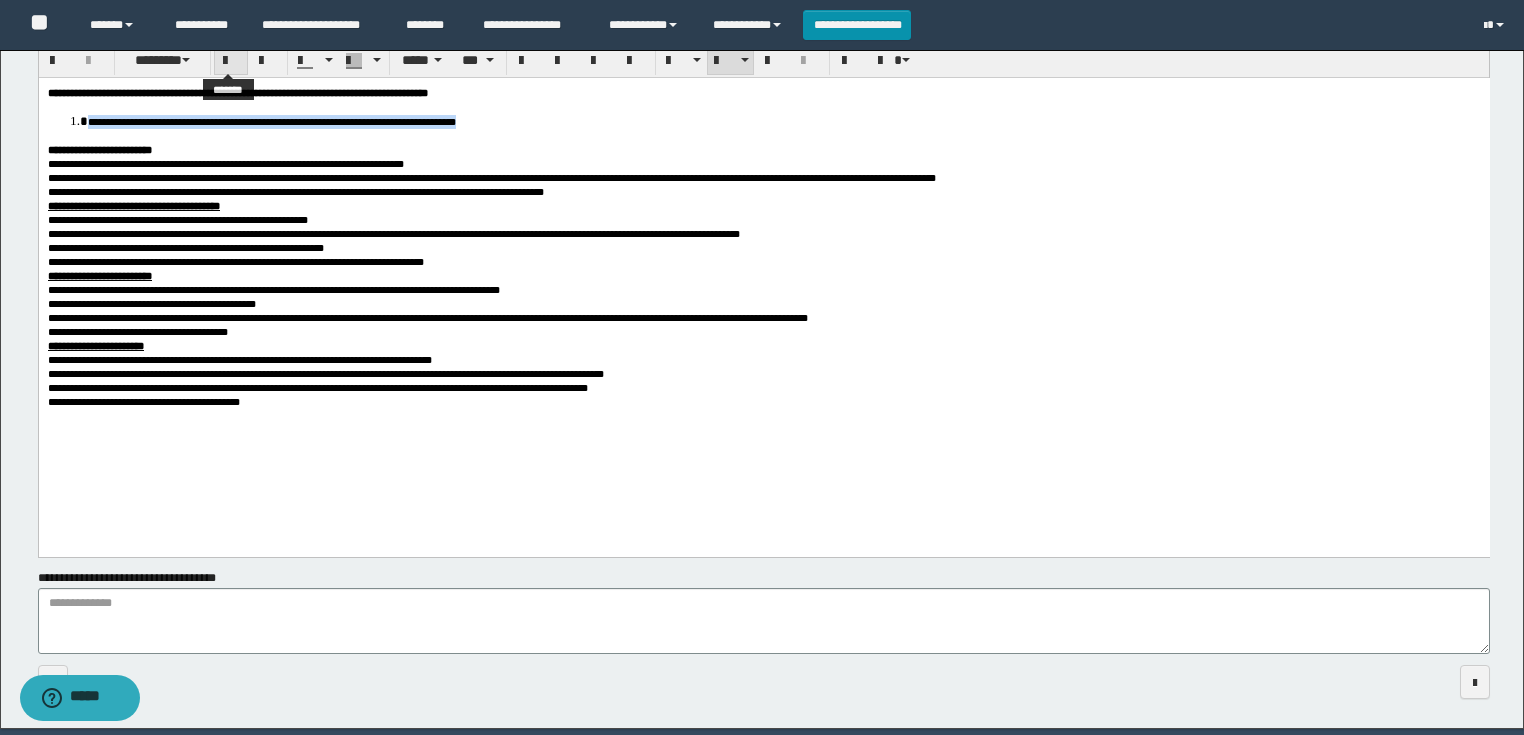 click at bounding box center [231, 60] 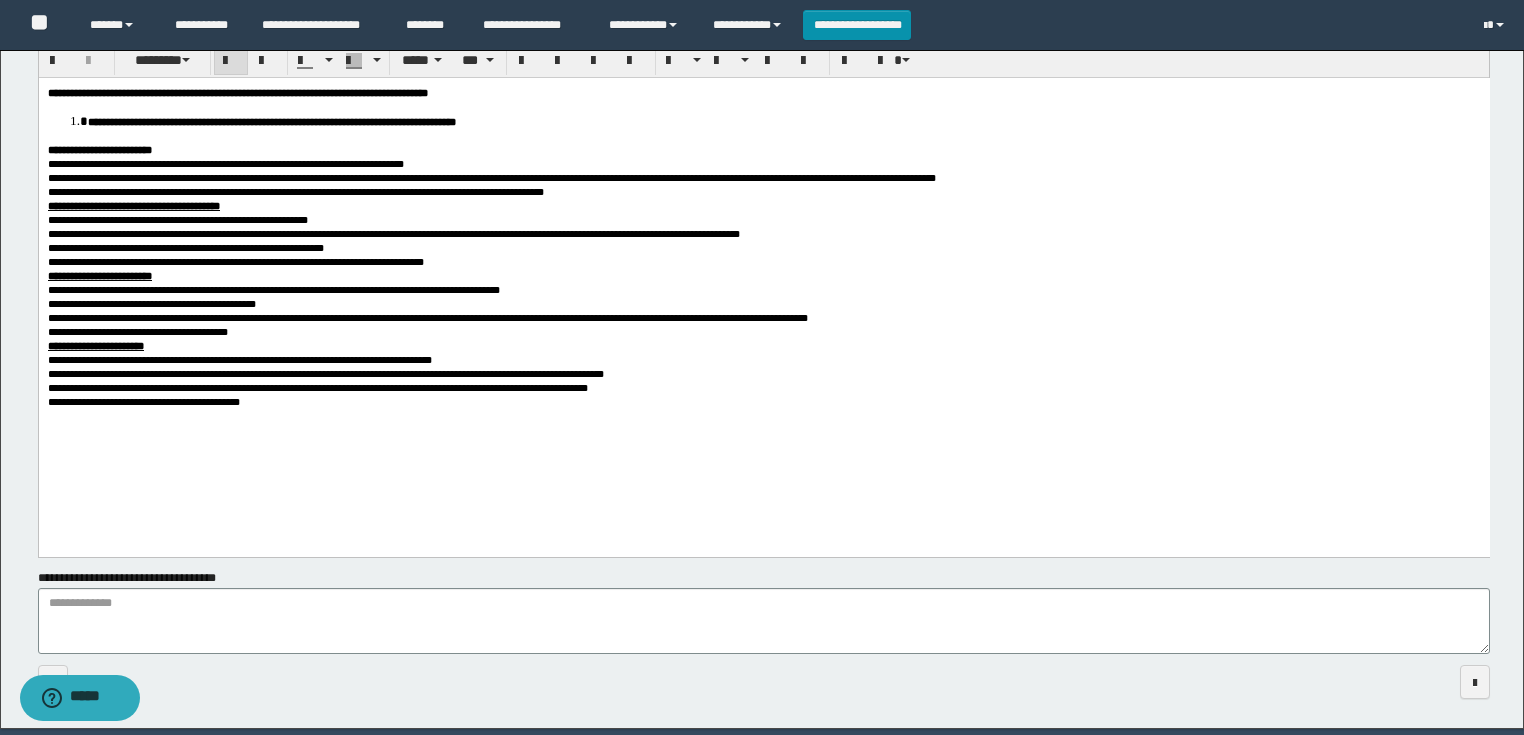 click on "**********" at bounding box center (237, 92) 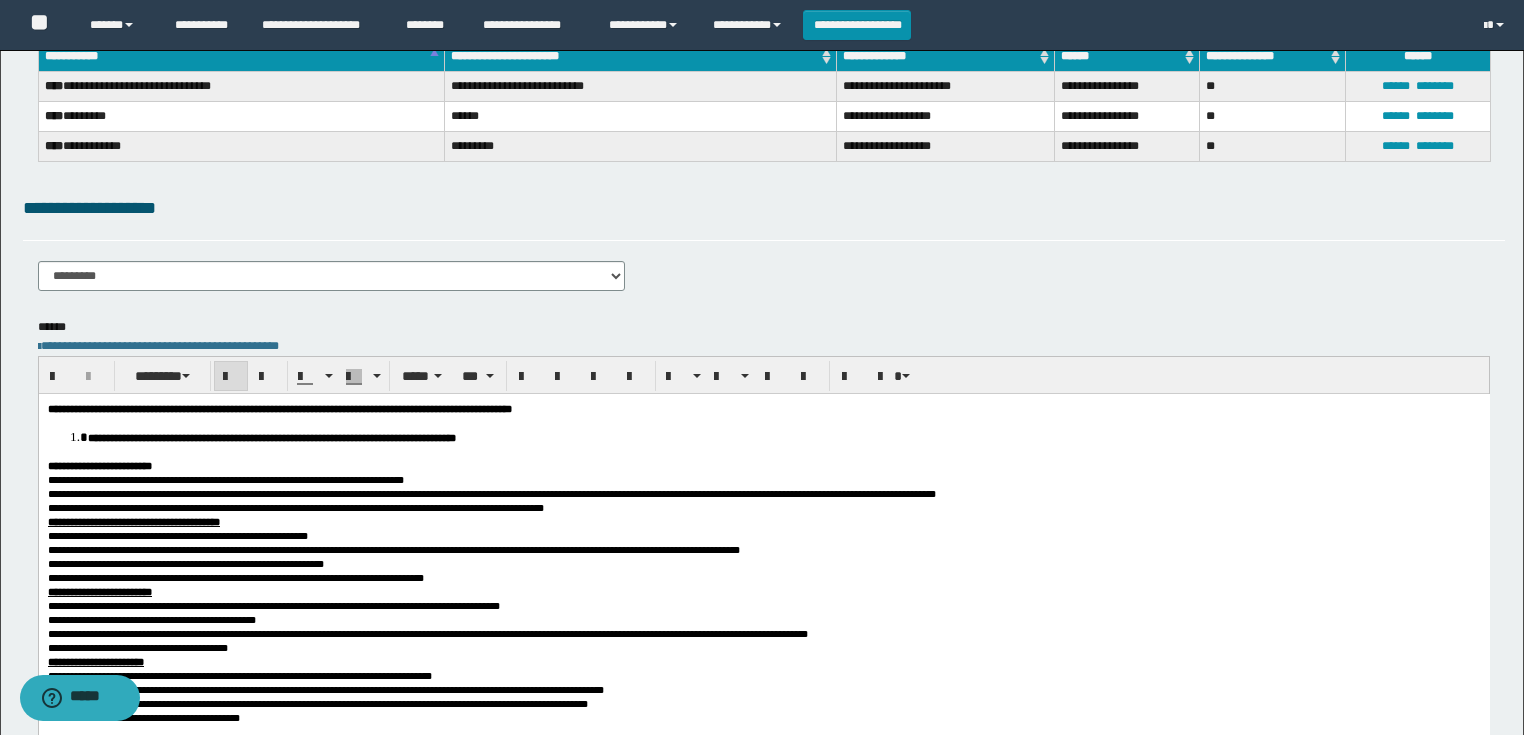 scroll, scrollTop: 160, scrollLeft: 0, axis: vertical 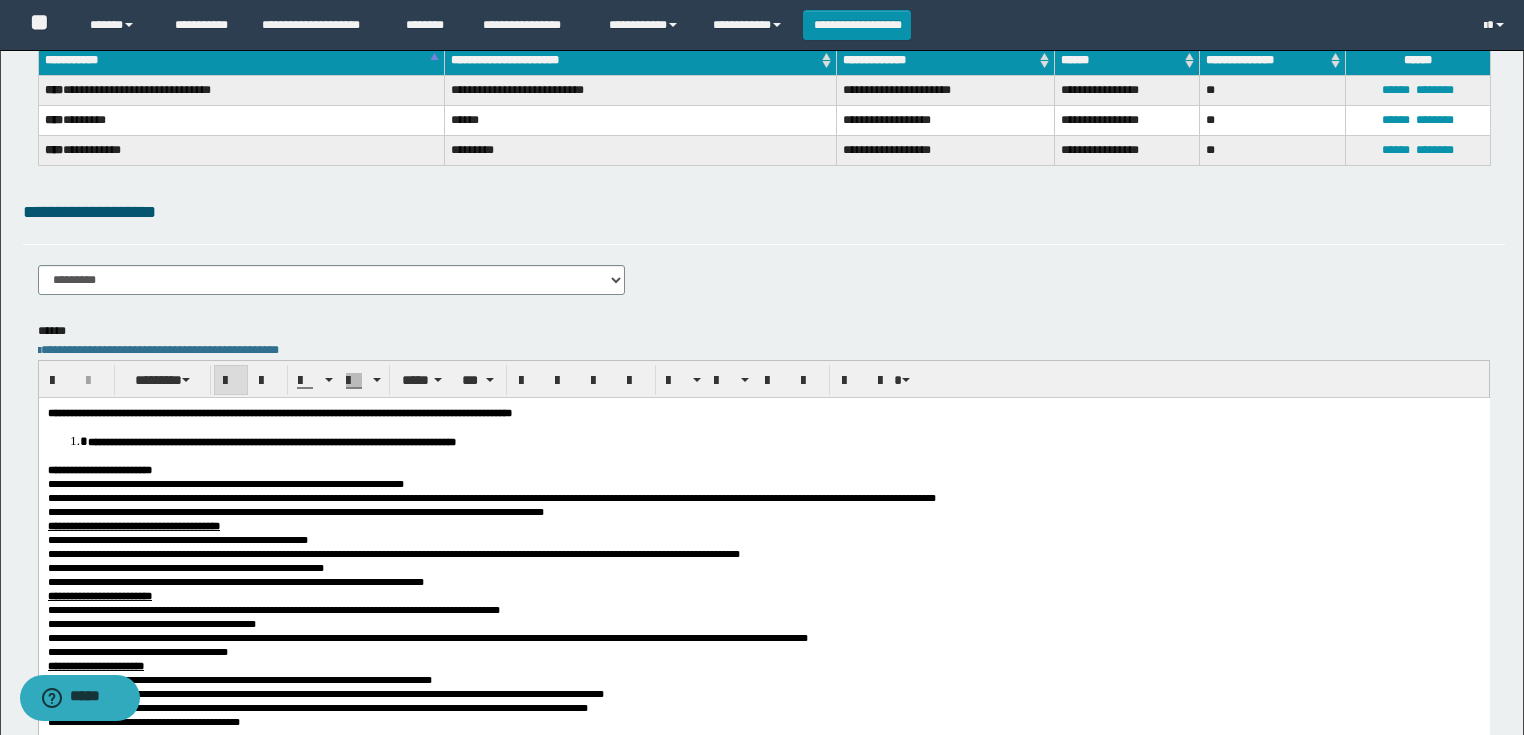click on "**********" at bounding box center [332, 280] 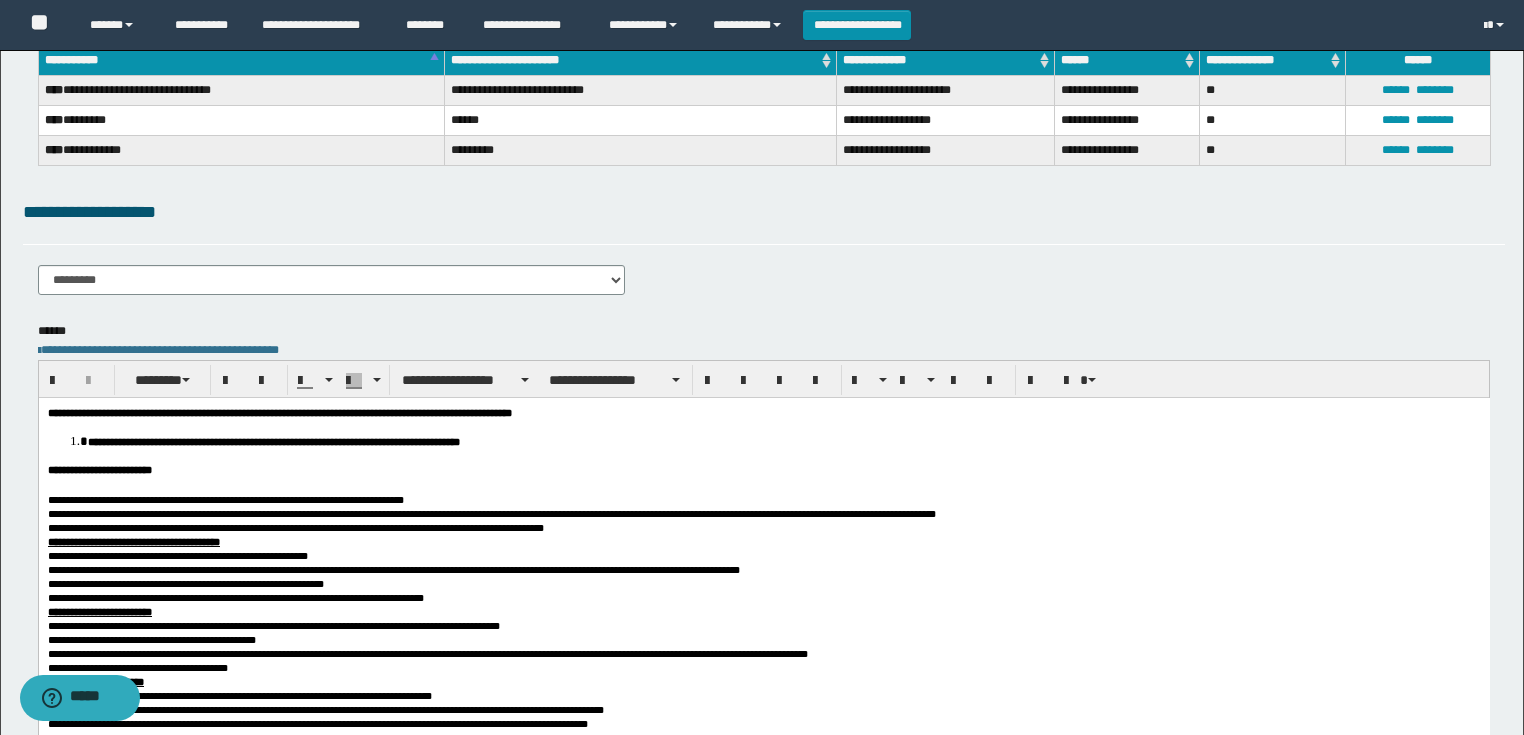 select on "****" 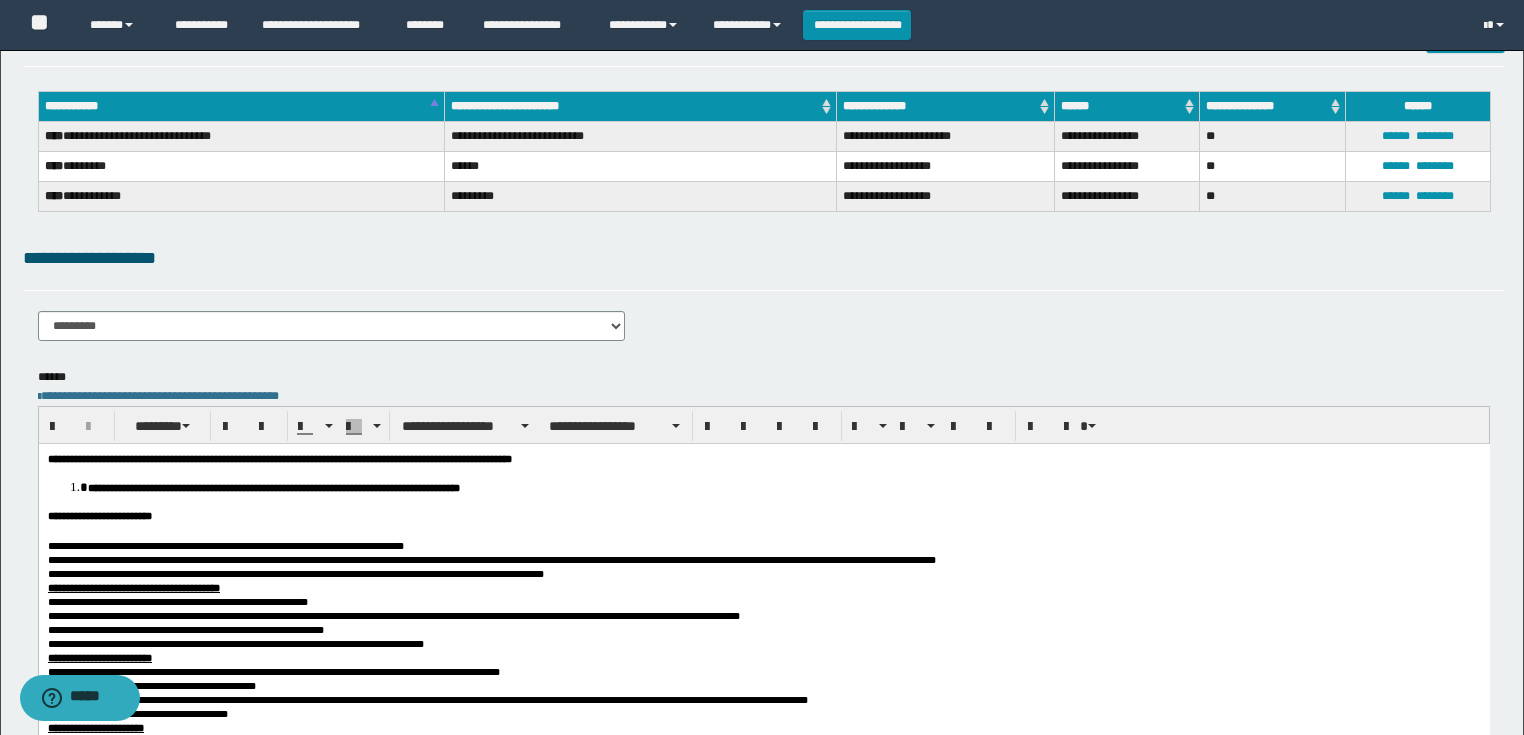 scroll, scrollTop: 0, scrollLeft: 0, axis: both 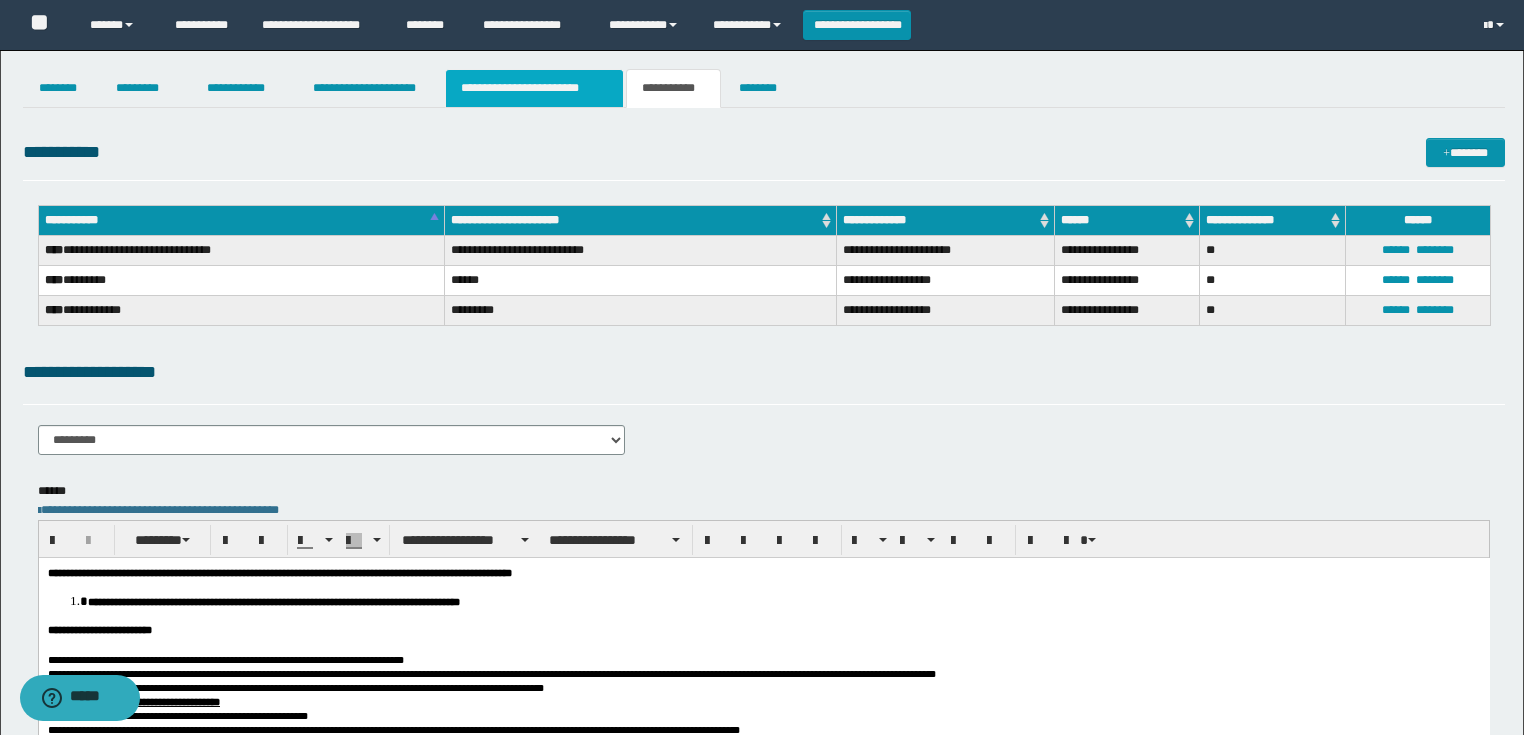 click on "**********" at bounding box center (534, 88) 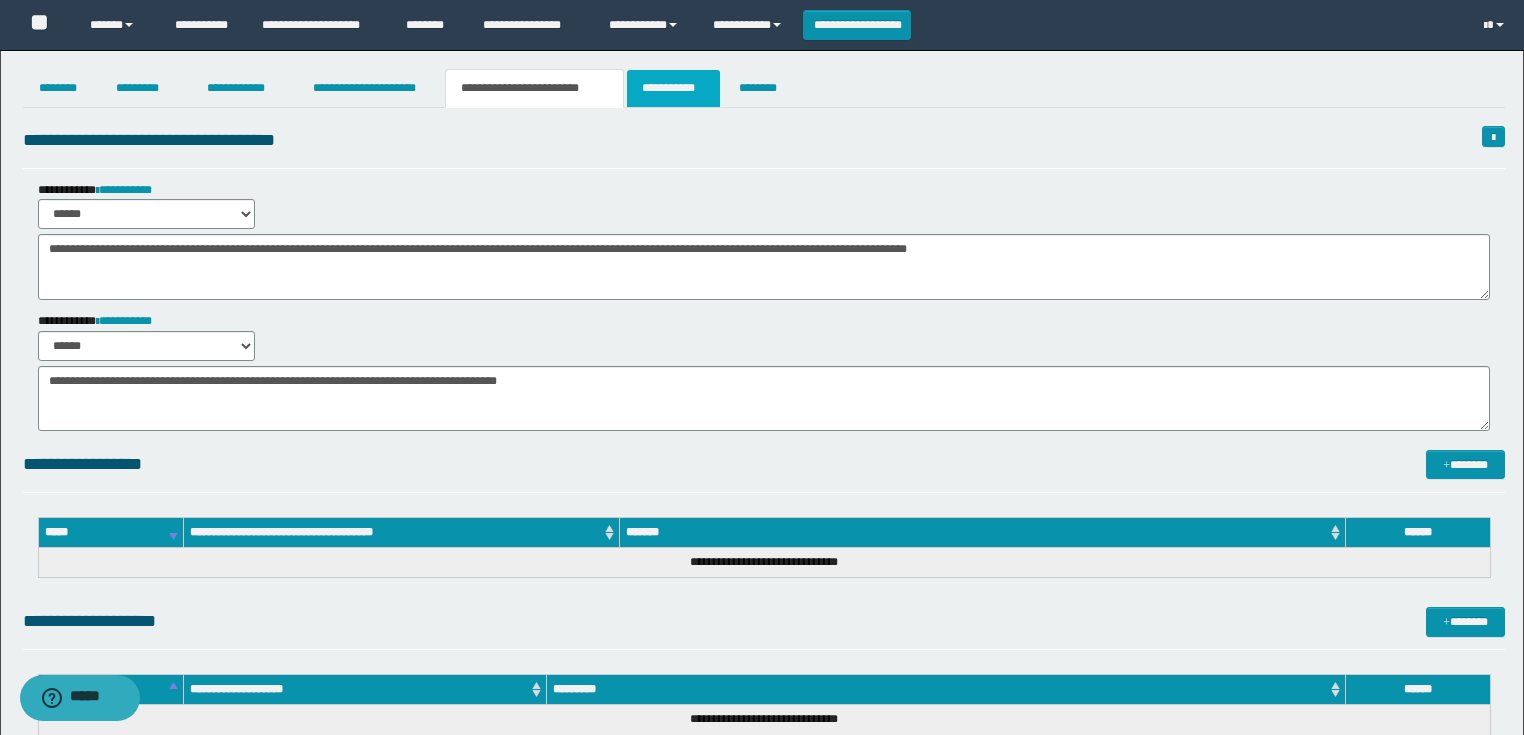 click on "**********" at bounding box center [673, 88] 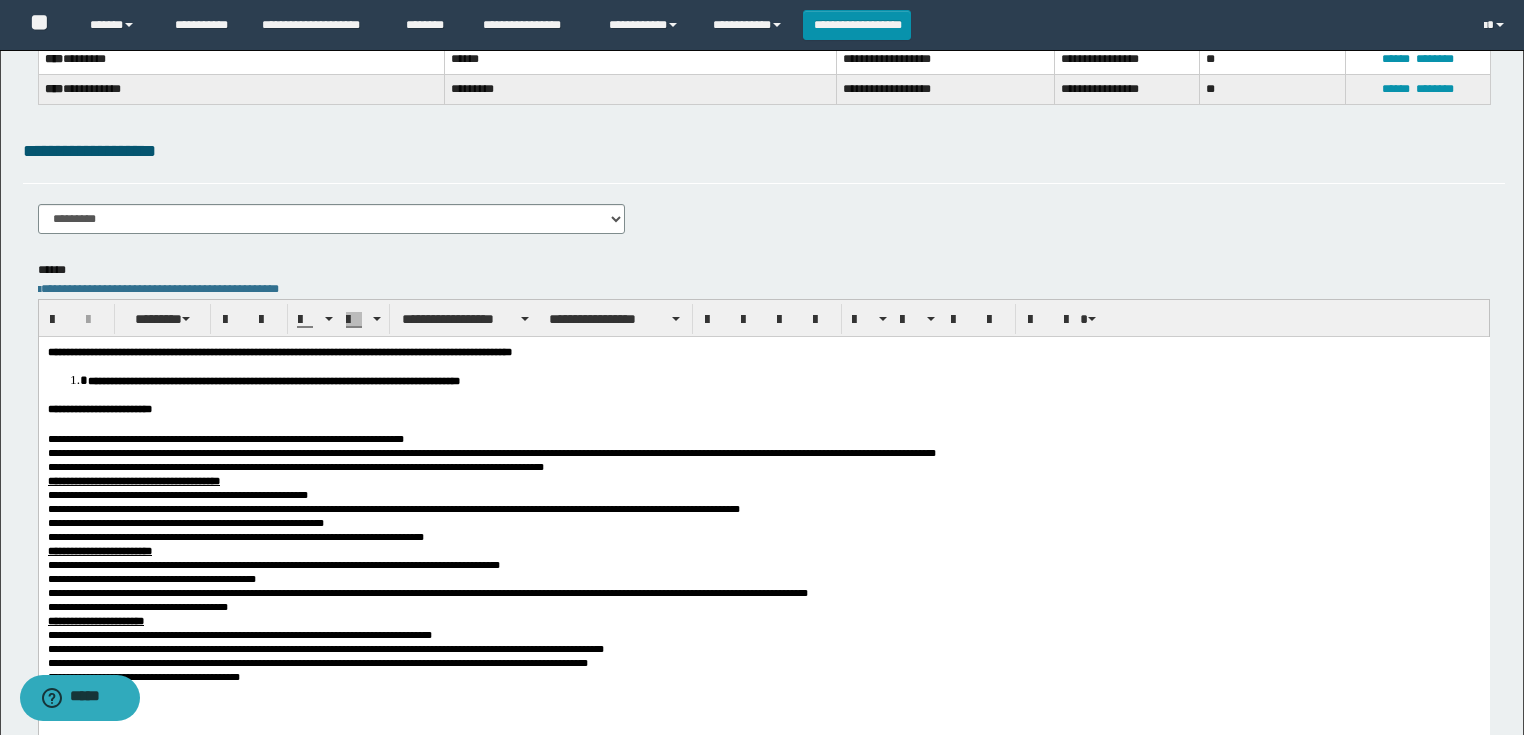 scroll, scrollTop: 240, scrollLeft: 0, axis: vertical 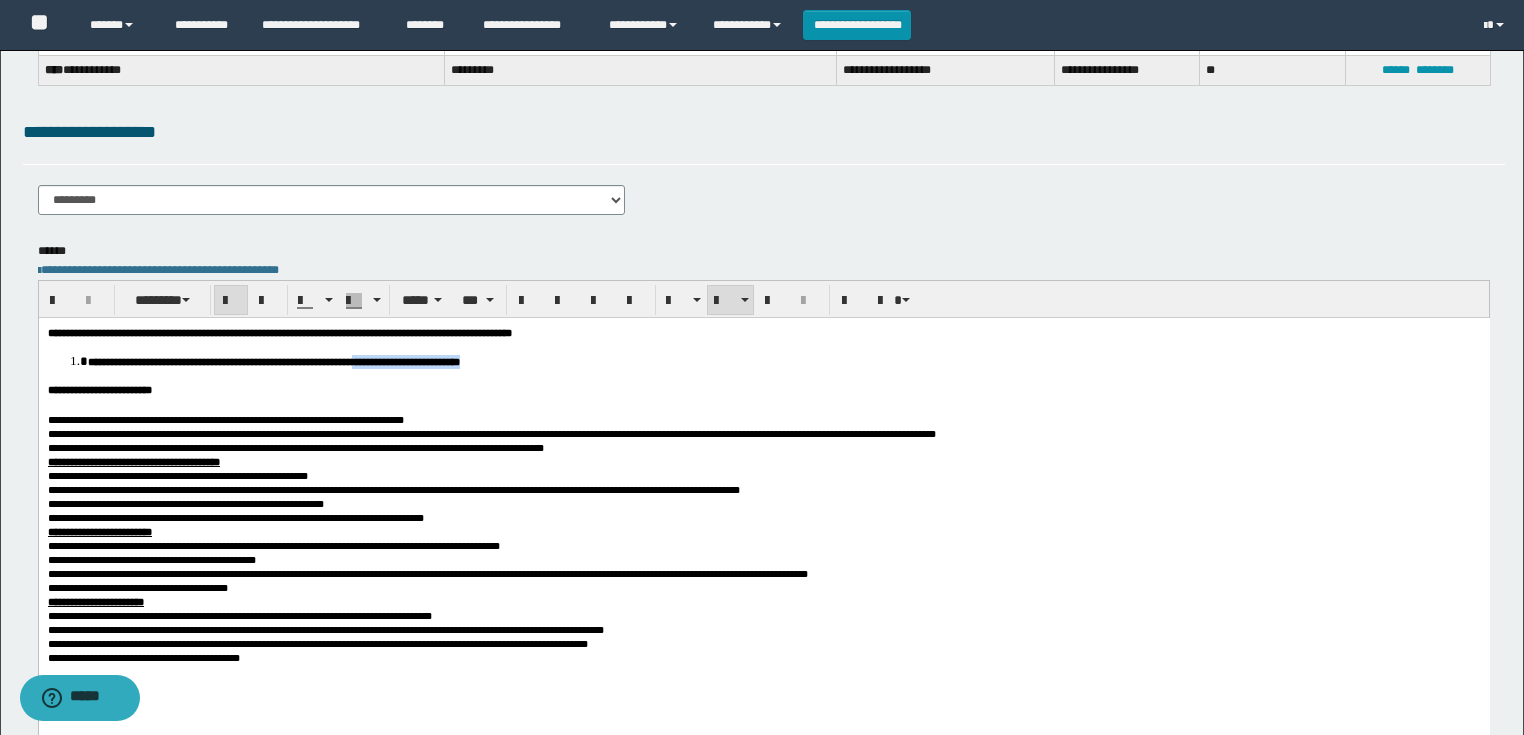 drag, startPoint x: 703, startPoint y: 357, endPoint x: 512, endPoint y: 366, distance: 191.21193 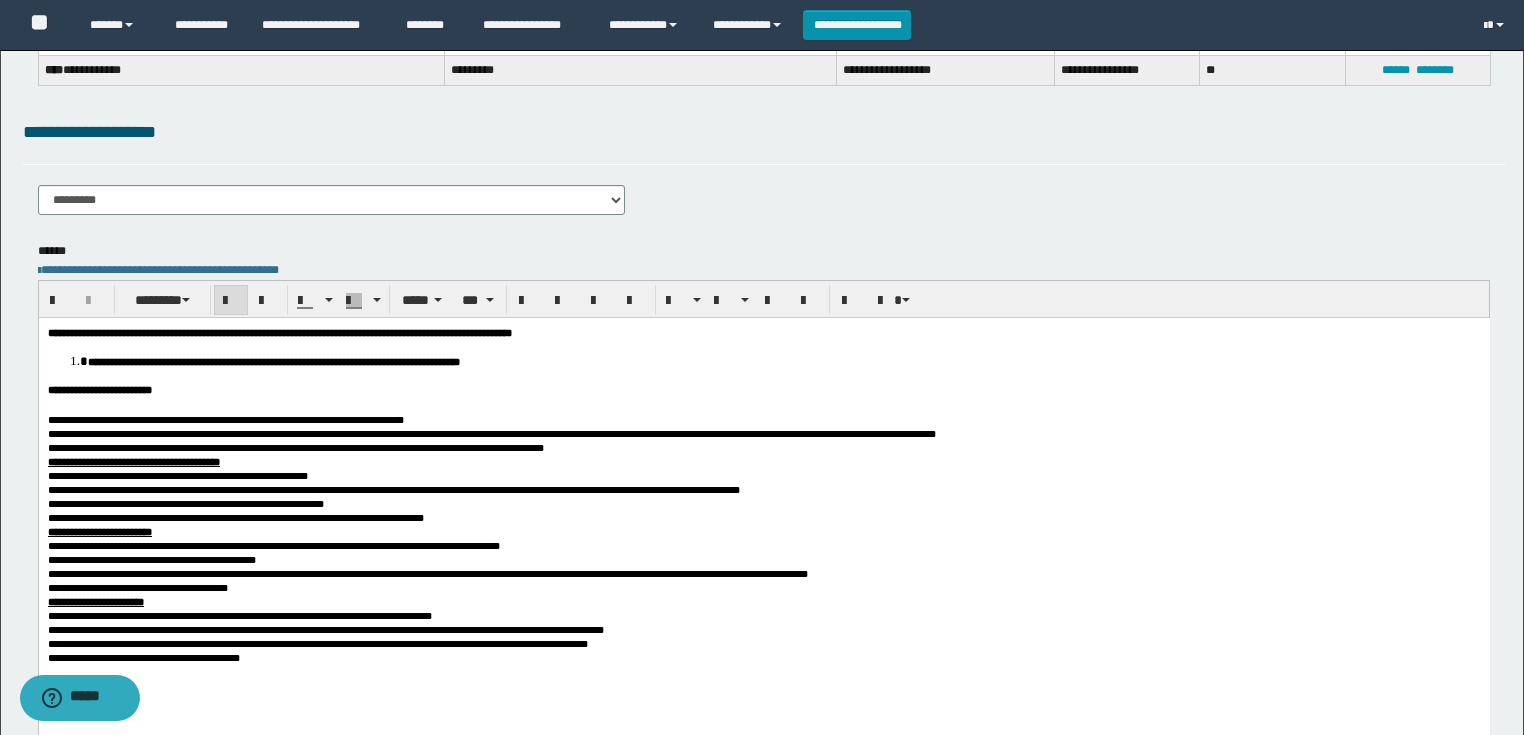 click on "**********" at bounding box center [763, 389] 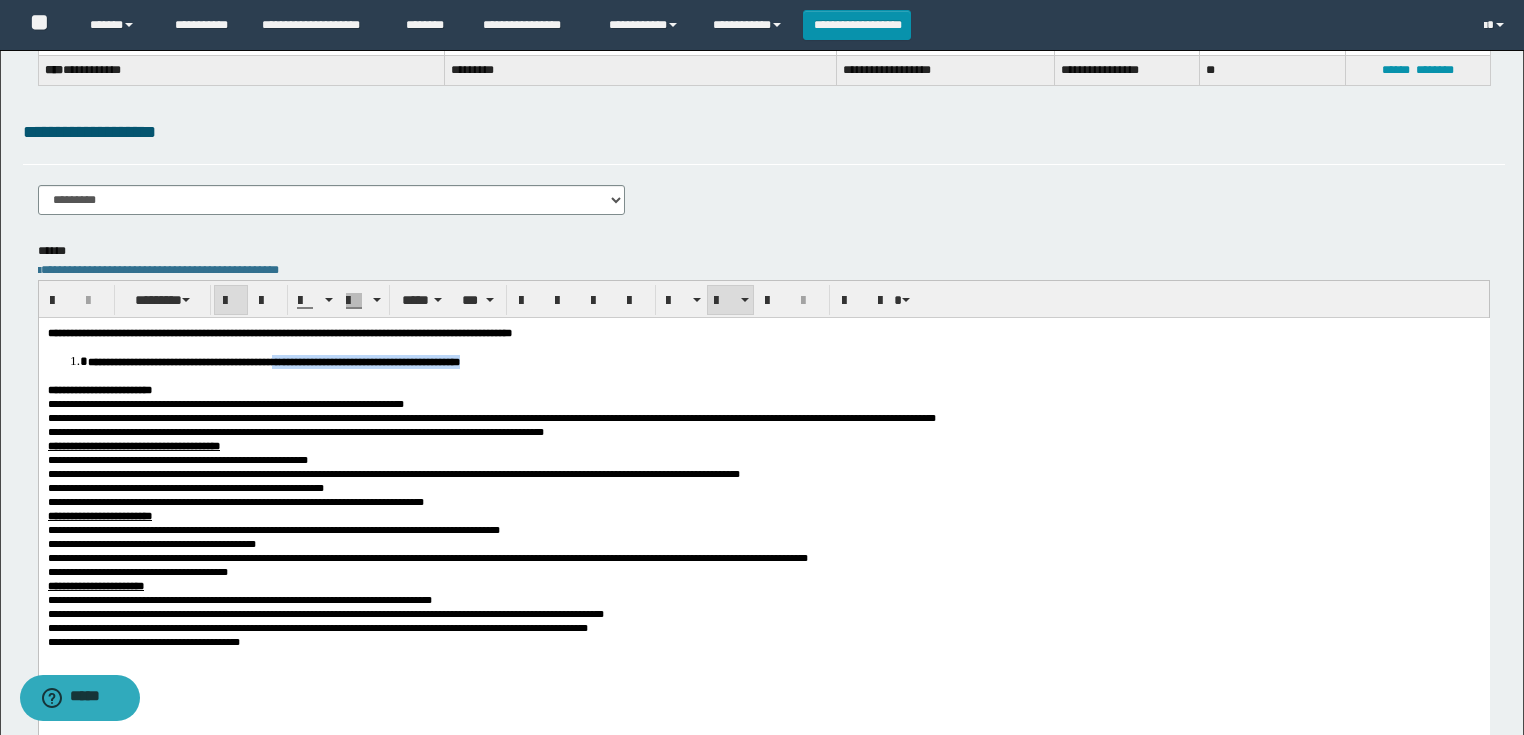 drag, startPoint x: 641, startPoint y: 364, endPoint x: 391, endPoint y: 363, distance: 250.002 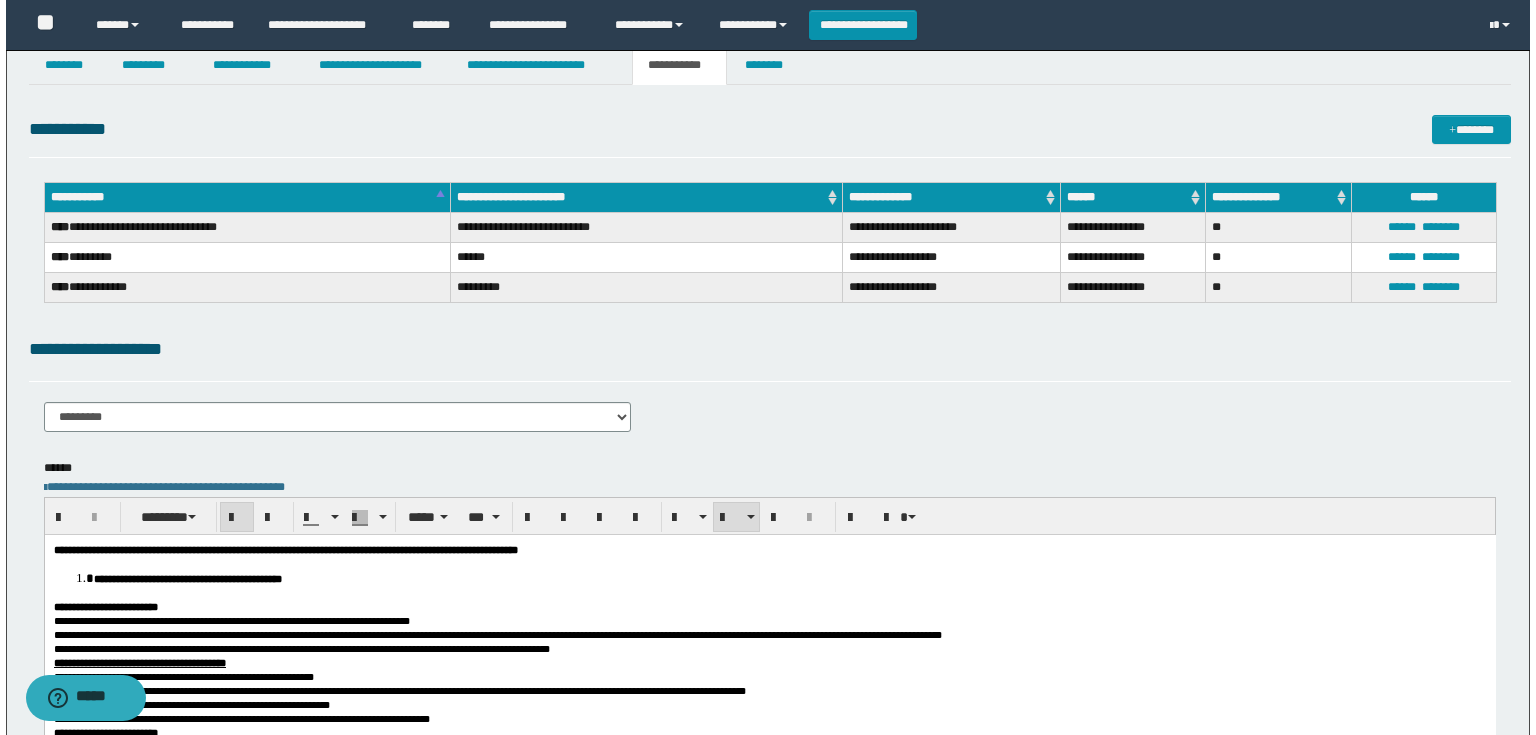 scroll, scrollTop: 0, scrollLeft: 0, axis: both 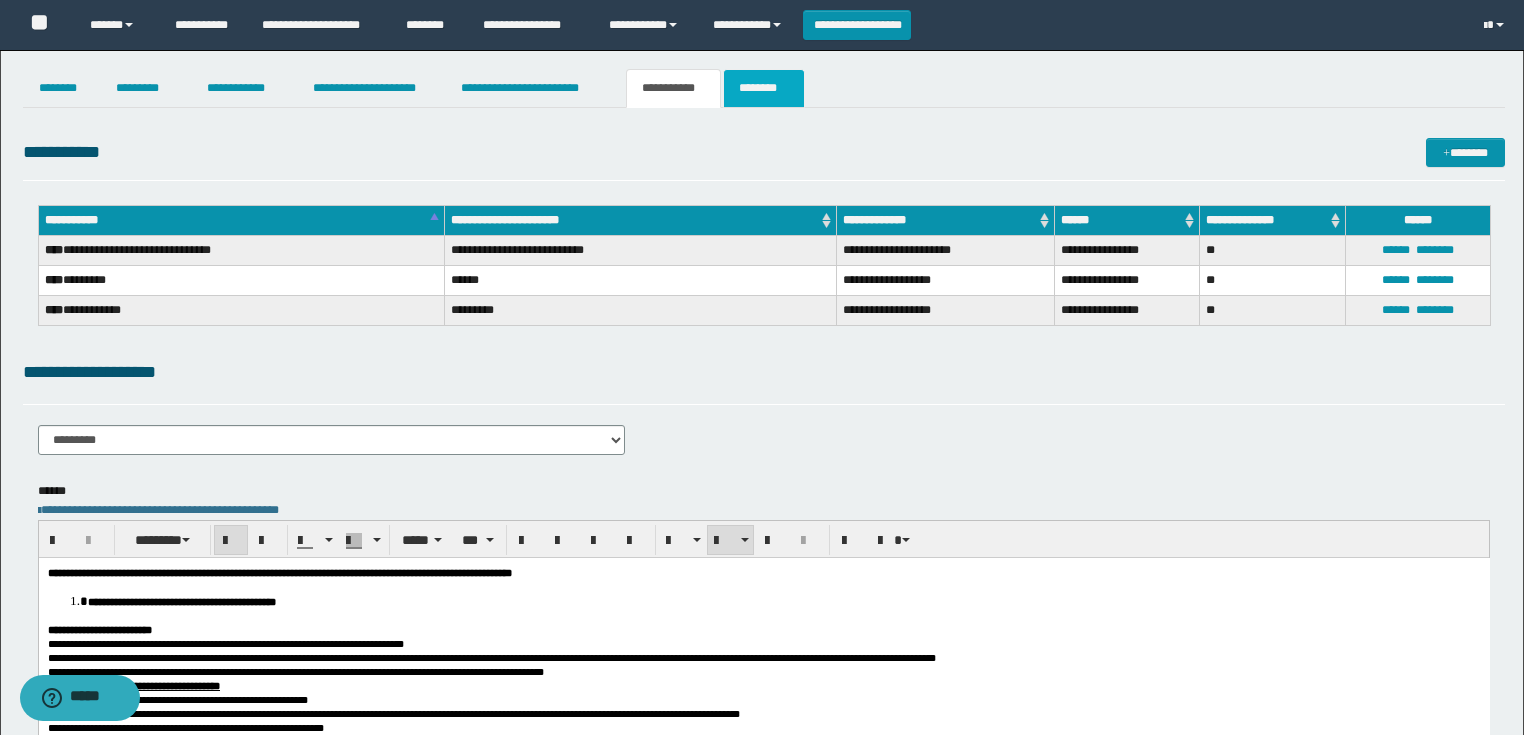 click on "********" at bounding box center [764, 88] 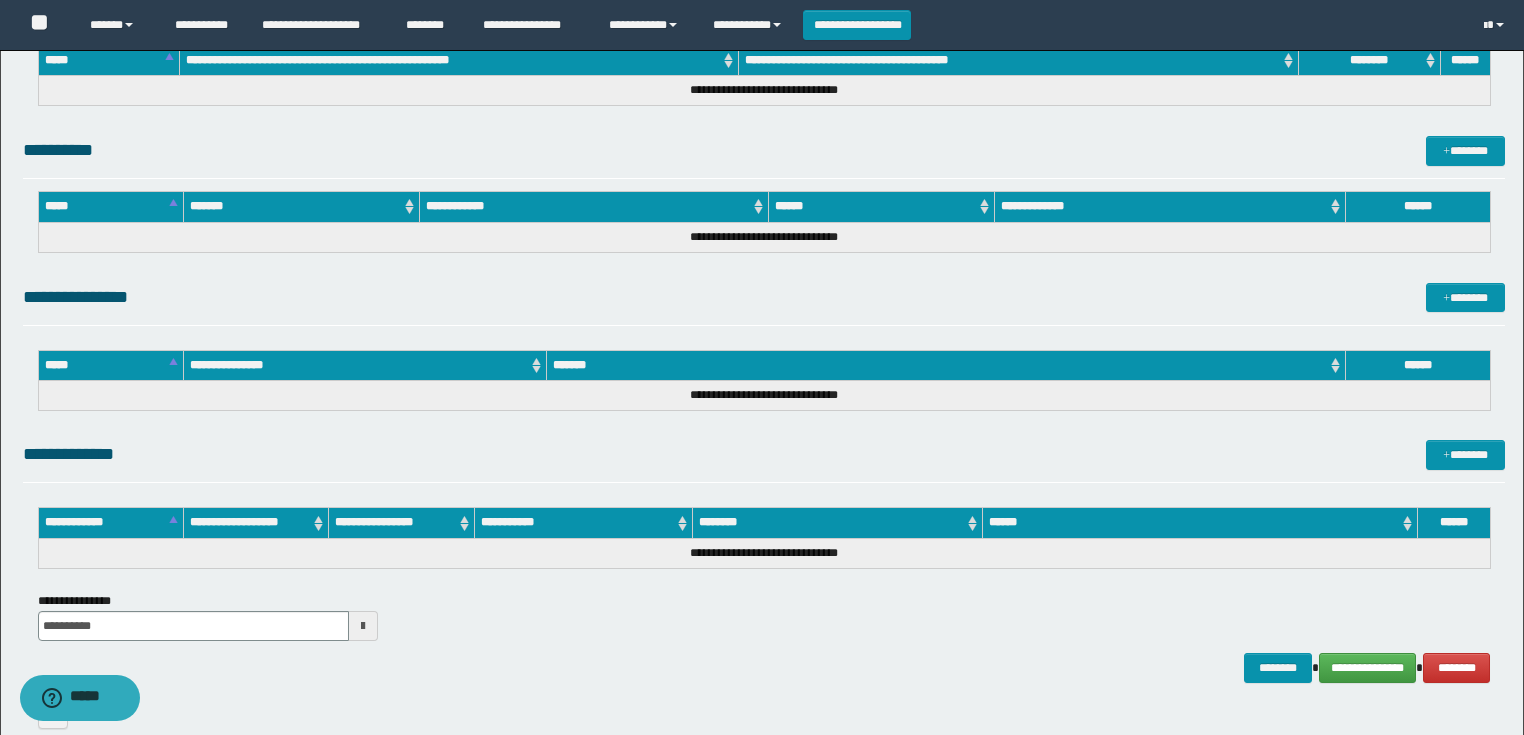 scroll, scrollTop: 889, scrollLeft: 0, axis: vertical 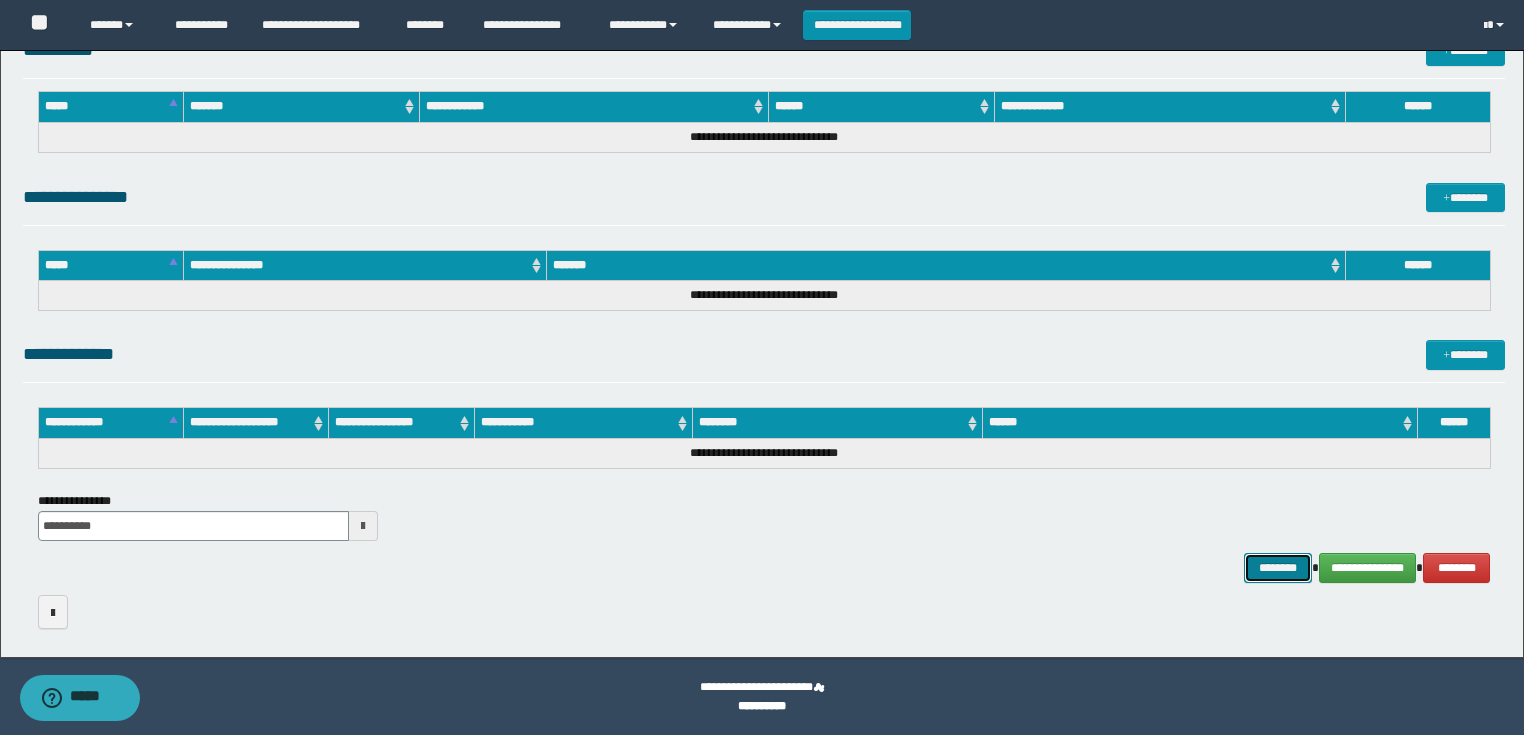 click on "********" at bounding box center [1277, 568] 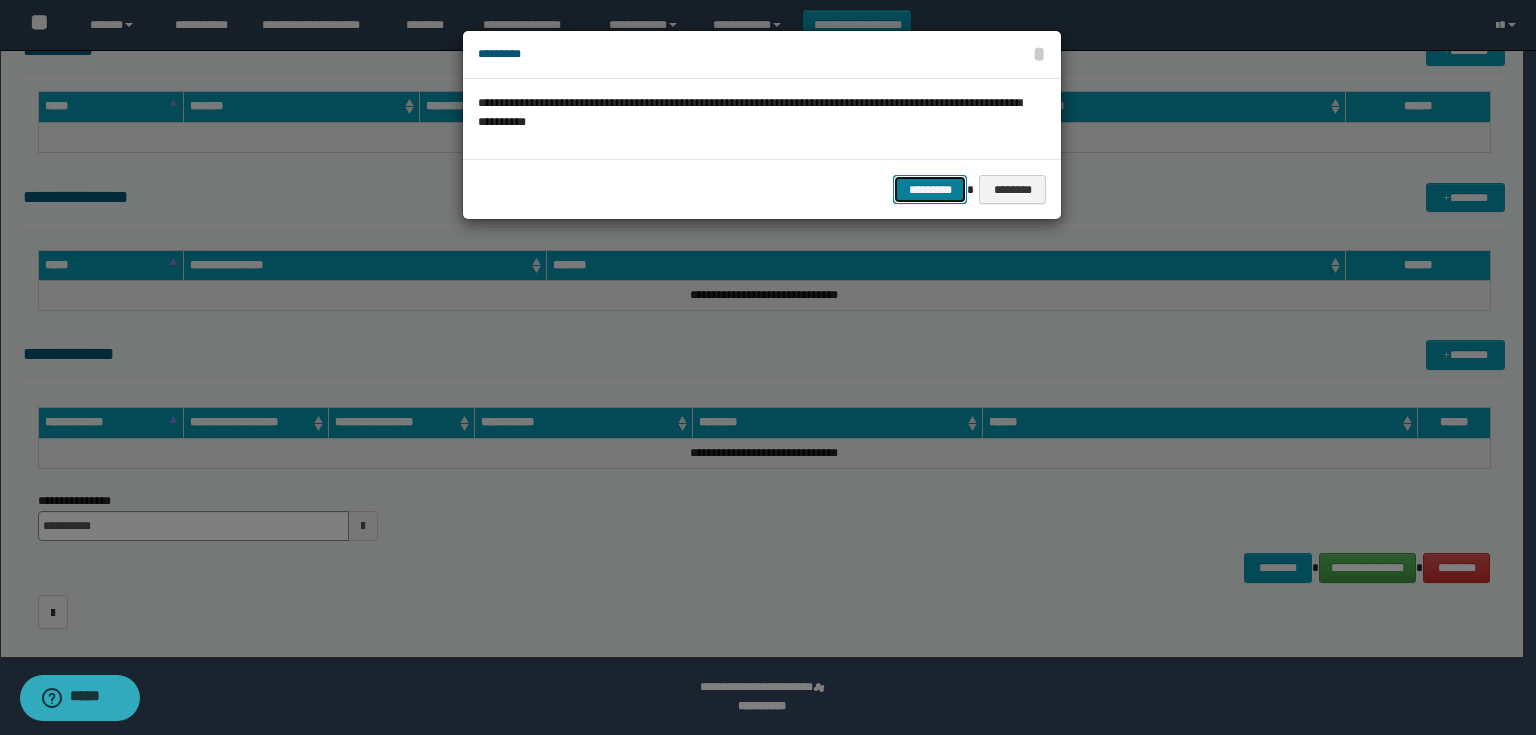click on "*********" at bounding box center (930, 190) 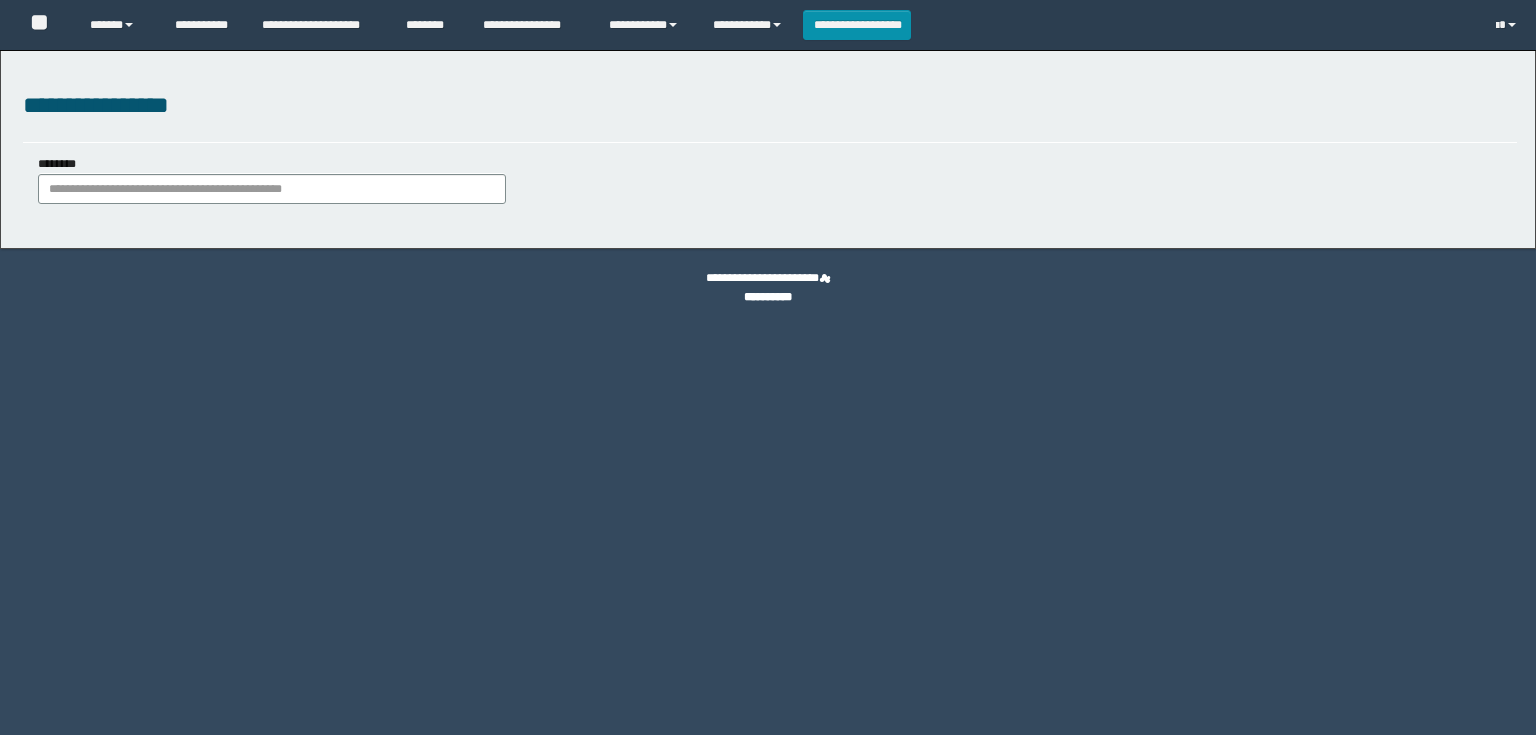 scroll, scrollTop: 0, scrollLeft: 0, axis: both 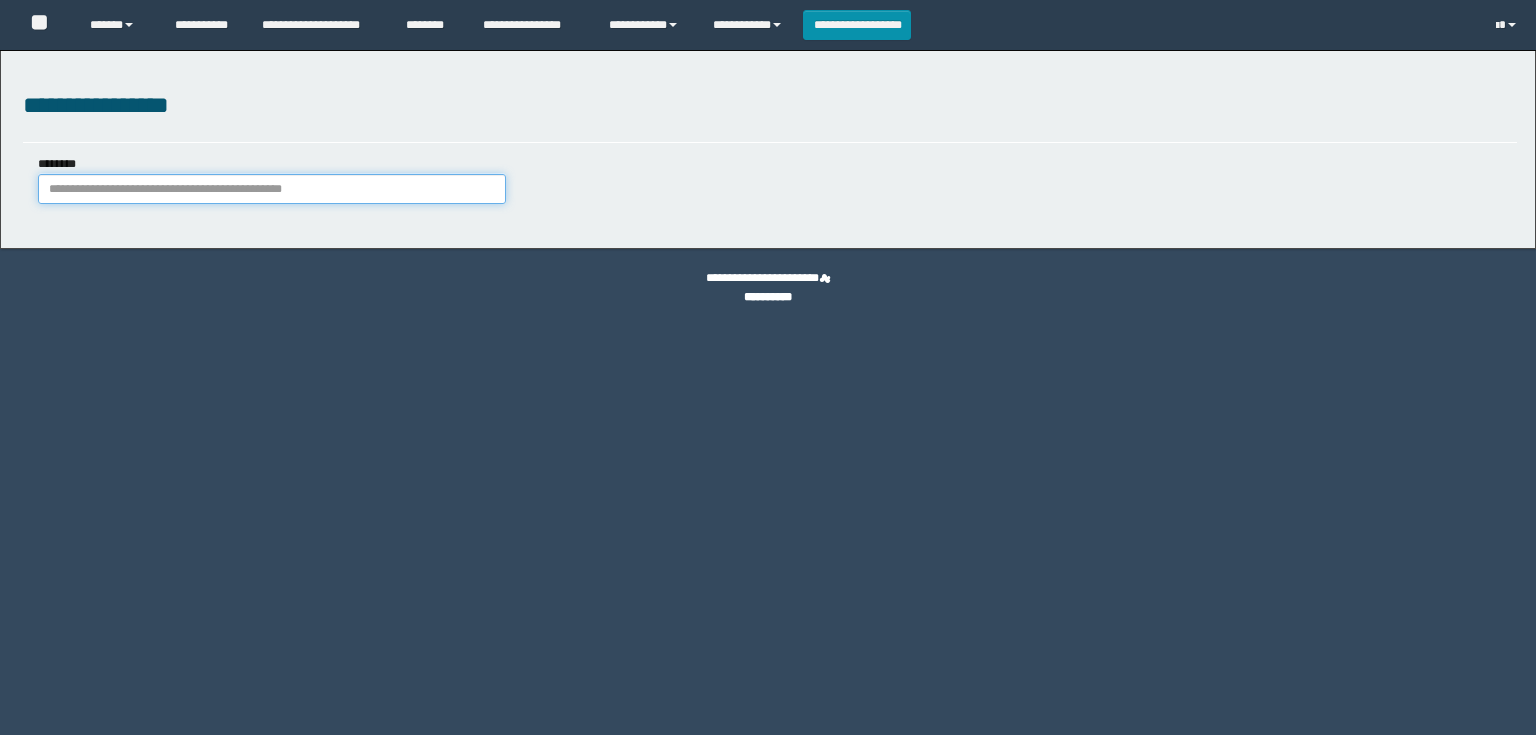 click on "********" at bounding box center (272, 189) 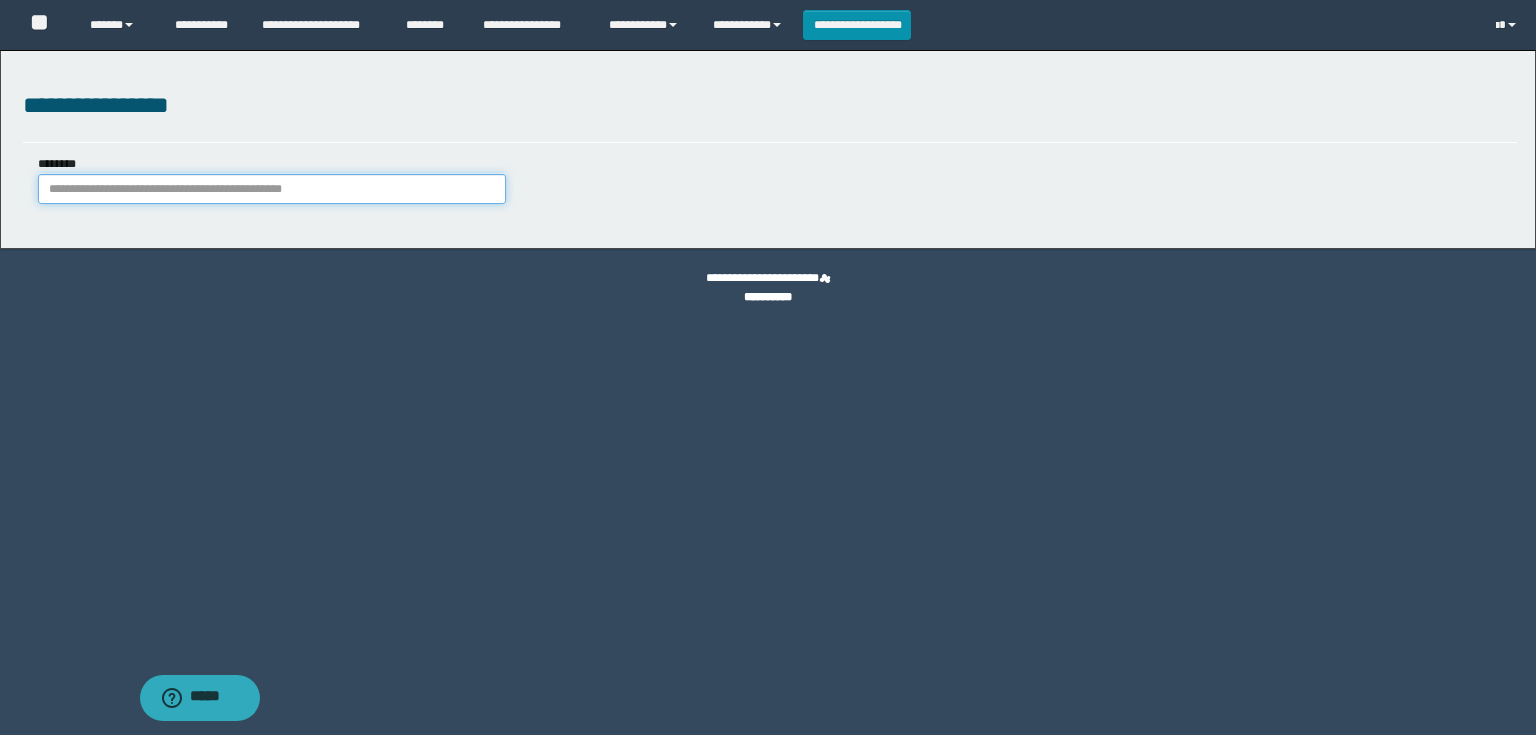scroll, scrollTop: 0, scrollLeft: 0, axis: both 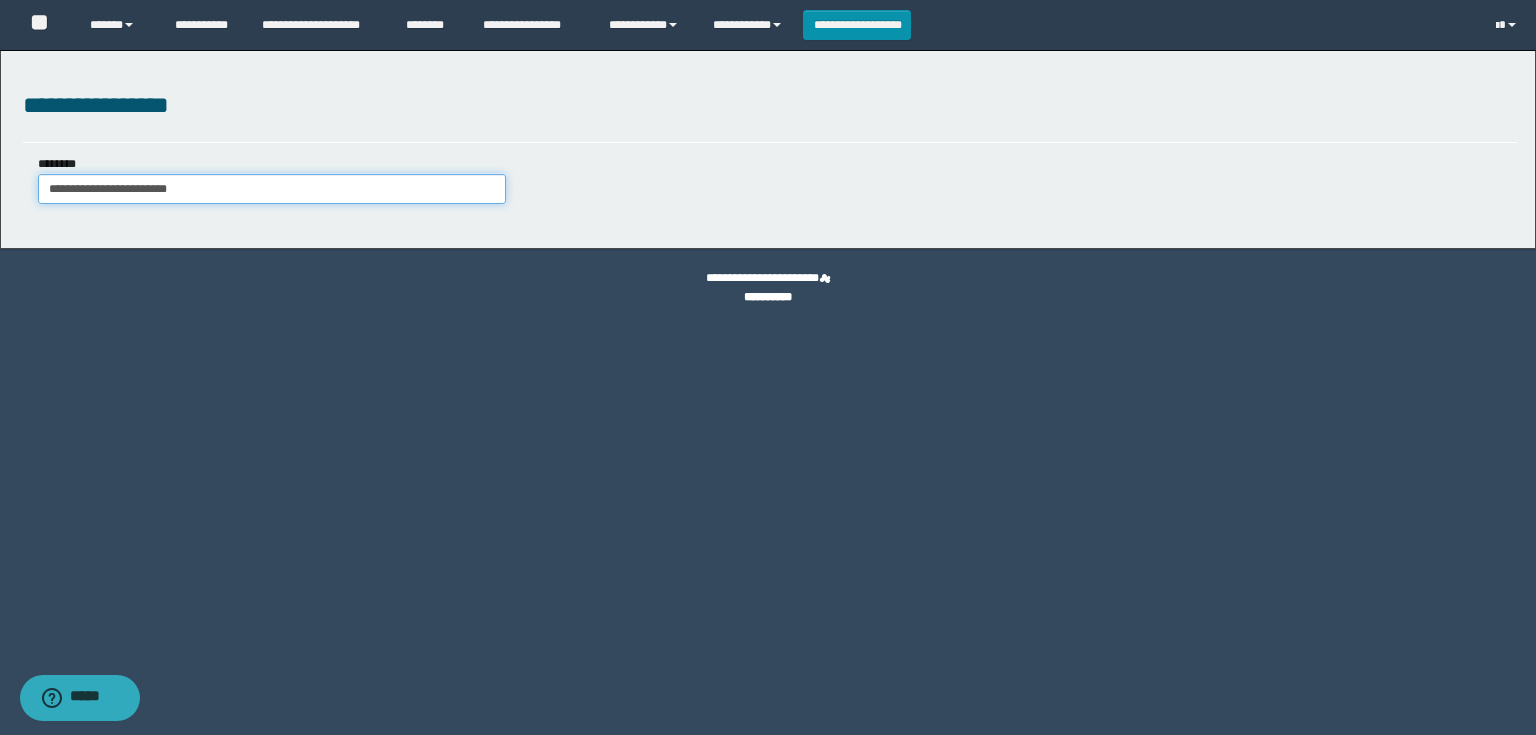 type on "**********" 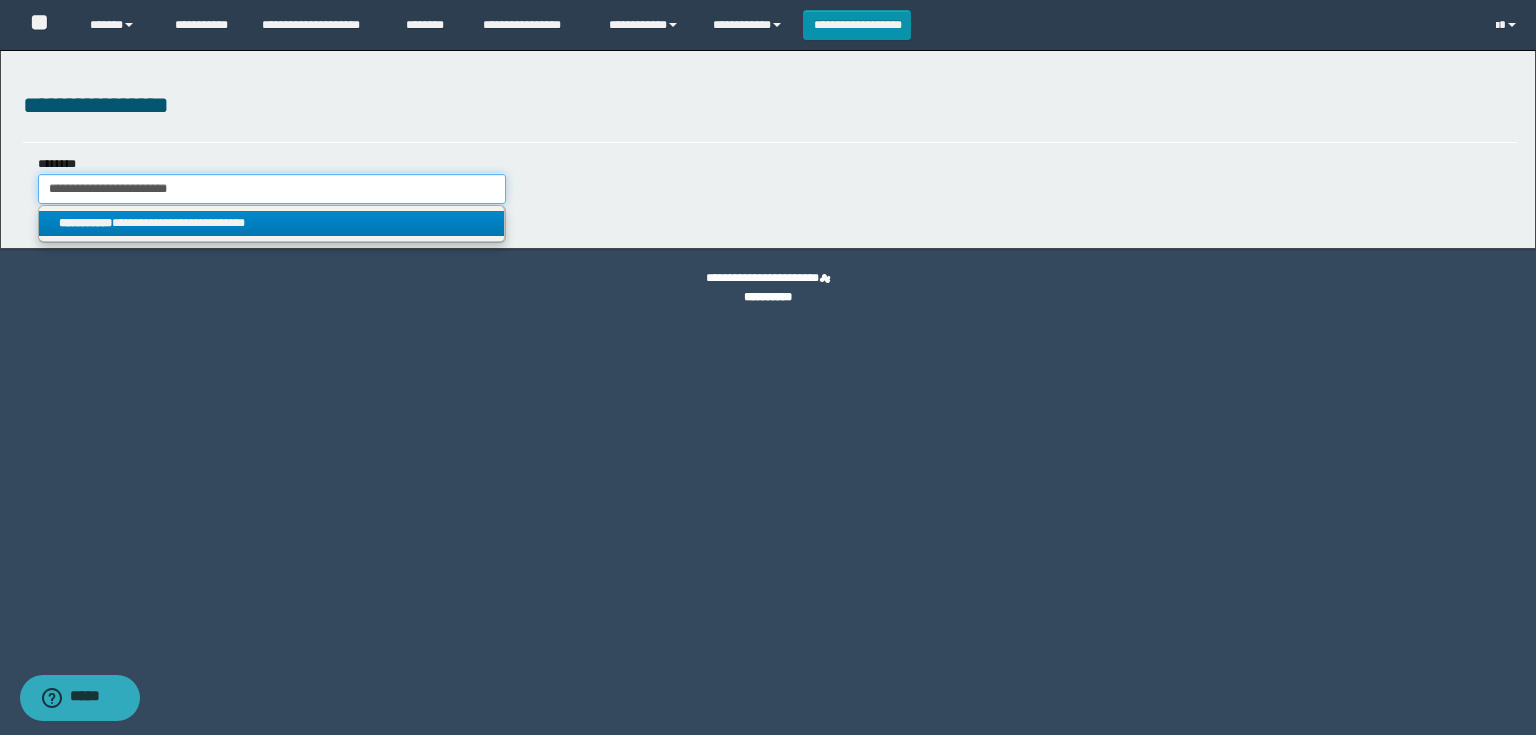 type on "**********" 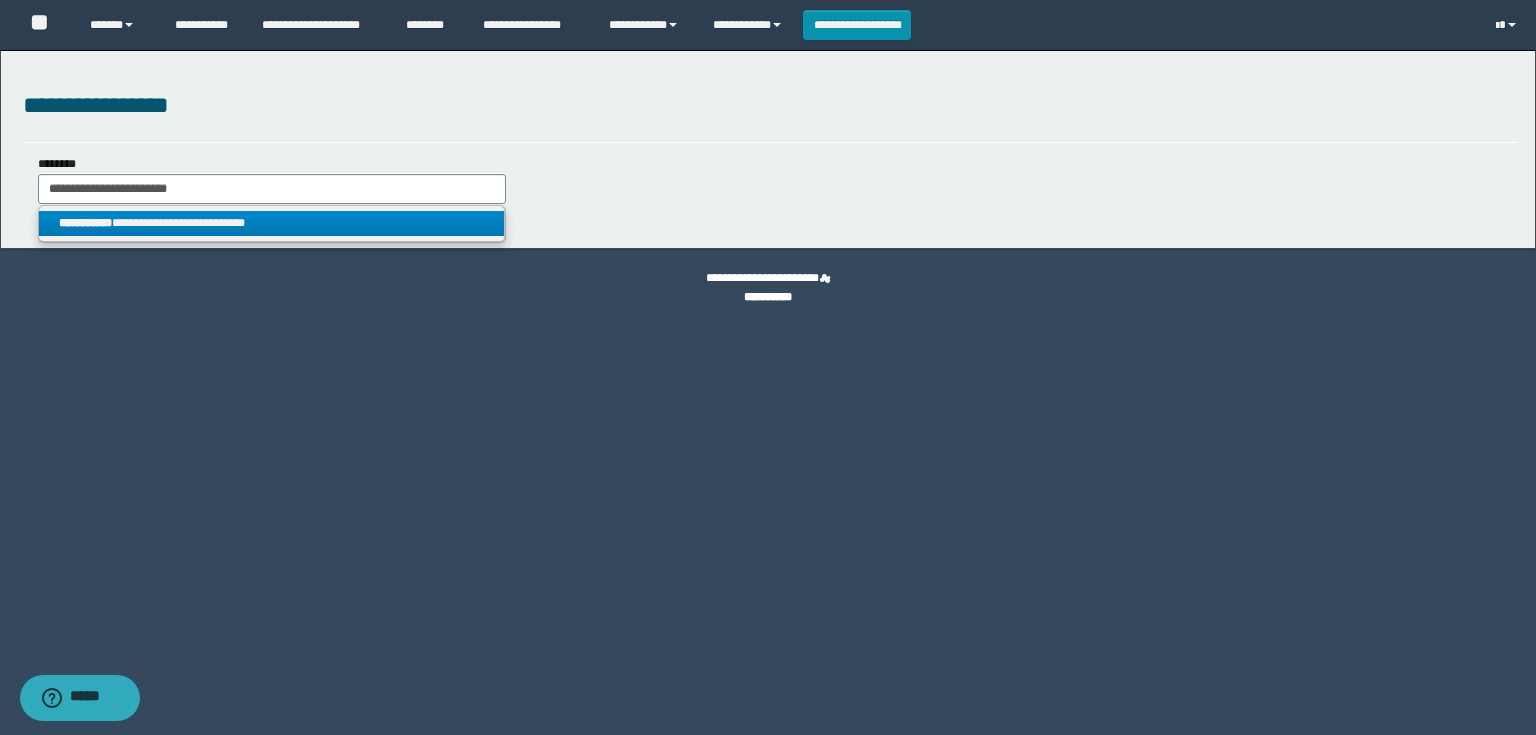 click on "**********" at bounding box center (272, 223) 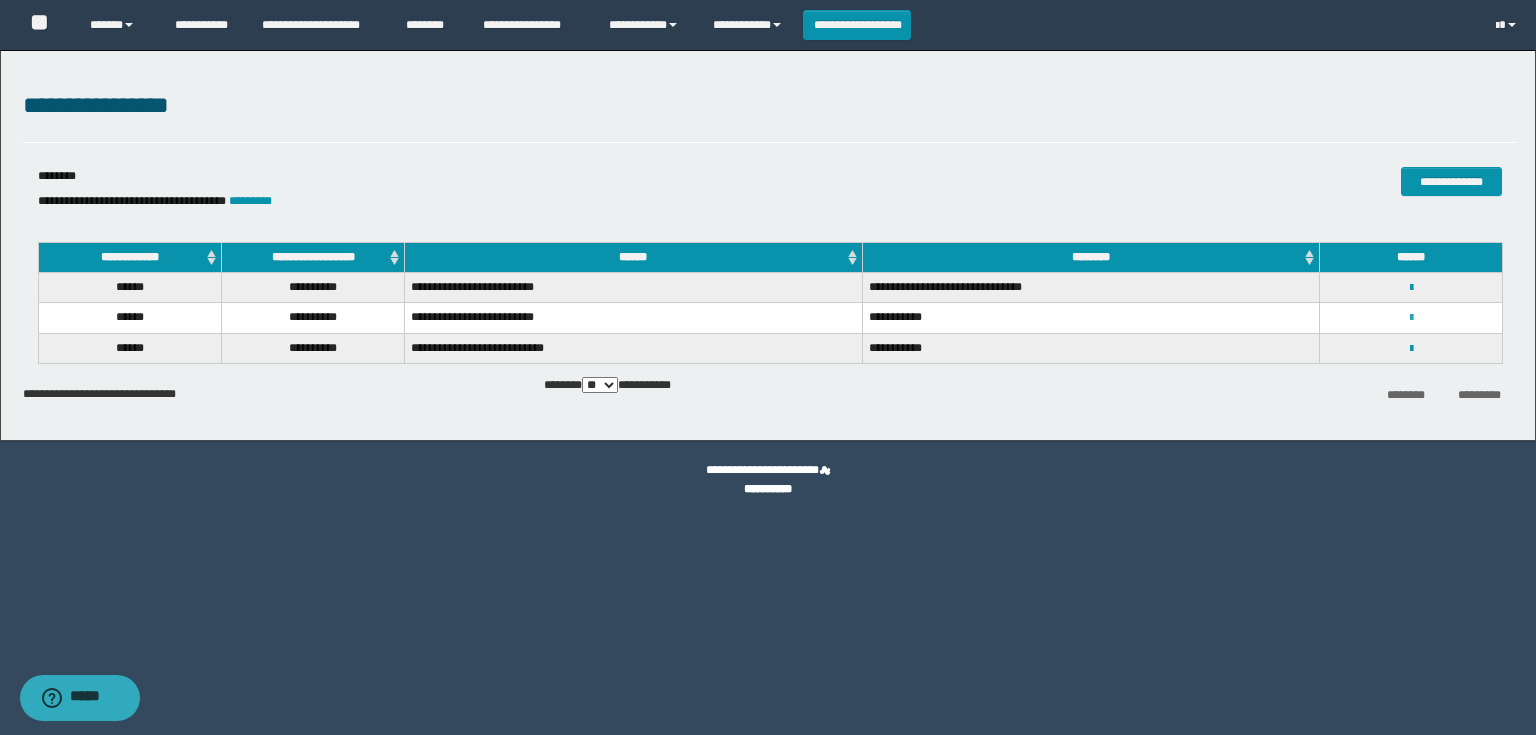 click at bounding box center [1411, 318] 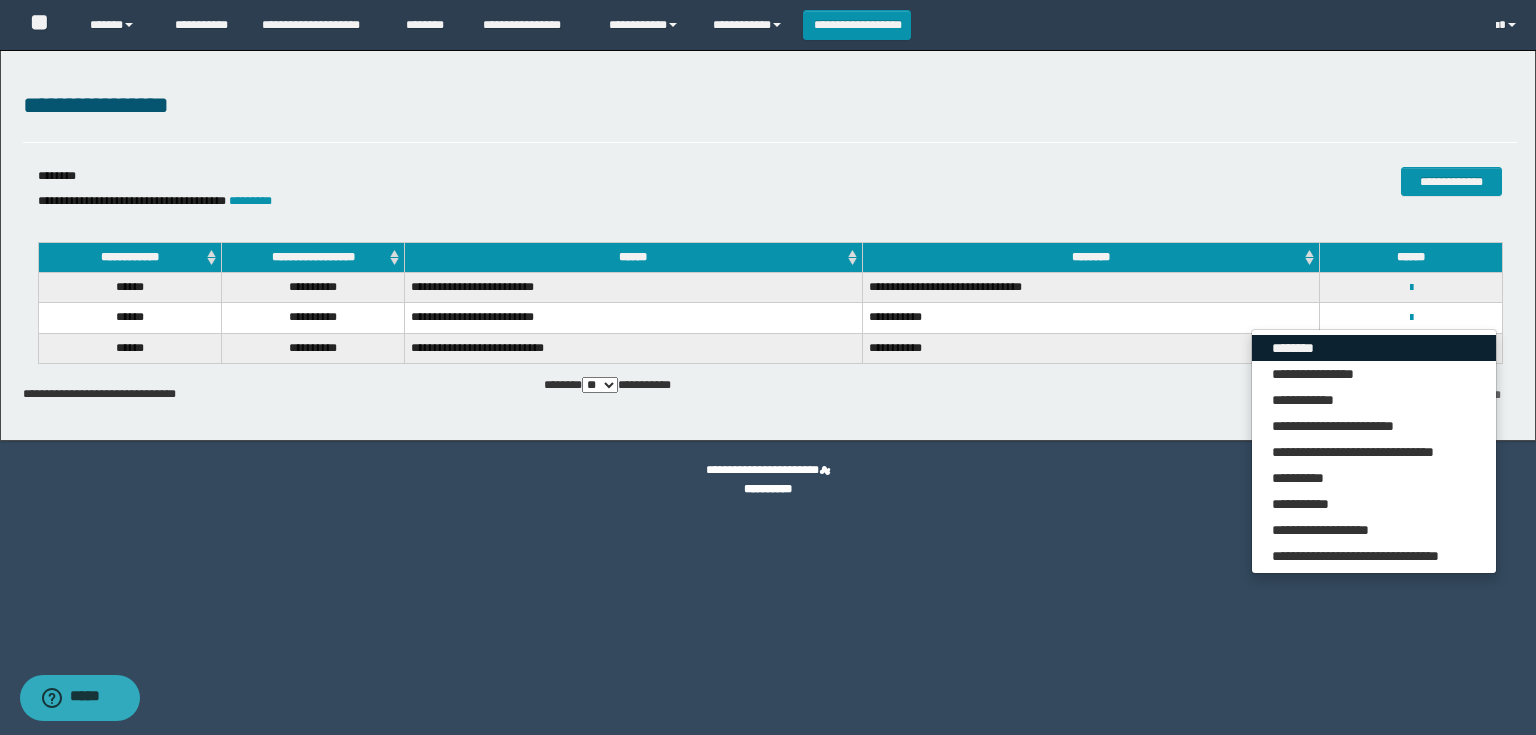 click on "********" at bounding box center [1374, 348] 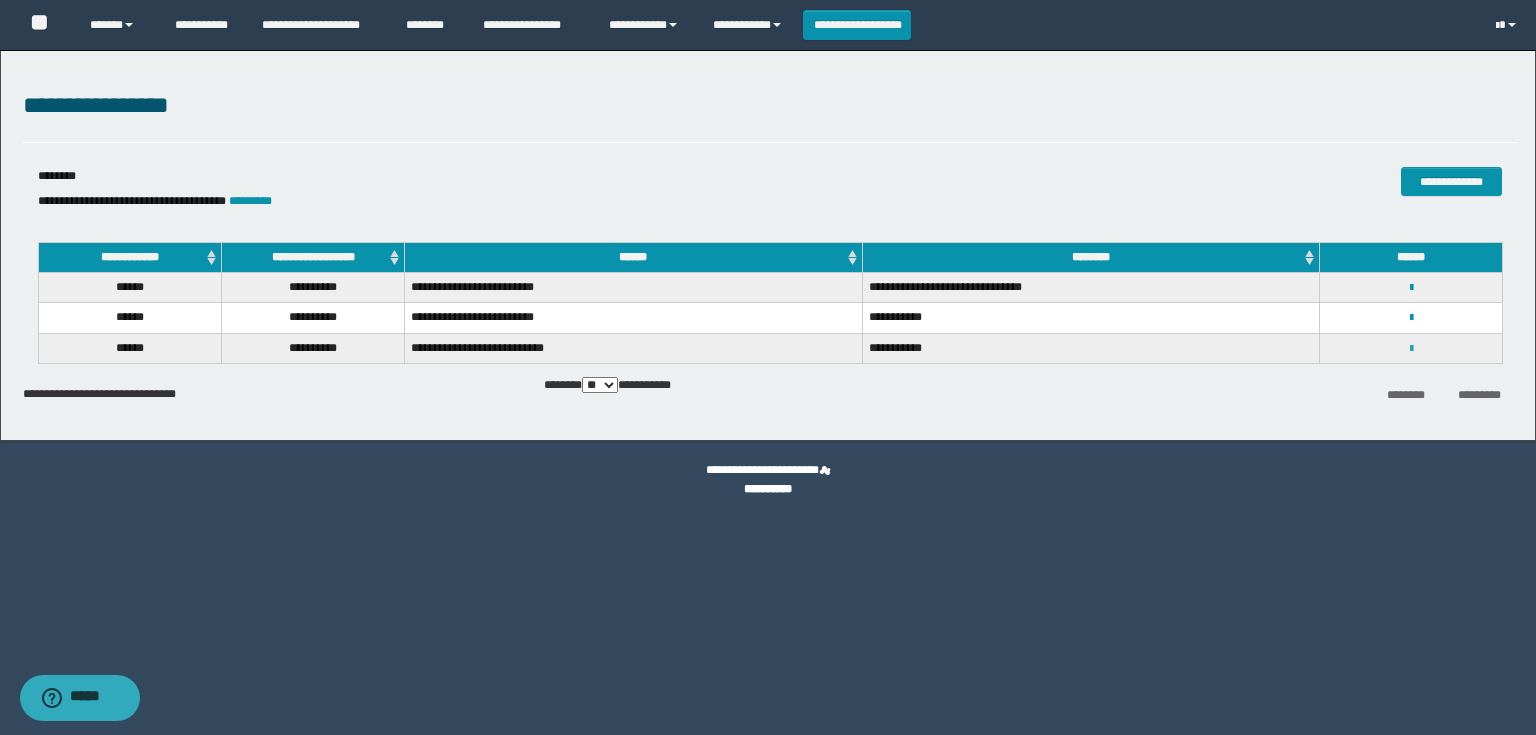 click at bounding box center [1411, 349] 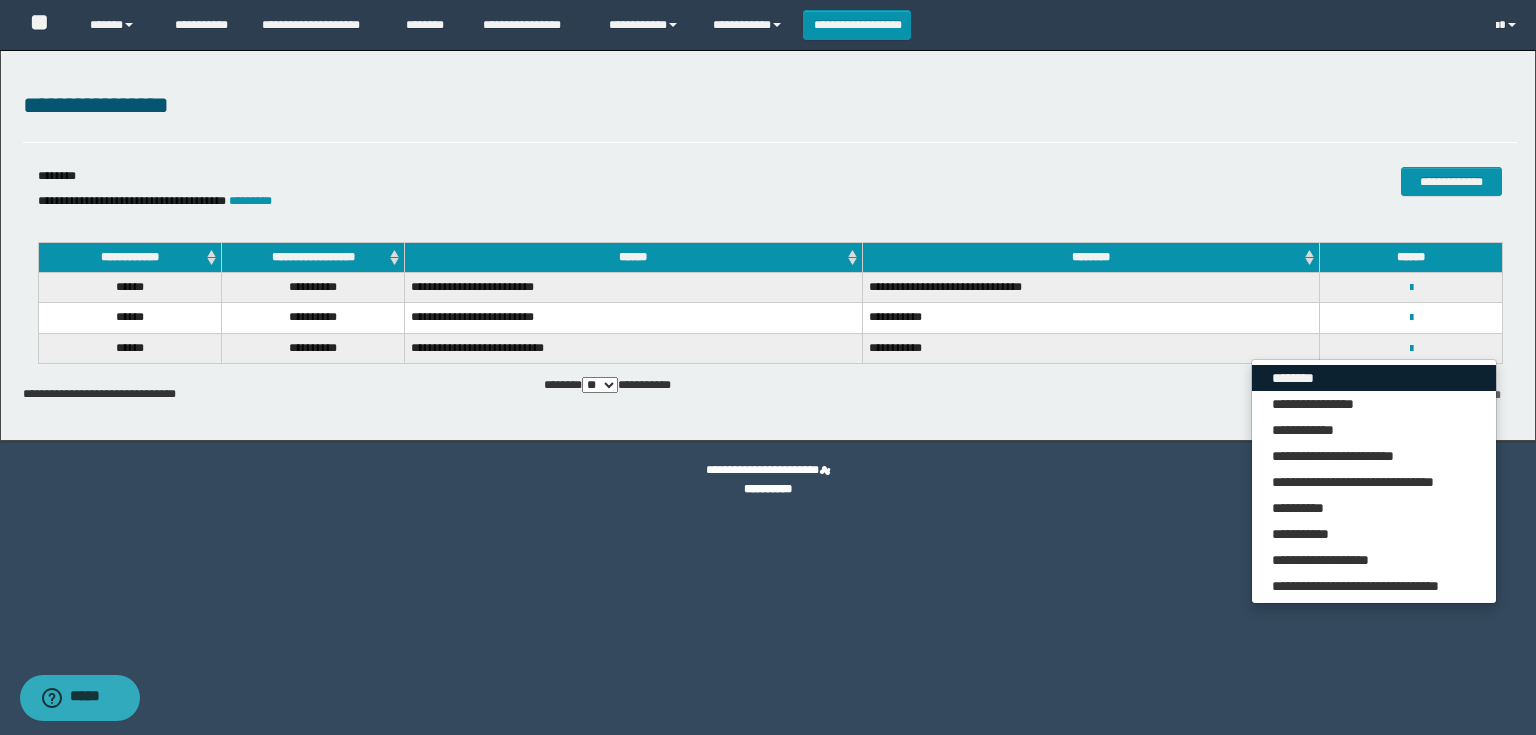click on "********" at bounding box center [1374, 378] 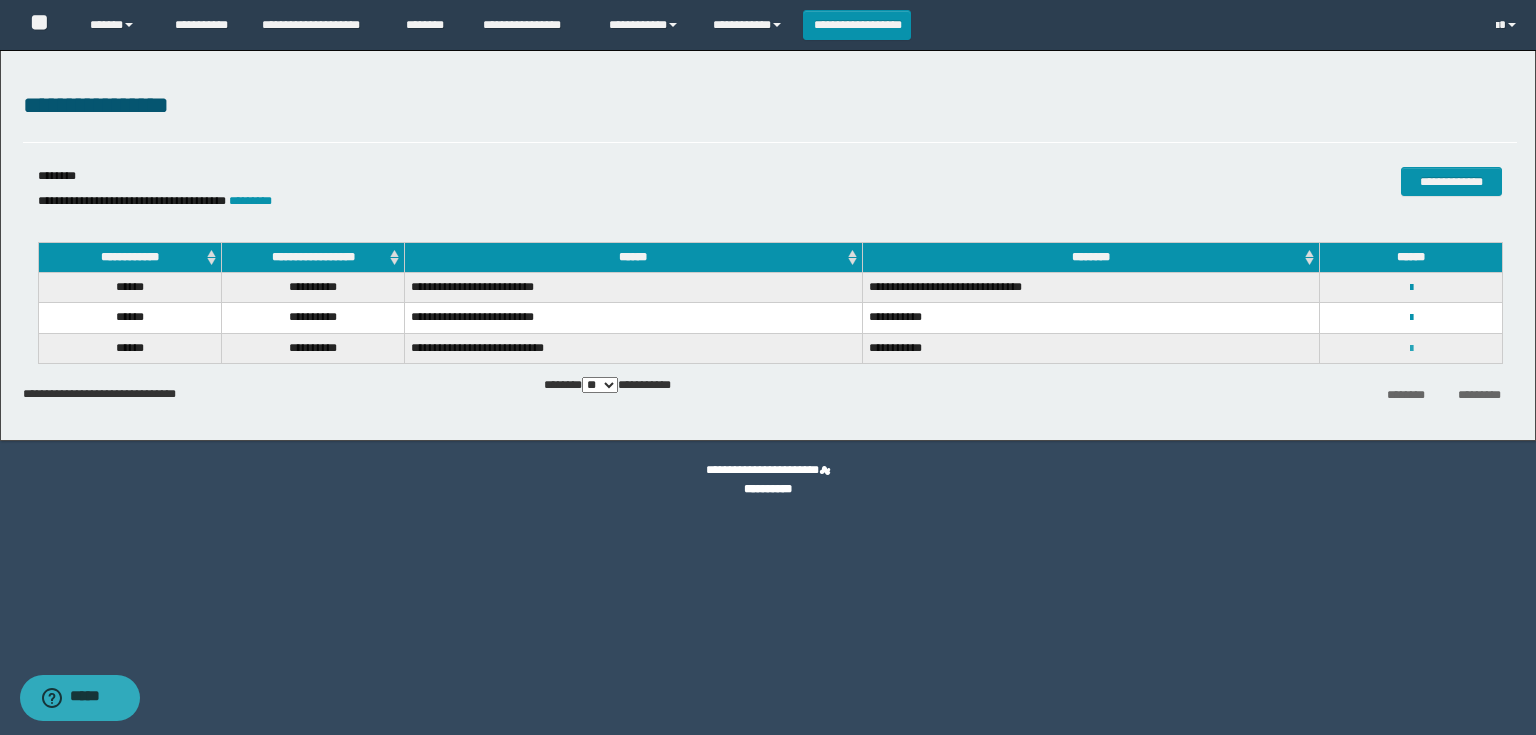 drag, startPoint x: 1385, startPoint y: 415, endPoint x: 1407, endPoint y: 343, distance: 75.28612 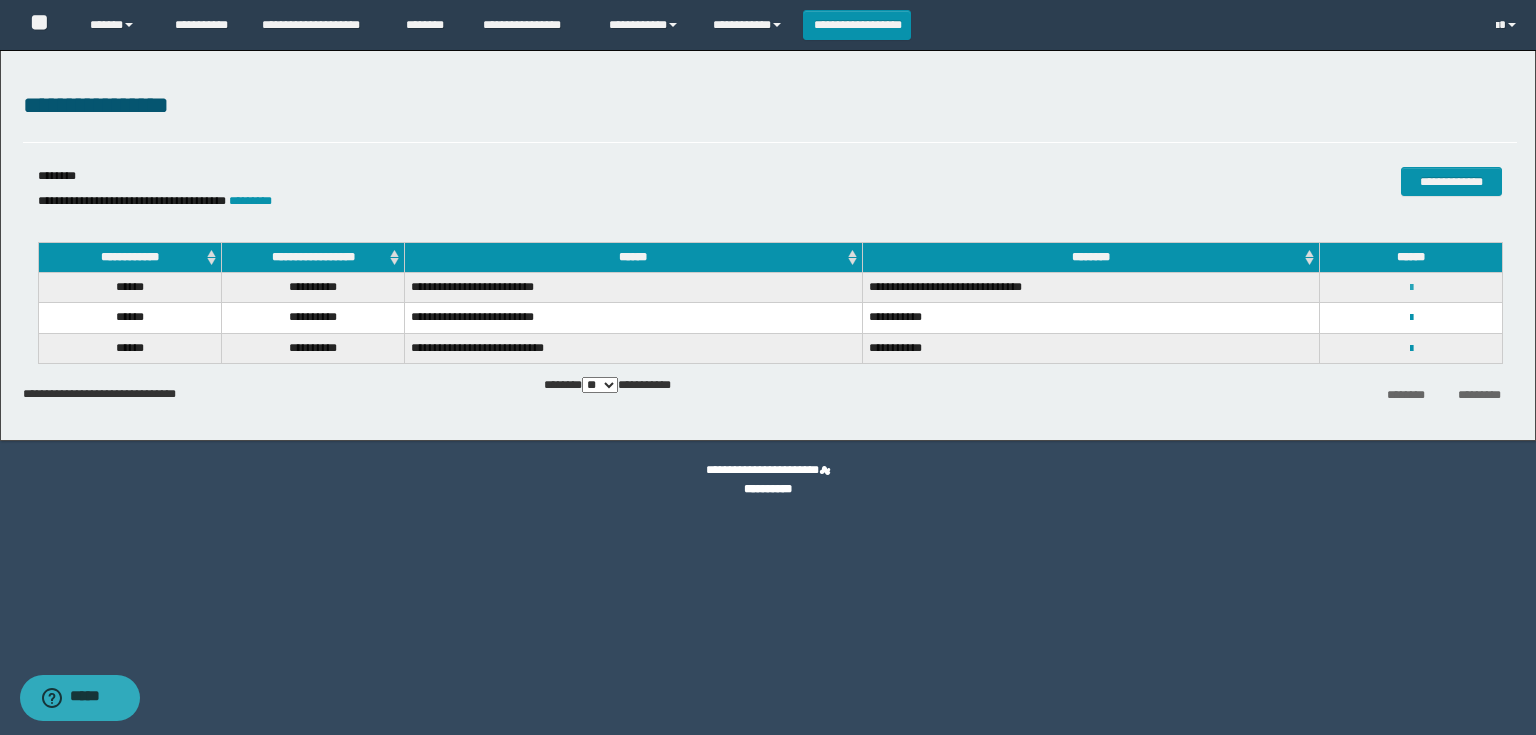 click at bounding box center [1411, 288] 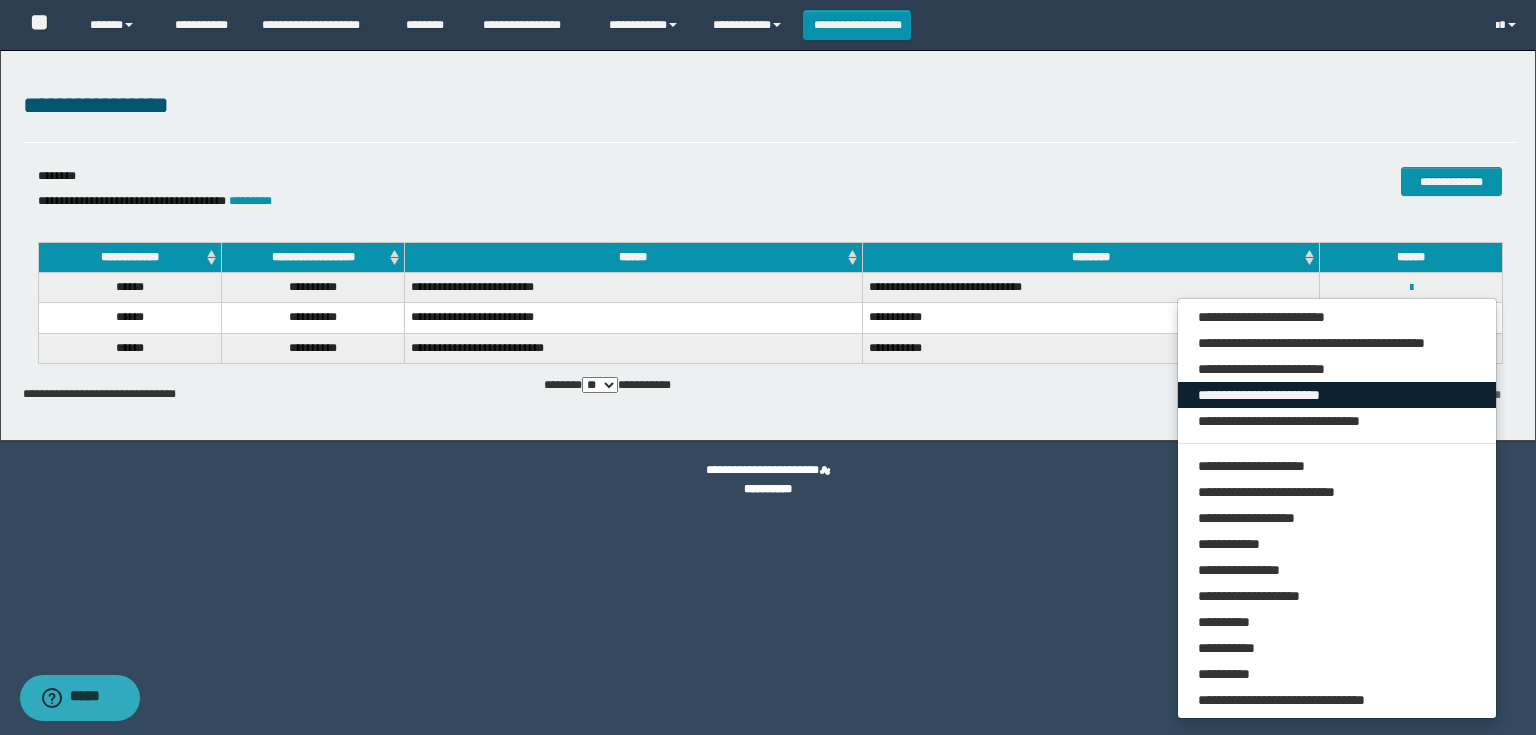 click on "**********" at bounding box center (1337, 395) 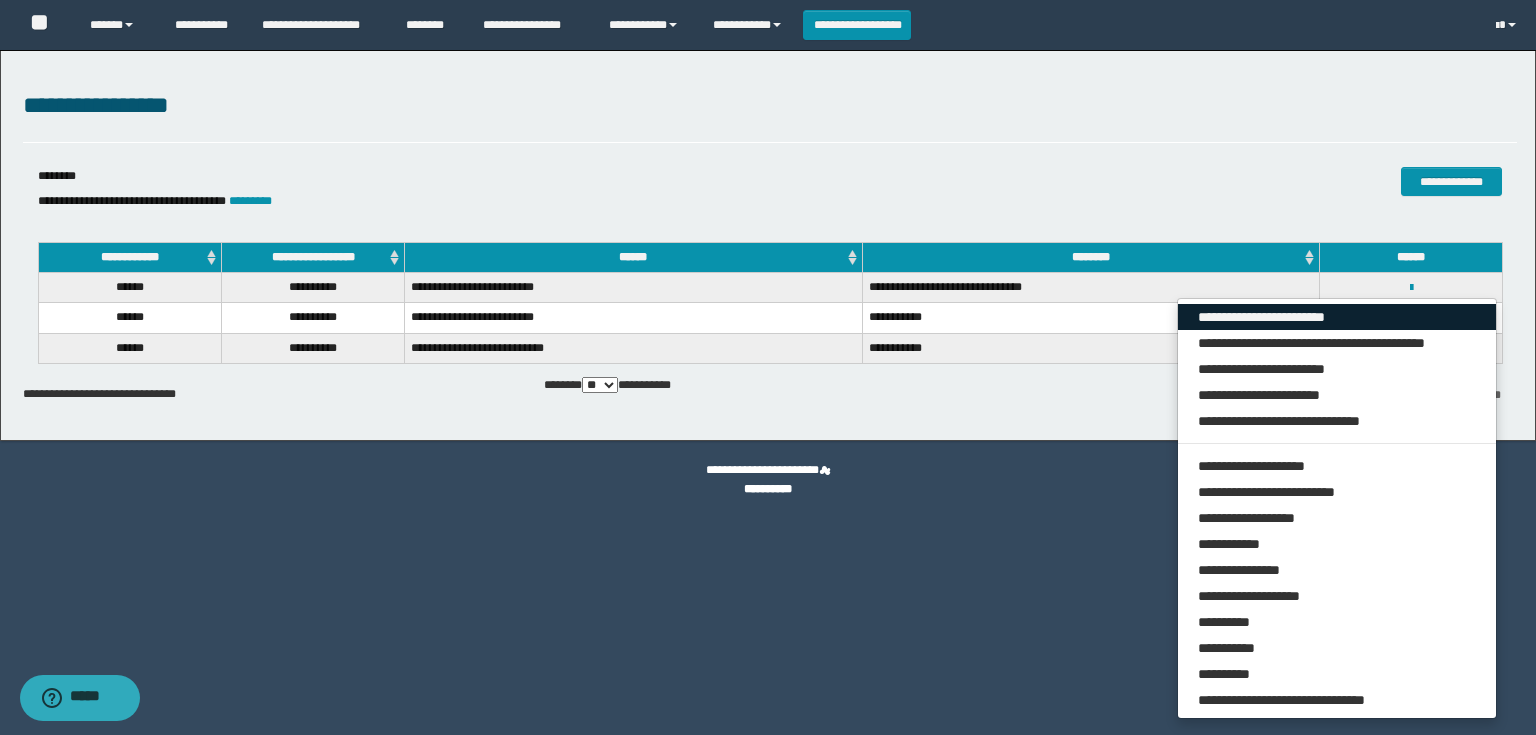 click on "**********" at bounding box center [1337, 317] 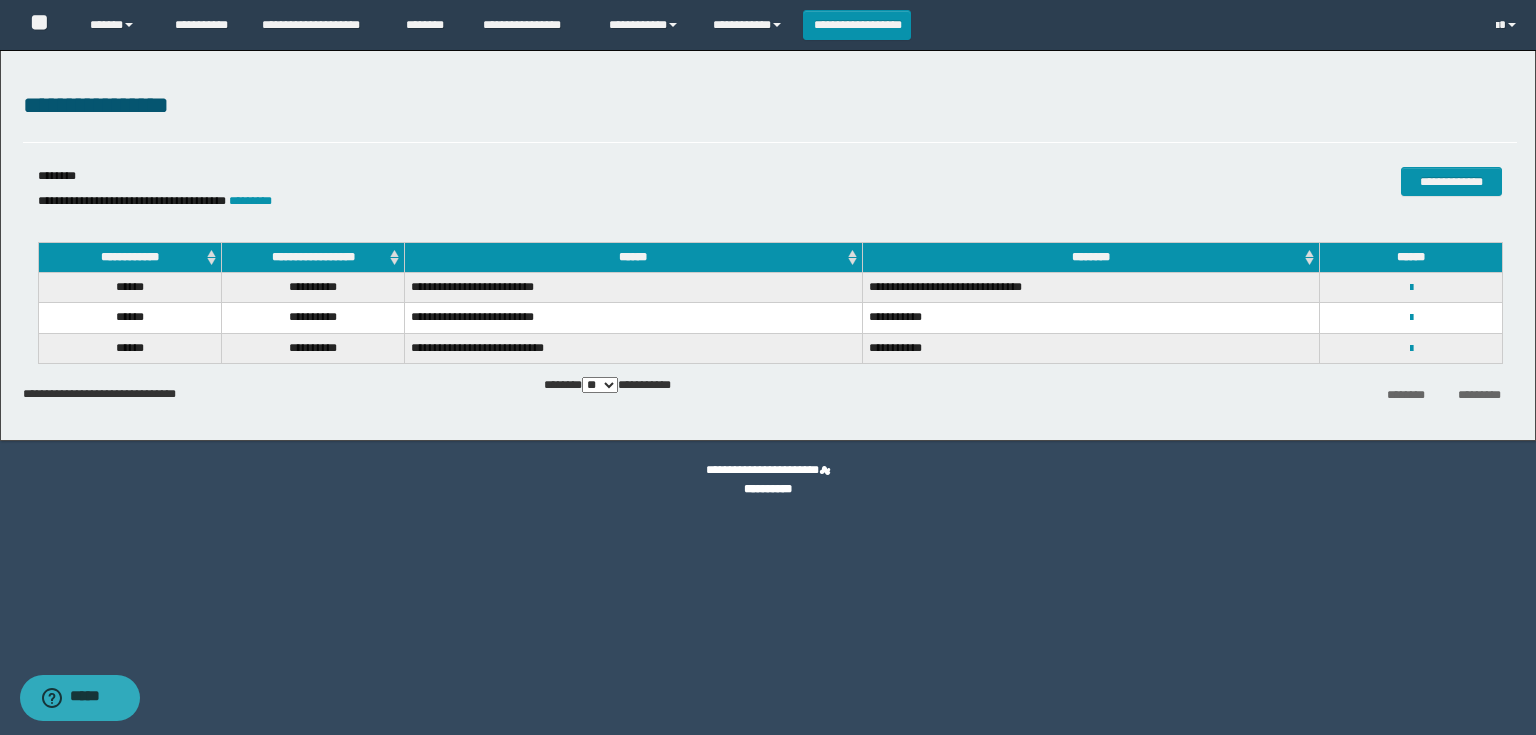 click on "**********" at bounding box center (768, 367) 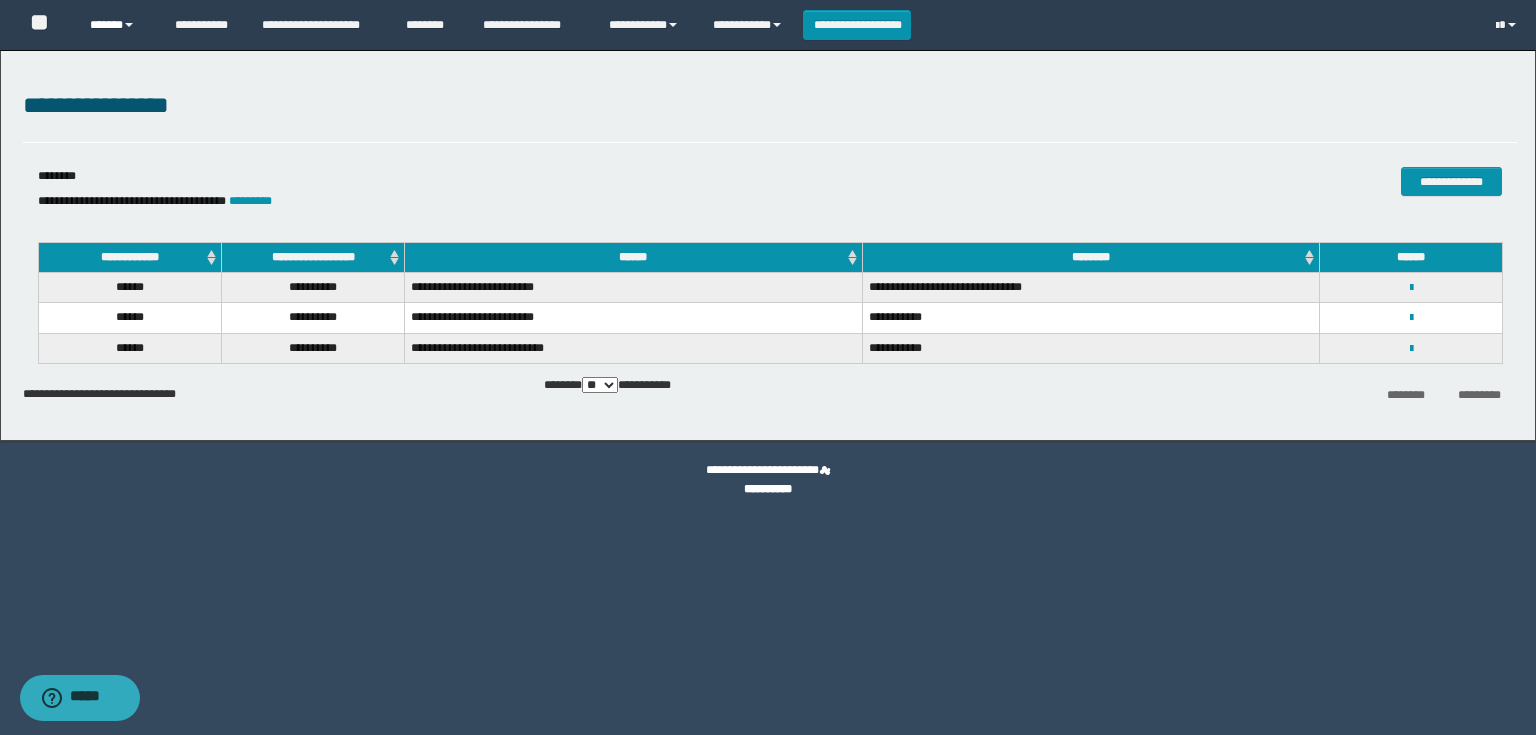 click on "******" at bounding box center (117, 25) 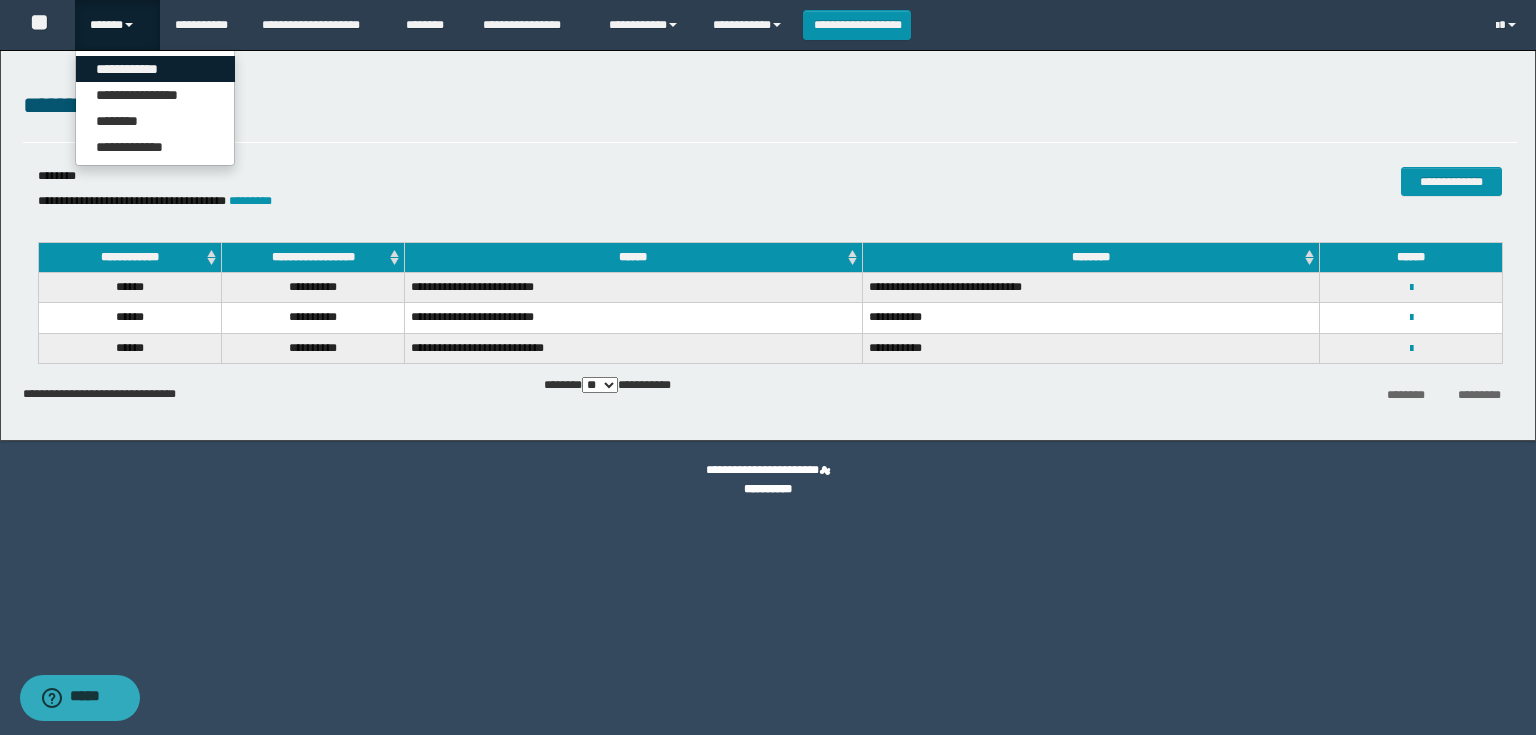 click on "**********" at bounding box center (155, 69) 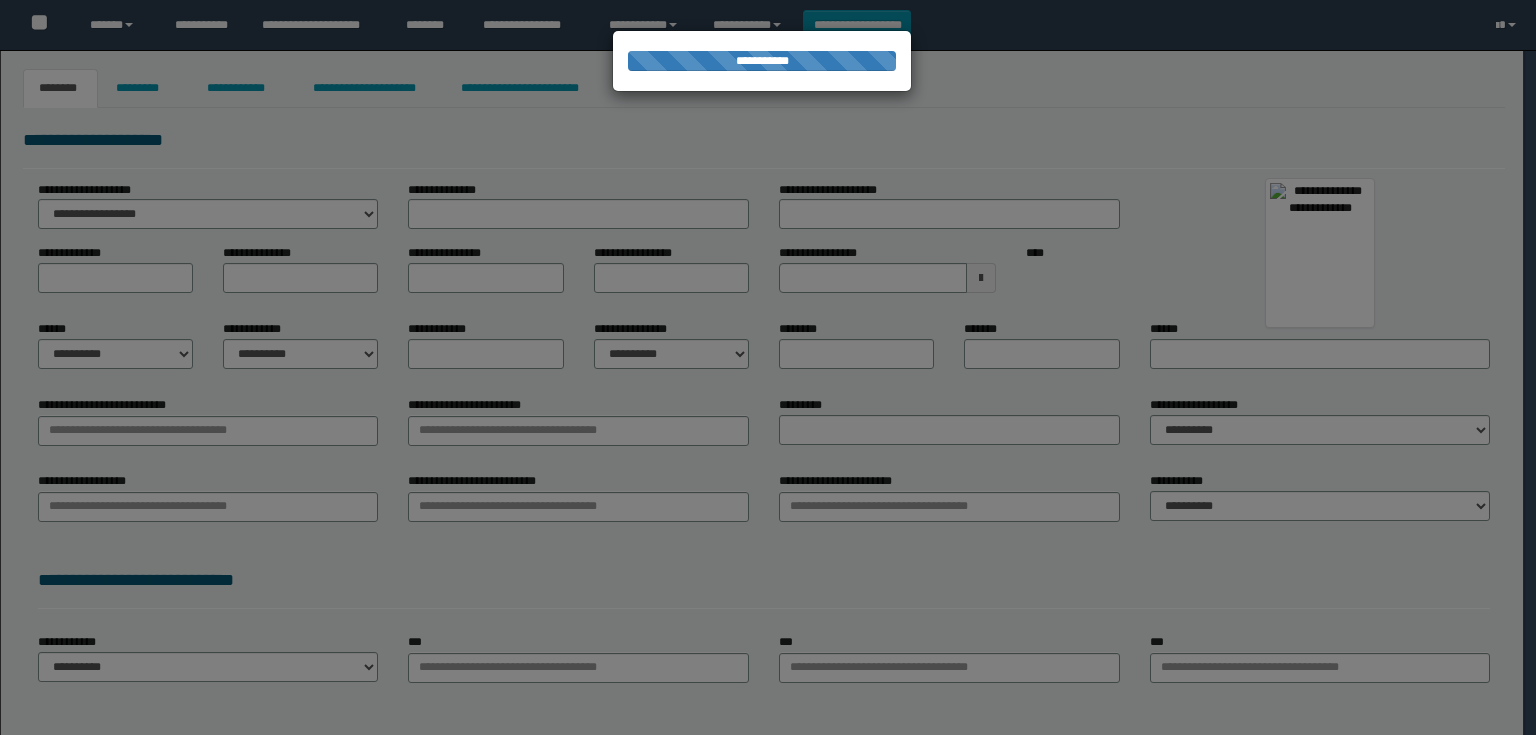 type on "********" 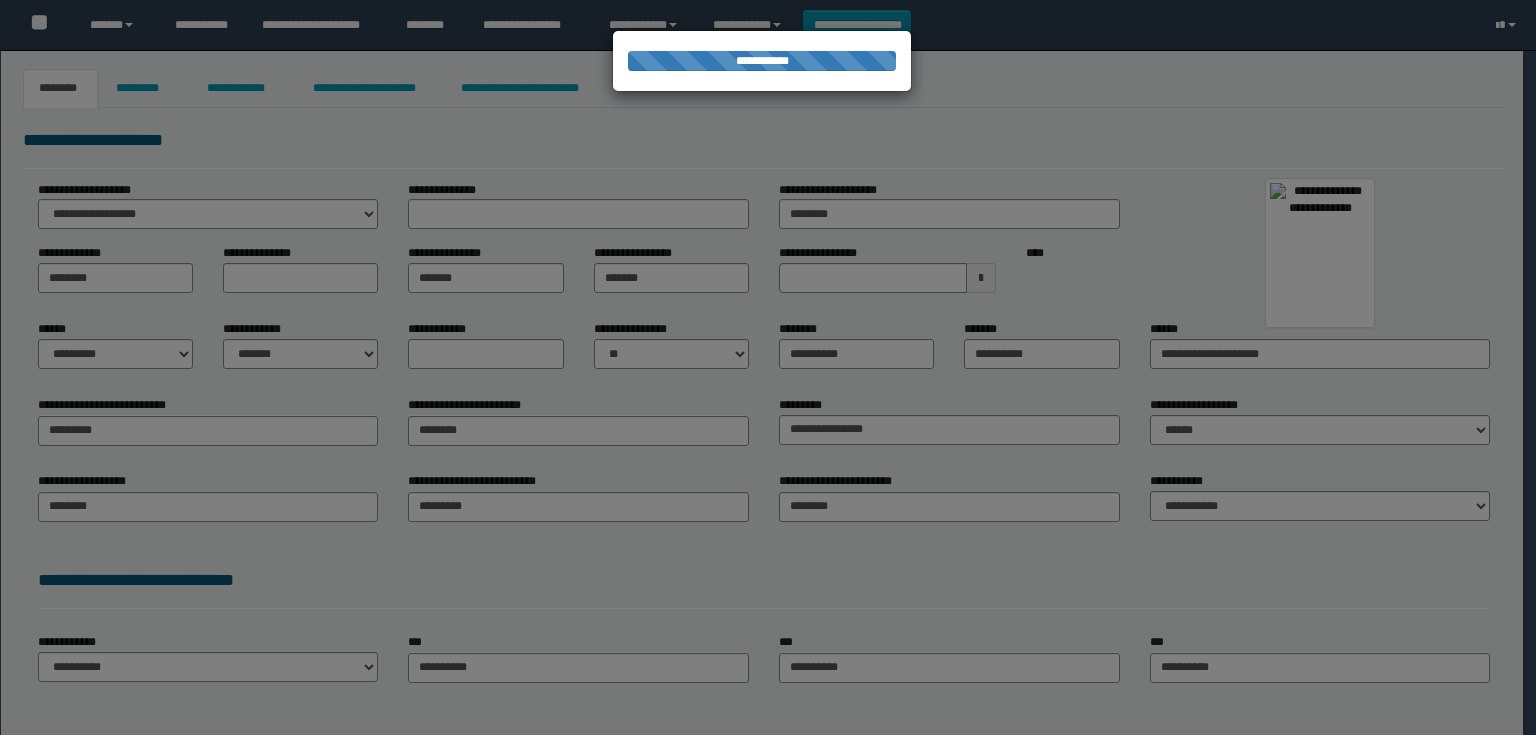 scroll, scrollTop: 0, scrollLeft: 0, axis: both 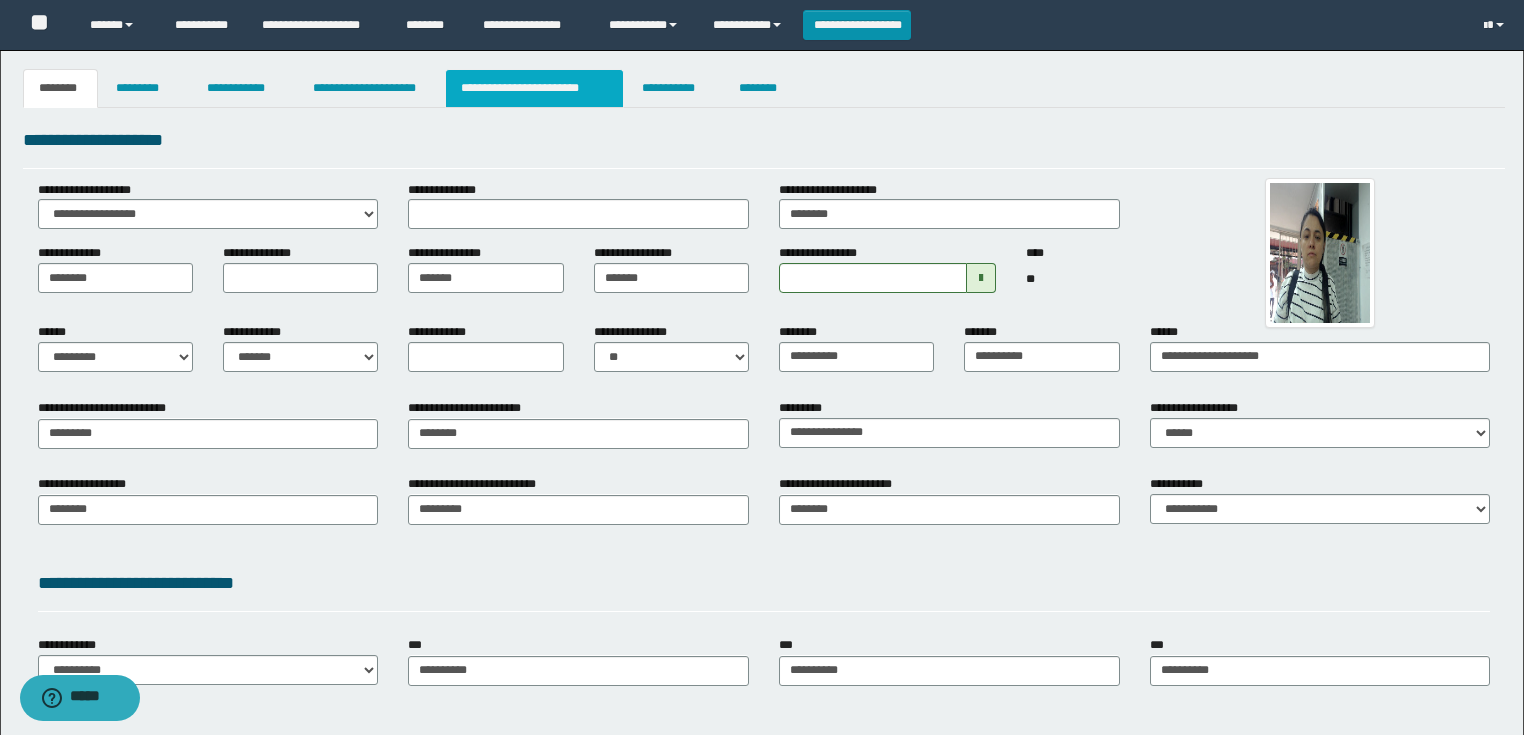 click on "**********" at bounding box center (534, 88) 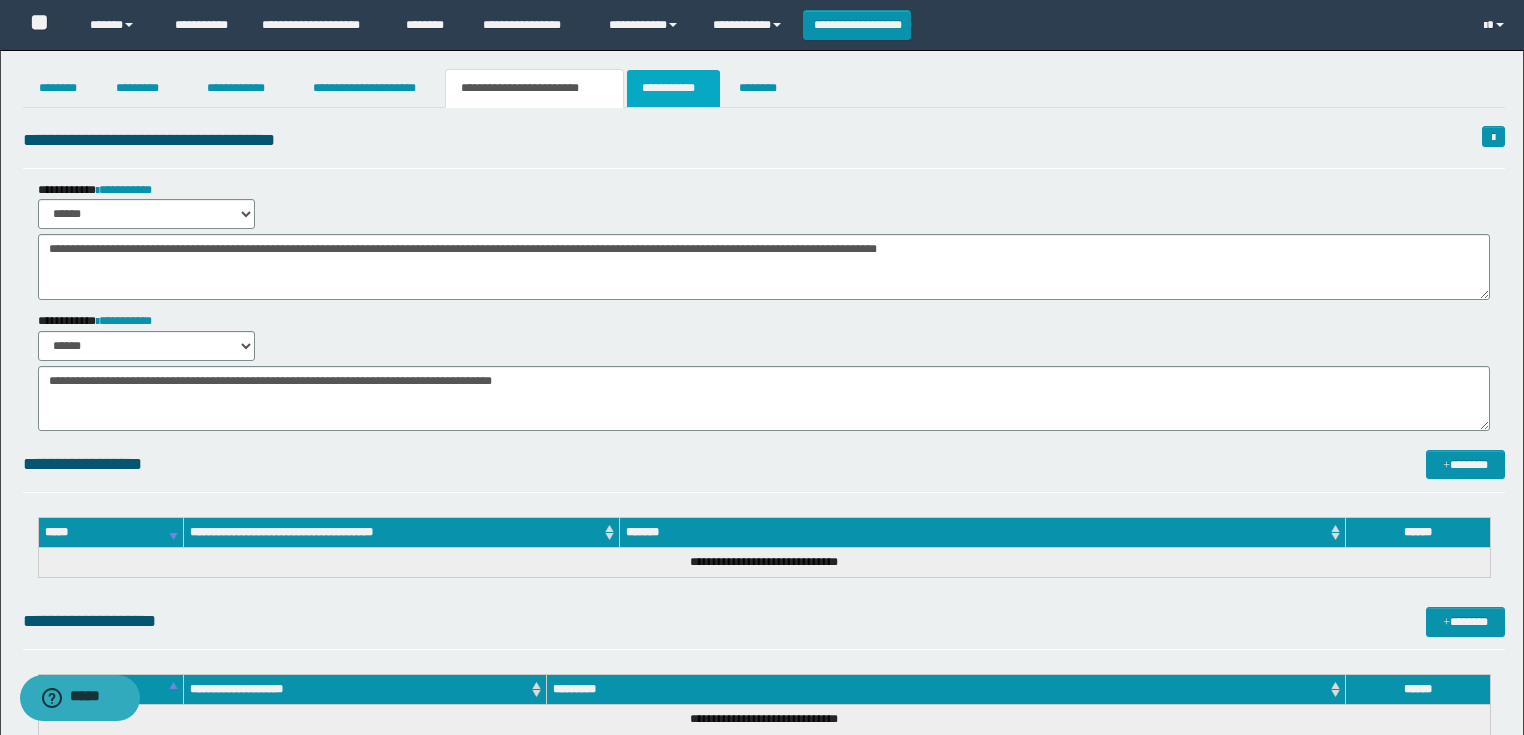 click on "**********" at bounding box center [673, 88] 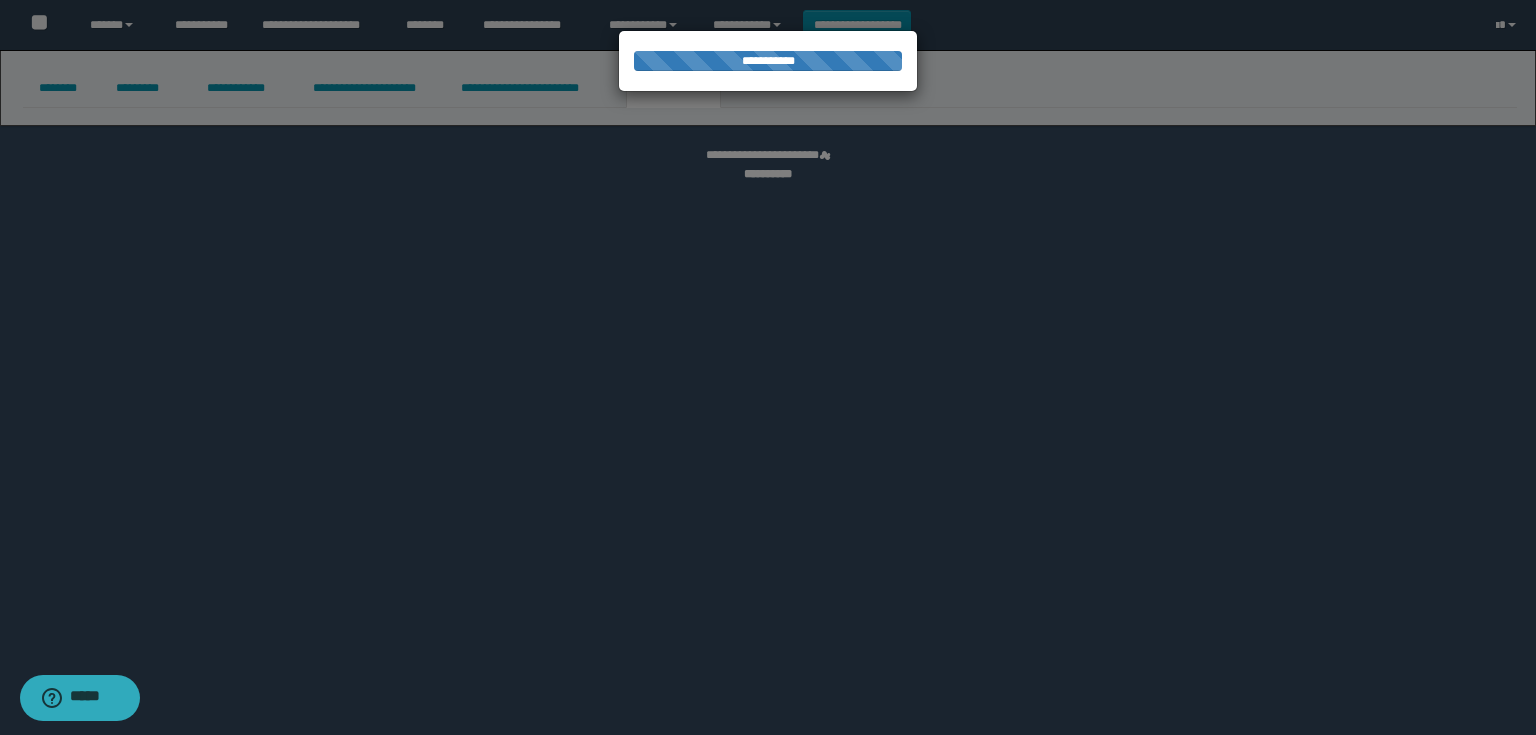 select on "****" 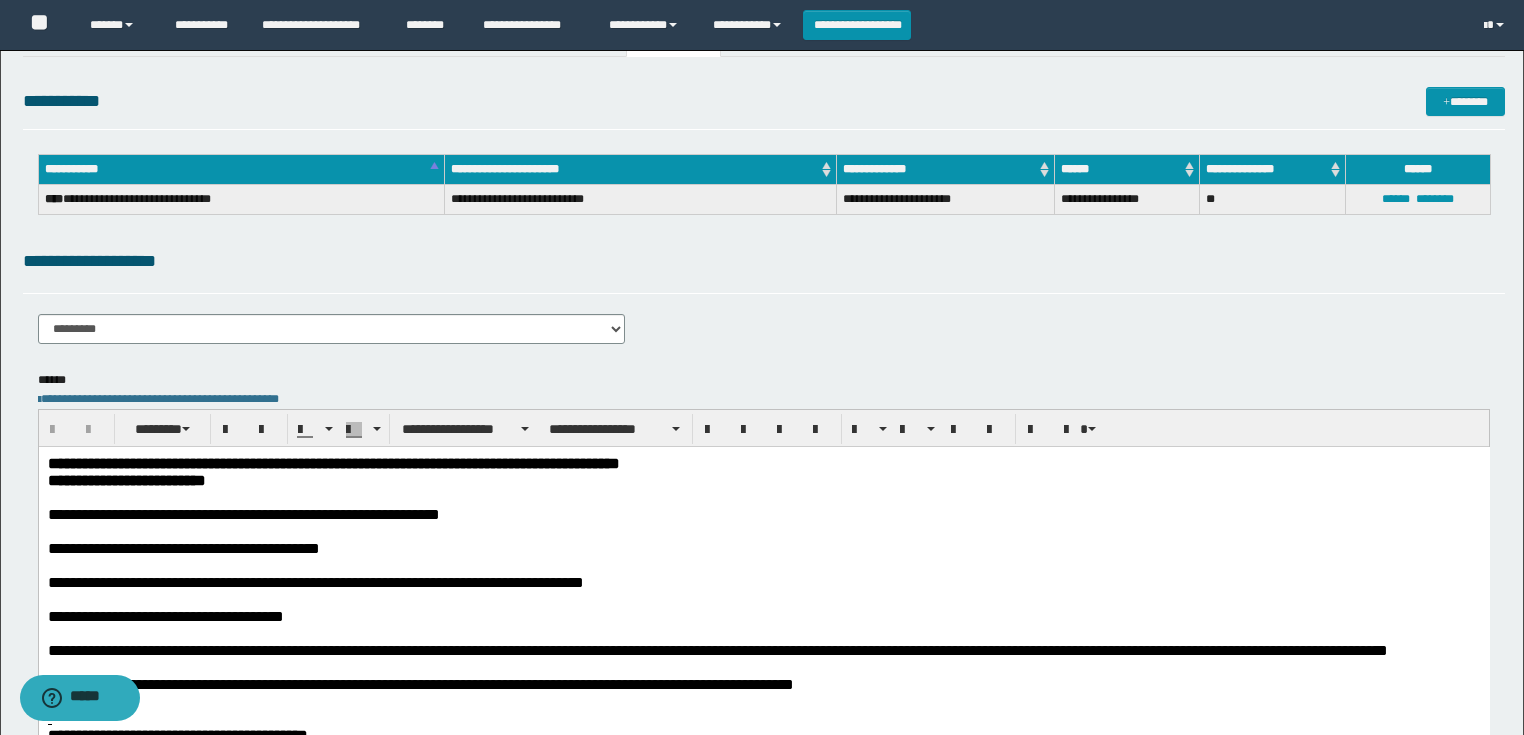 scroll, scrollTop: 80, scrollLeft: 0, axis: vertical 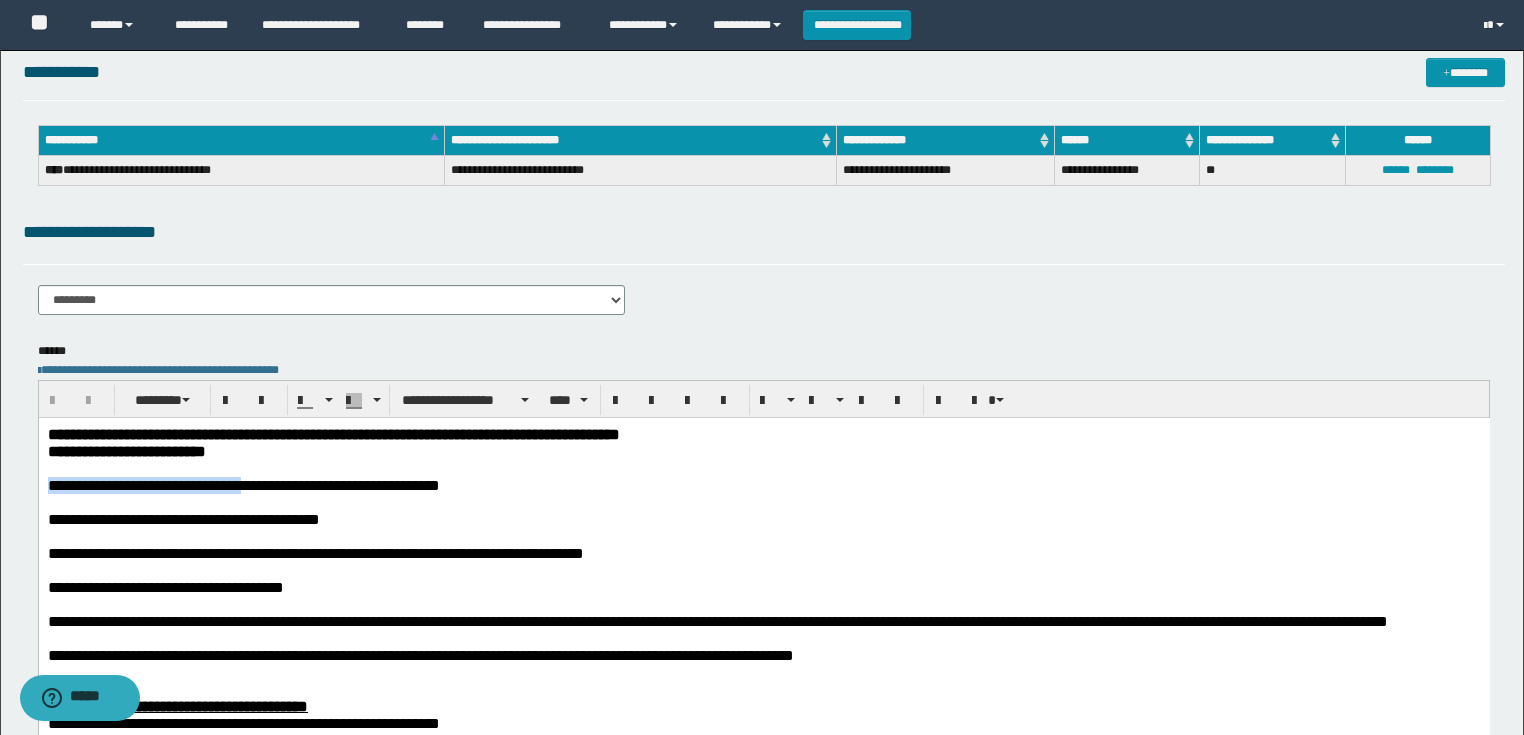 drag, startPoint x: 351, startPoint y: 487, endPoint x: -1, endPoint y: 490, distance: 352.0128 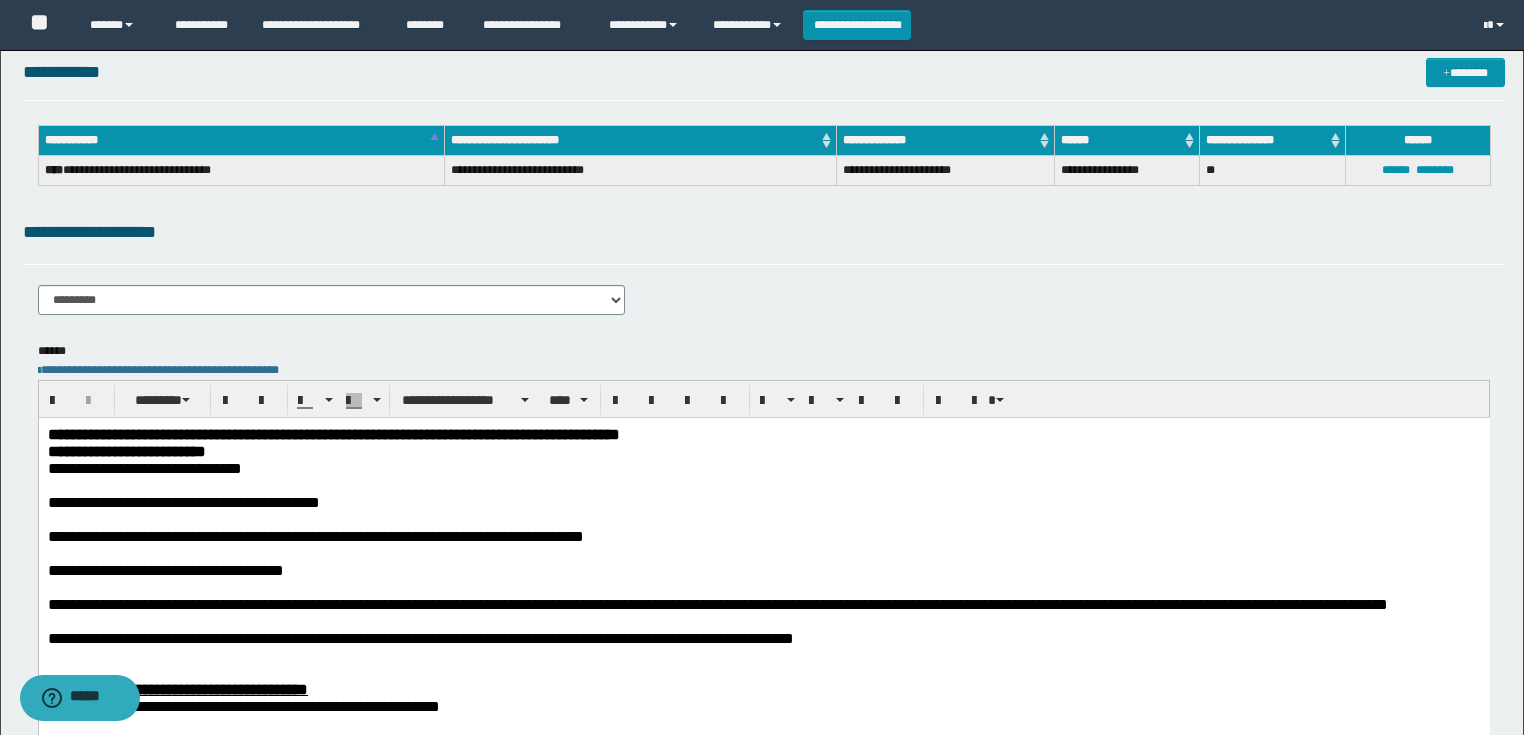 click on "**********" at bounding box center (144, 467) 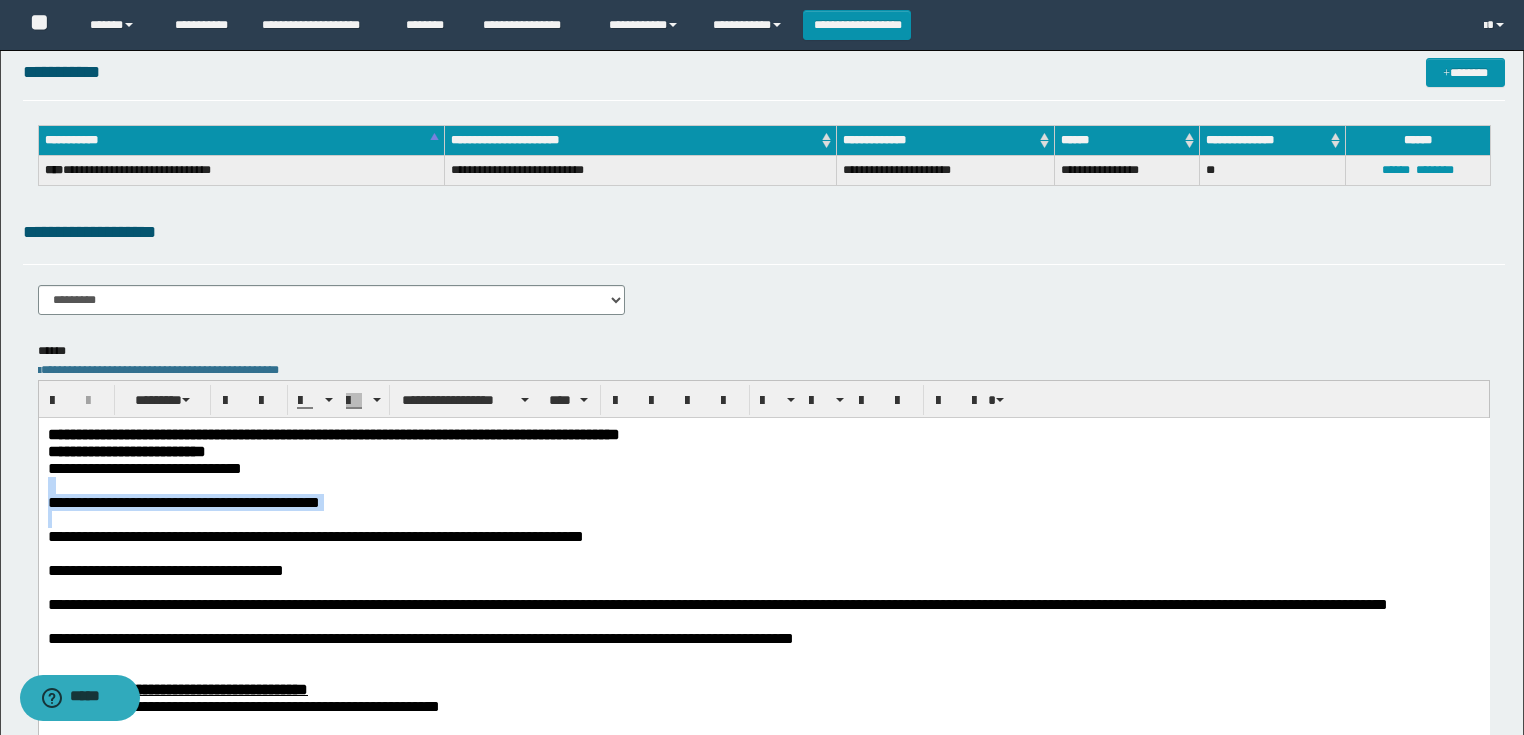 drag, startPoint x: 79, startPoint y: 528, endPoint x: 69, endPoint y: 902, distance: 374.13367 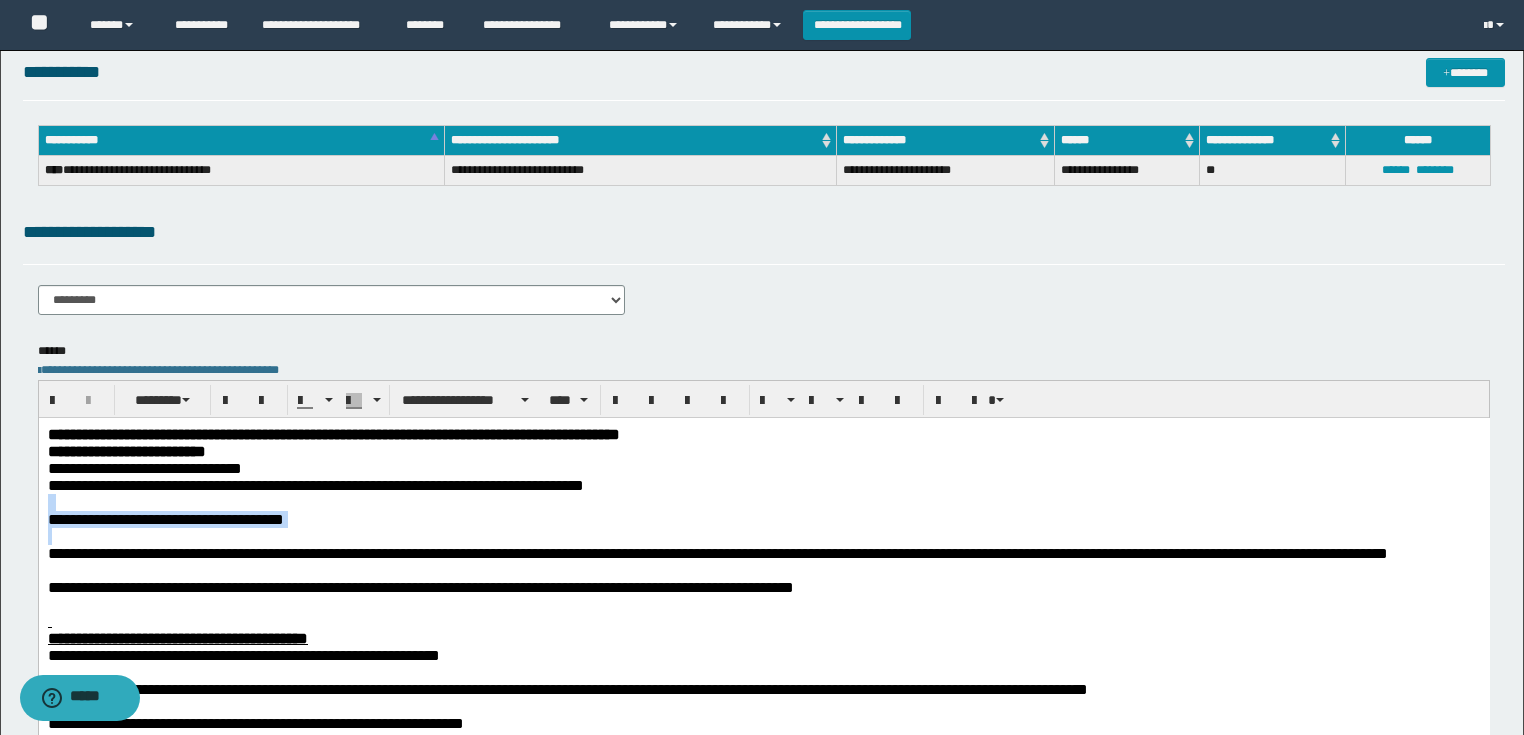 drag, startPoint x: 63, startPoint y: 547, endPoint x: 75, endPoint y: 933, distance: 386.1865 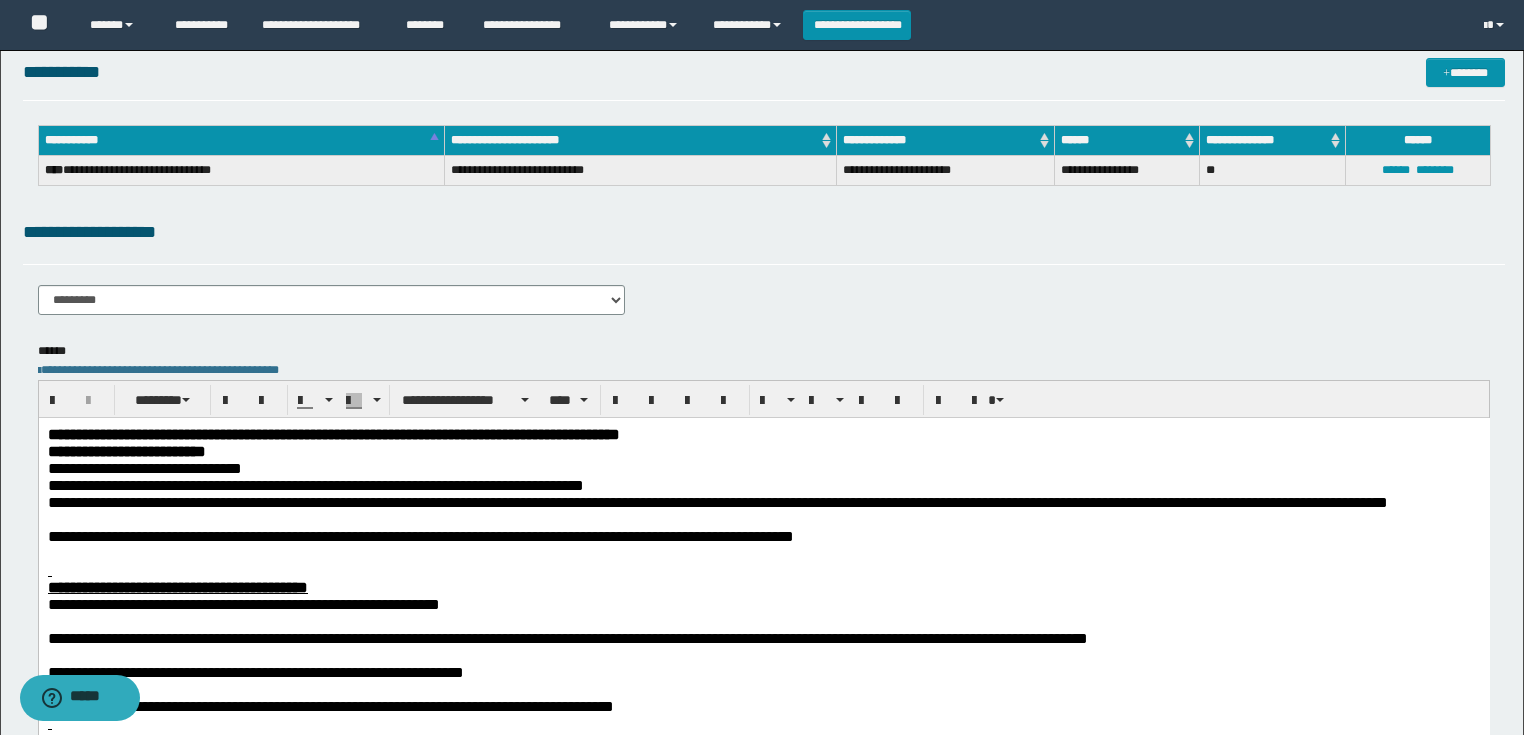 click at bounding box center [763, 518] 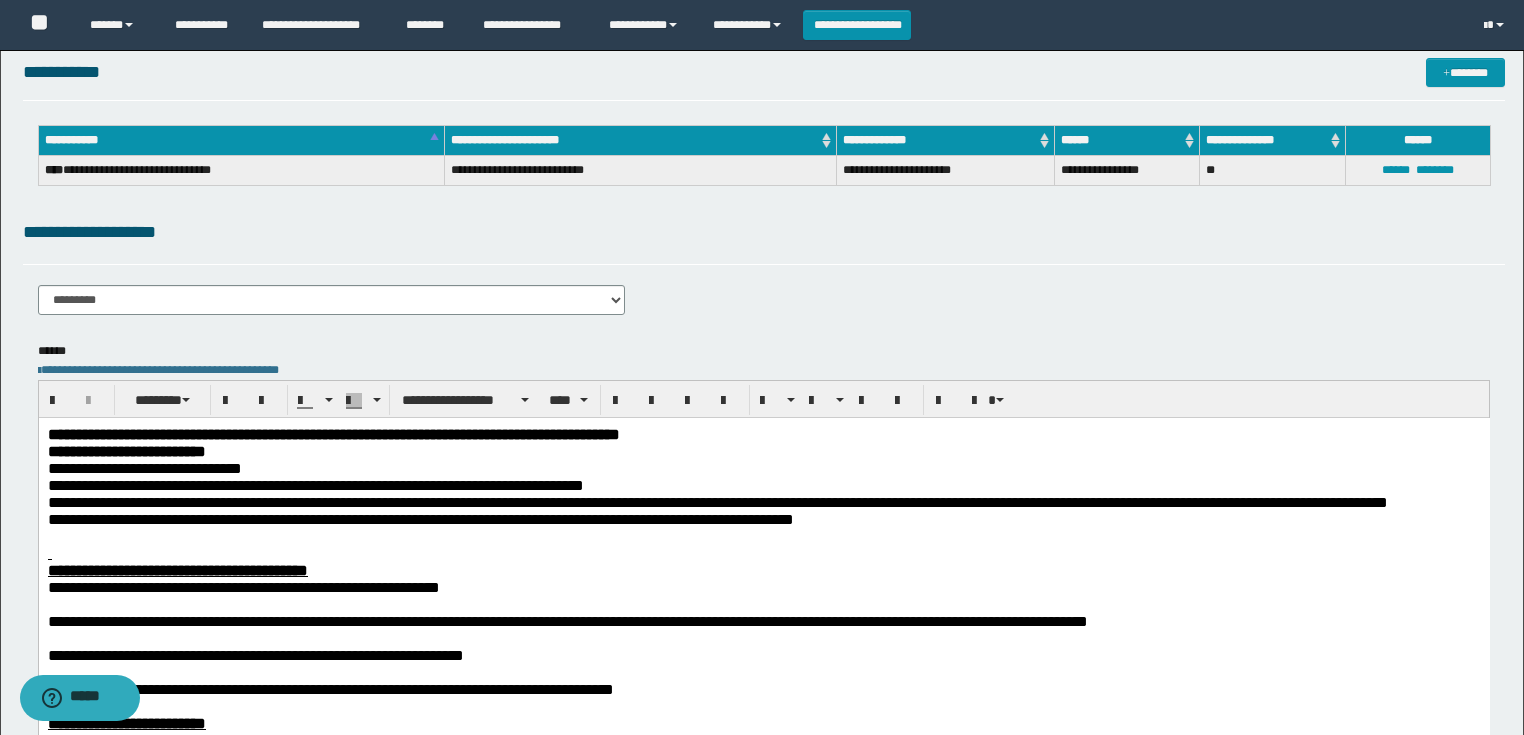 click at bounding box center [763, 552] 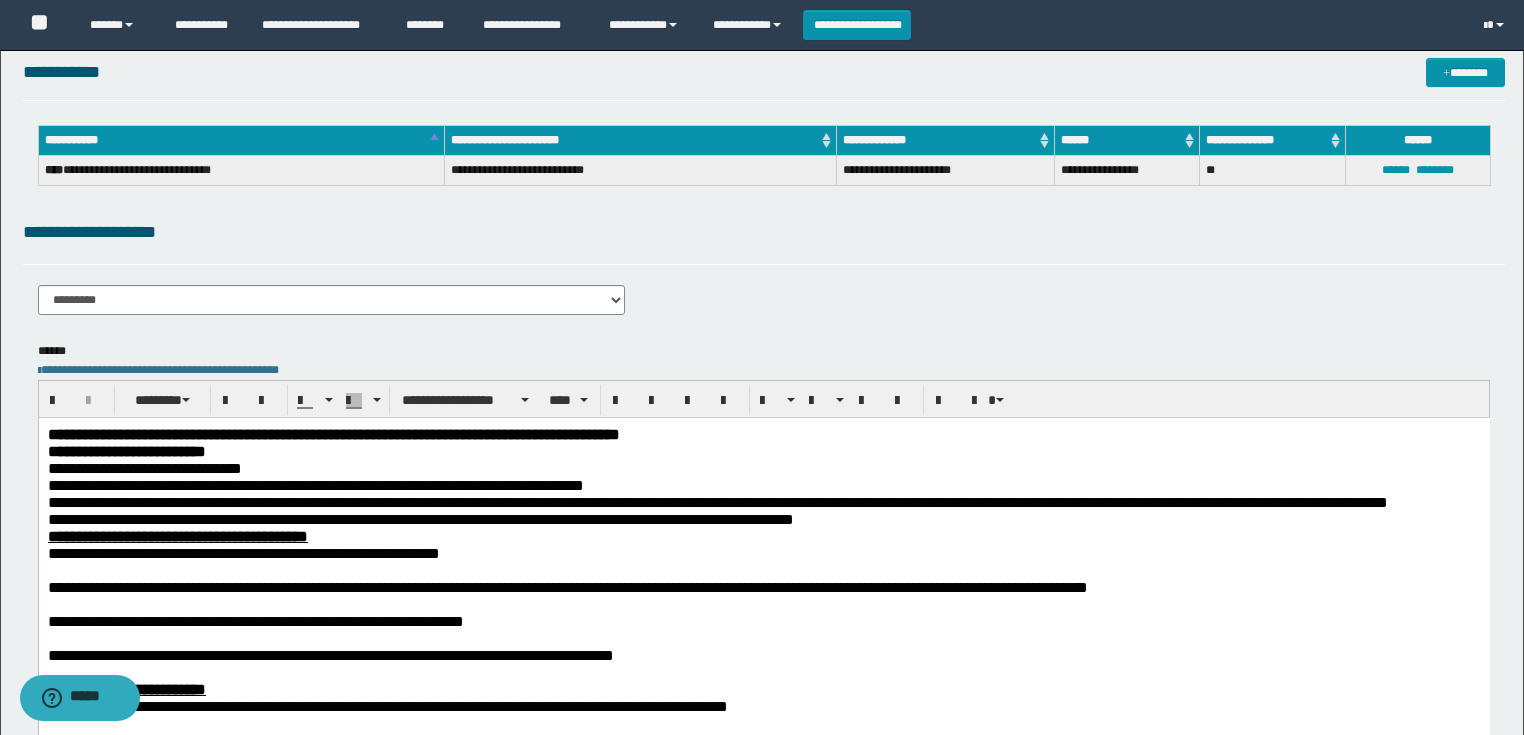 click at bounding box center (763, 569) 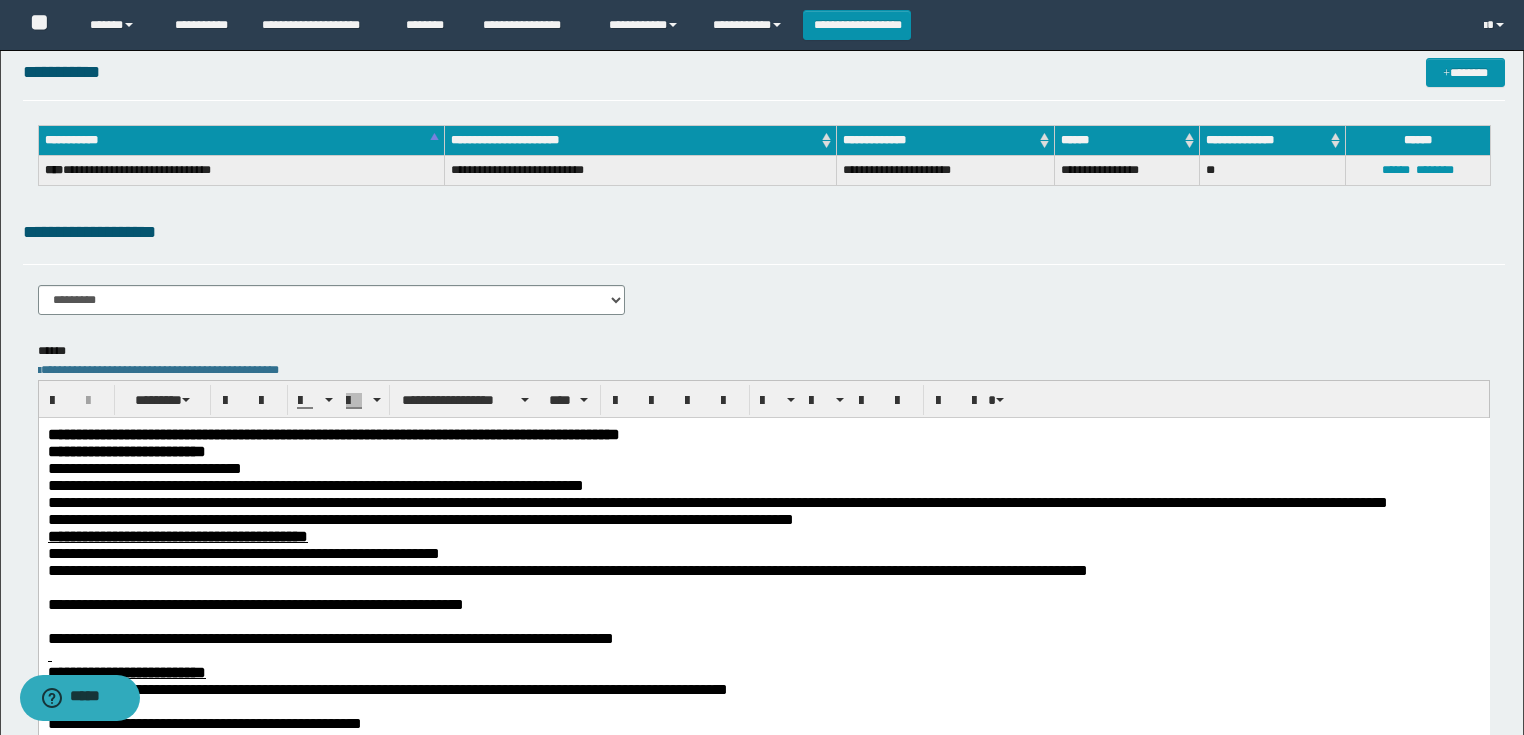 click at bounding box center [763, 586] 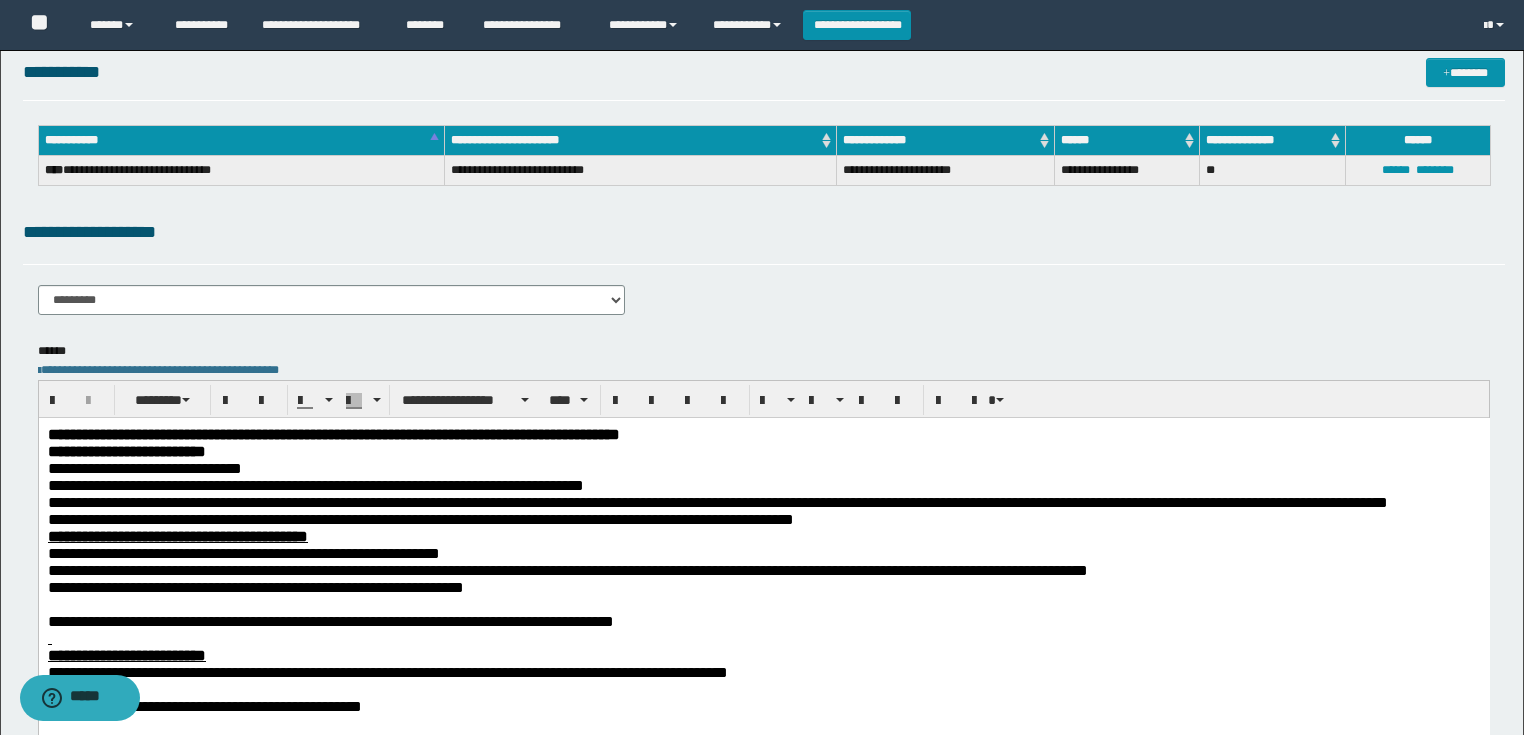 click at bounding box center (763, 603) 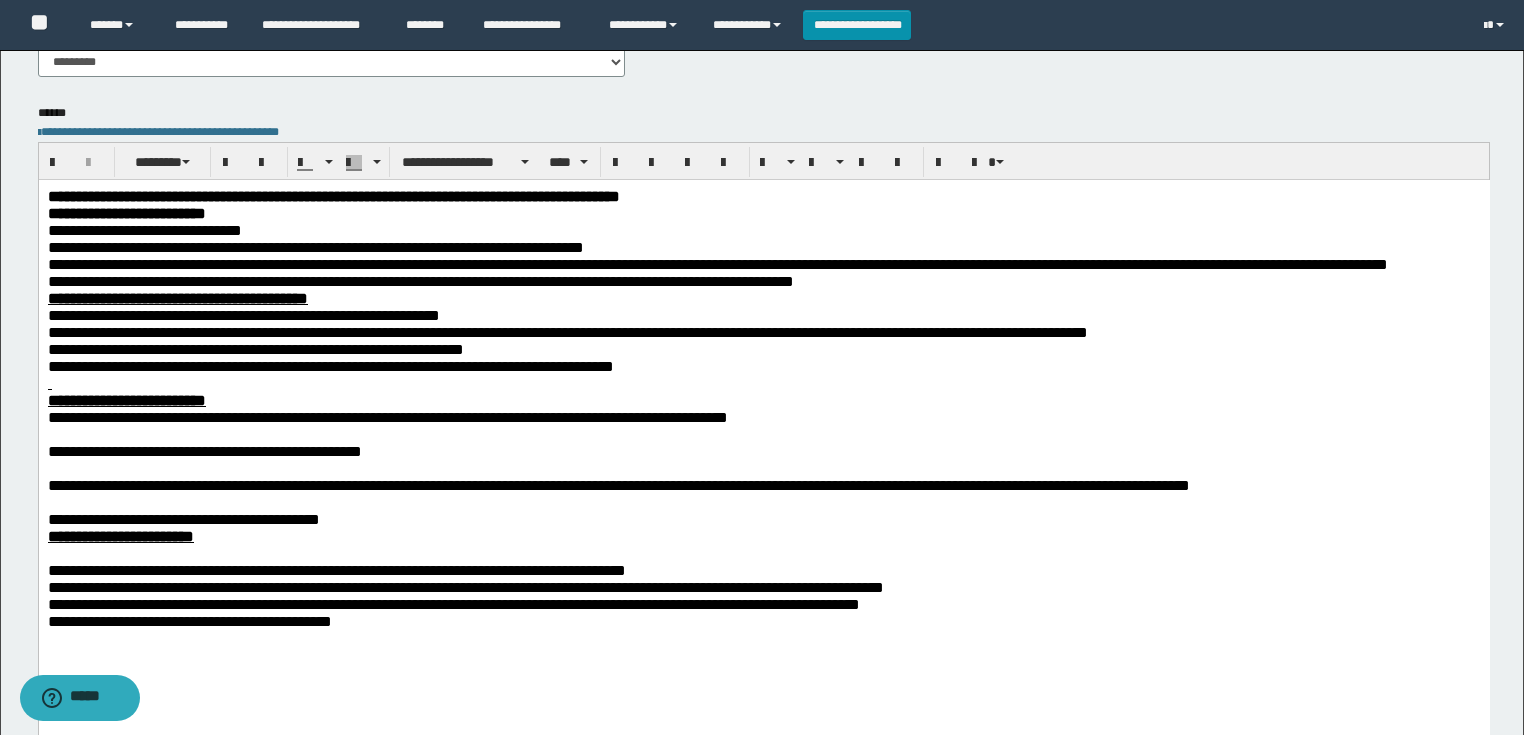scroll, scrollTop: 320, scrollLeft: 0, axis: vertical 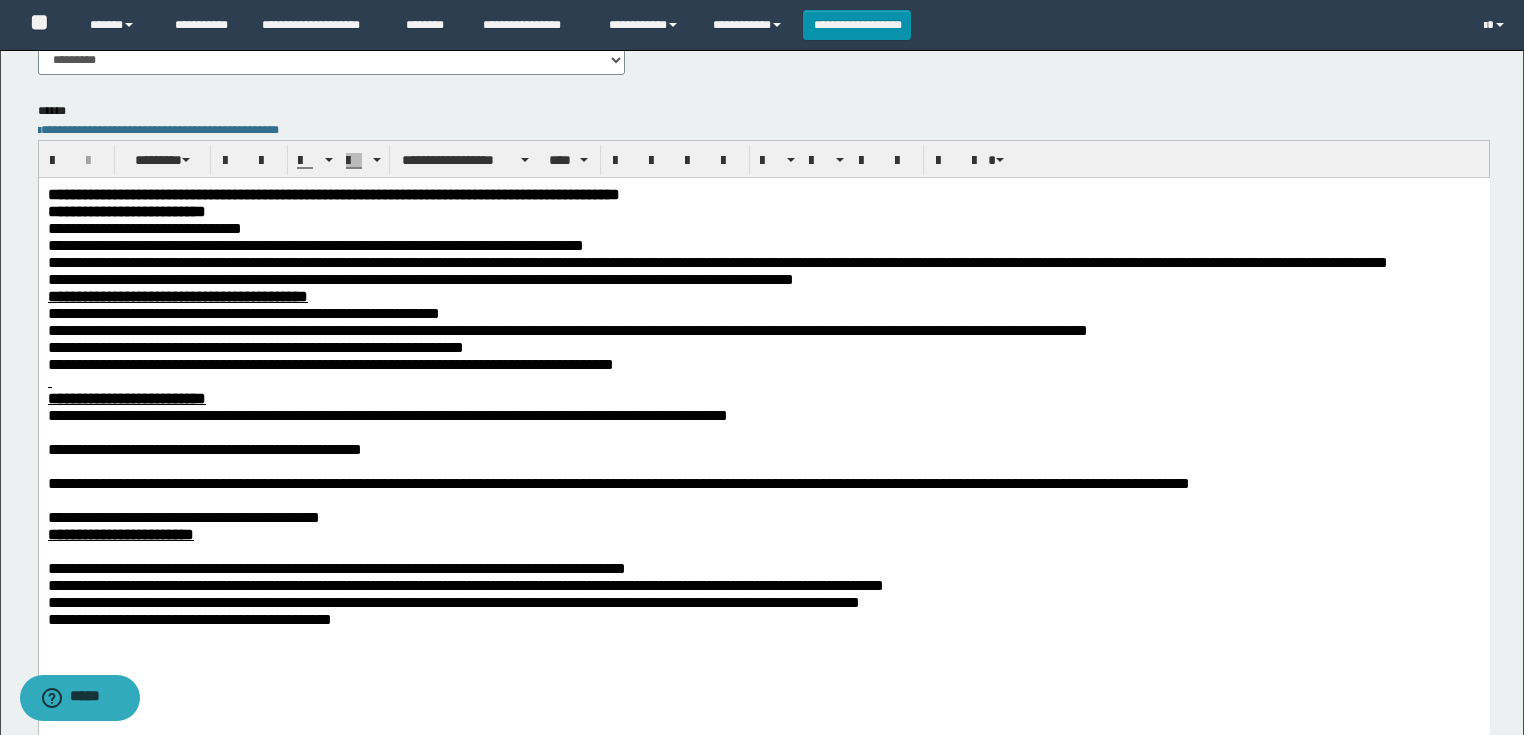 click at bounding box center (763, 431) 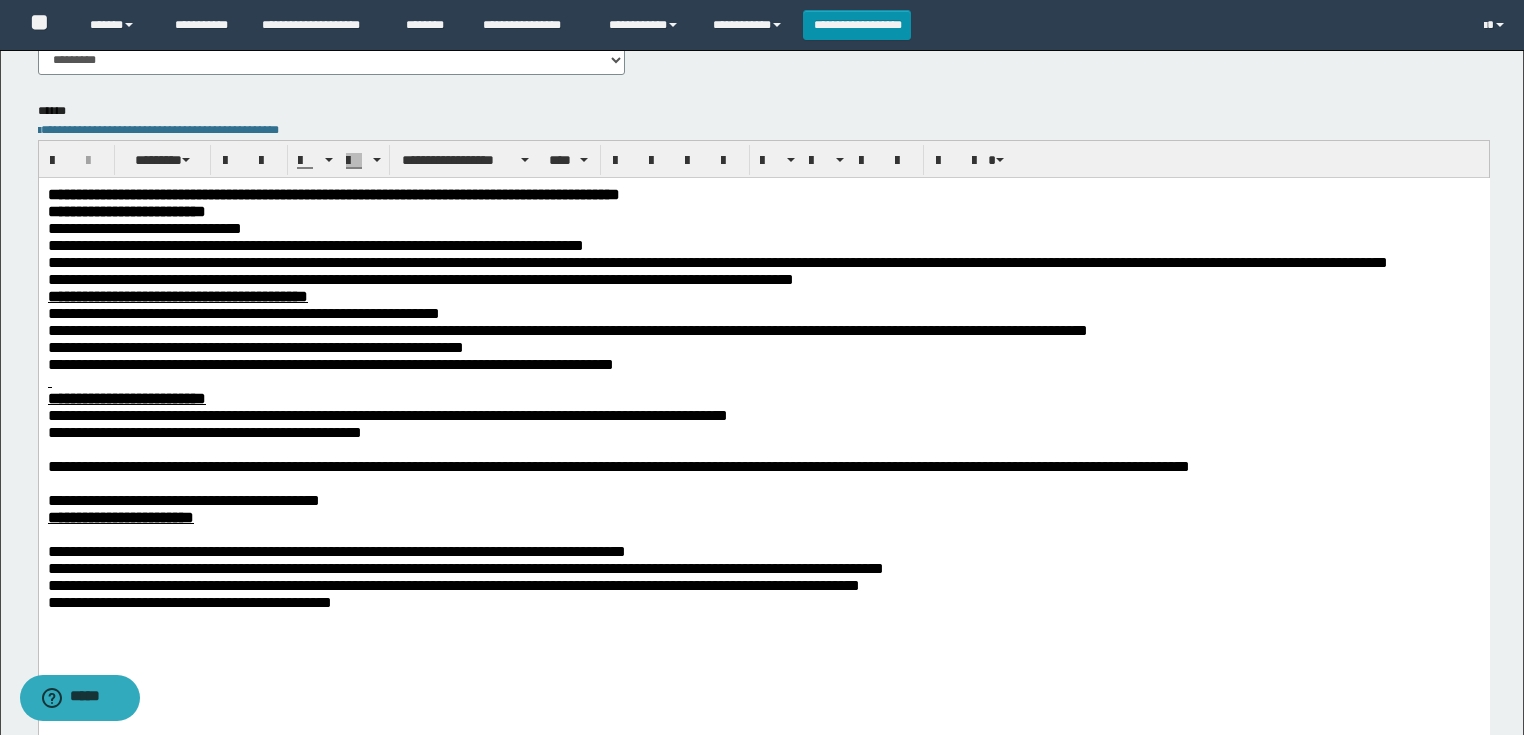 click at bounding box center [763, 380] 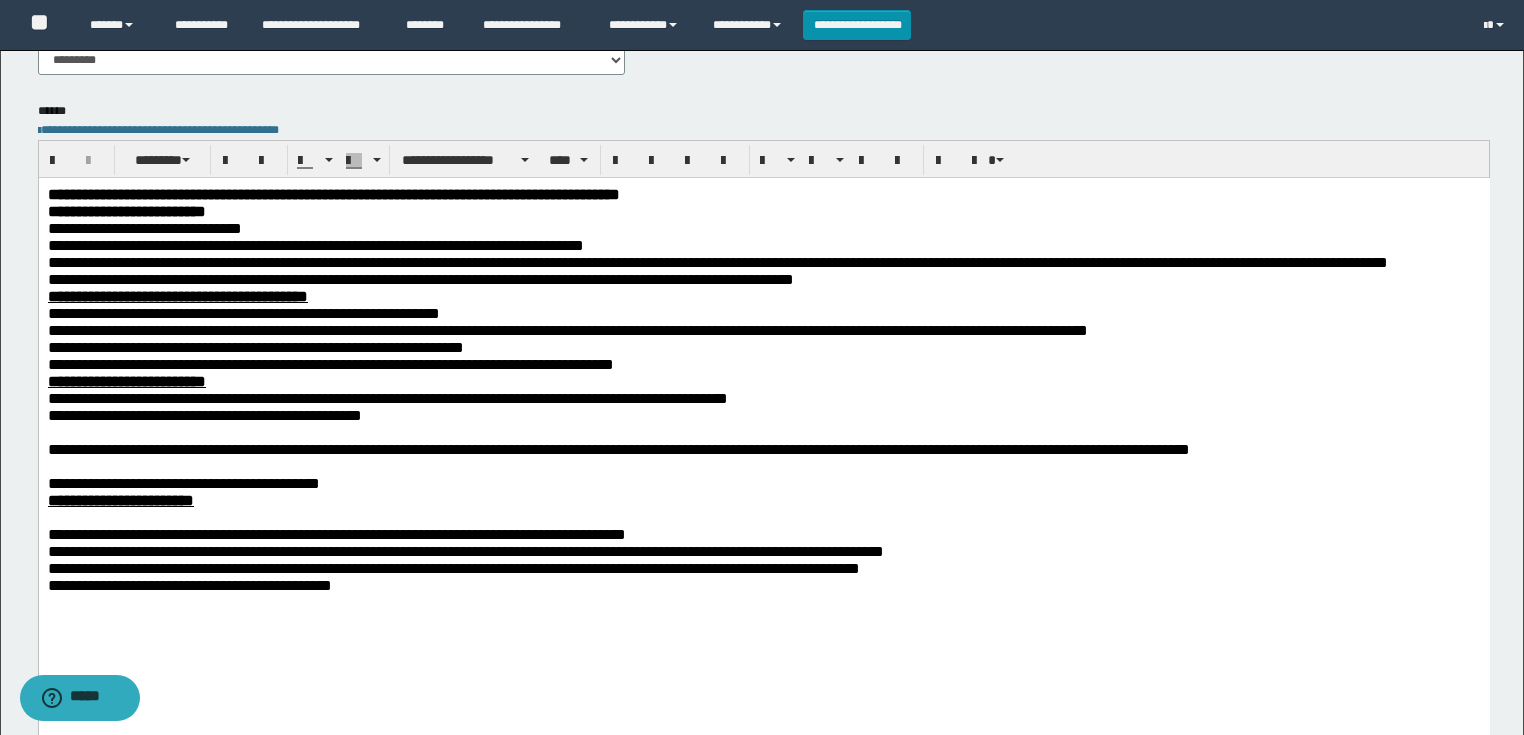 click at bounding box center (763, 431) 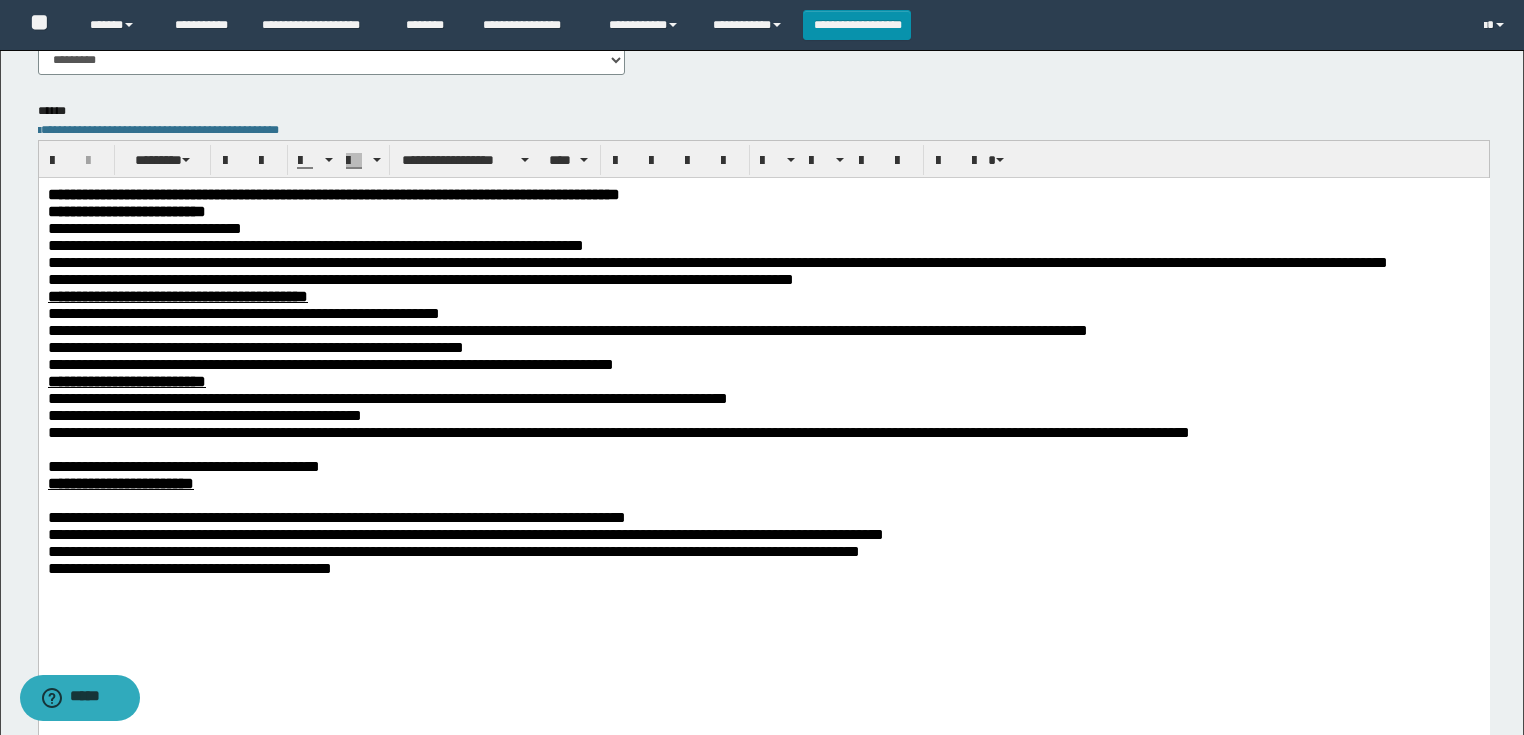 click at bounding box center (763, 448) 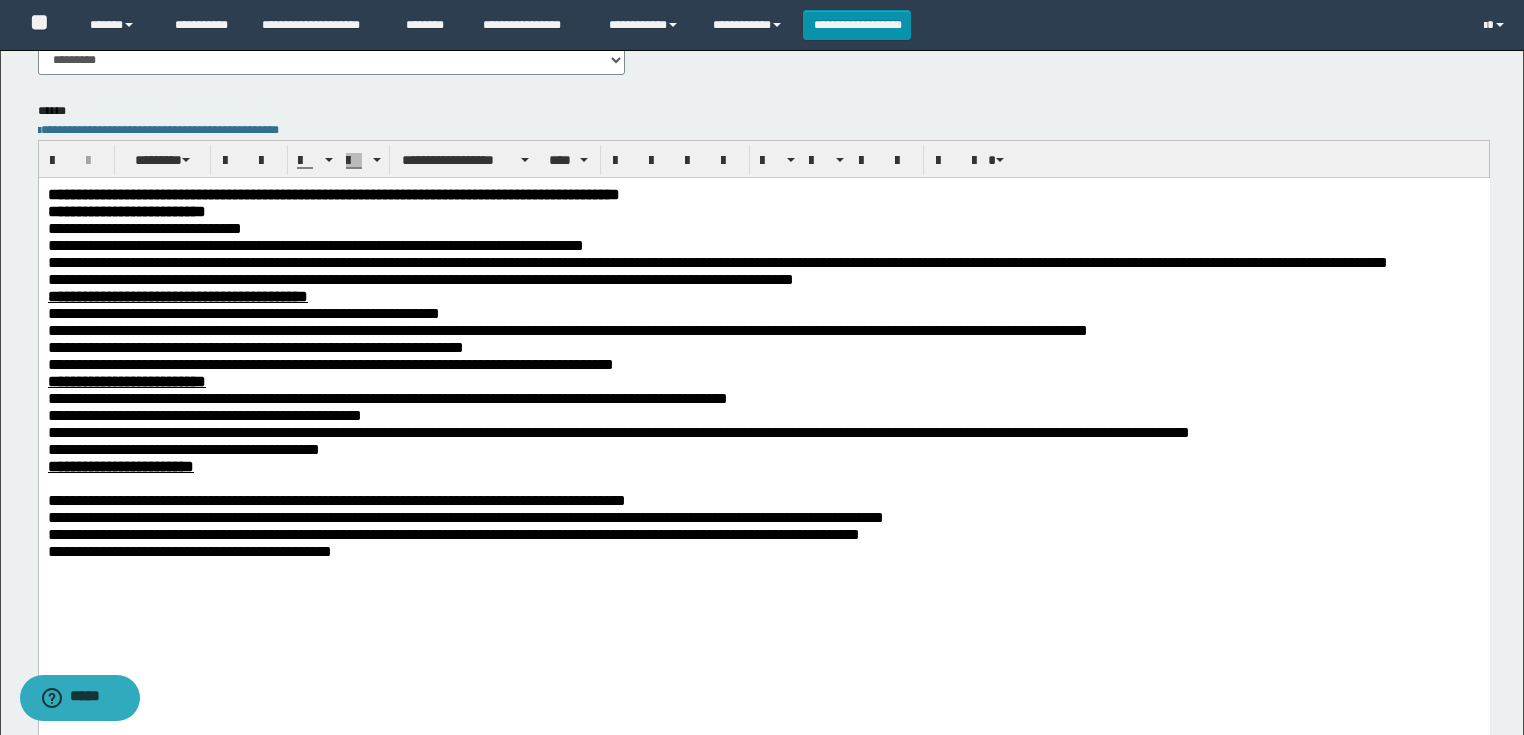 click at bounding box center (763, 482) 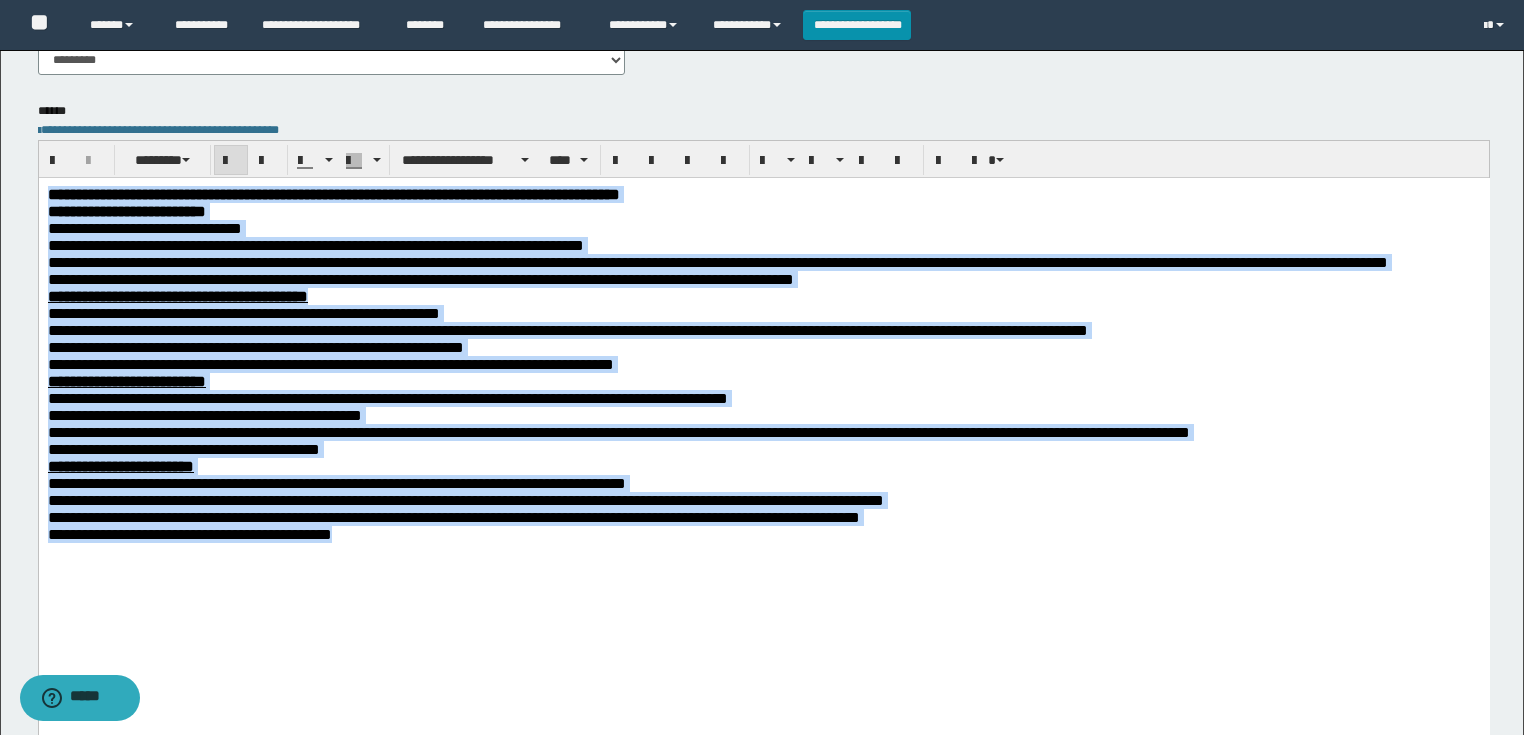 drag, startPoint x: 504, startPoint y: 615, endPoint x: 2, endPoint y: 191, distance: 657.0997 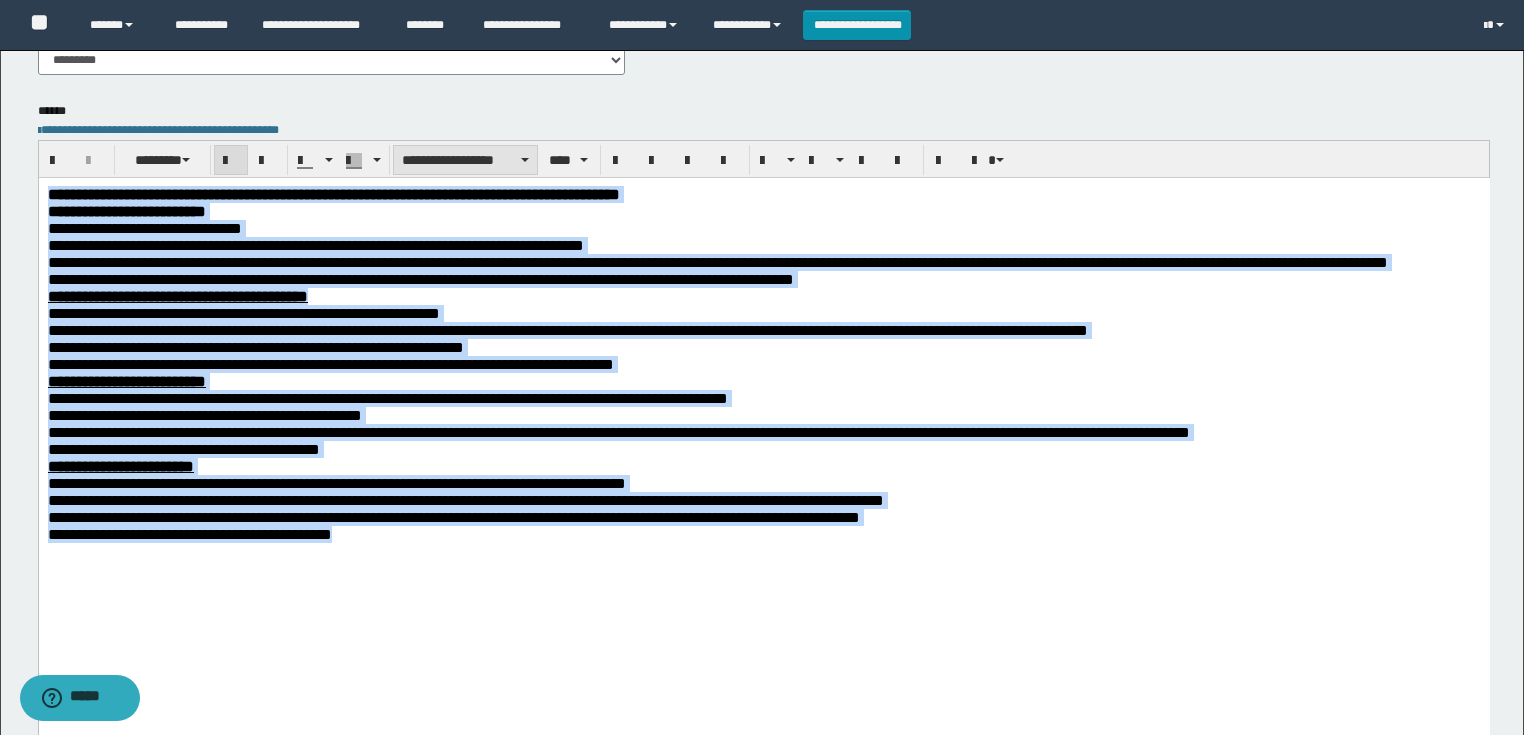 click on "**********" at bounding box center (465, 160) 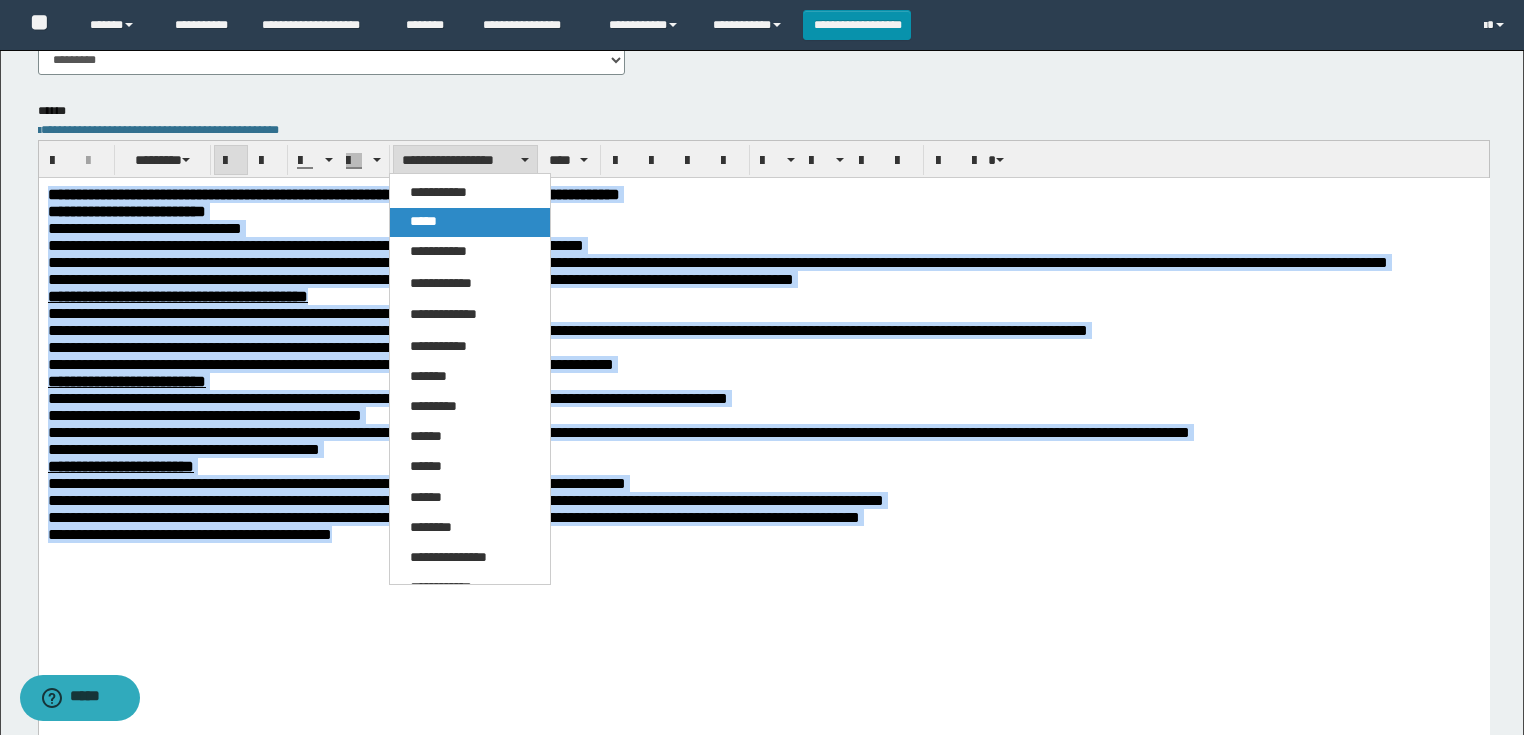 click on "*****" at bounding box center [423, 221] 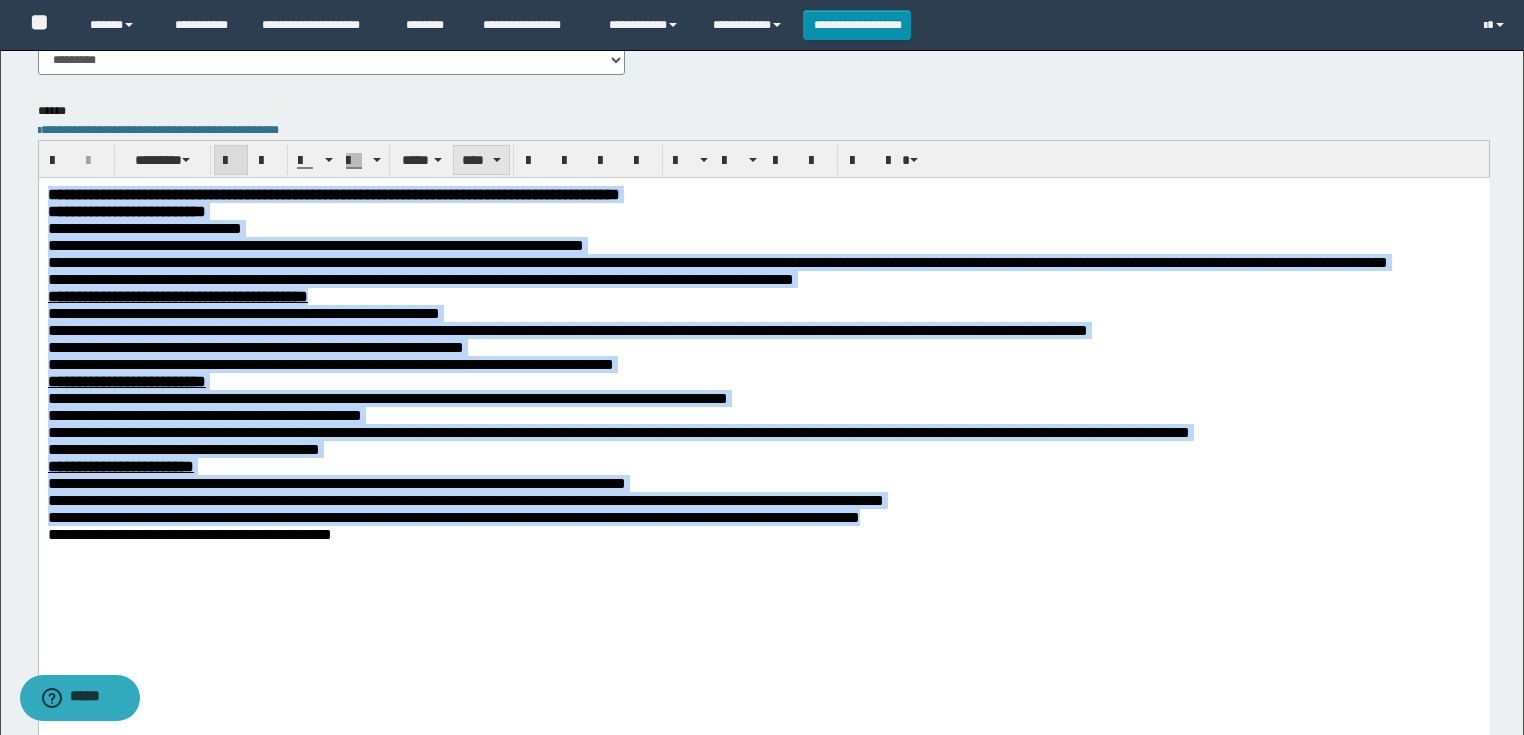 click on "****" at bounding box center (481, 160) 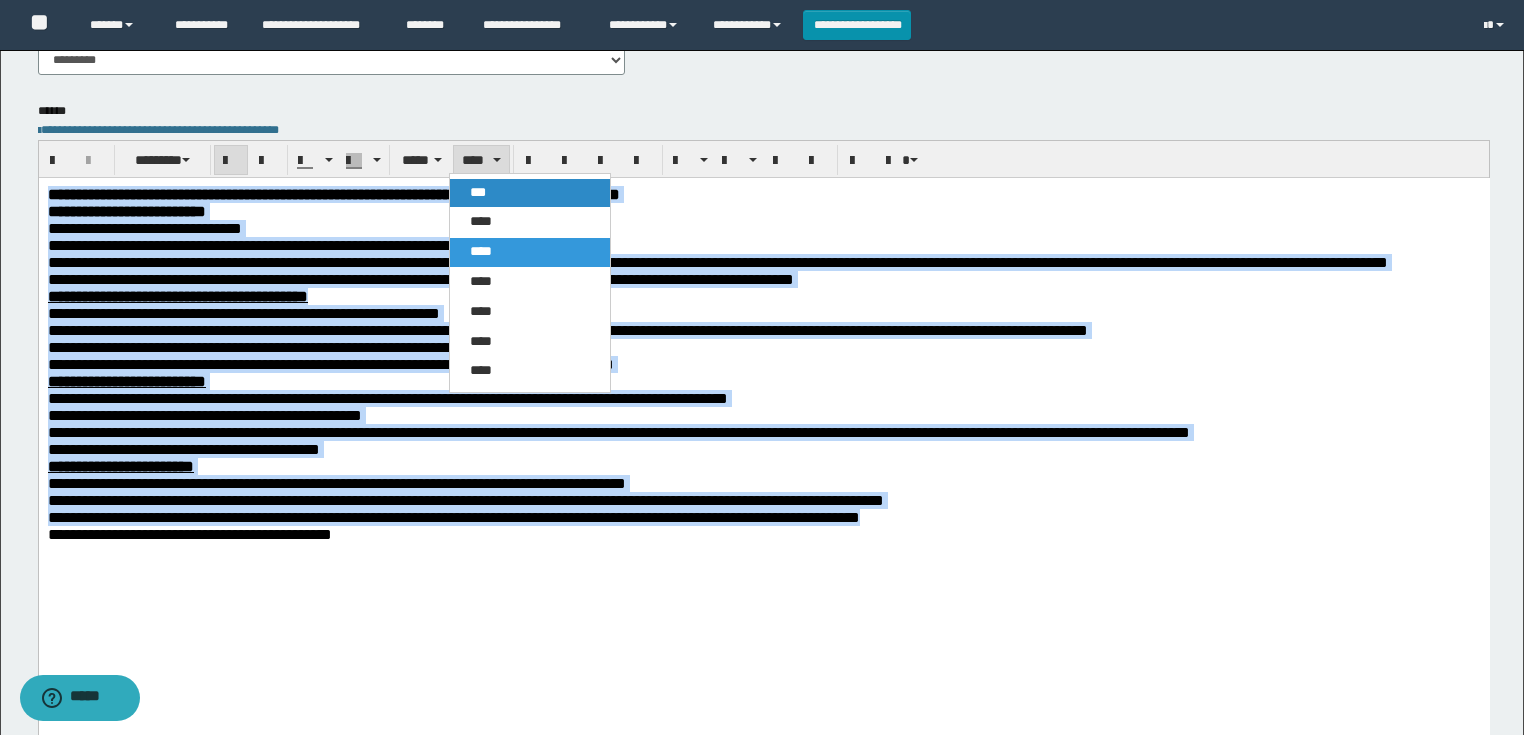 click on "***" at bounding box center (478, 192) 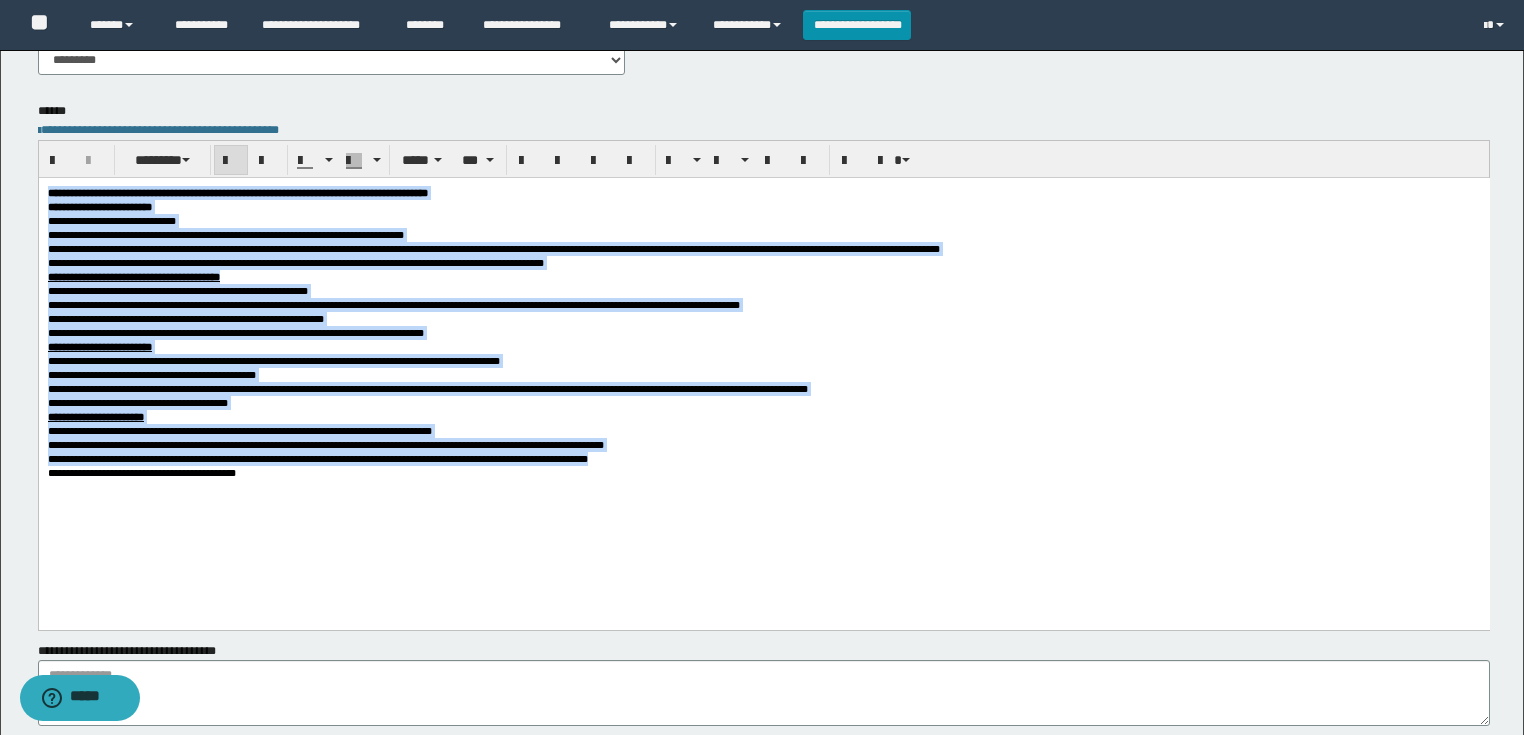 click on "**********" at bounding box center [763, 206] 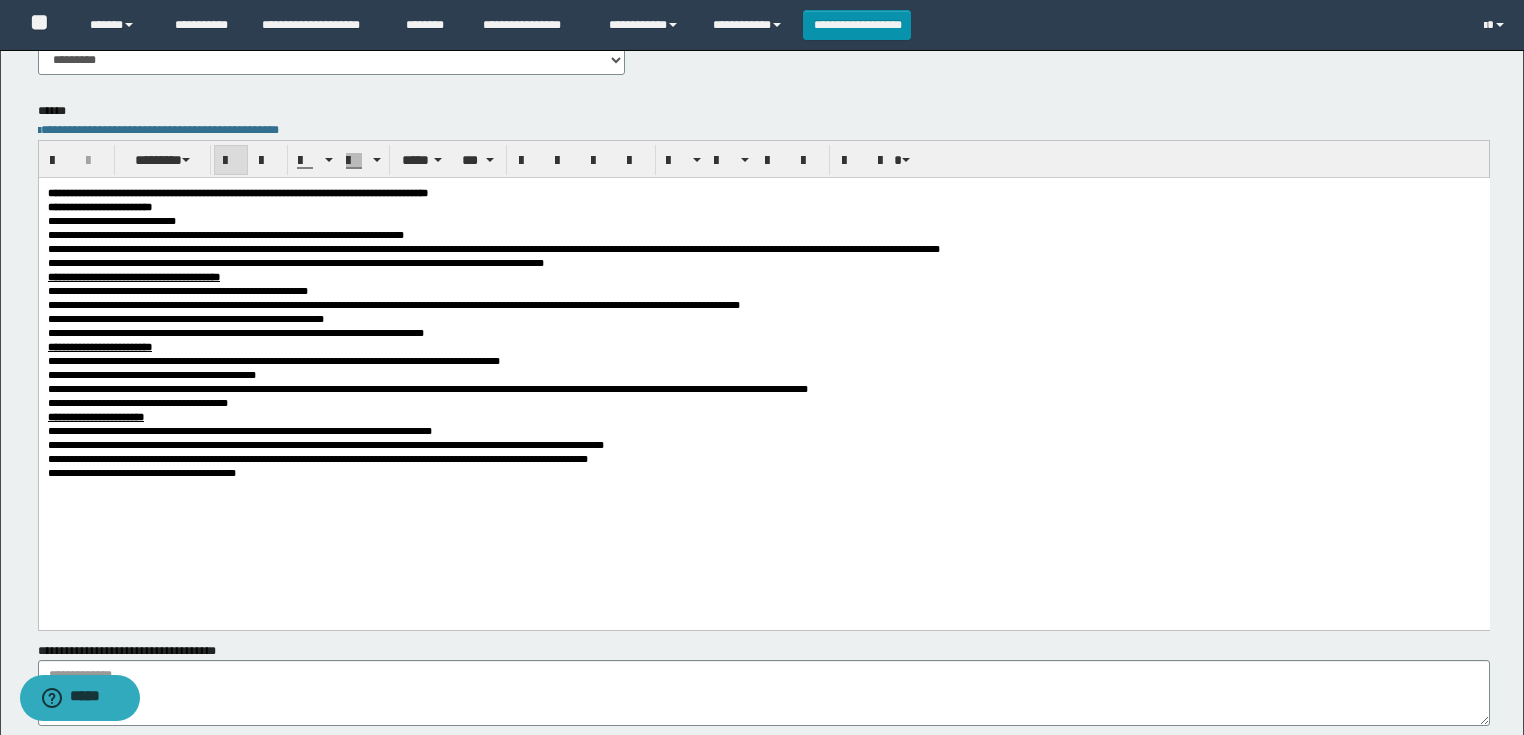 click on "**********" at bounding box center (763, 192) 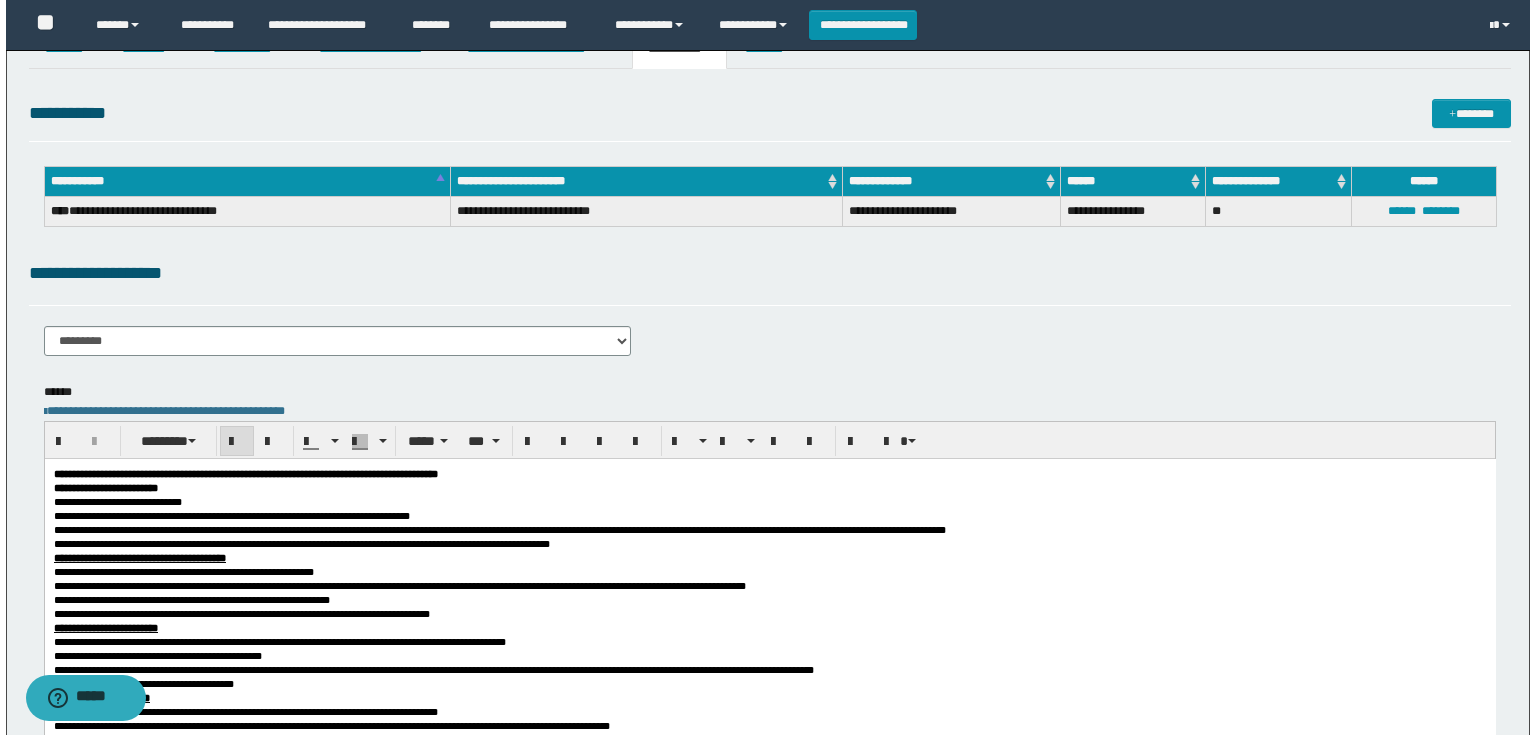 scroll, scrollTop: 0, scrollLeft: 0, axis: both 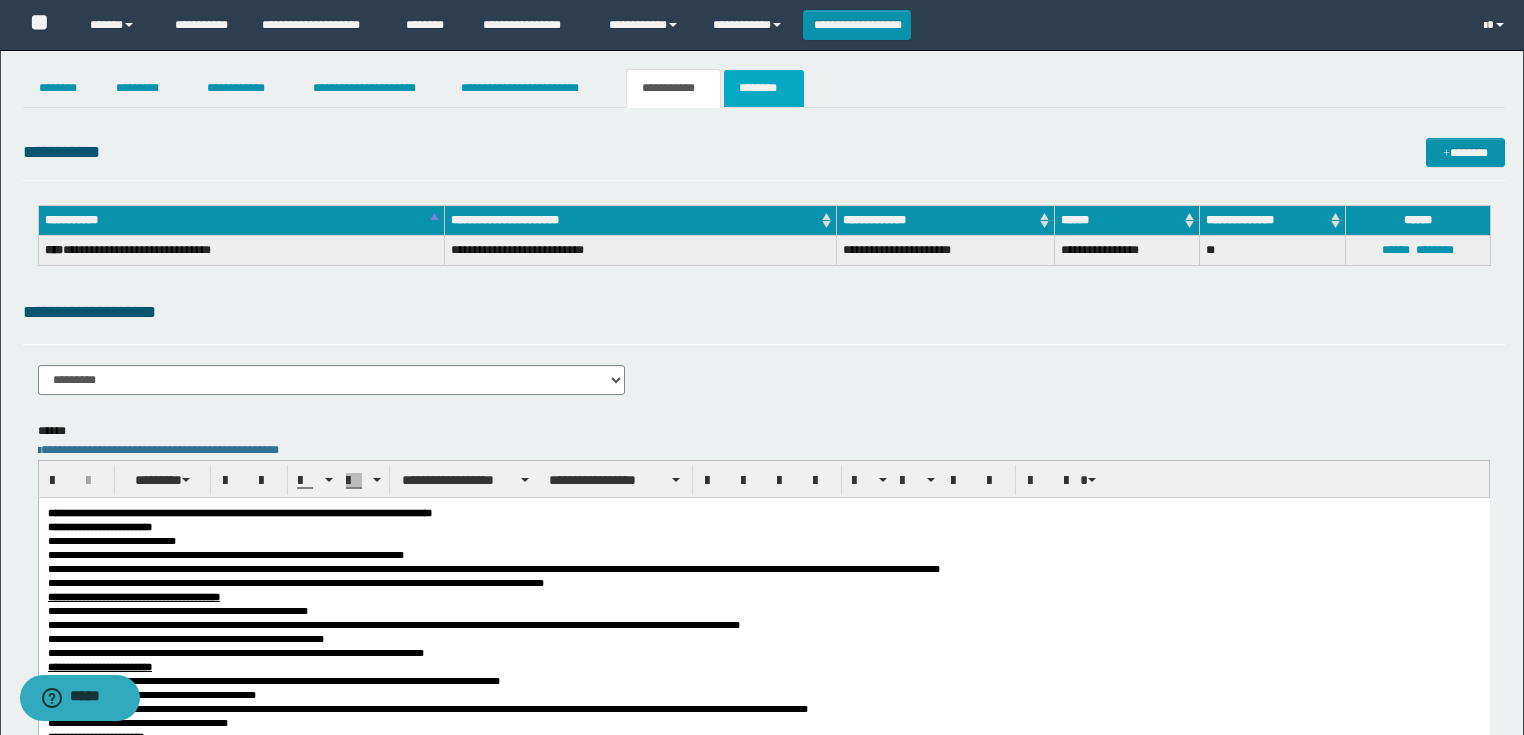 click on "********" at bounding box center (764, 88) 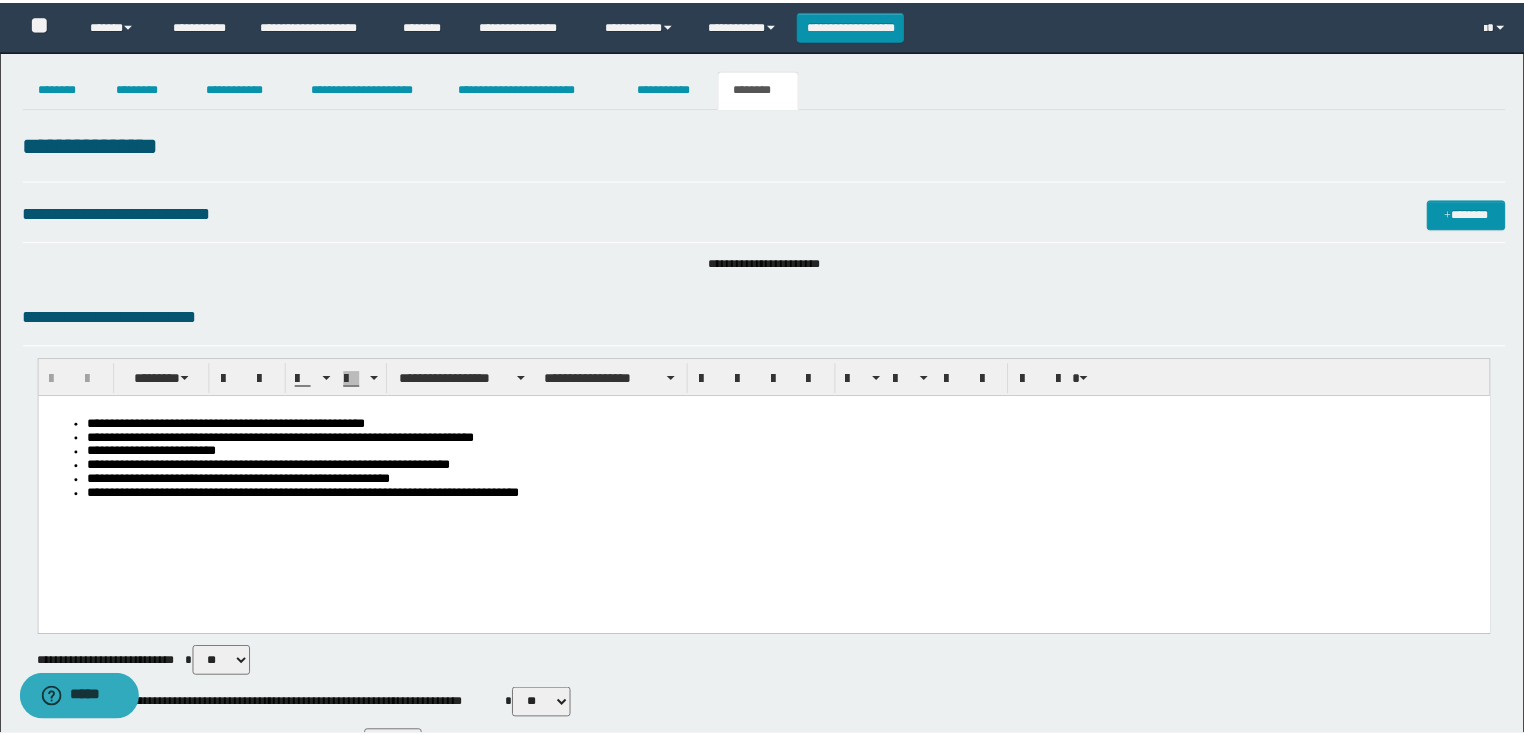 scroll, scrollTop: 0, scrollLeft: 0, axis: both 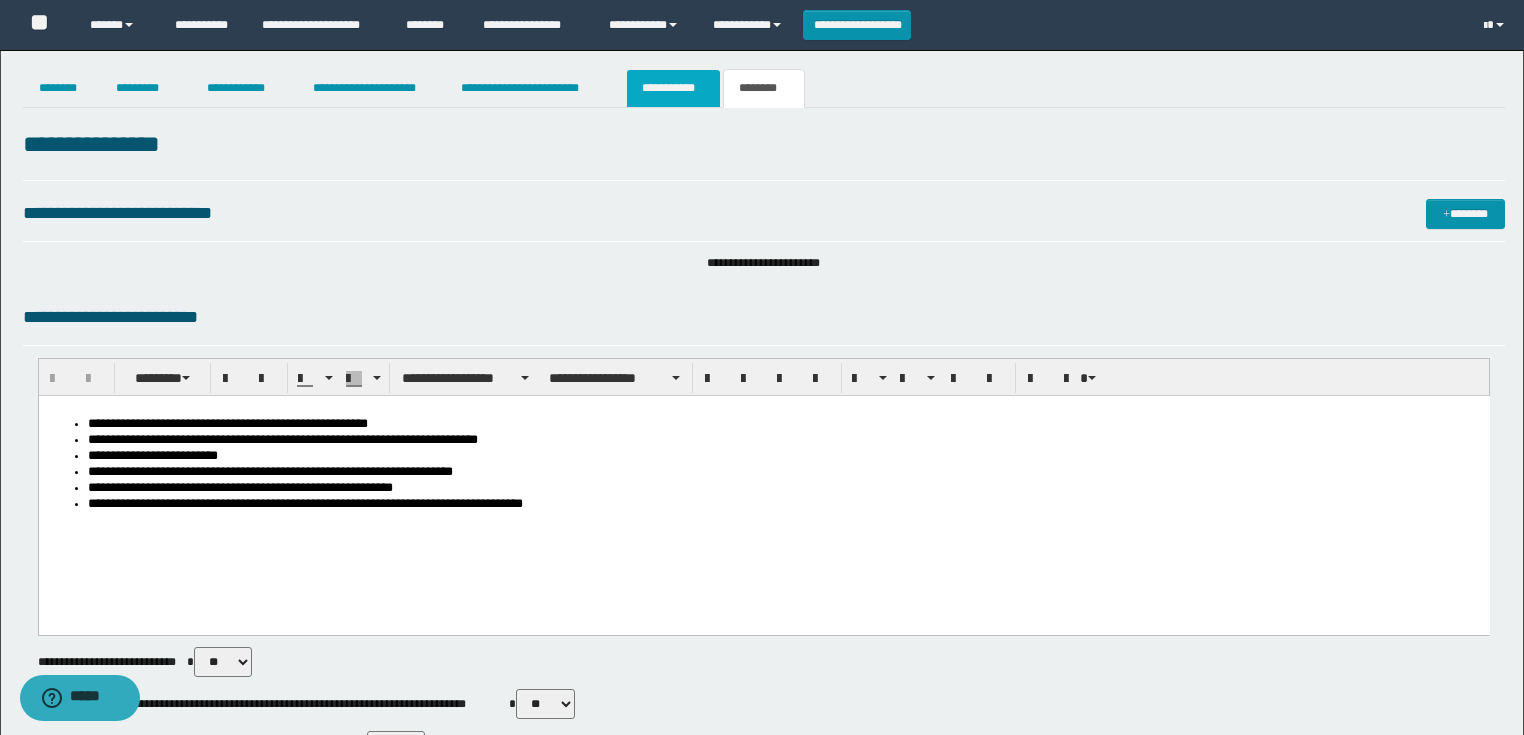 click on "**********" at bounding box center (673, 88) 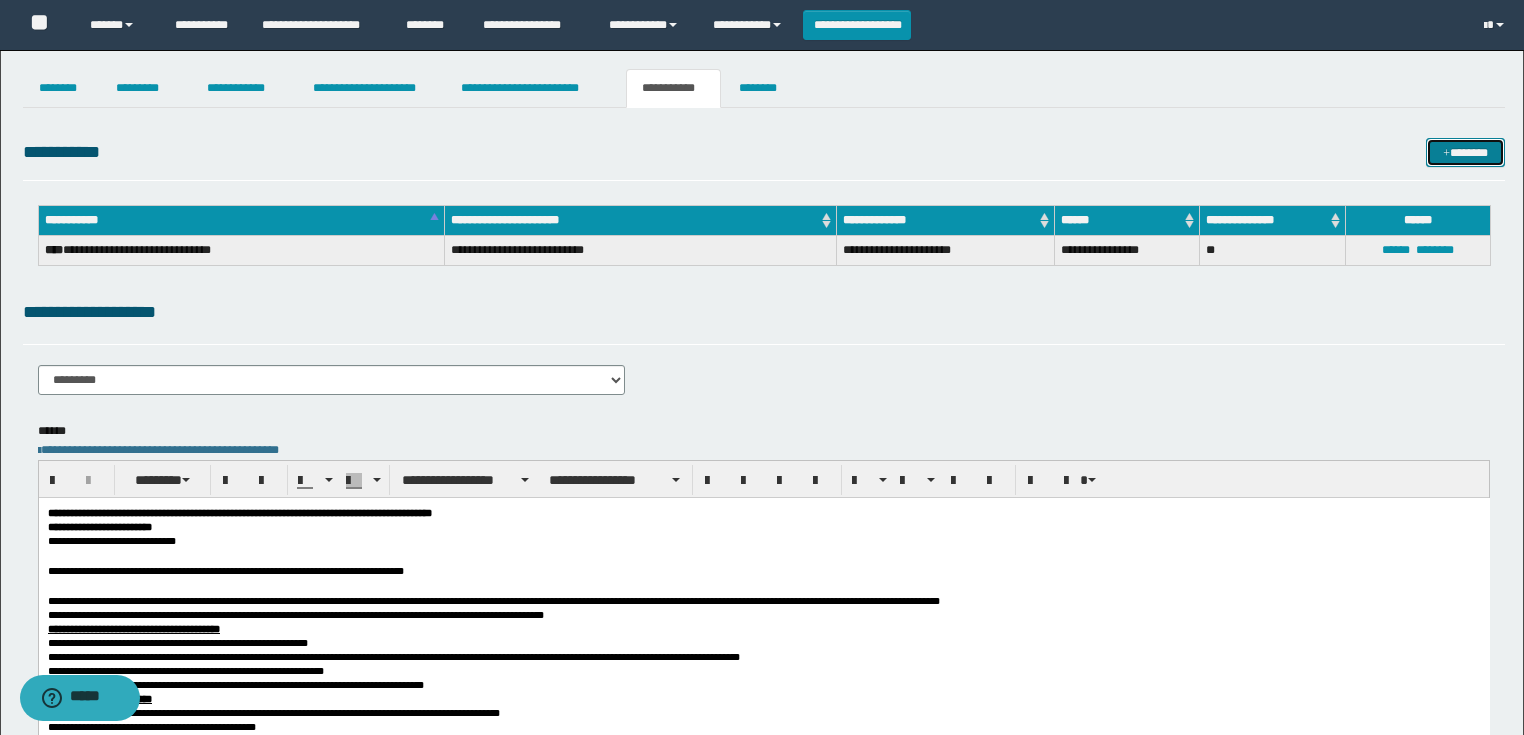 click on "*******" at bounding box center (1465, 153) 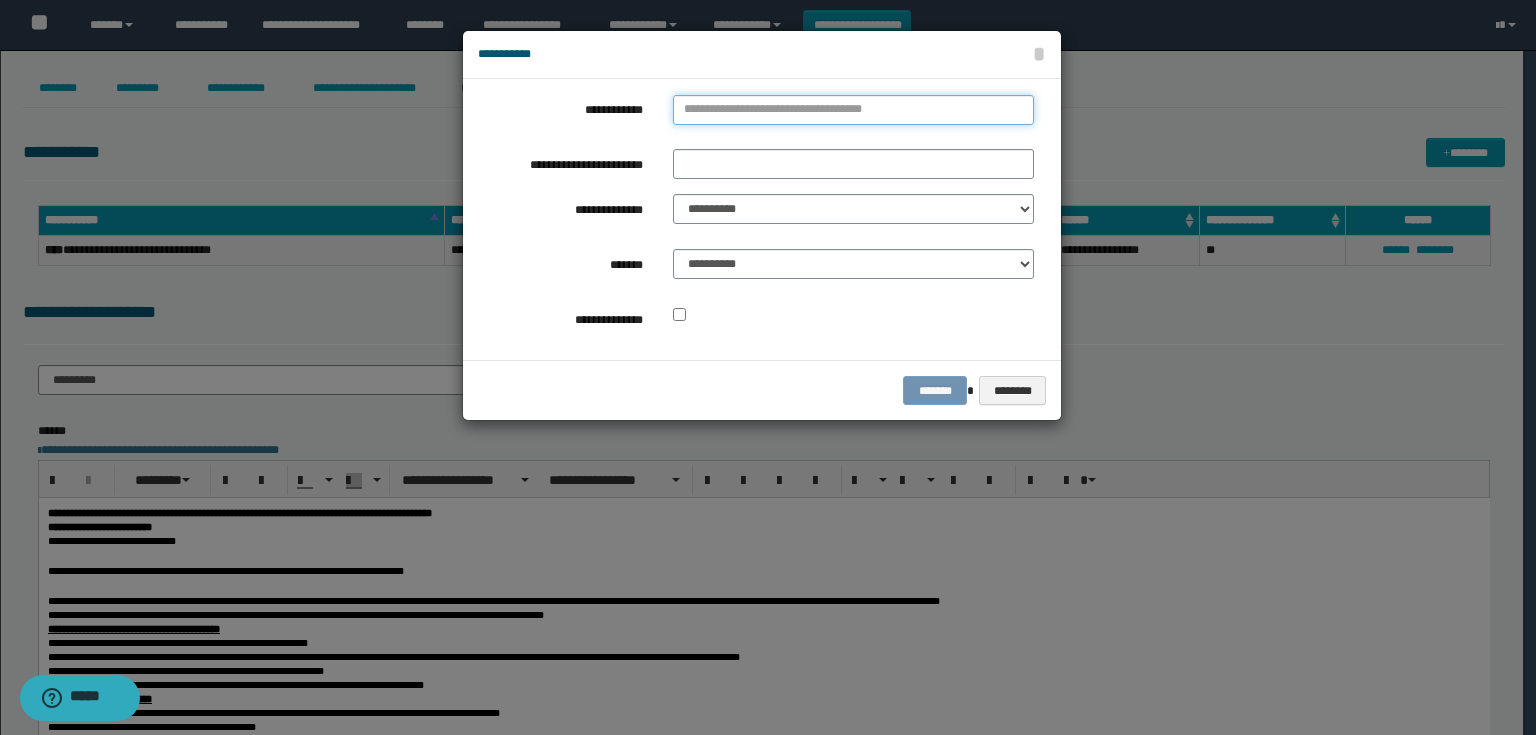 click on "**********" at bounding box center [853, 110] 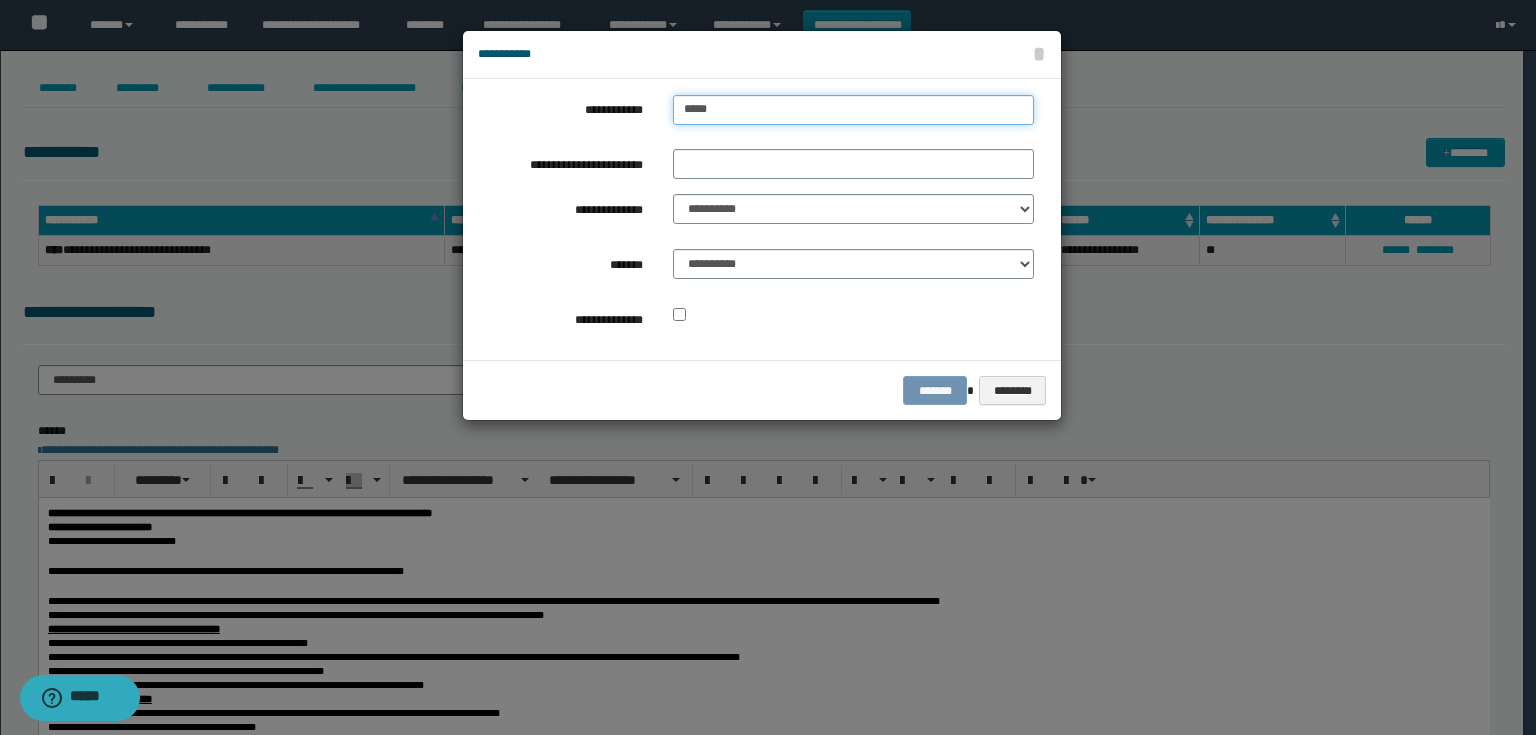 type on "******" 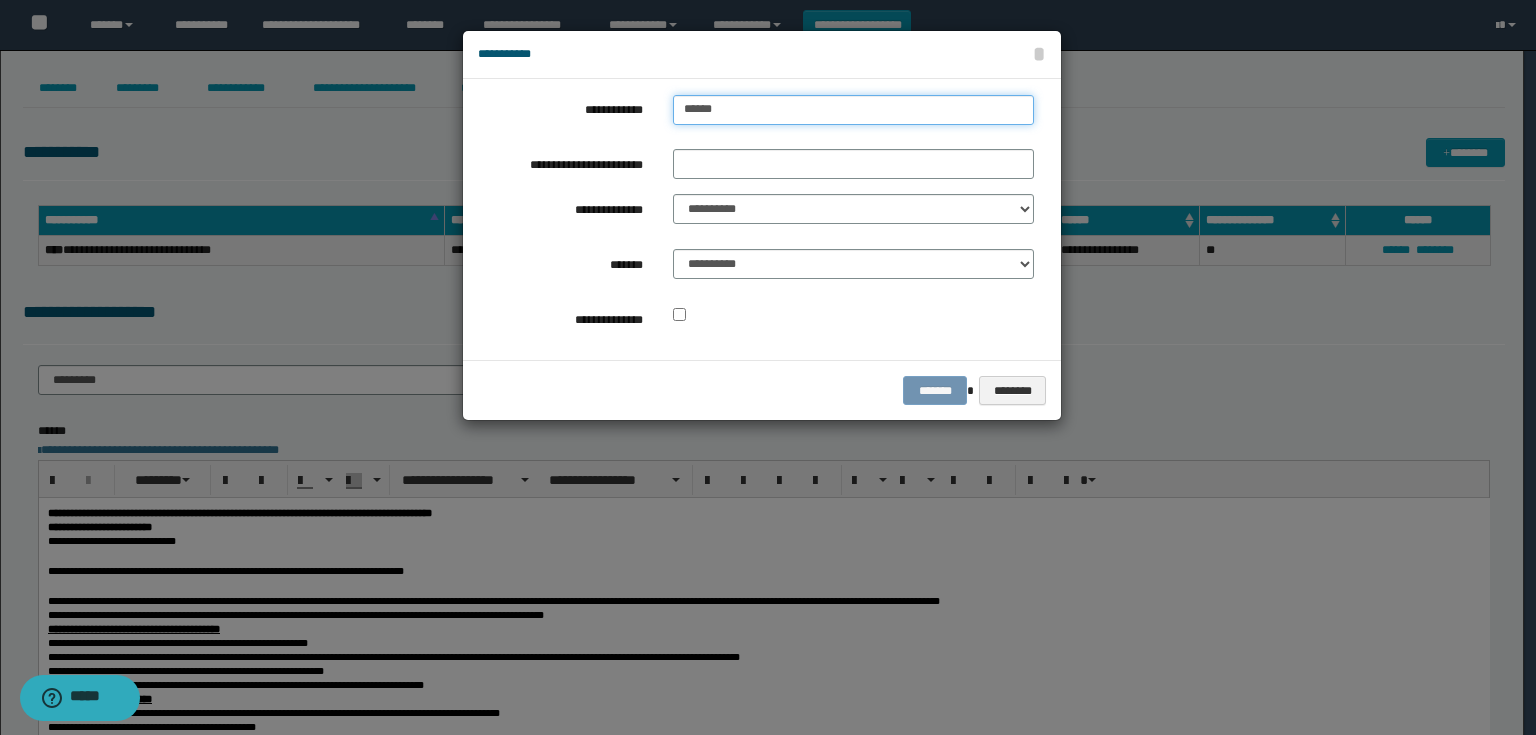 type on "******" 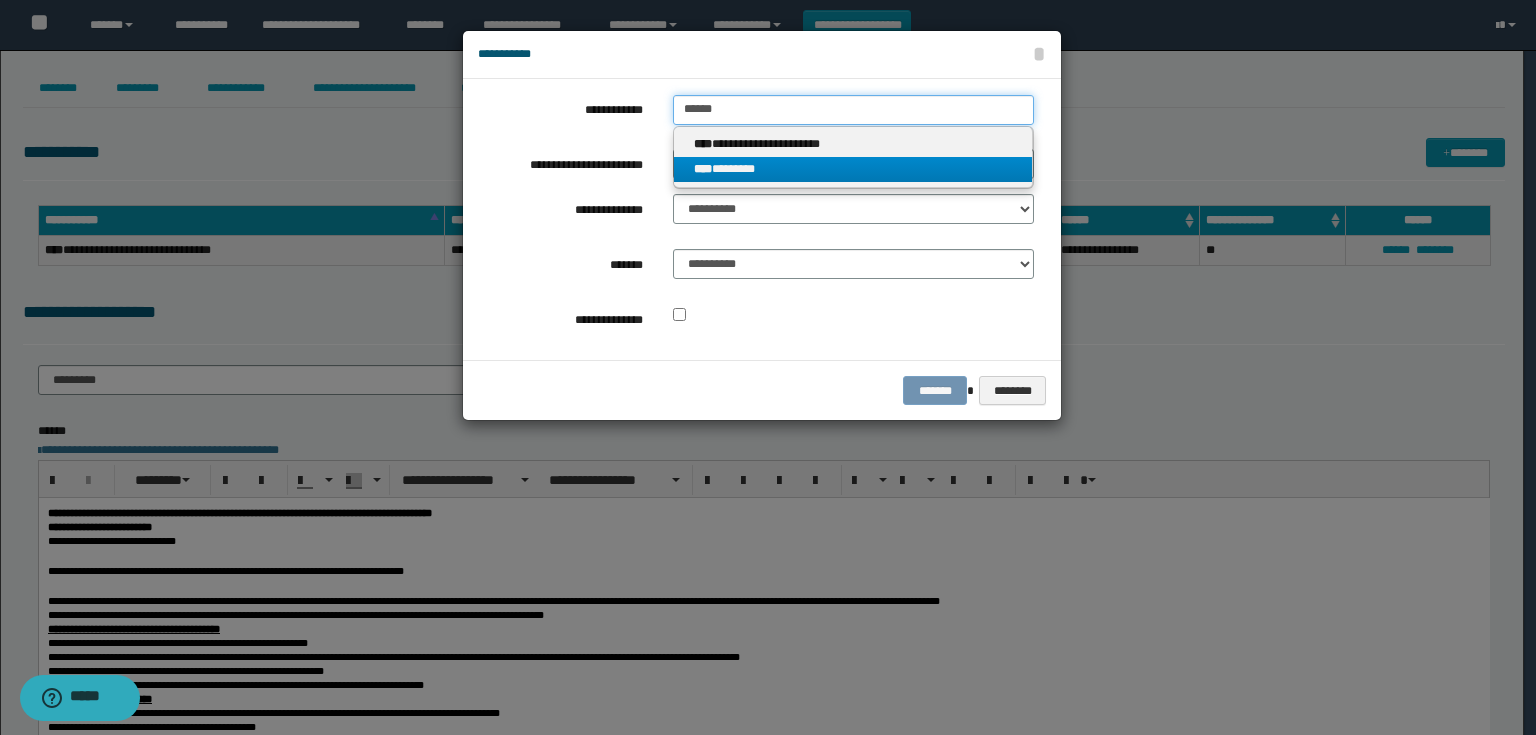 type on "******" 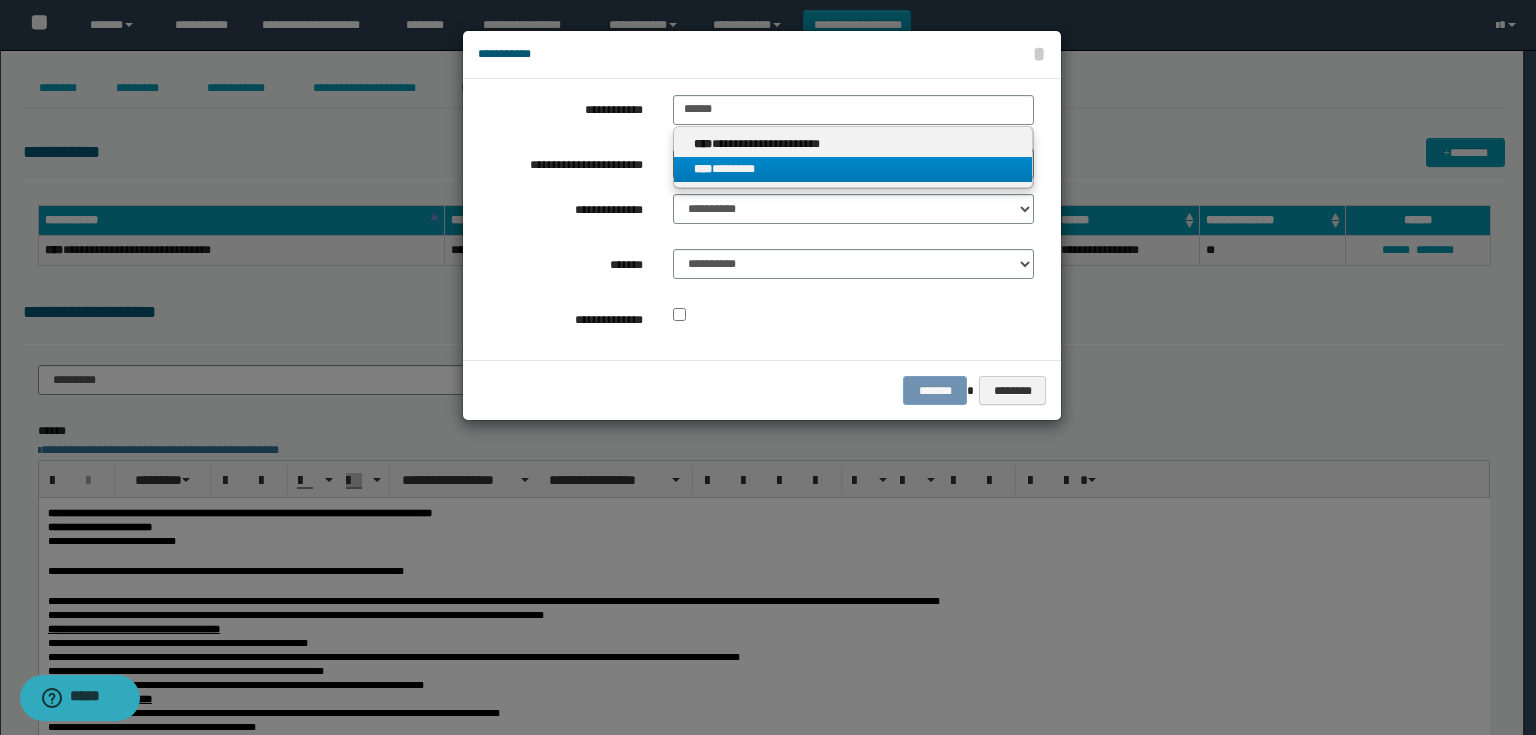 click on "**** ********" at bounding box center (853, 169) 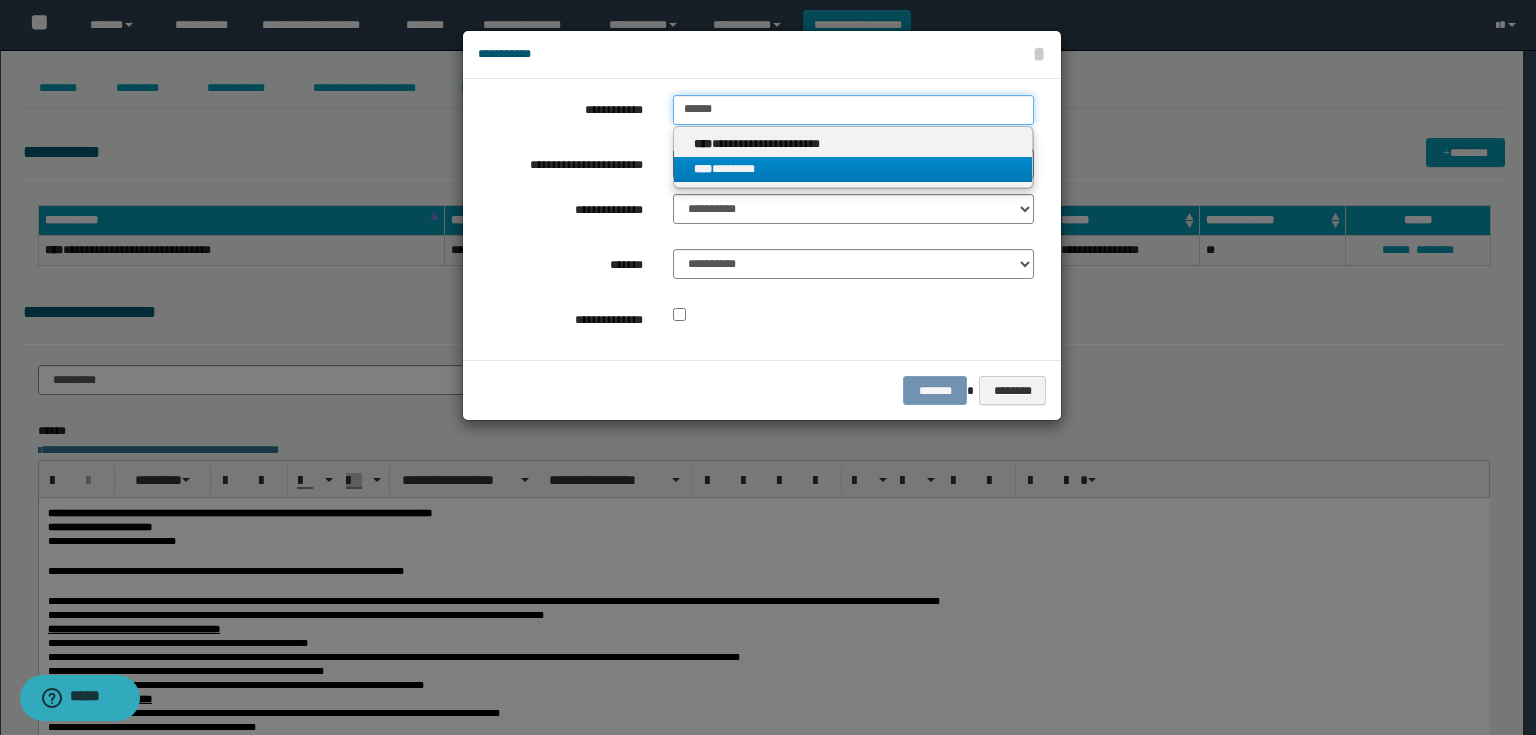 type 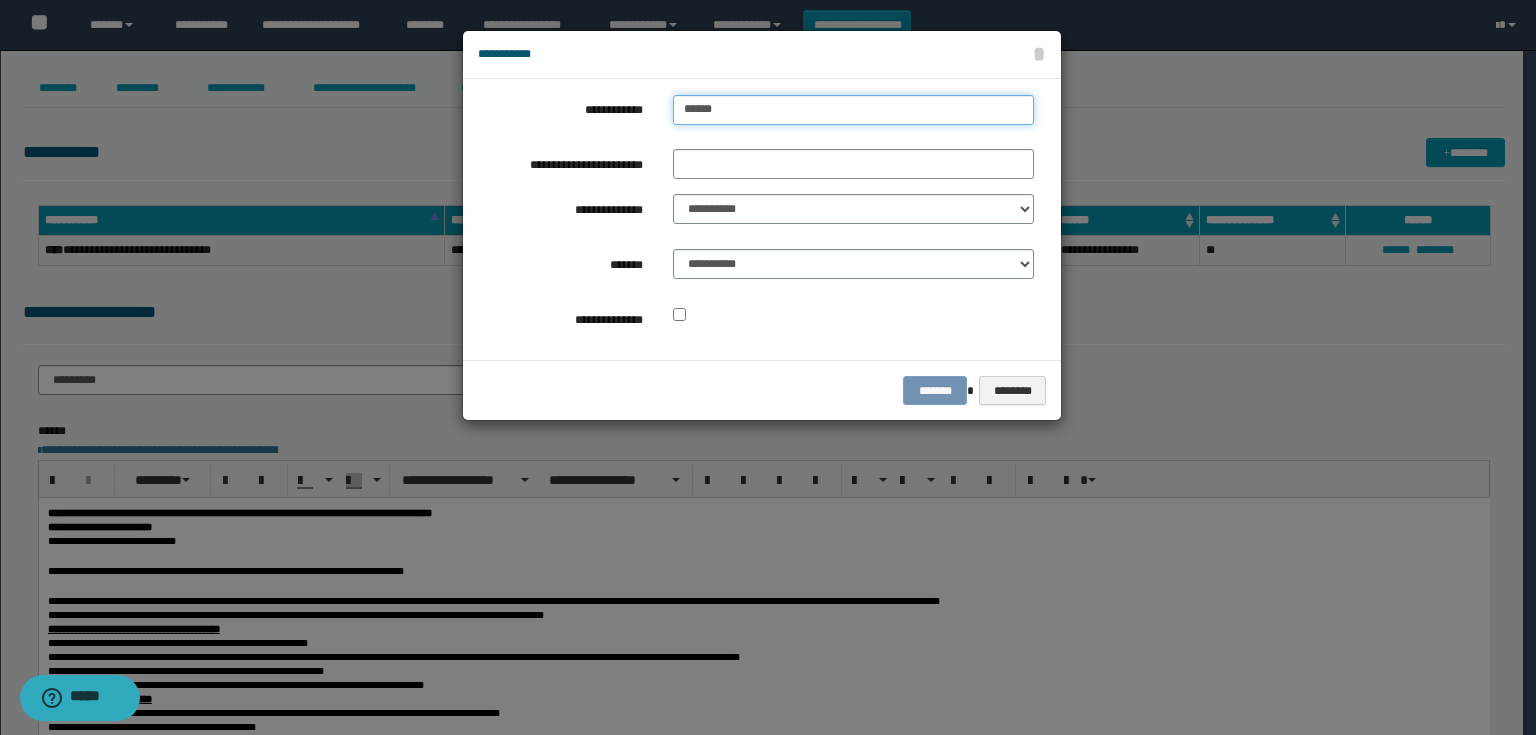 drag, startPoint x: 760, startPoint y: 108, endPoint x: 668, endPoint y: 115, distance: 92.26592 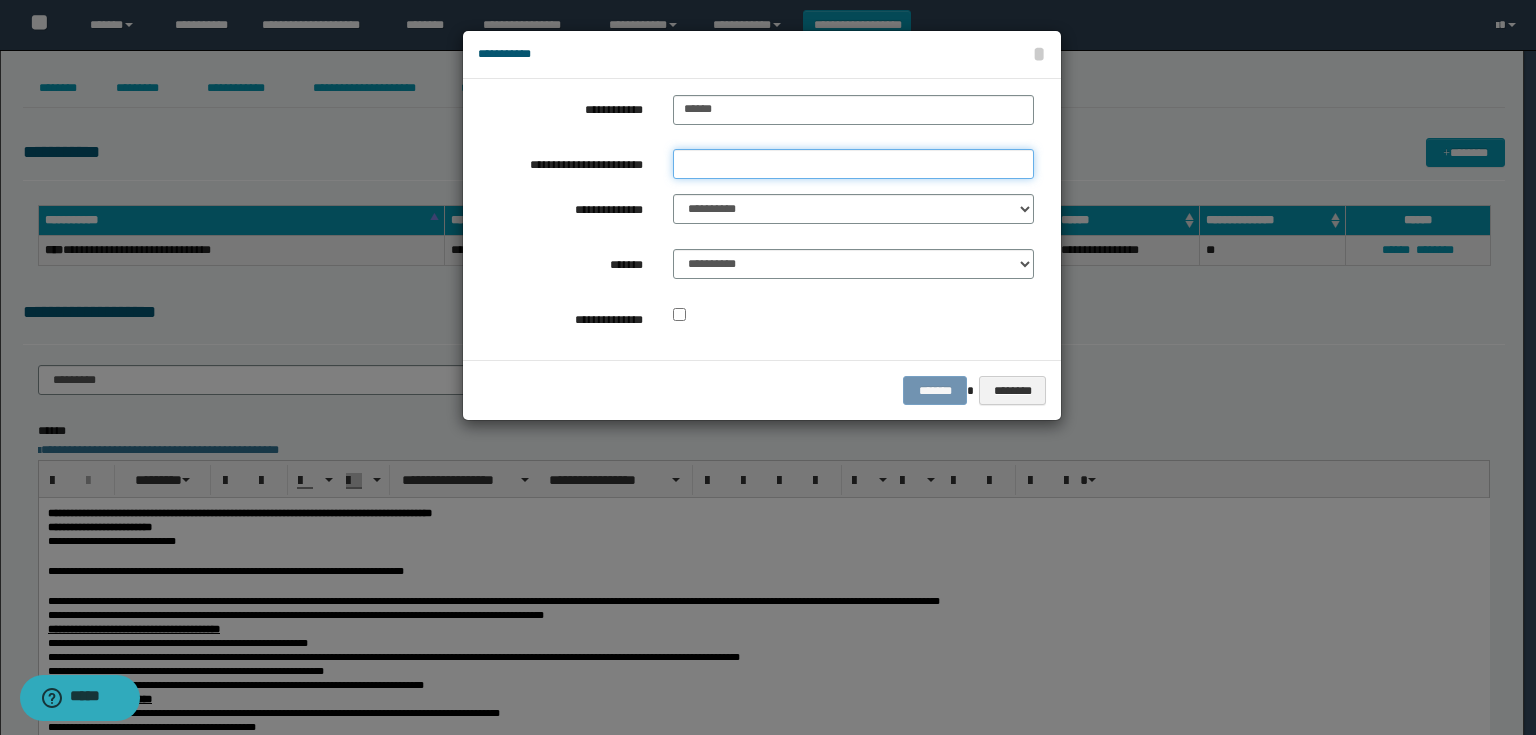 click on "**********" at bounding box center [853, 164] 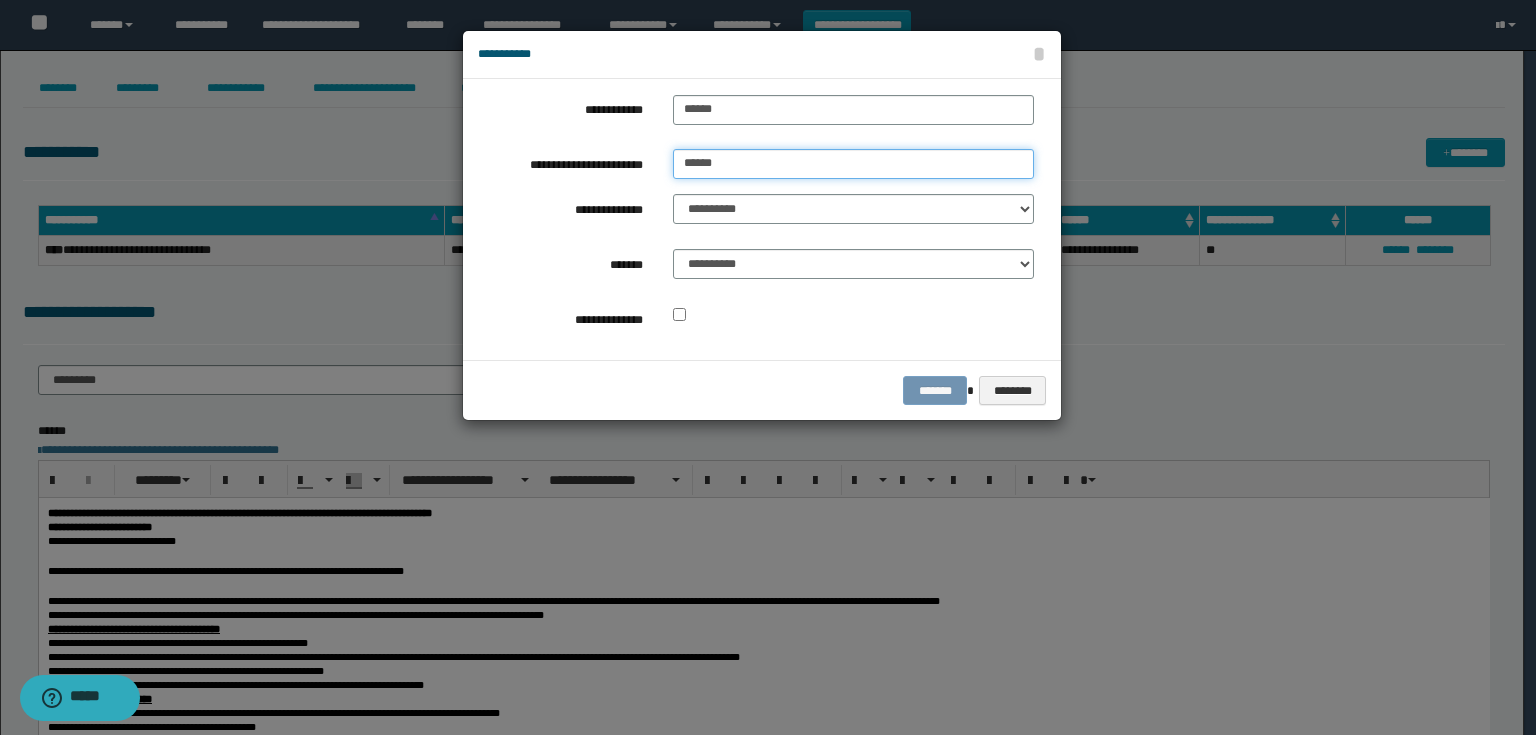 type on "******" 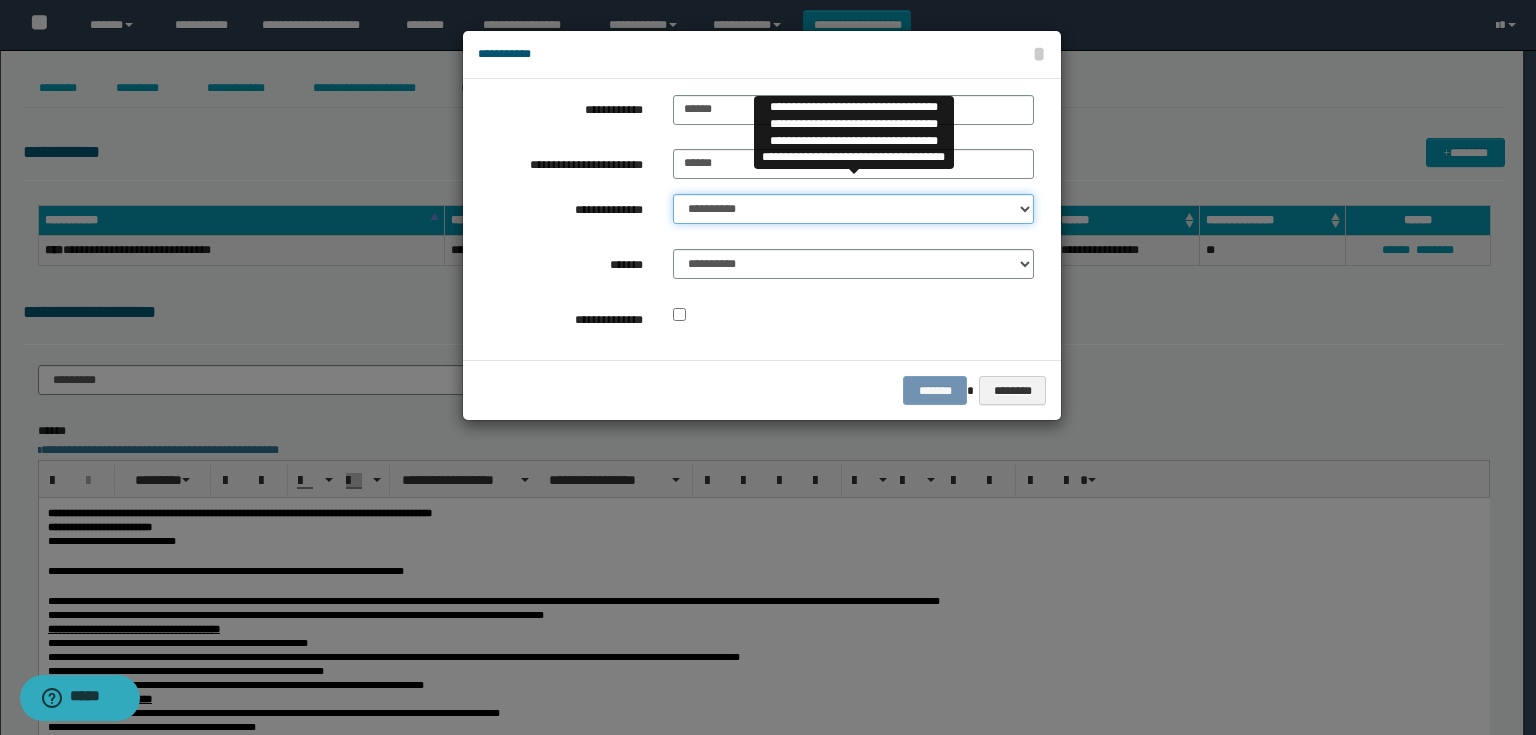 click on "**********" at bounding box center [853, 209] 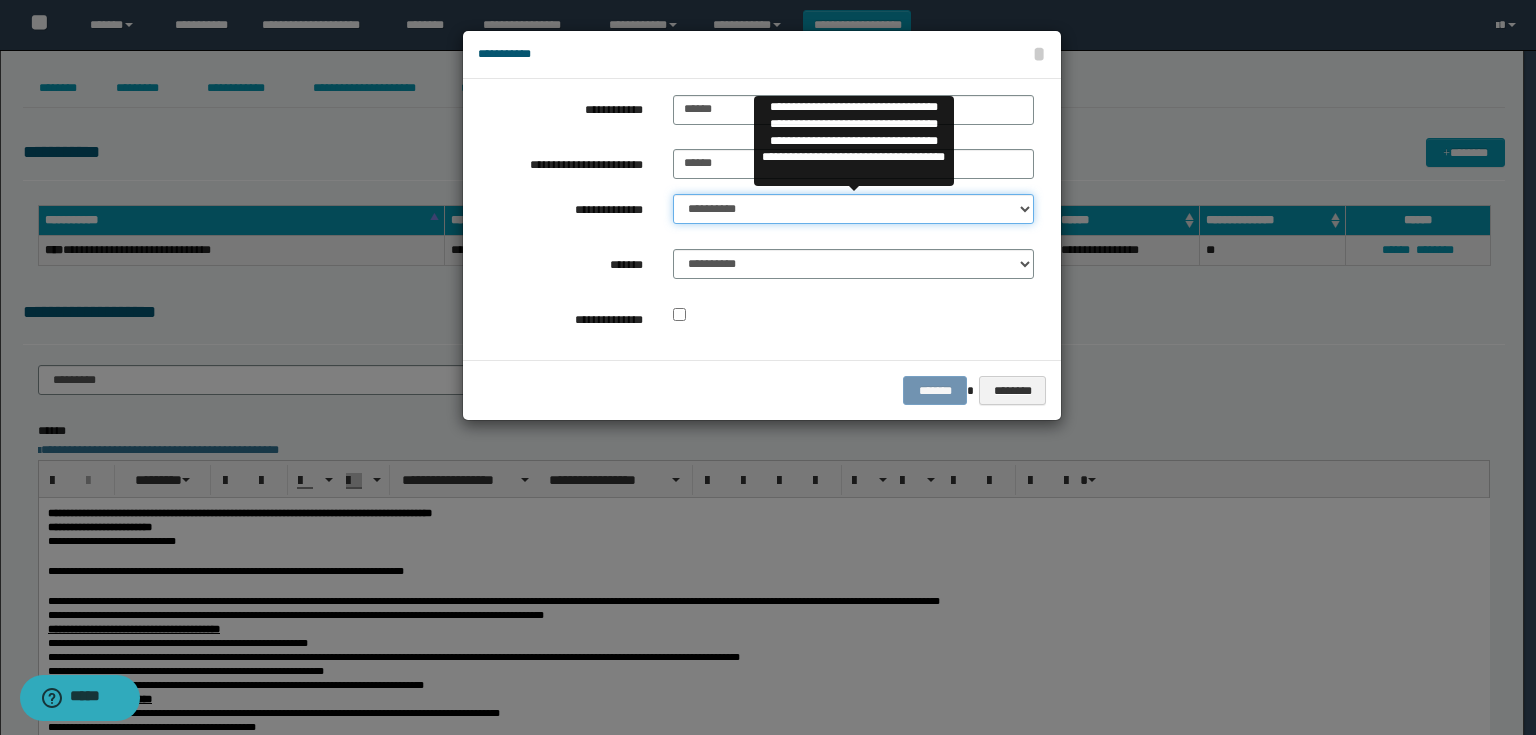 select on "**" 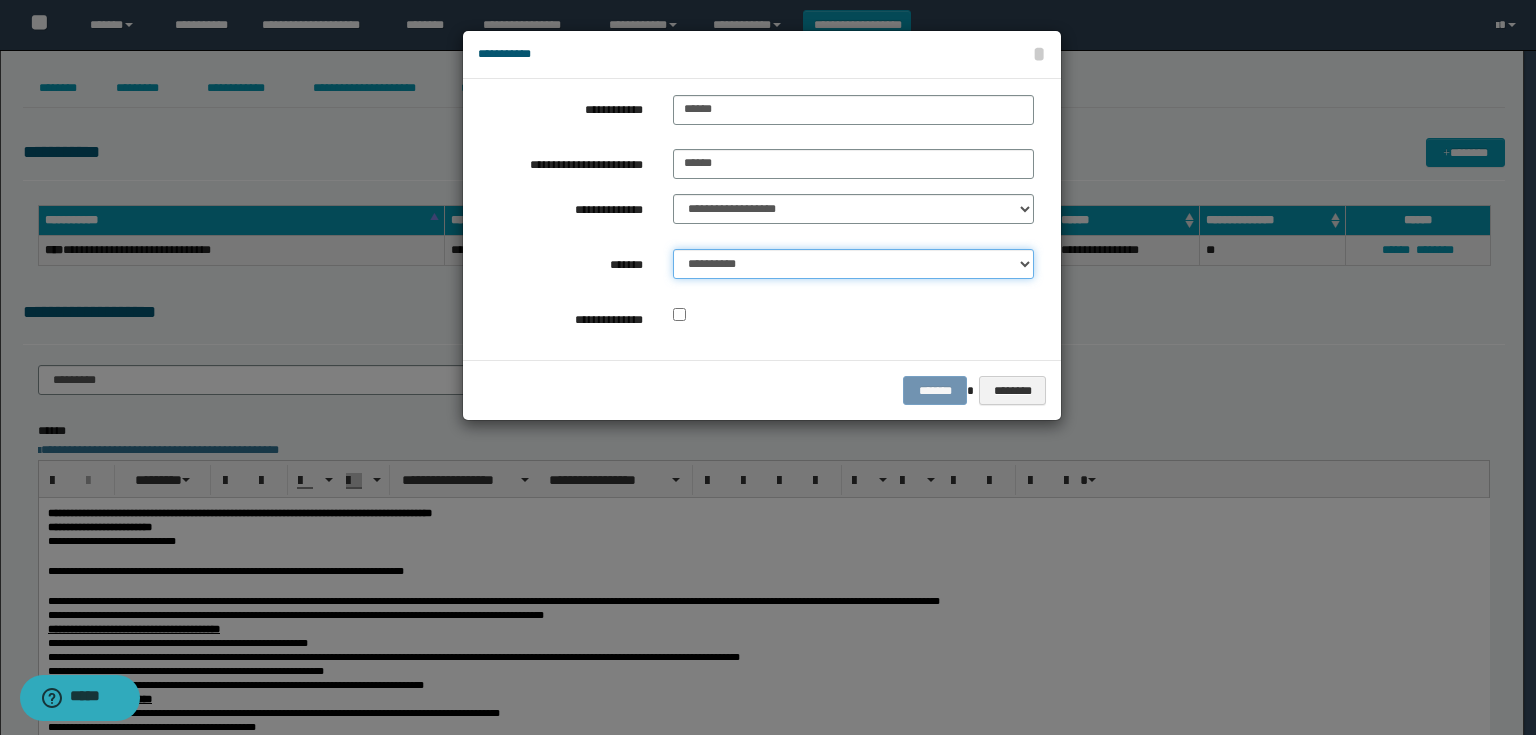click on "**********" at bounding box center (853, 264) 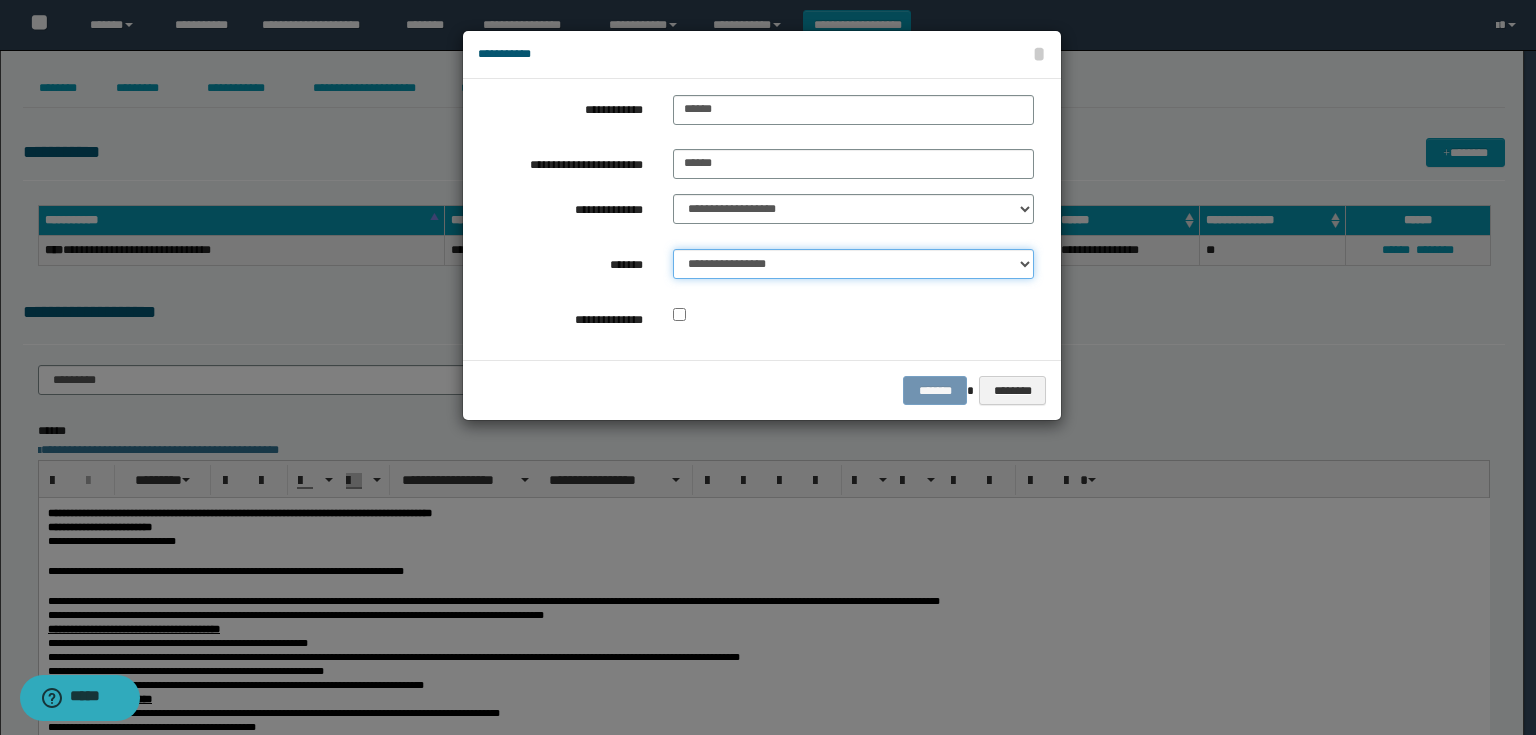 click on "**********" at bounding box center [853, 264] 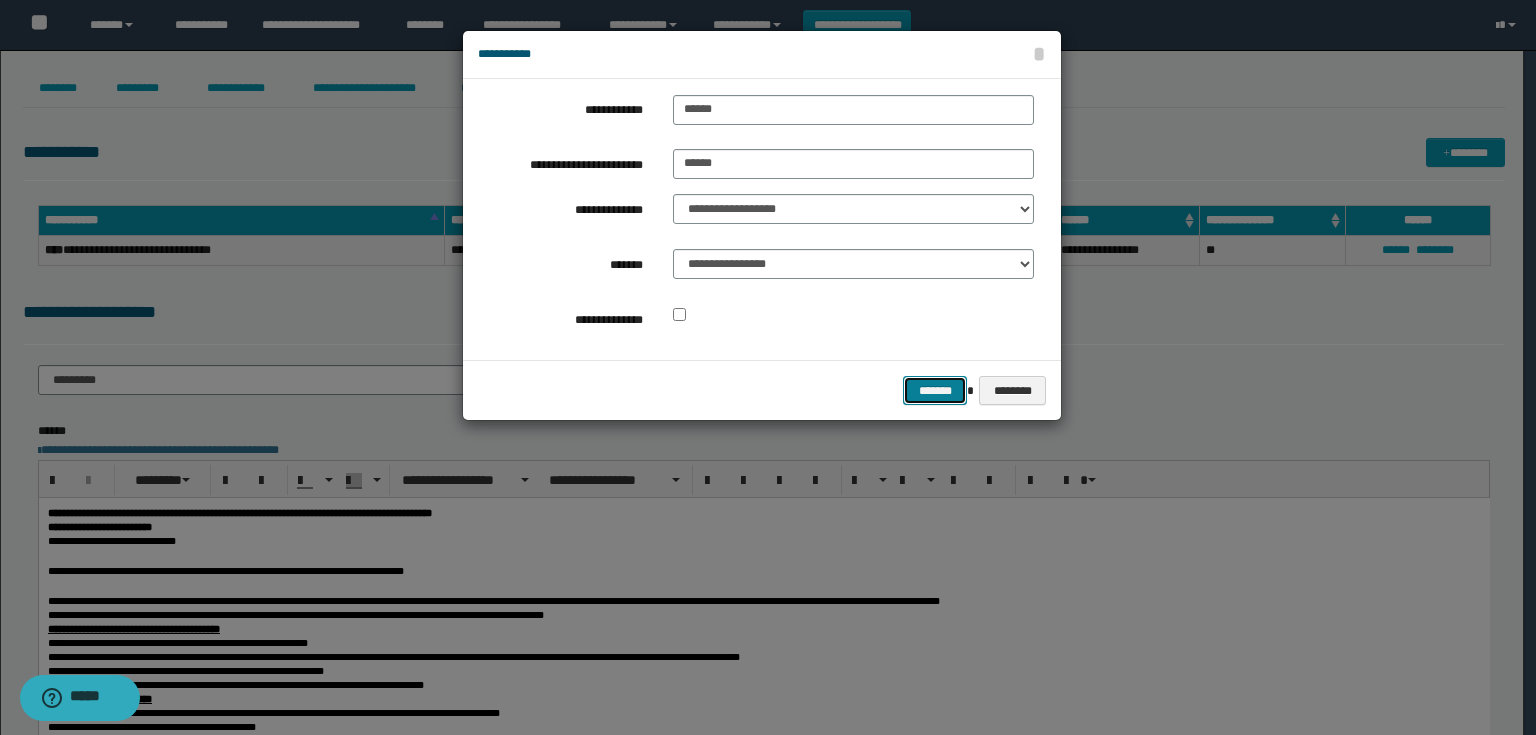 click on "*******" at bounding box center [935, 391] 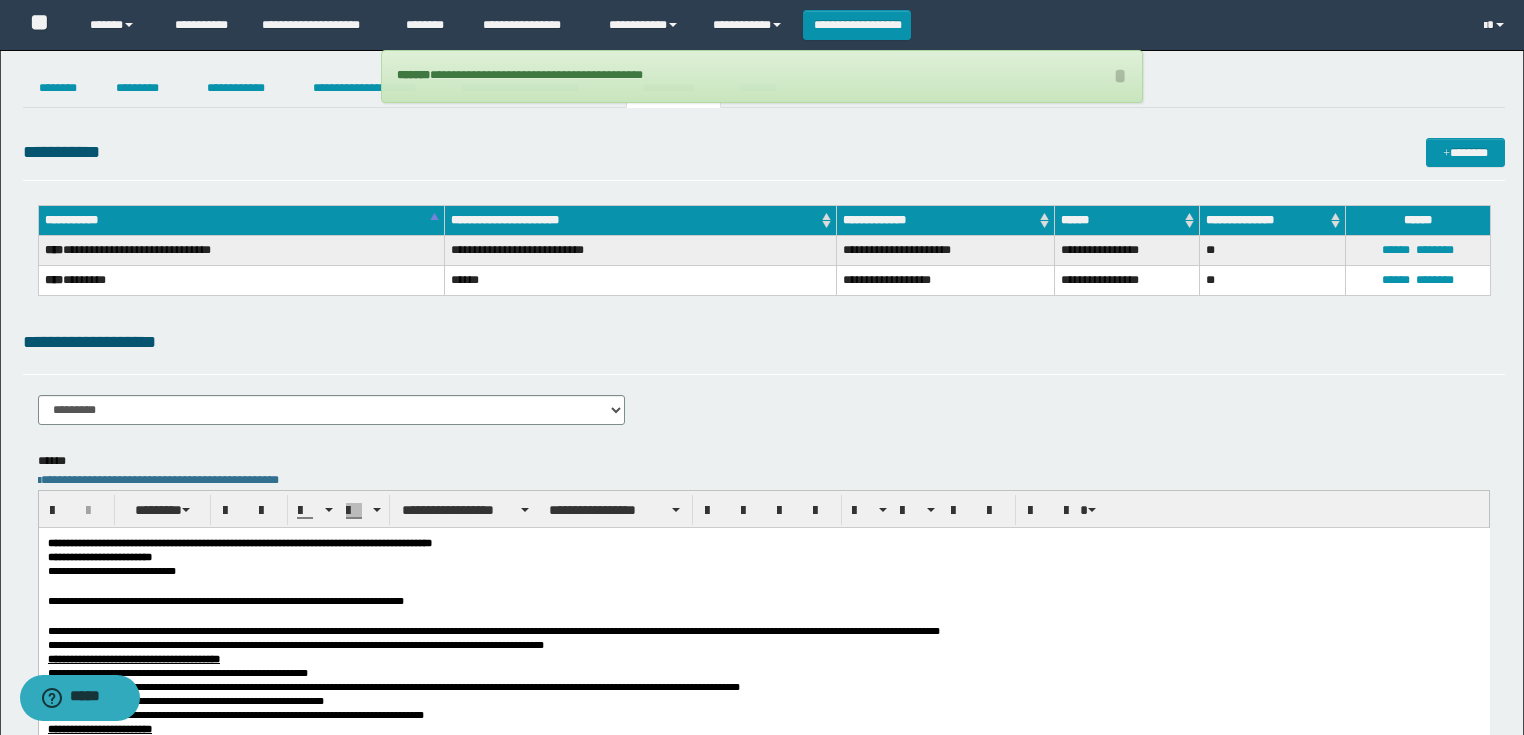 click at bounding box center [763, 615] 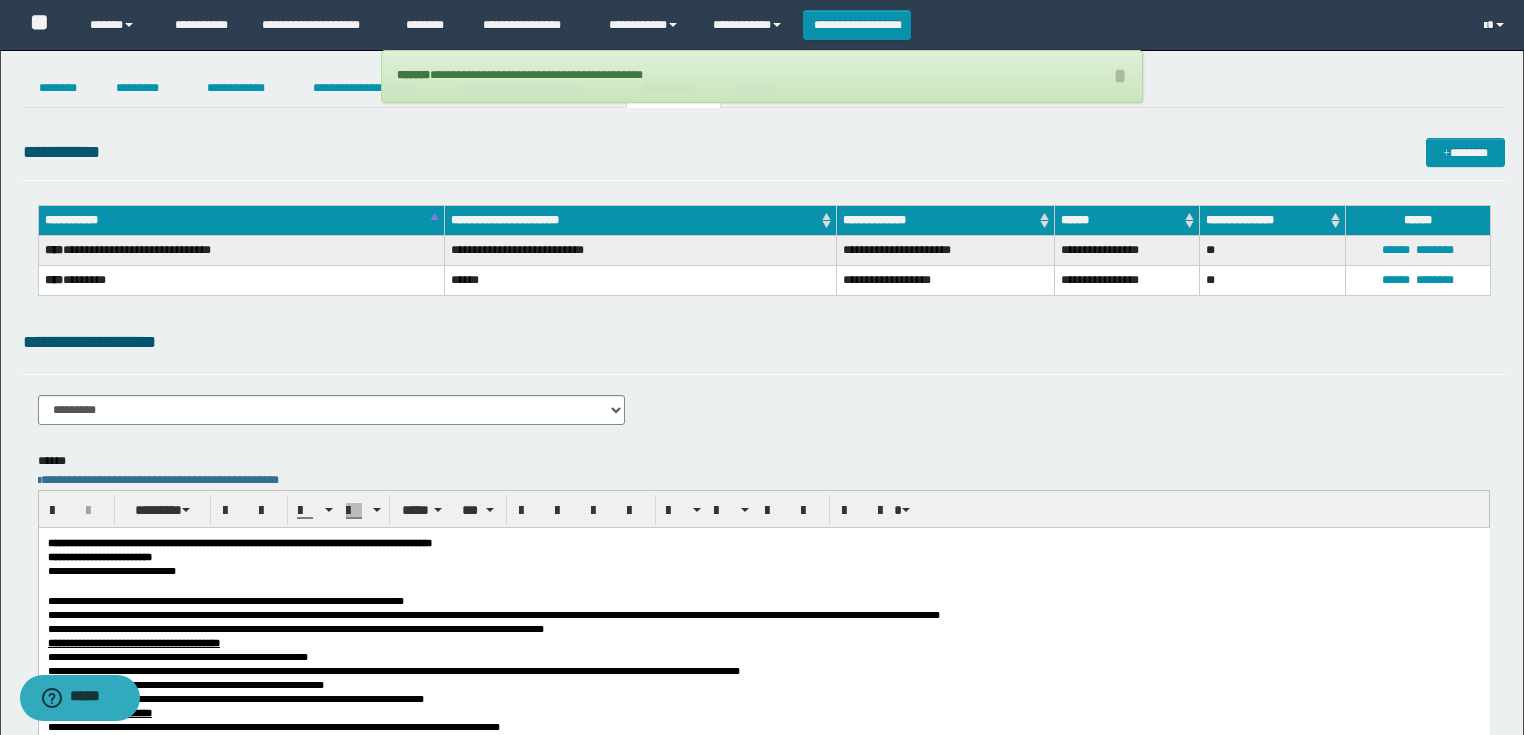 click at bounding box center [763, 585] 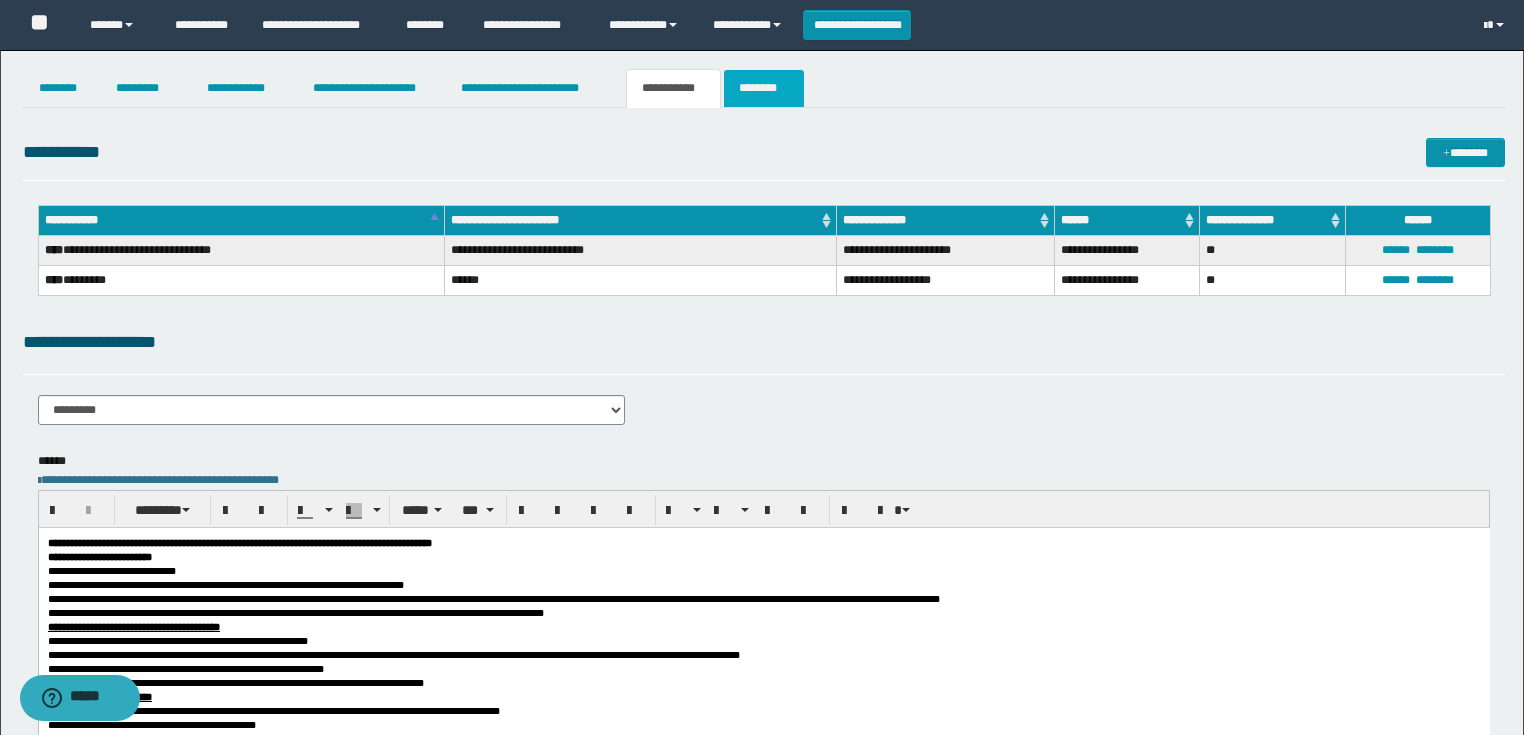 click on "********" at bounding box center (764, 88) 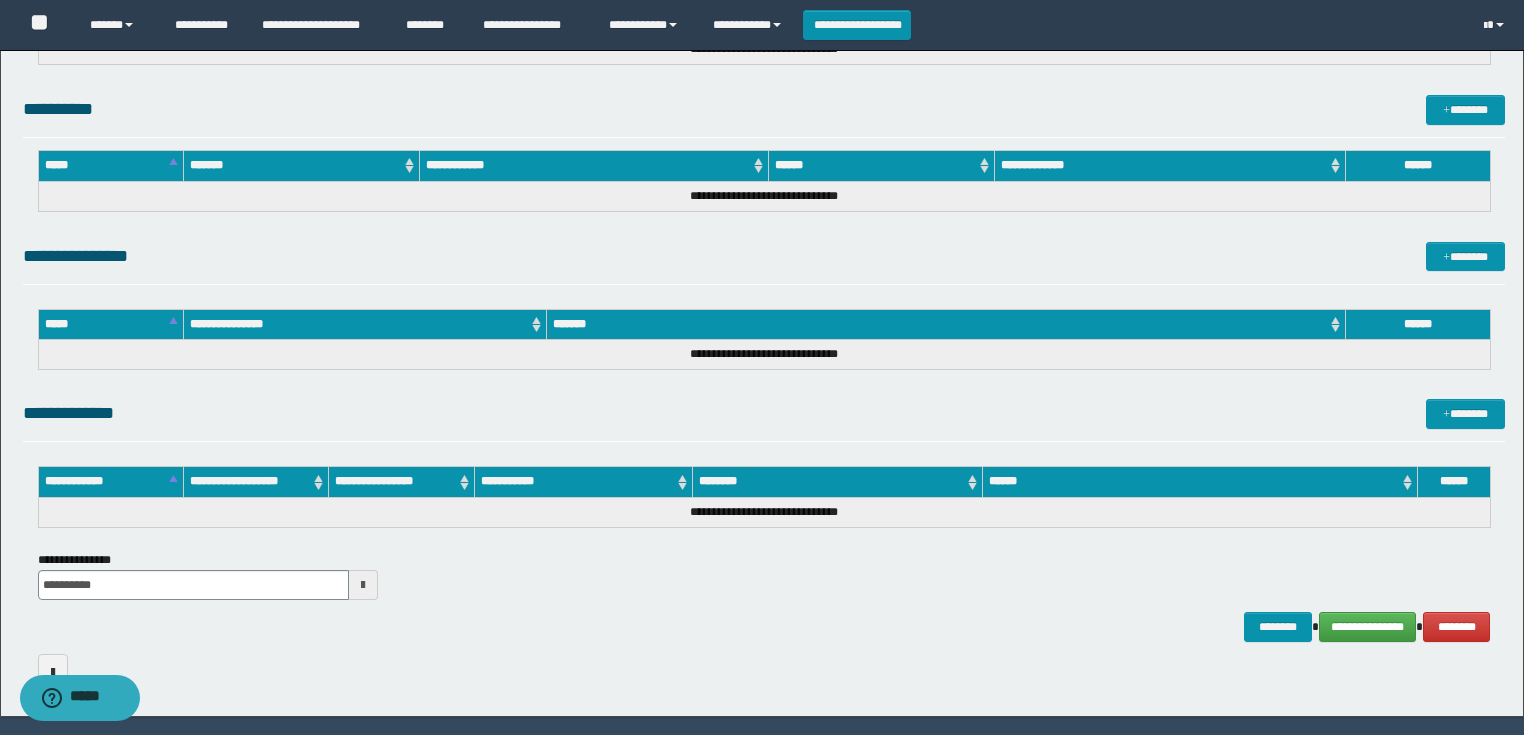 scroll, scrollTop: 734, scrollLeft: 0, axis: vertical 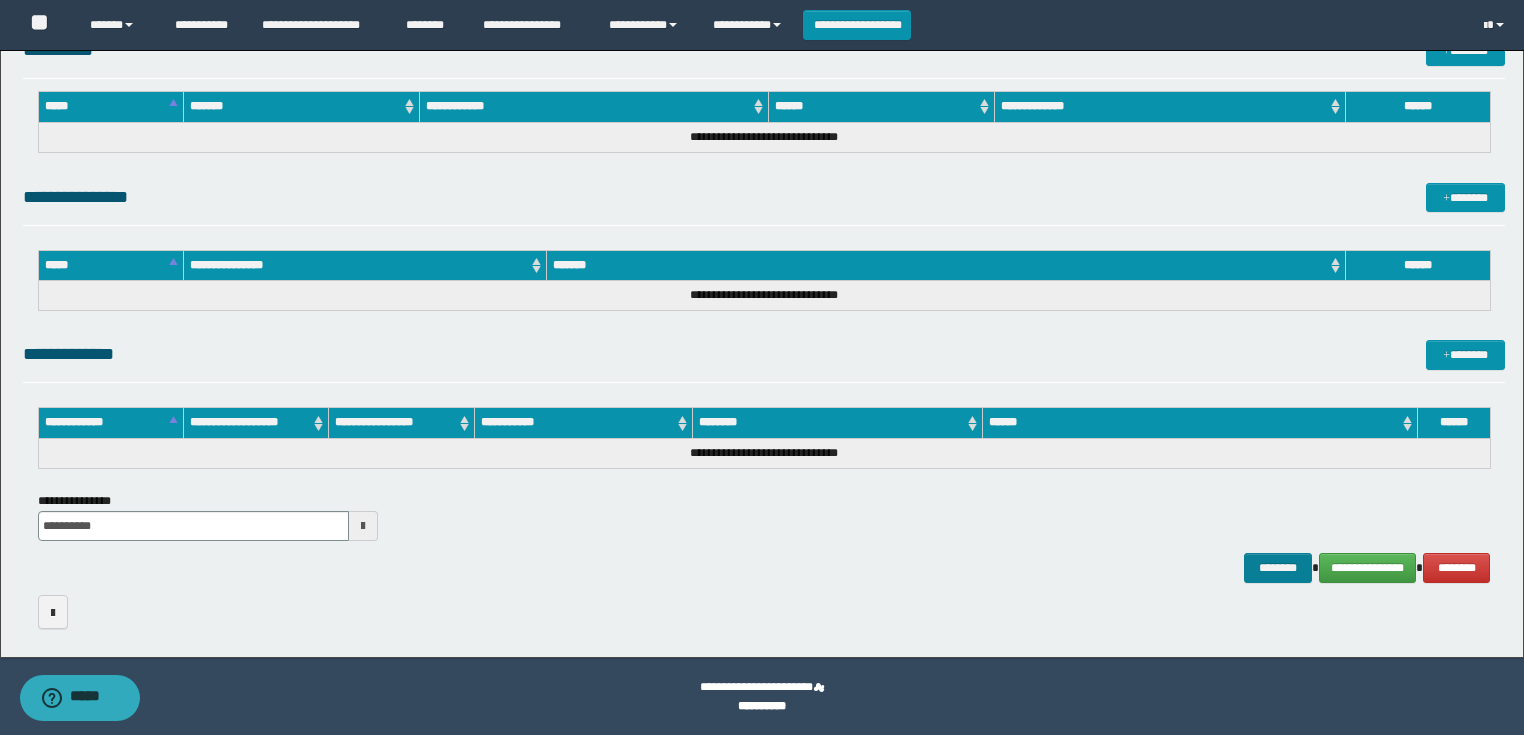 drag, startPoint x: 1280, startPoint y: 589, endPoint x: 1274, endPoint y: 580, distance: 10.816654 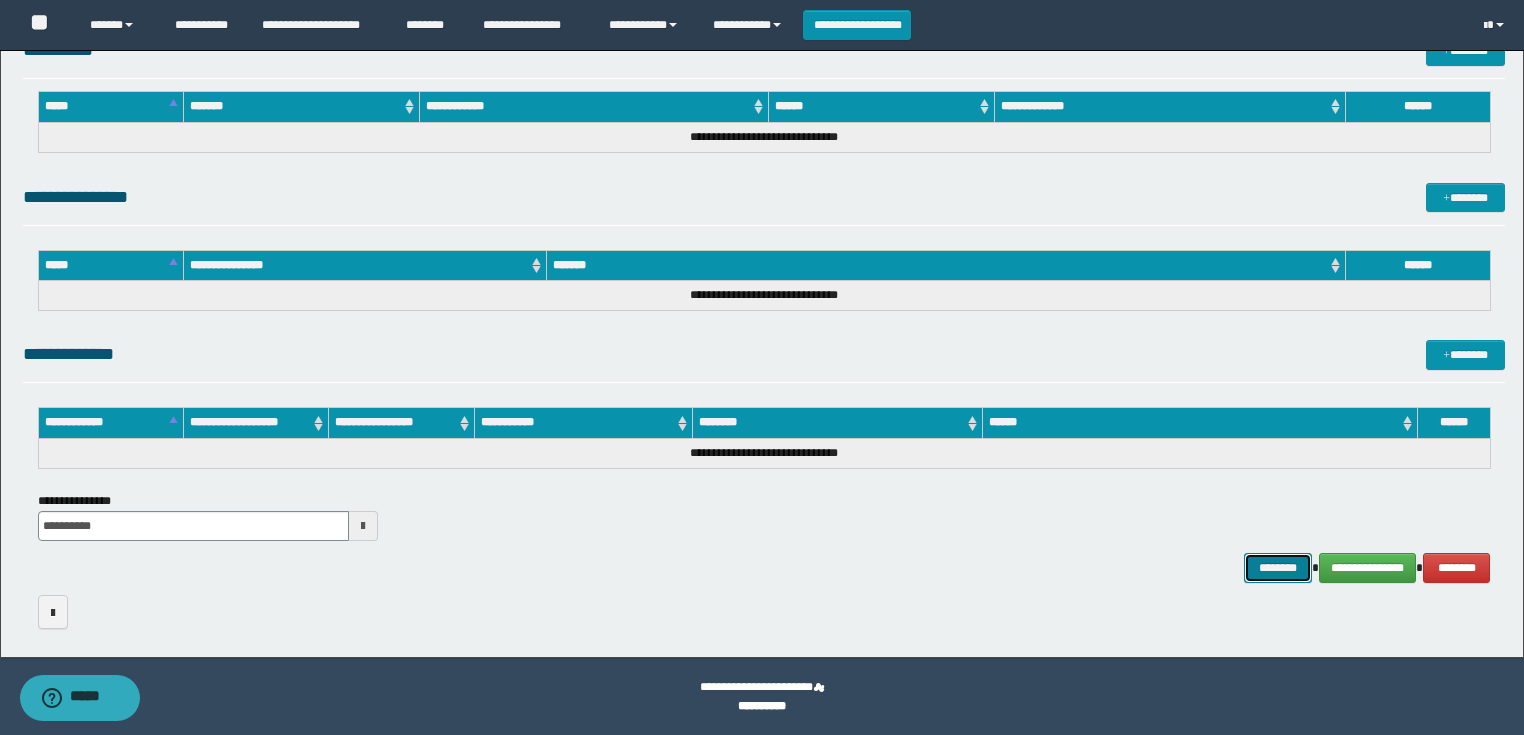 click on "********" at bounding box center (1277, 568) 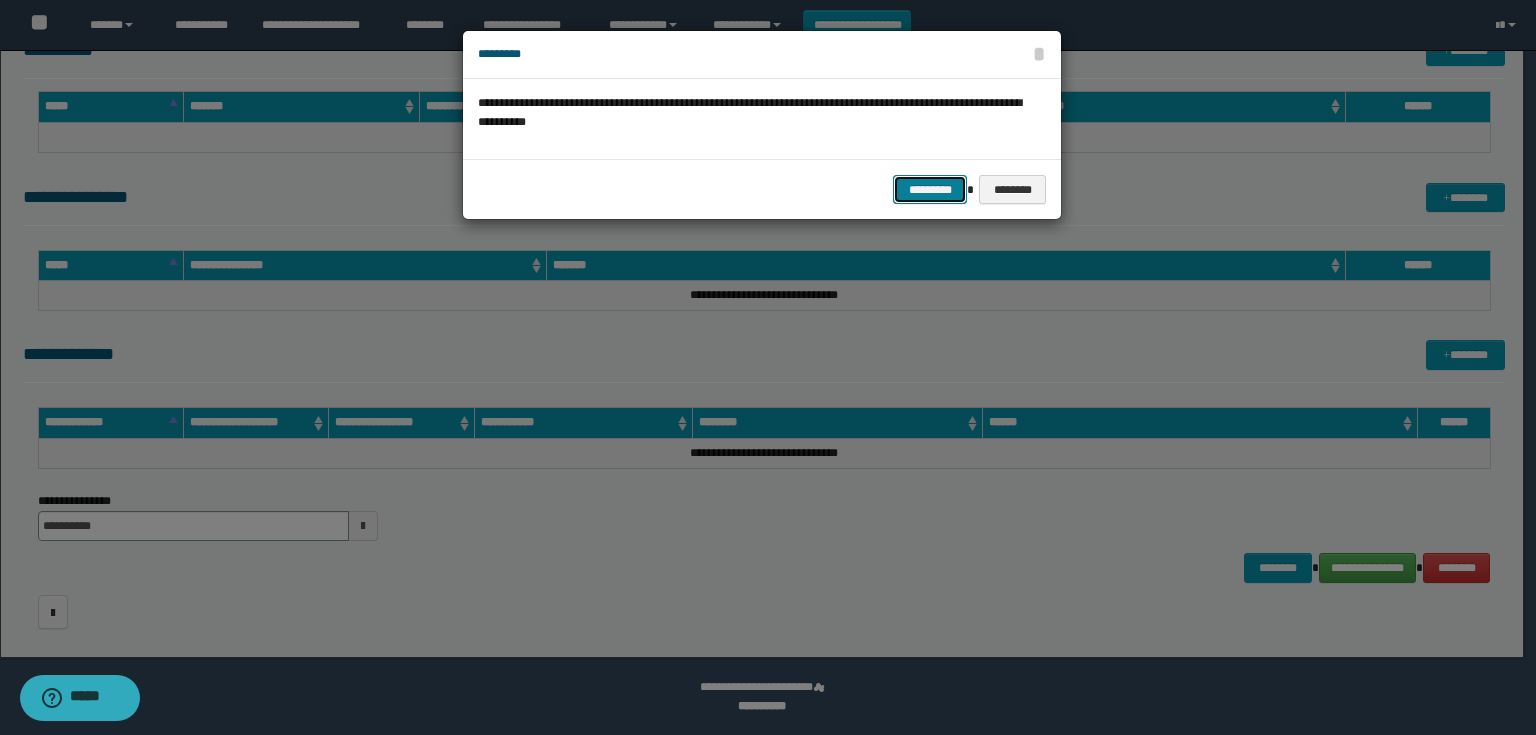 click on "*********" at bounding box center (930, 190) 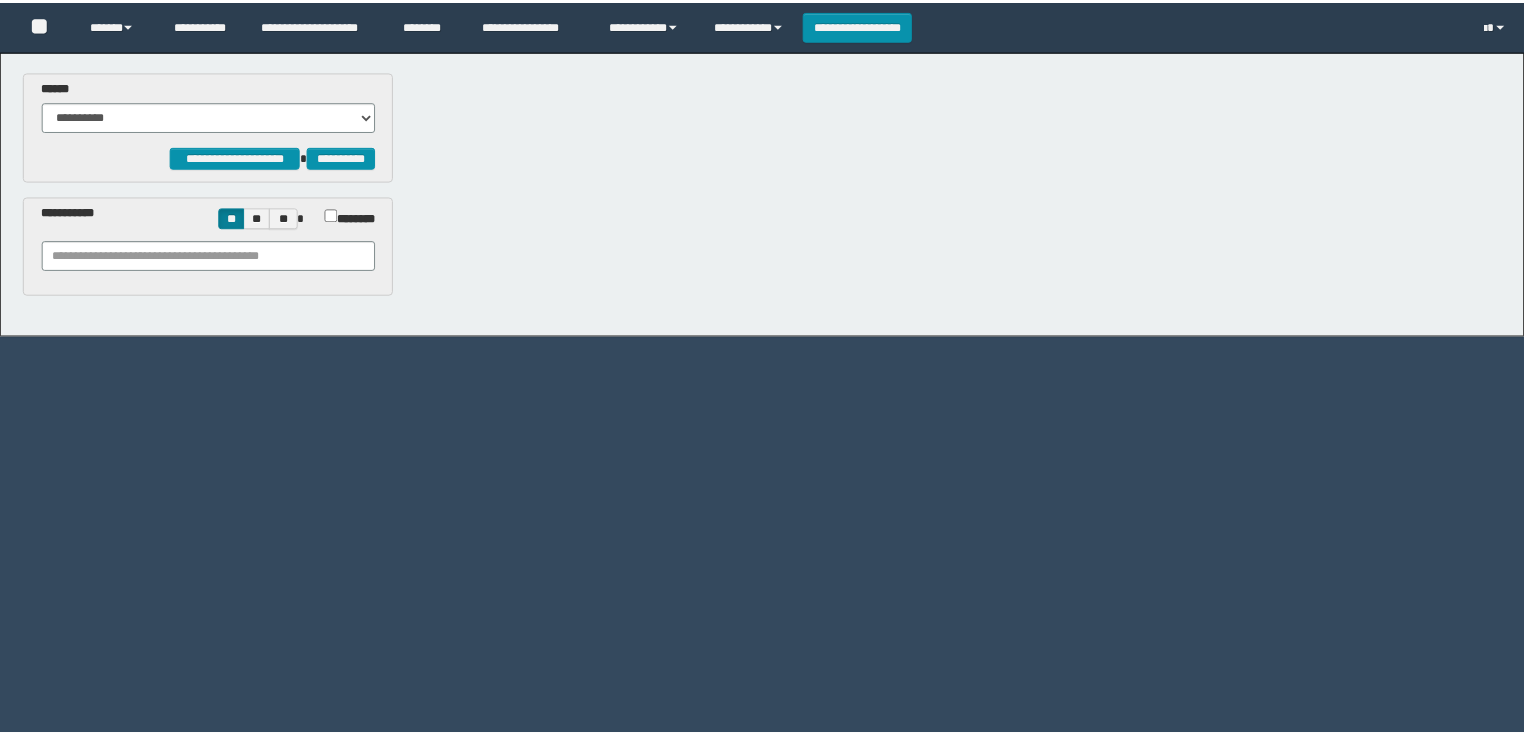 scroll, scrollTop: 0, scrollLeft: 0, axis: both 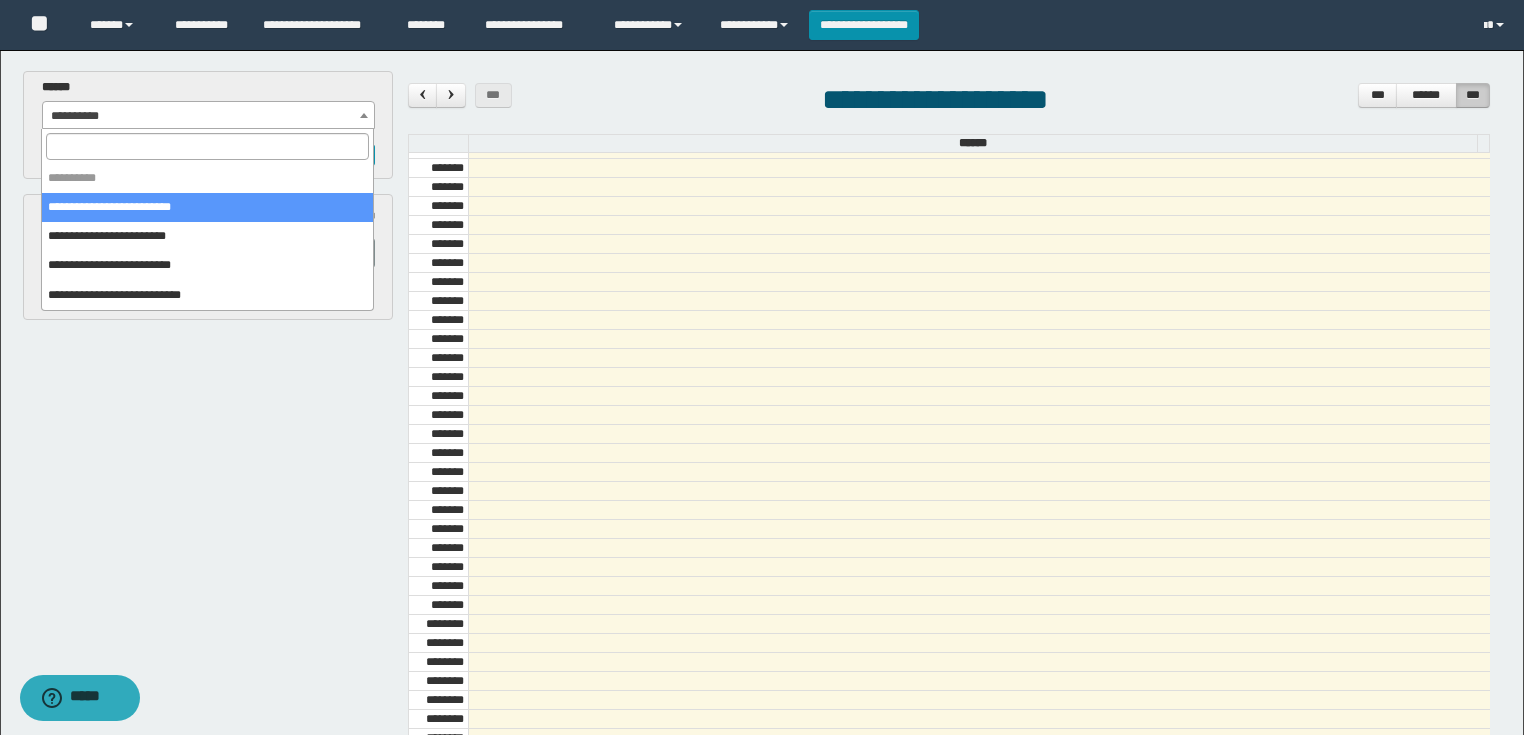 select on "******" 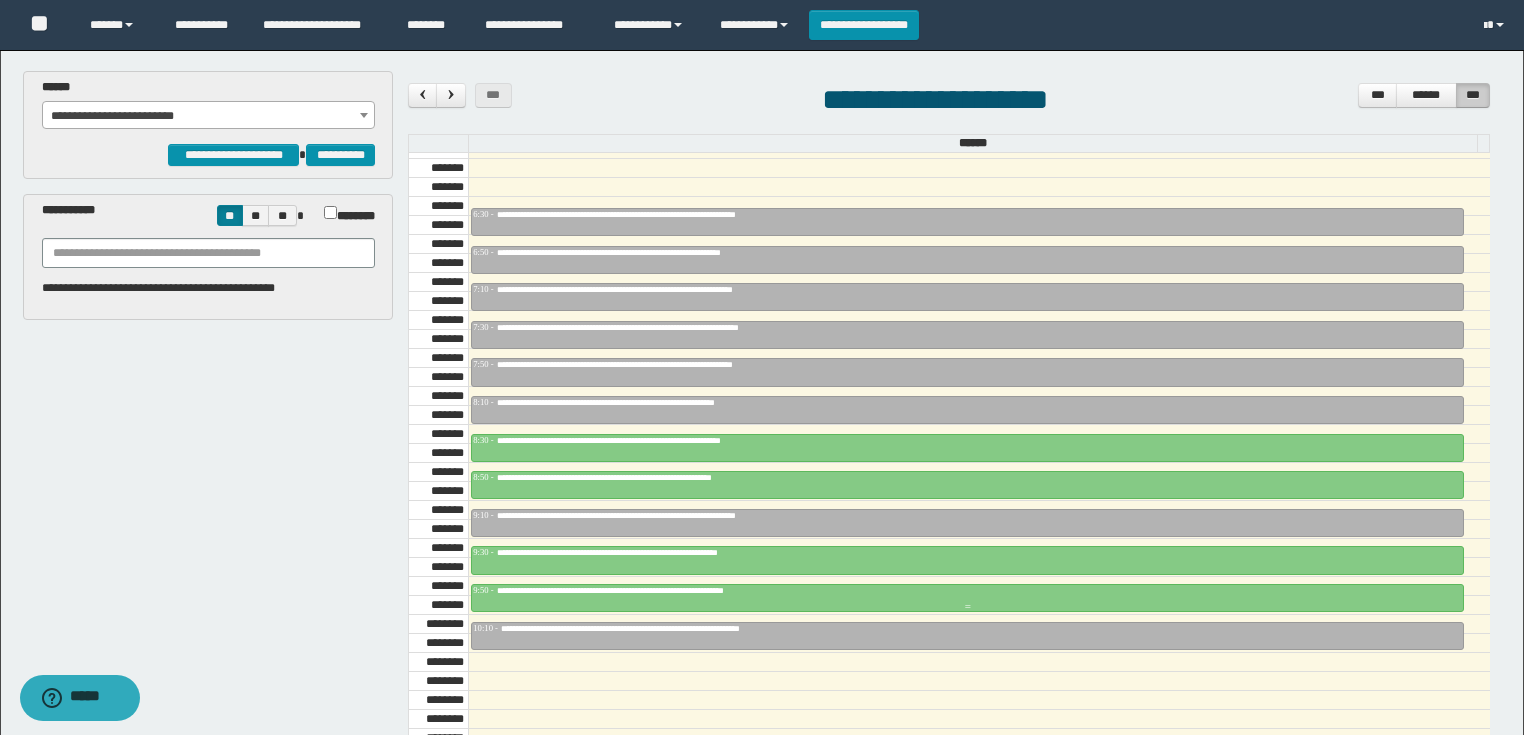 click at bounding box center [967, 607] 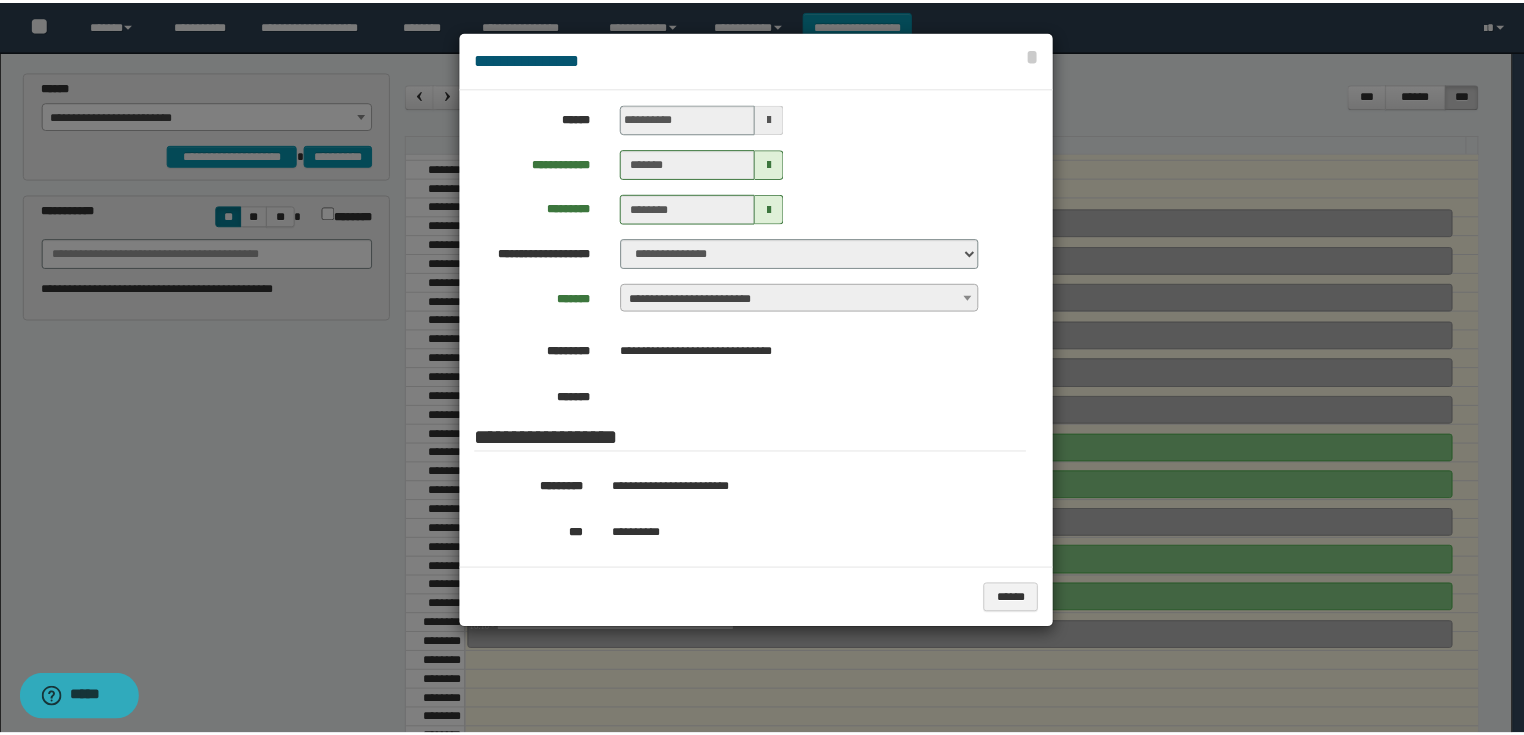 scroll, scrollTop: 160, scrollLeft: 0, axis: vertical 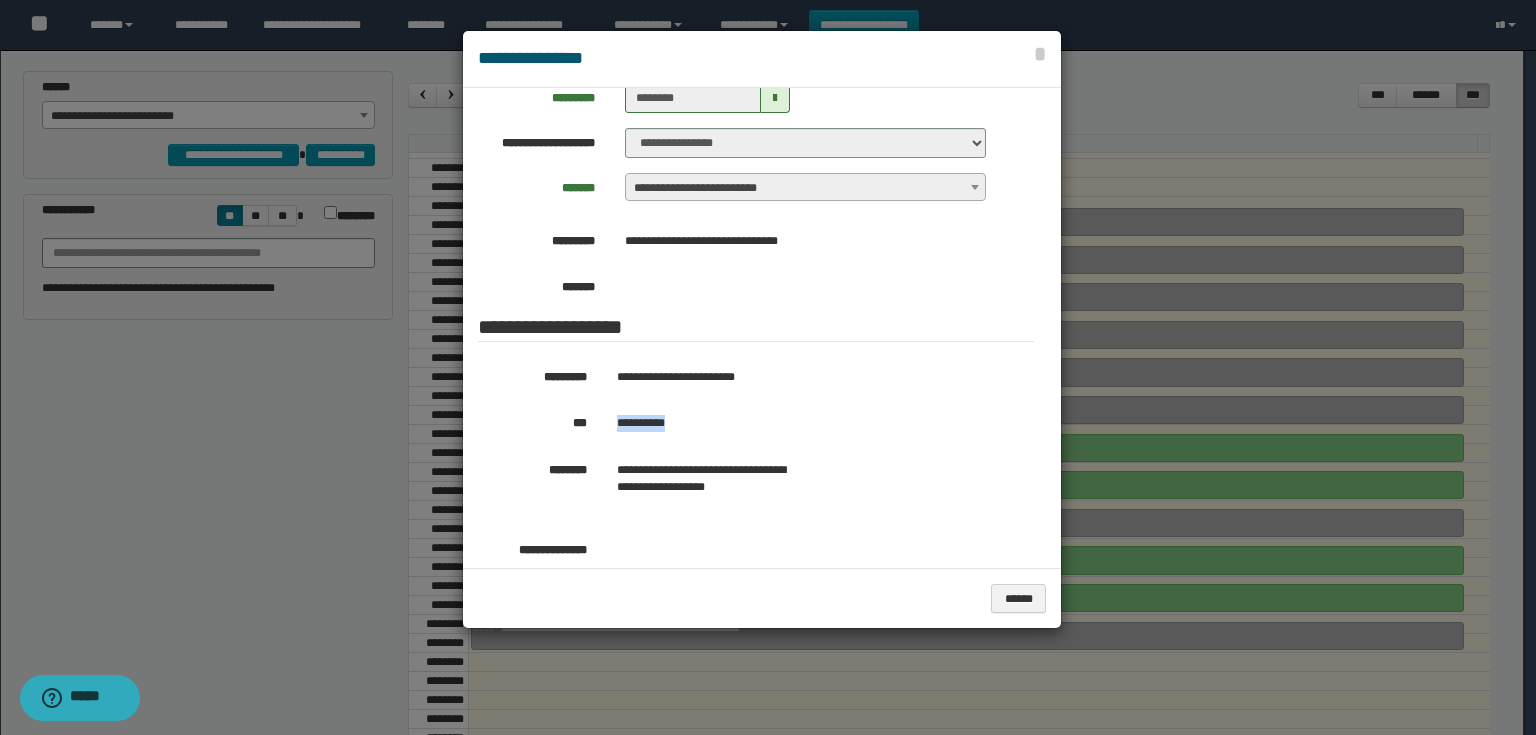 drag, startPoint x: 682, startPoint y: 431, endPoint x: 618, endPoint y: 426, distance: 64.195015 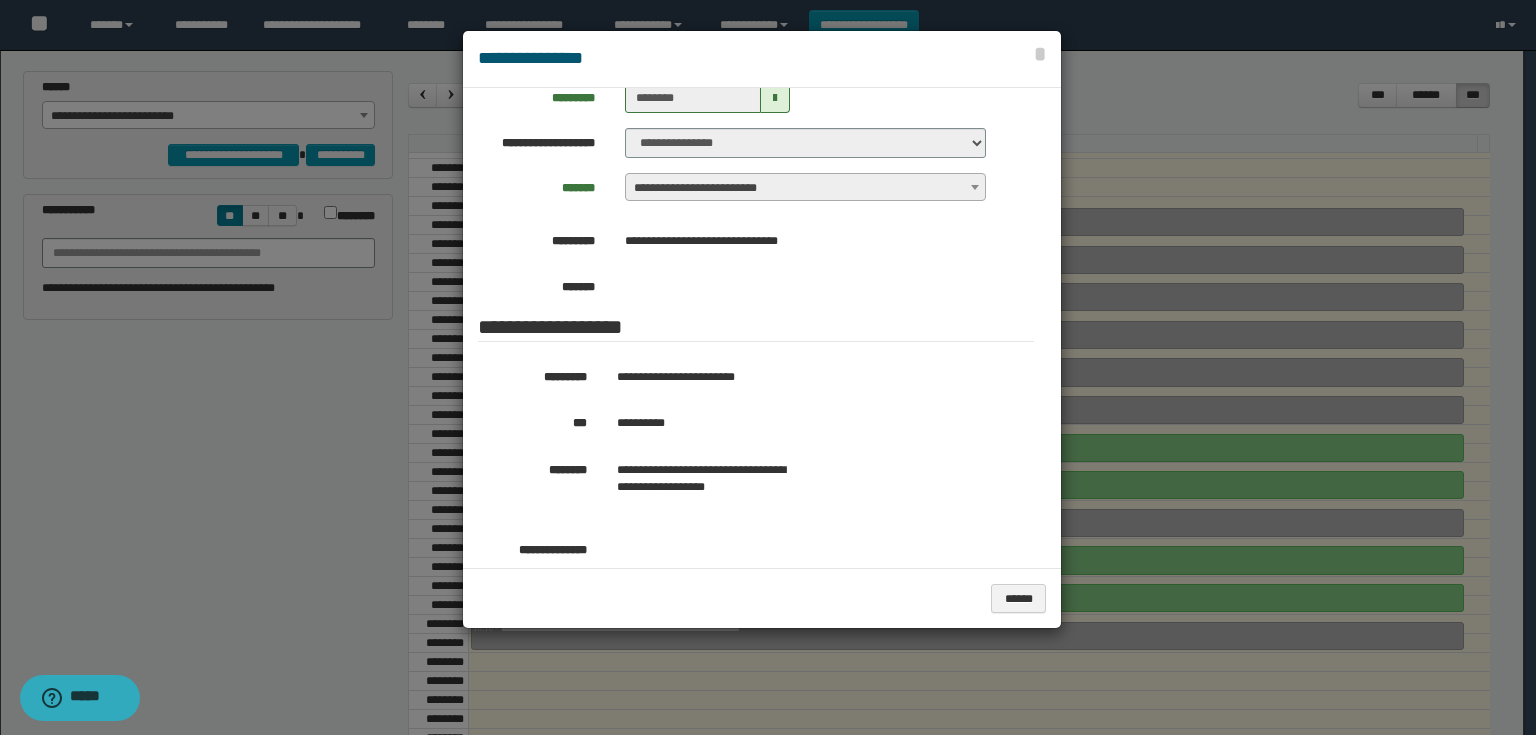 click at bounding box center [768, 367] 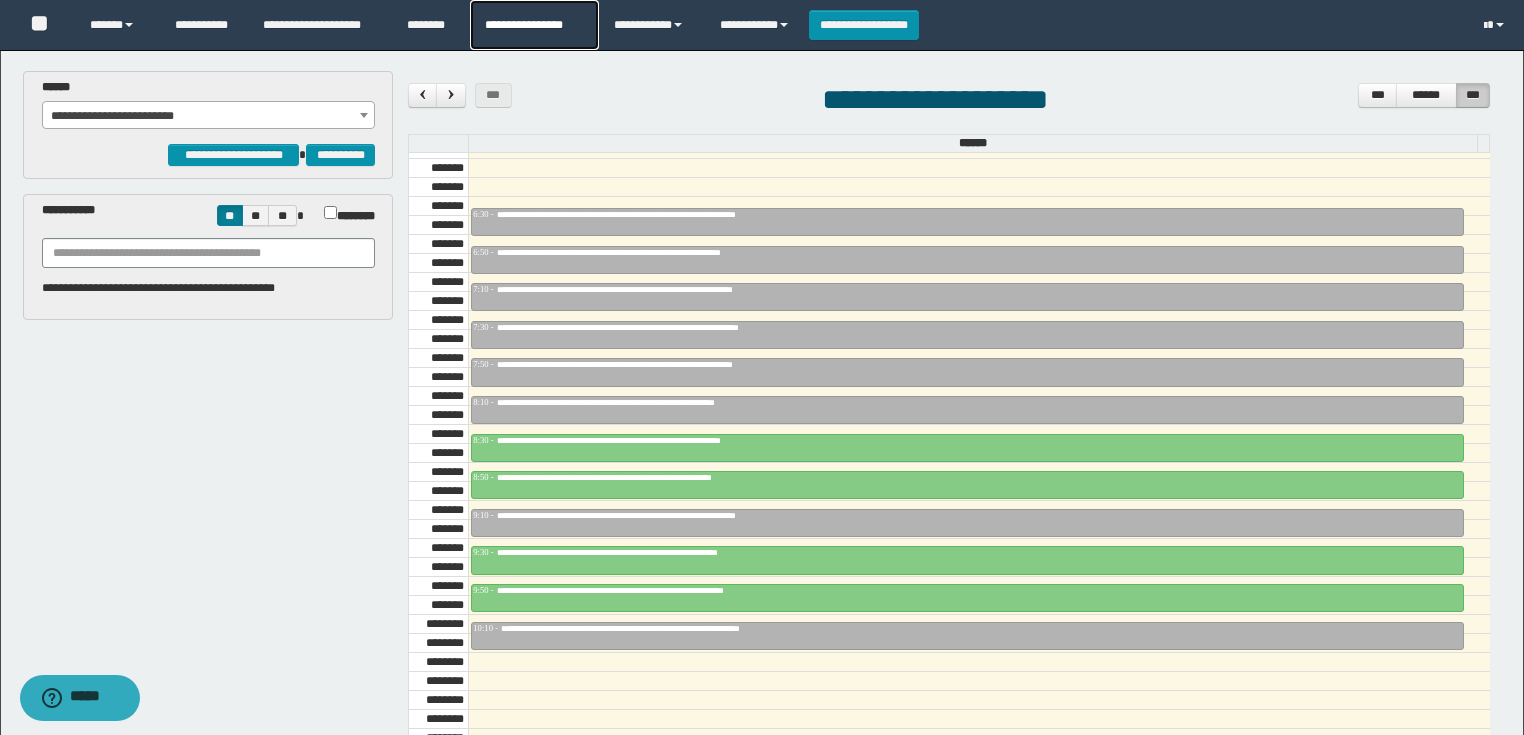 click on "**********" at bounding box center [534, 25] 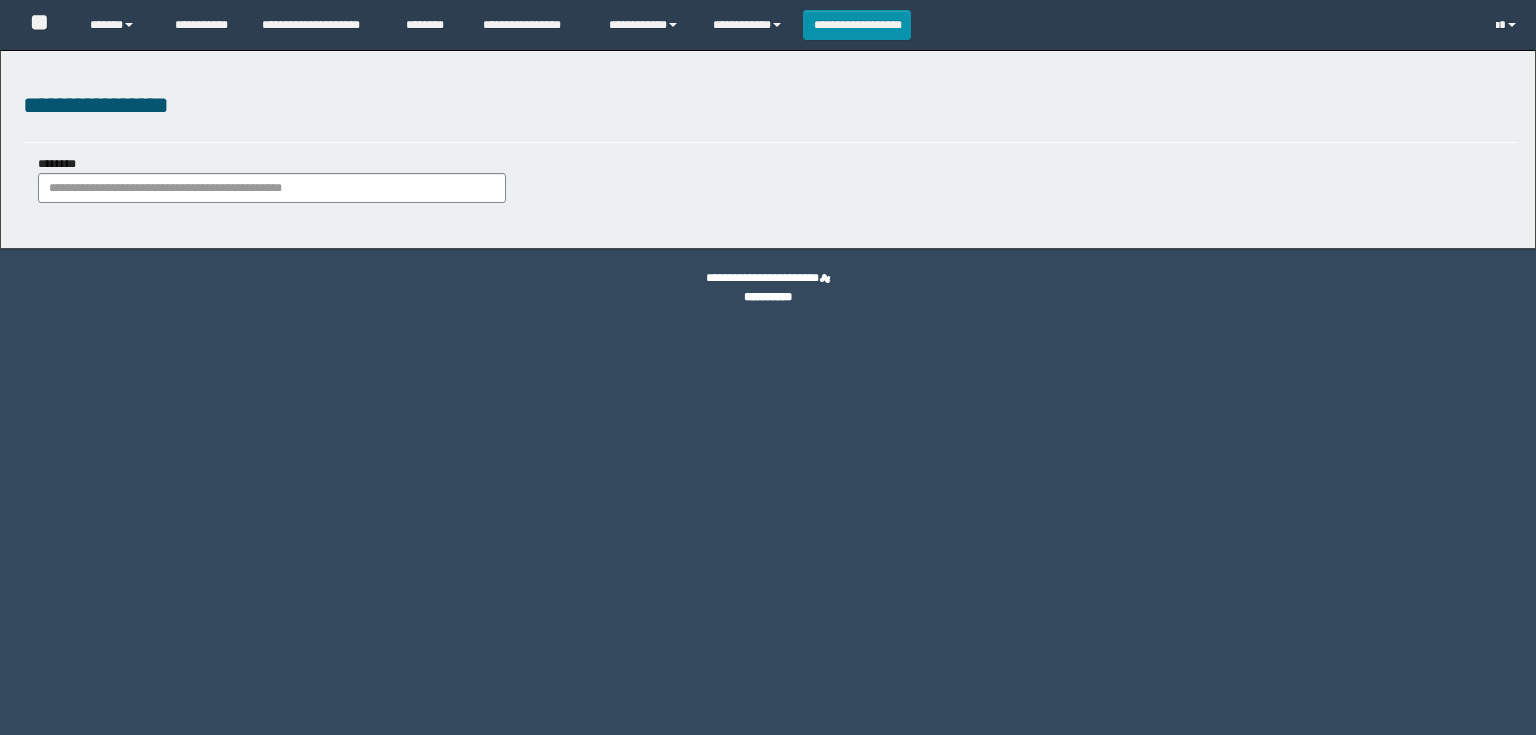 scroll, scrollTop: 0, scrollLeft: 0, axis: both 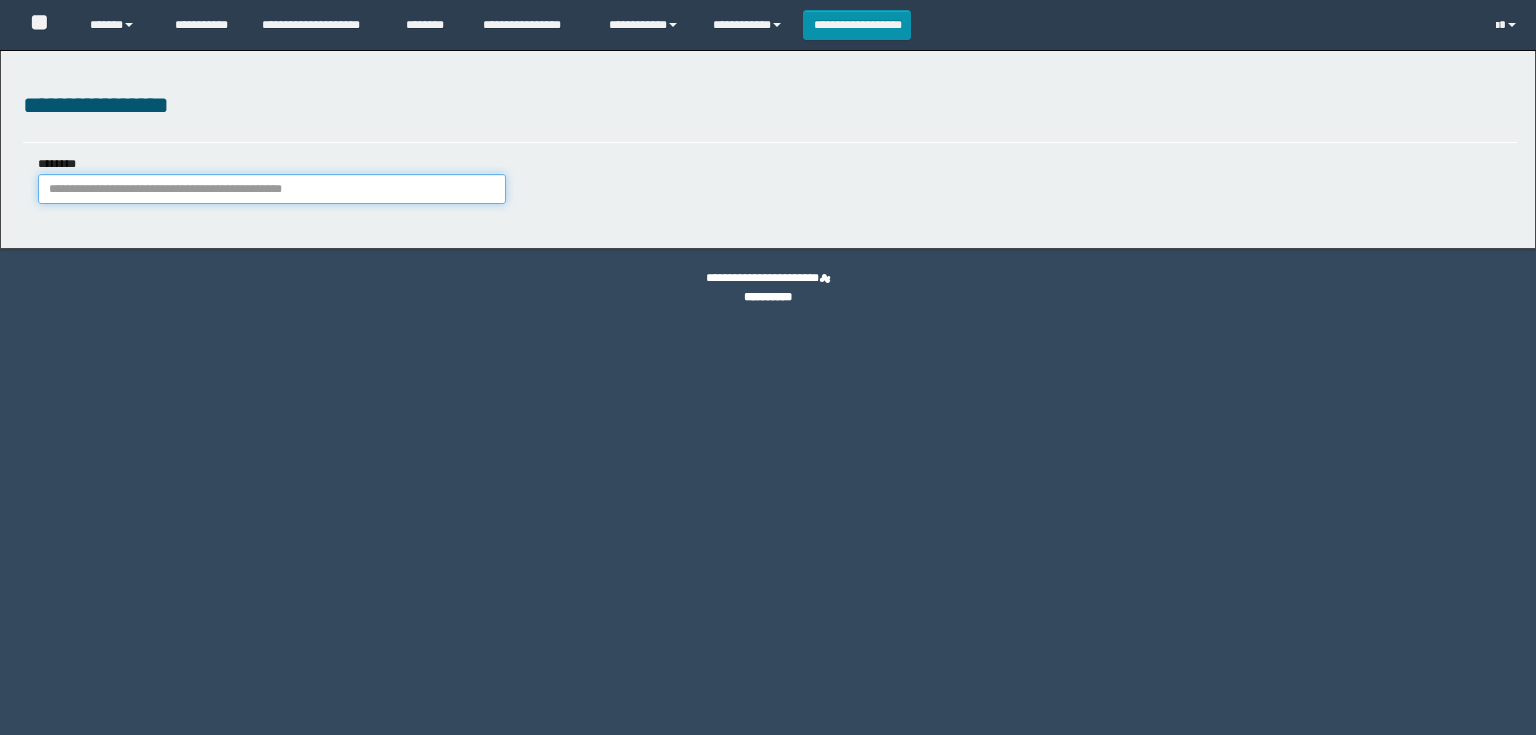 click on "********" at bounding box center (272, 189) 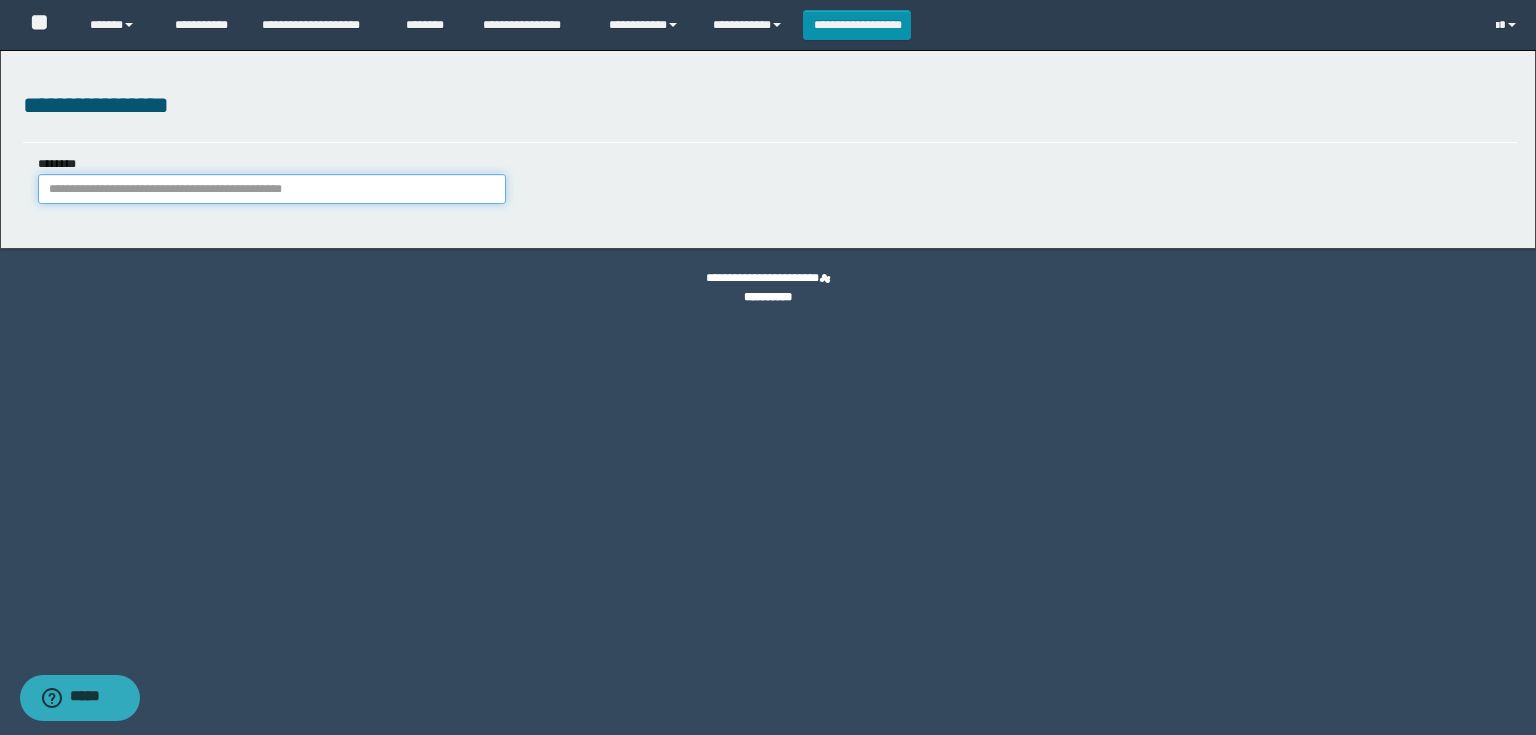 paste on "**********" 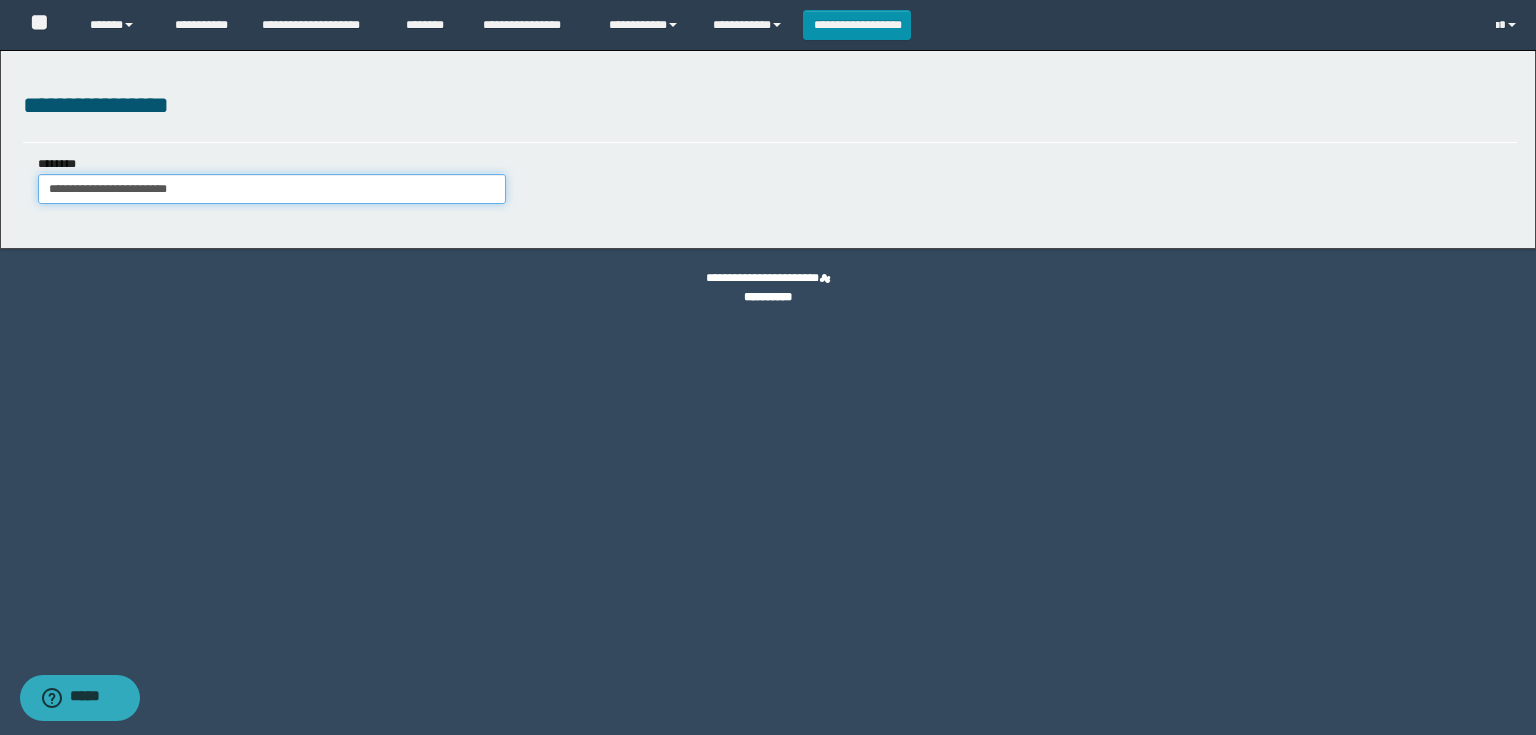 type on "**********" 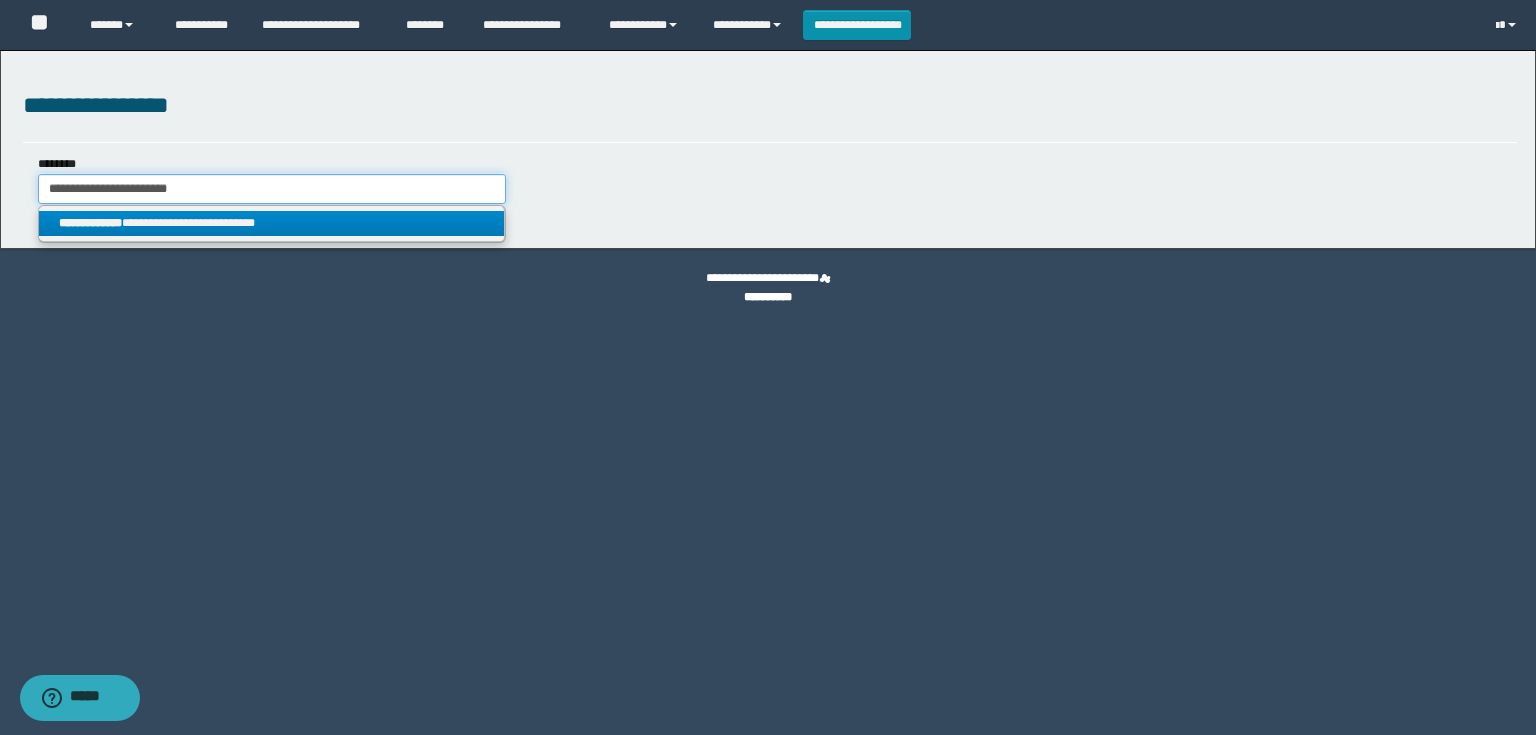 type on "**********" 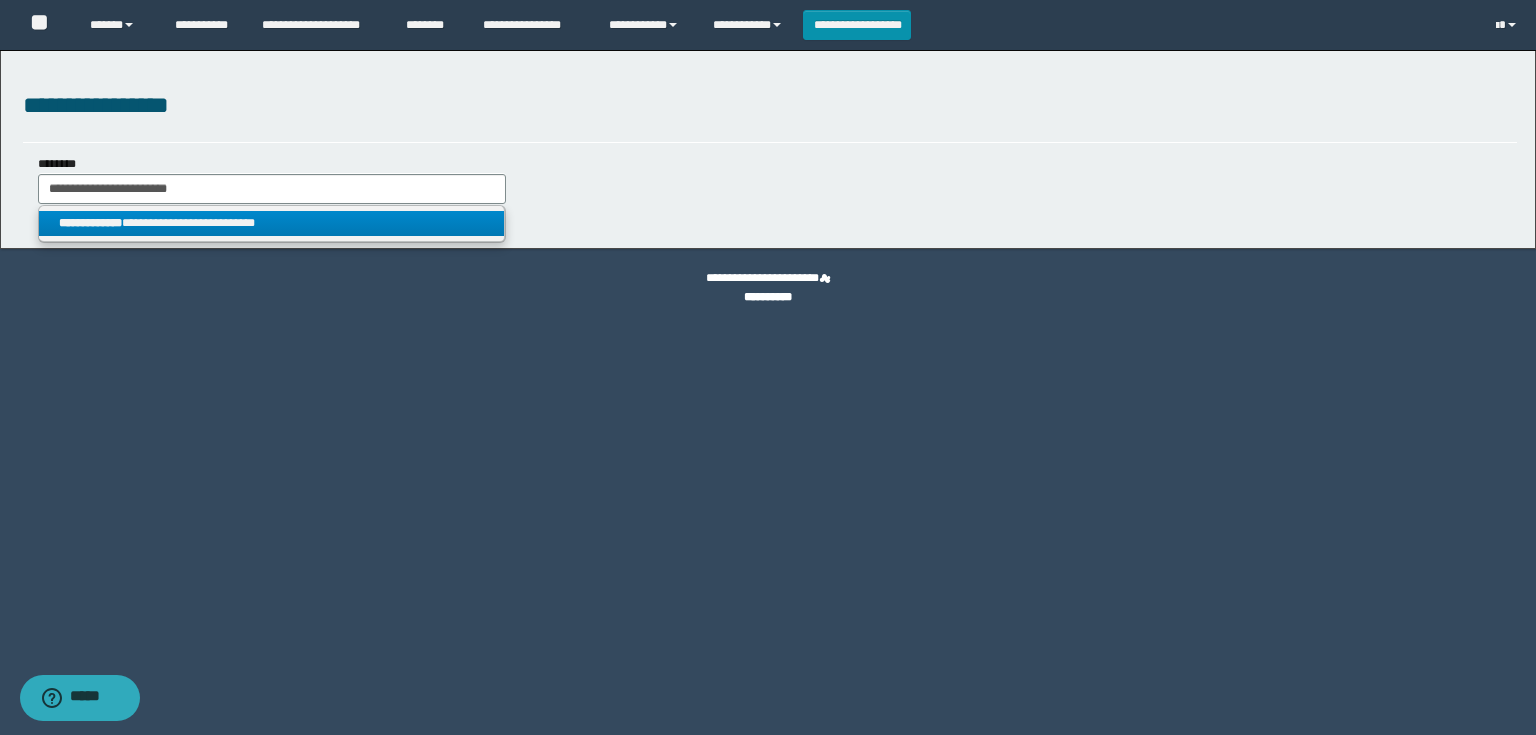 click on "**********" at bounding box center [272, 223] 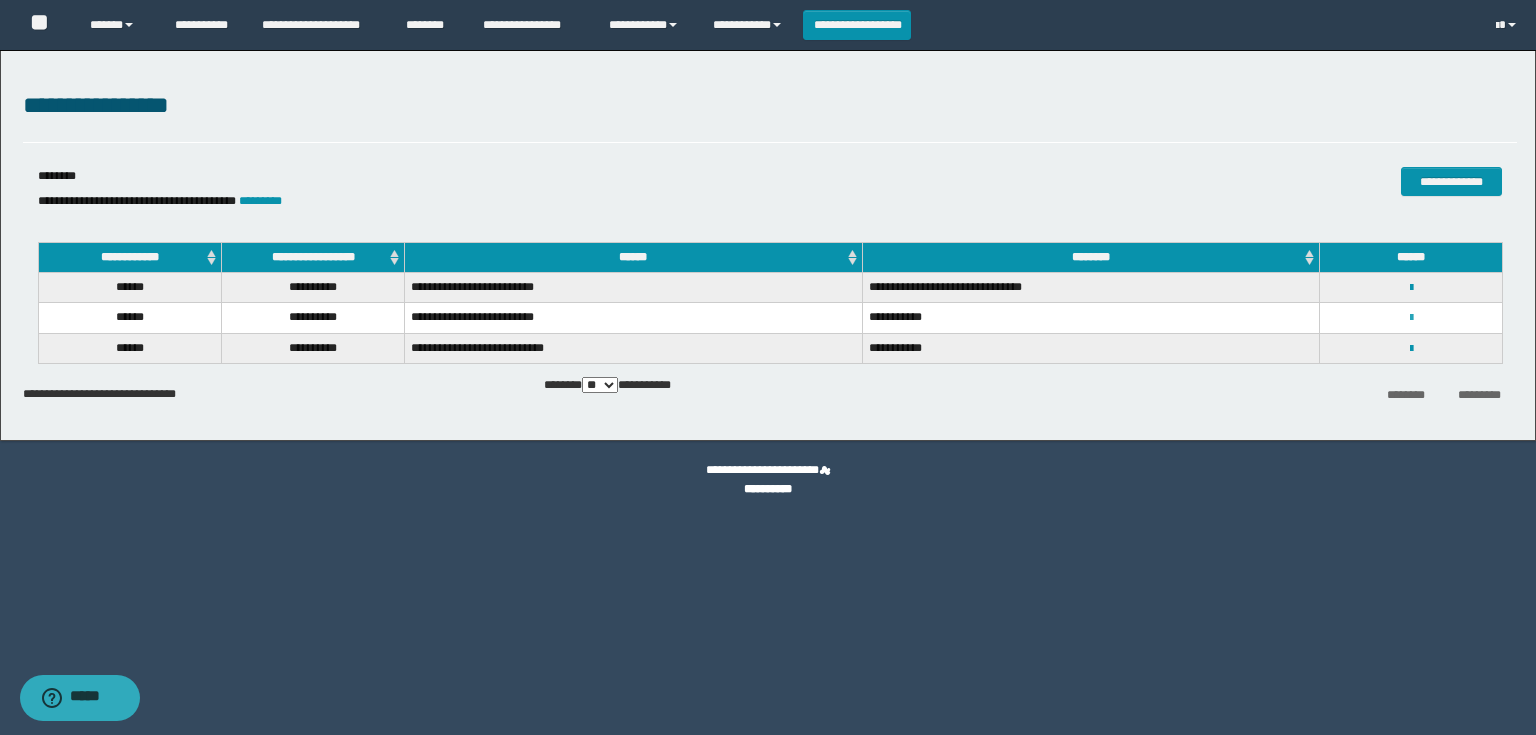 click at bounding box center (1411, 318) 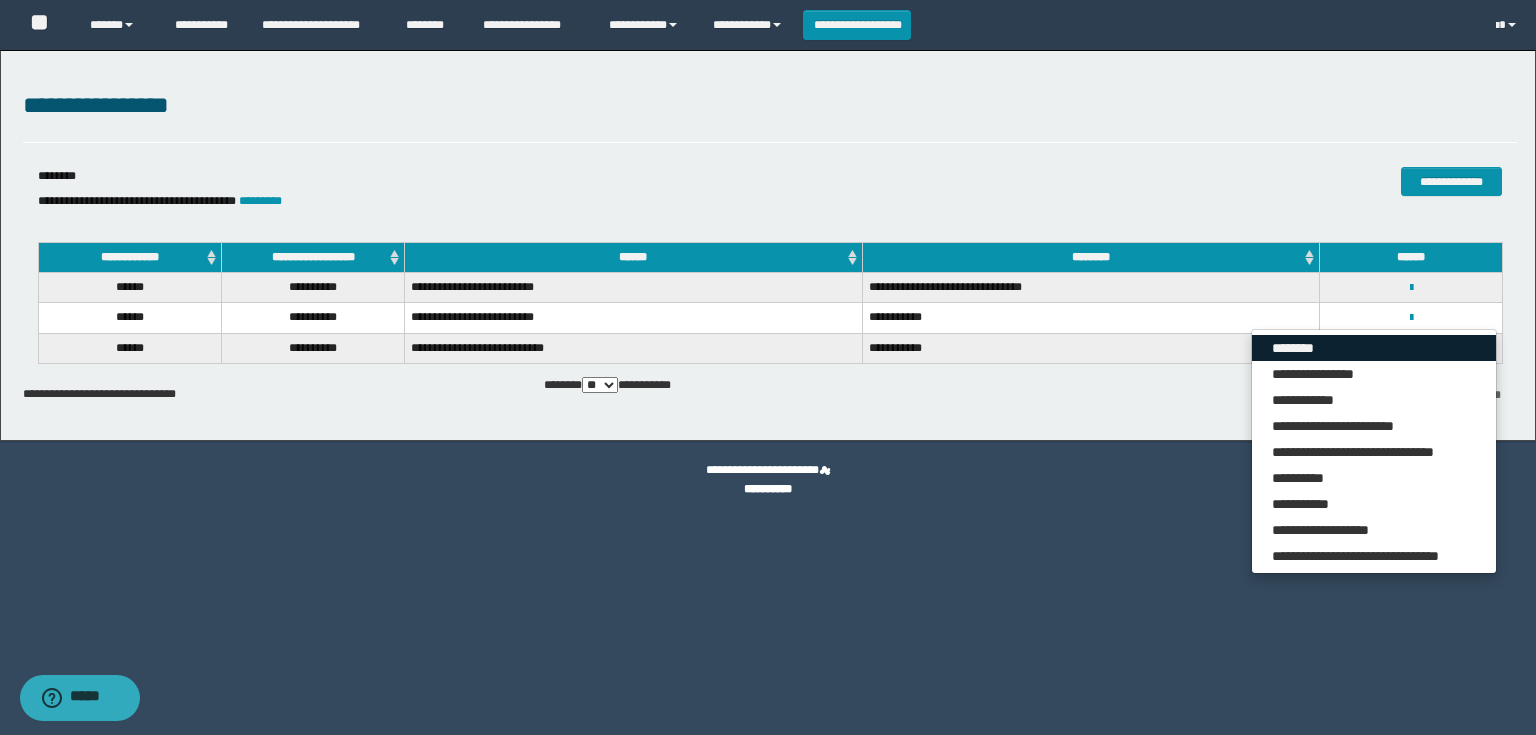 click on "********" at bounding box center [1374, 348] 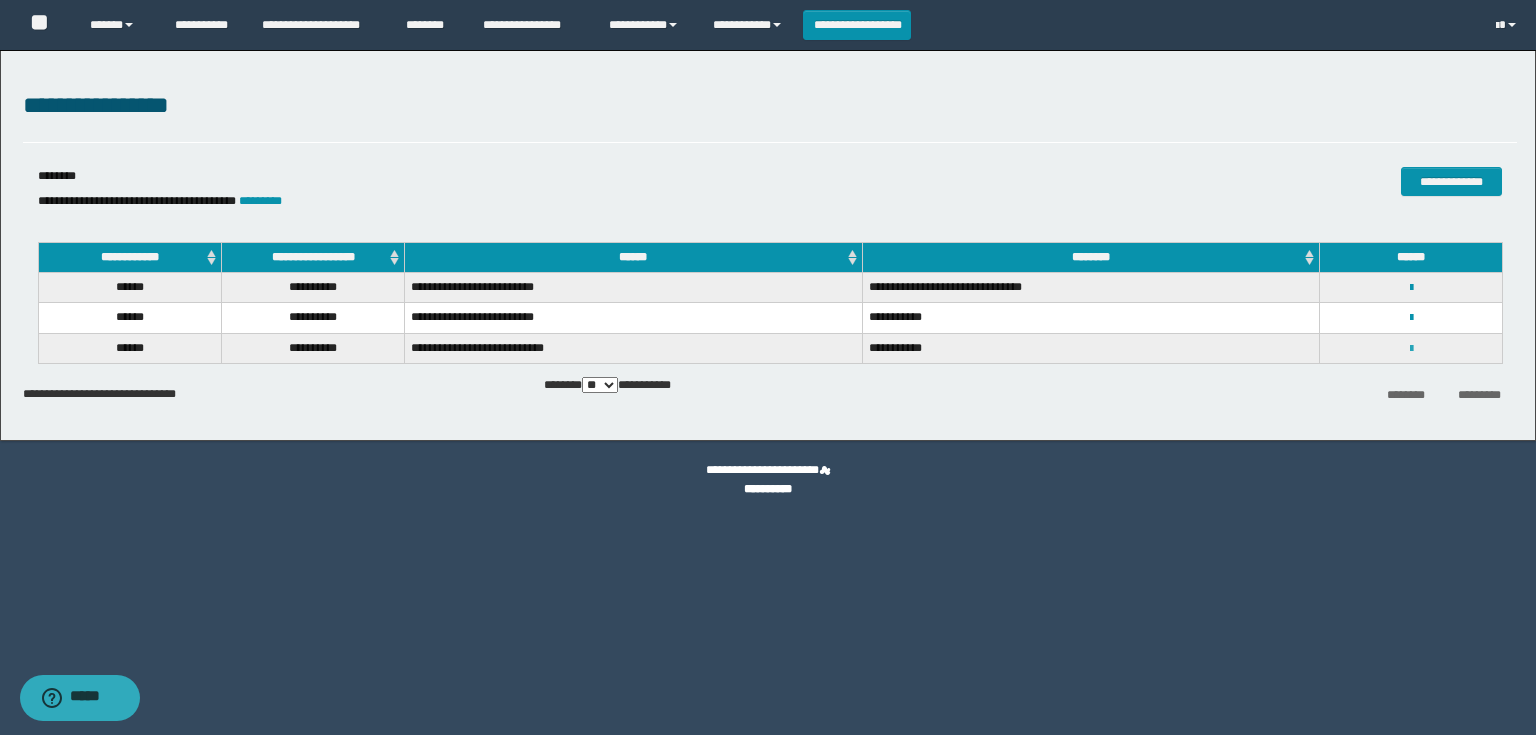 click at bounding box center (1411, 349) 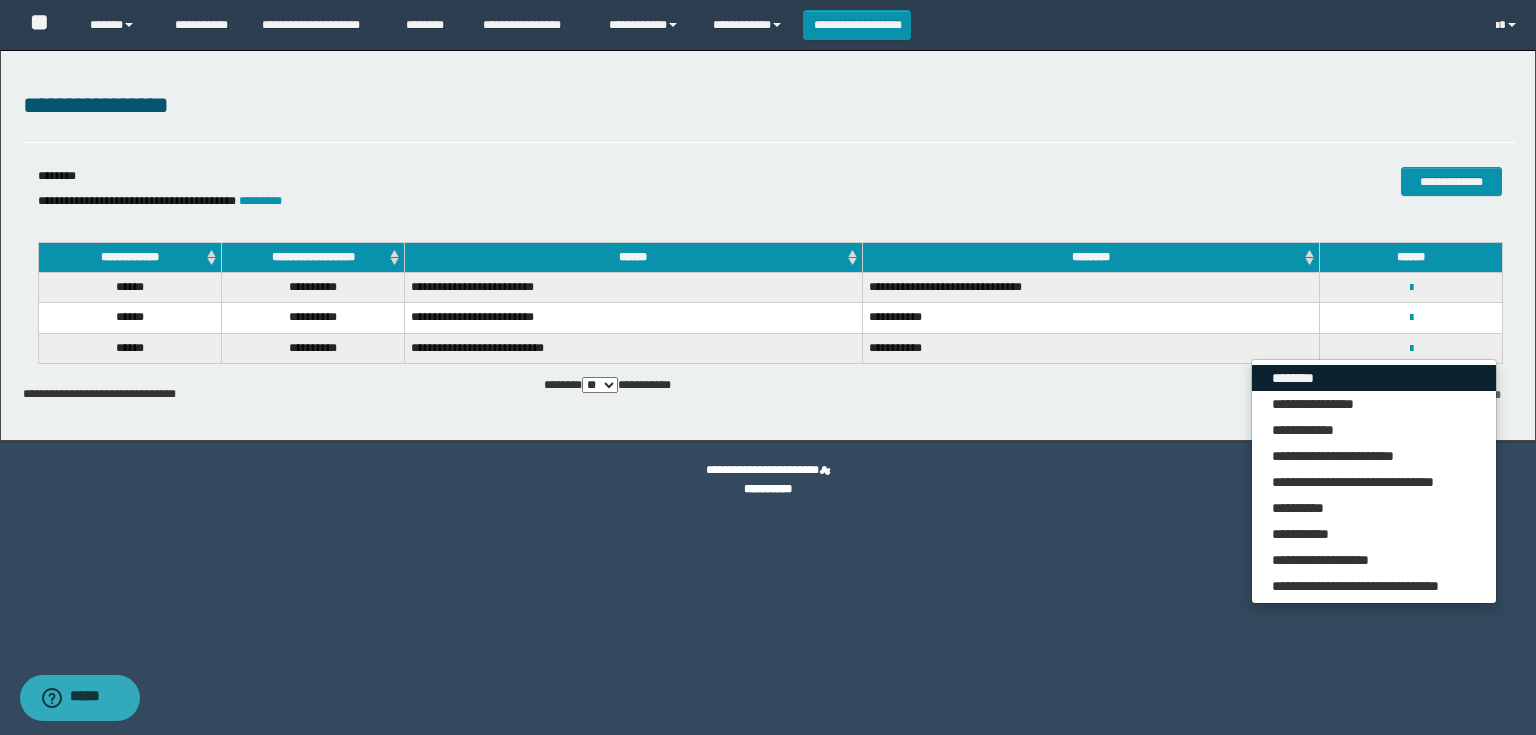 click on "********" at bounding box center (1374, 378) 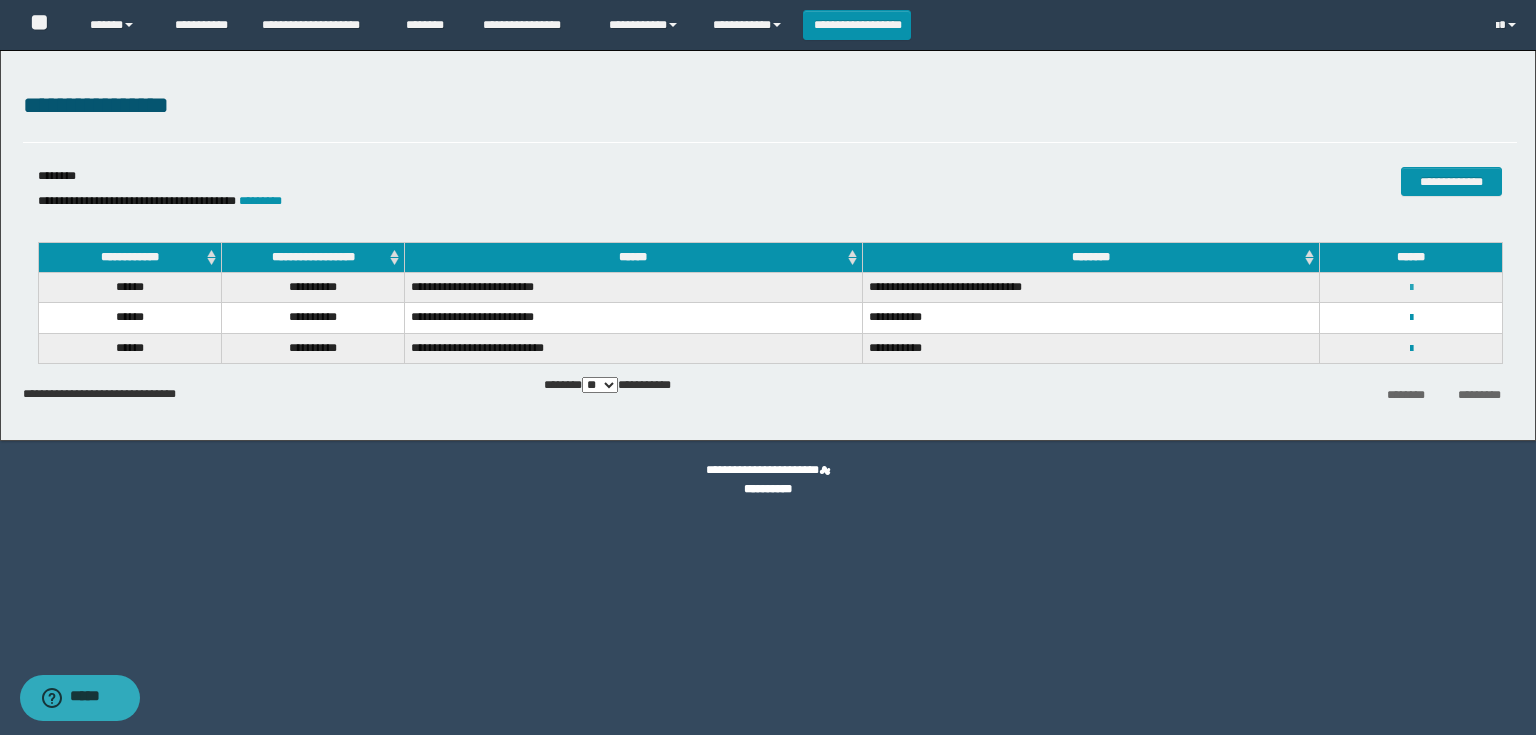 click at bounding box center [1411, 288] 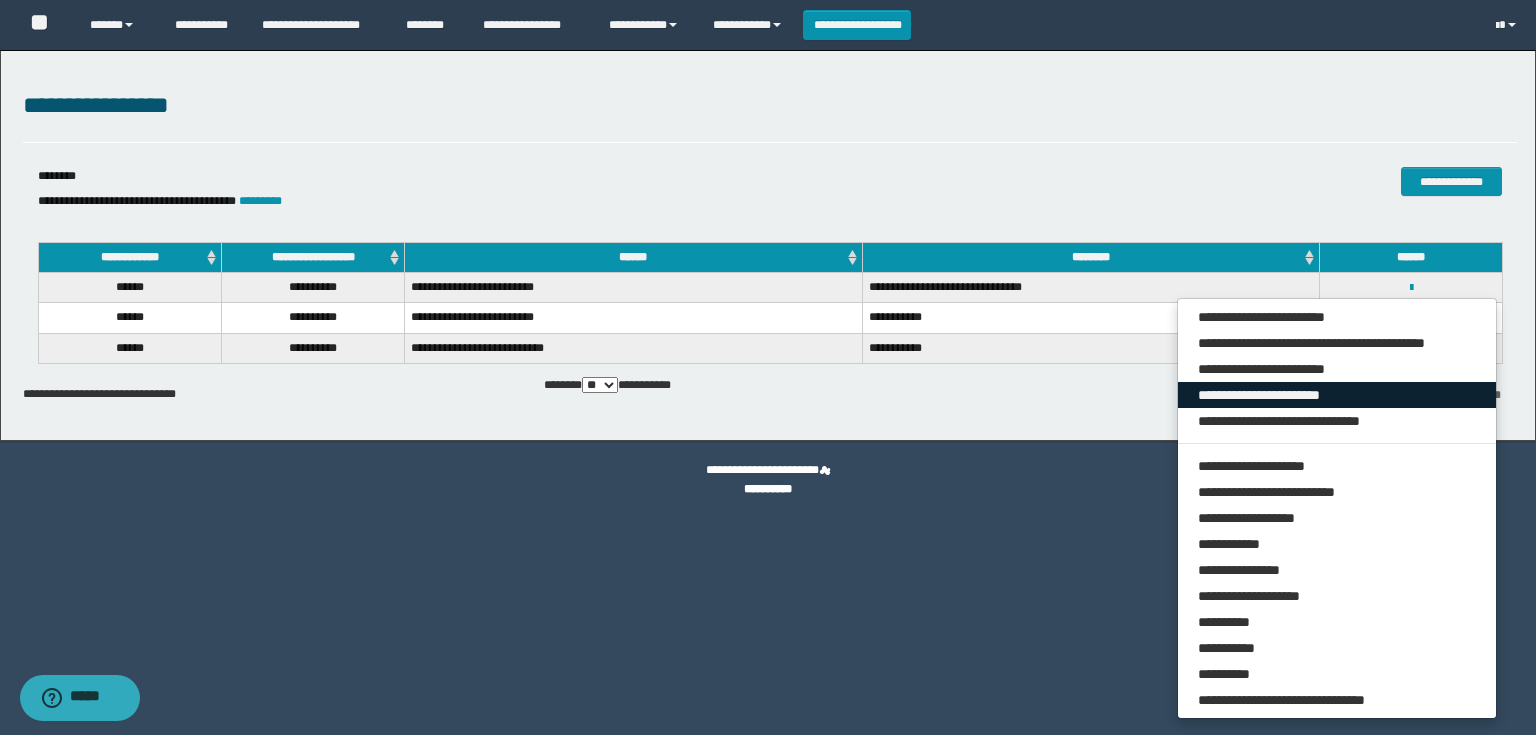 click on "**********" at bounding box center [1337, 395] 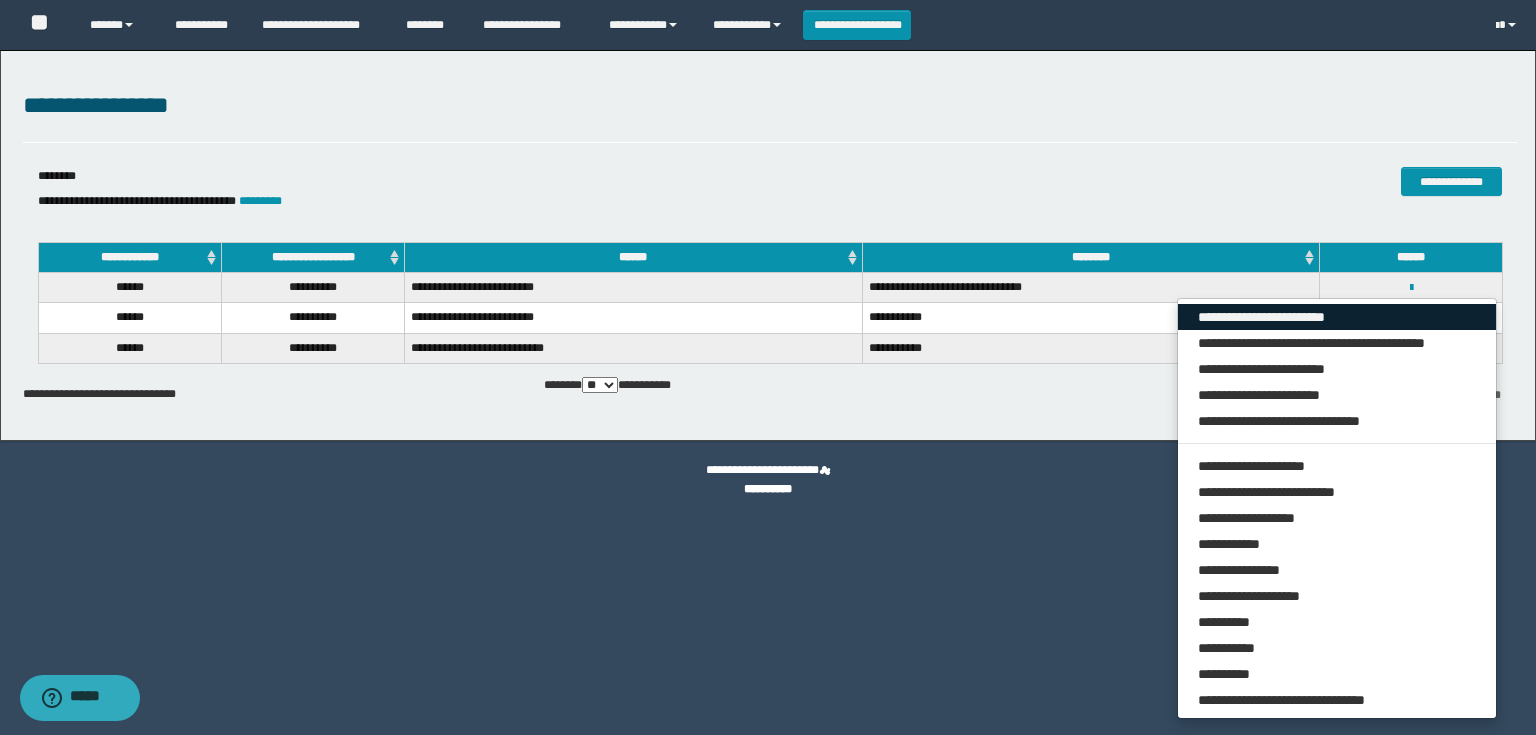 click on "**********" at bounding box center [1337, 317] 